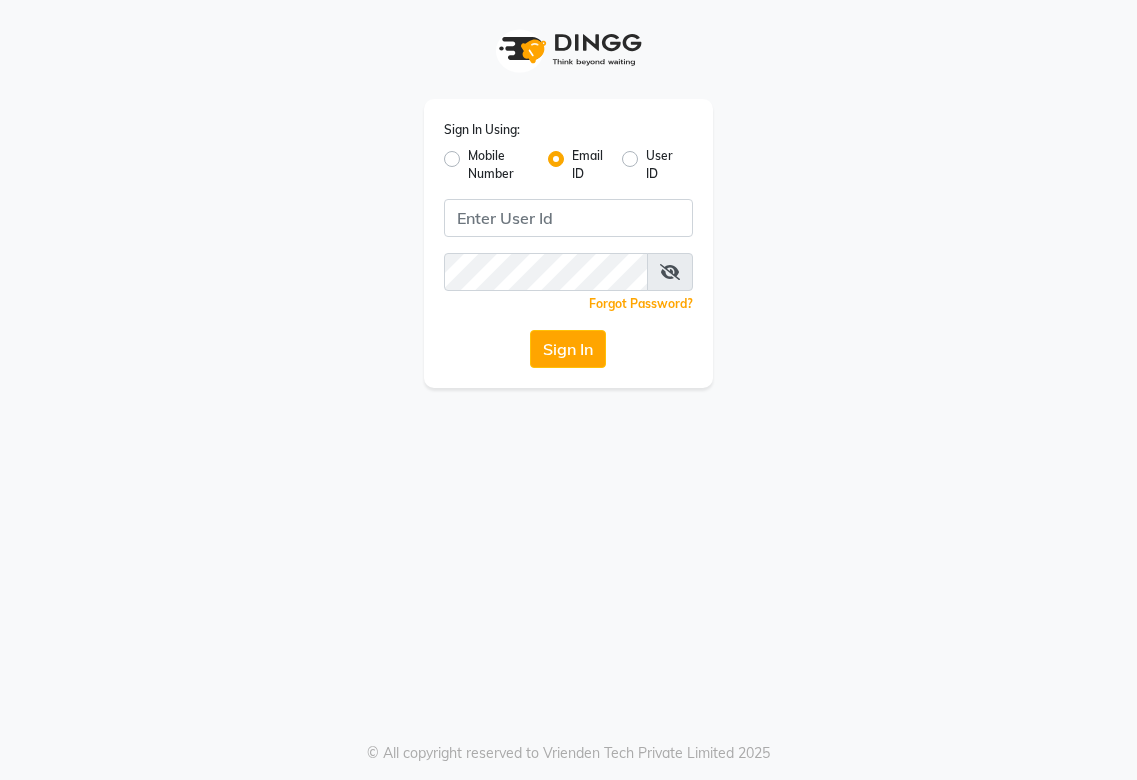 scroll, scrollTop: 0, scrollLeft: 0, axis: both 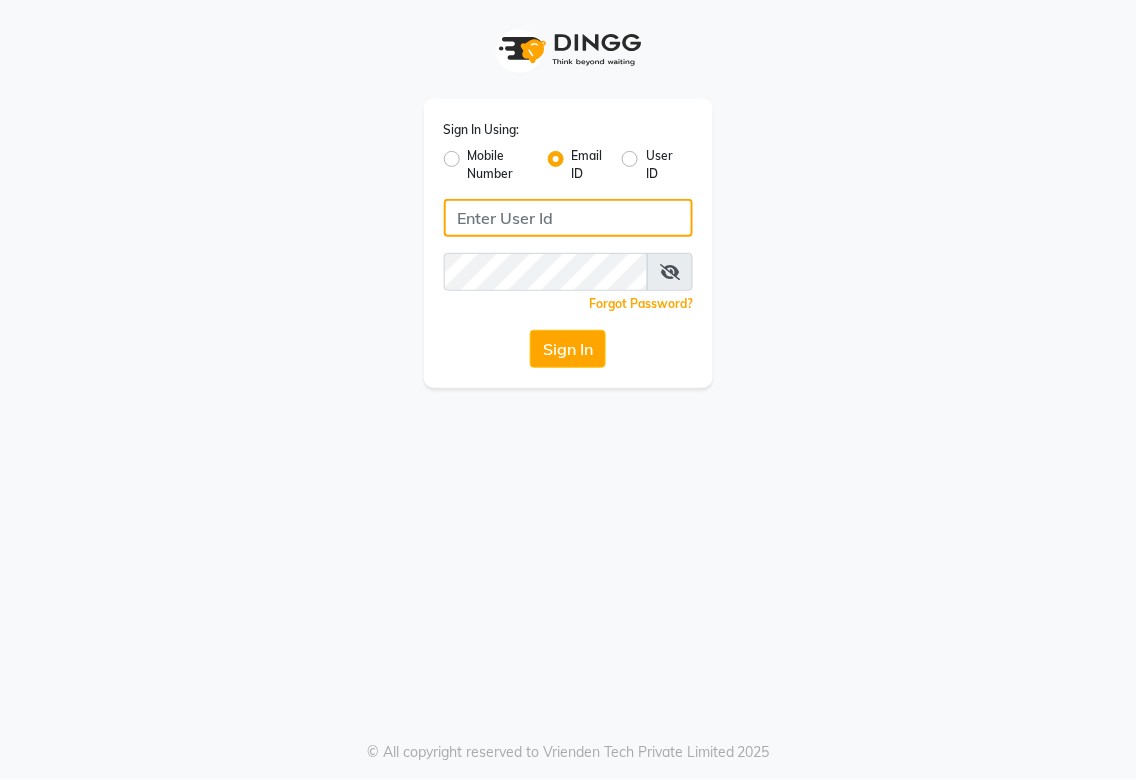 click 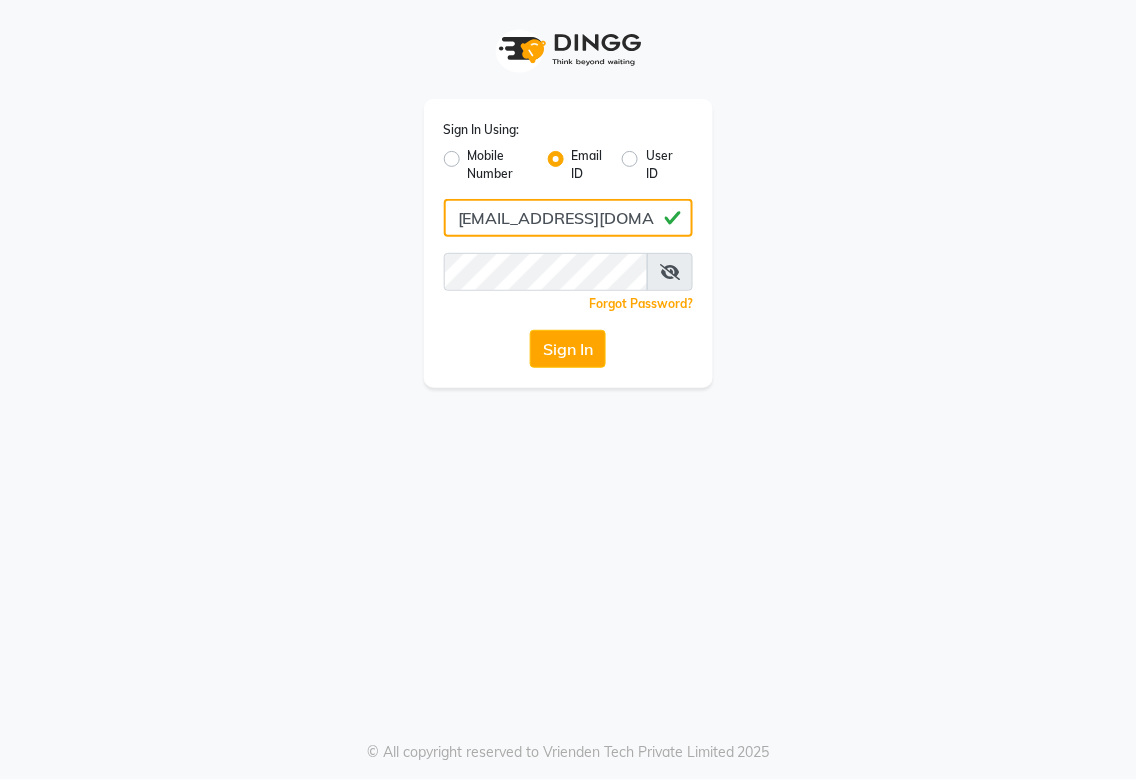 type on "[EMAIL_ADDRESS][DOMAIN_NAME]" 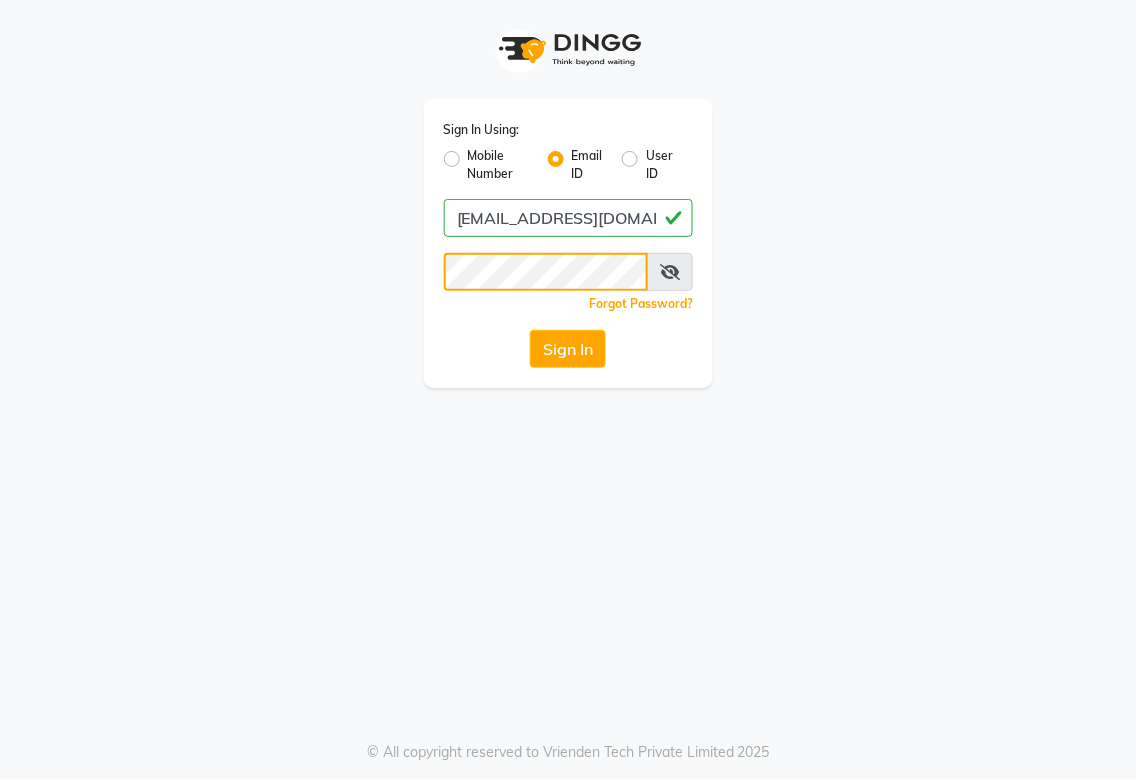 click on "Sign In" 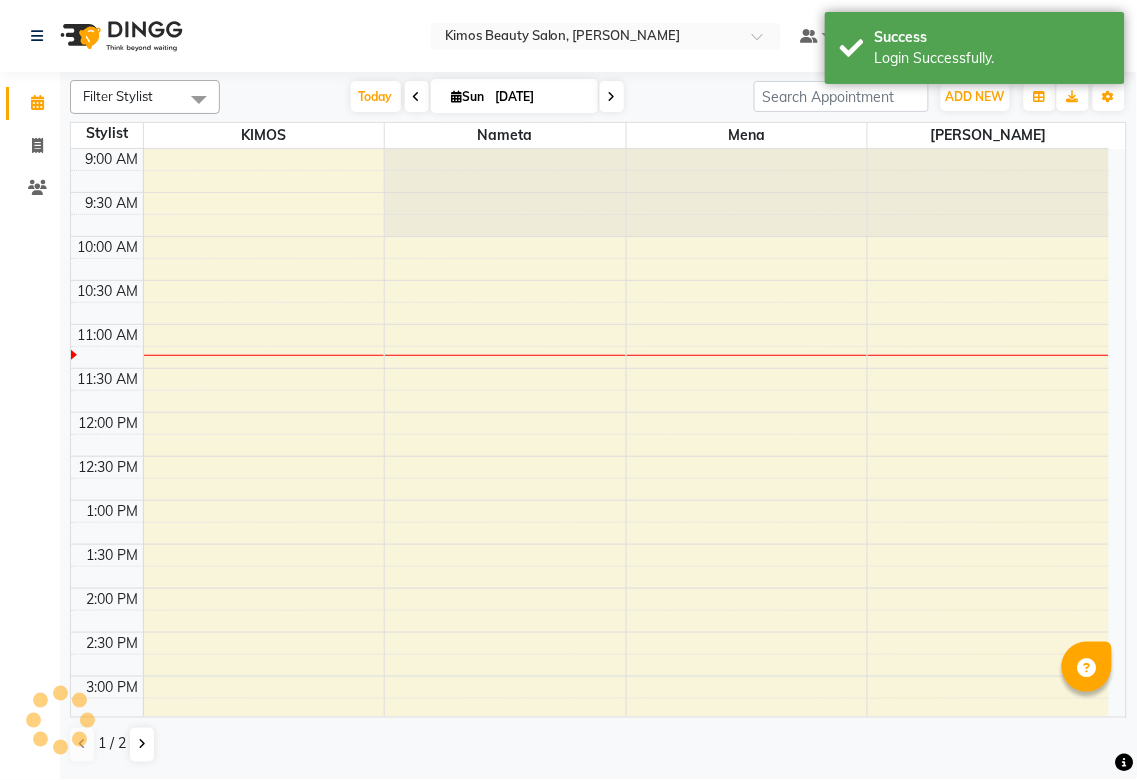 scroll, scrollTop: 0, scrollLeft: 0, axis: both 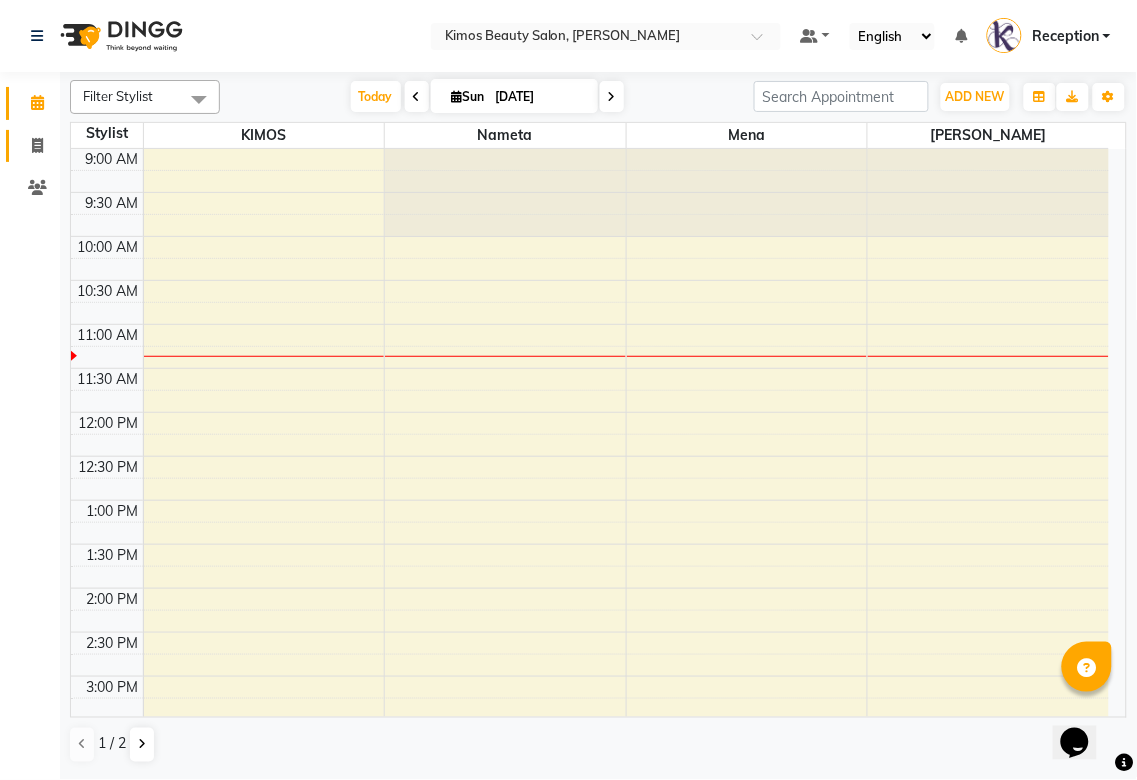 click 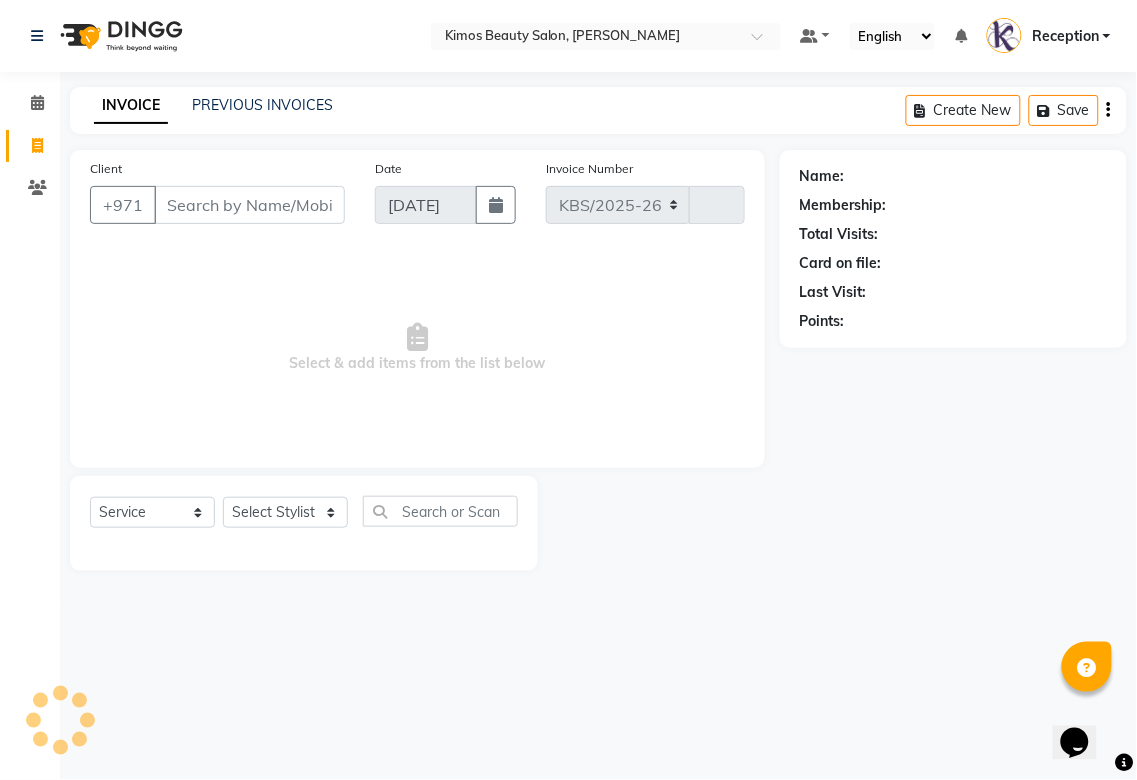 select on "3941" 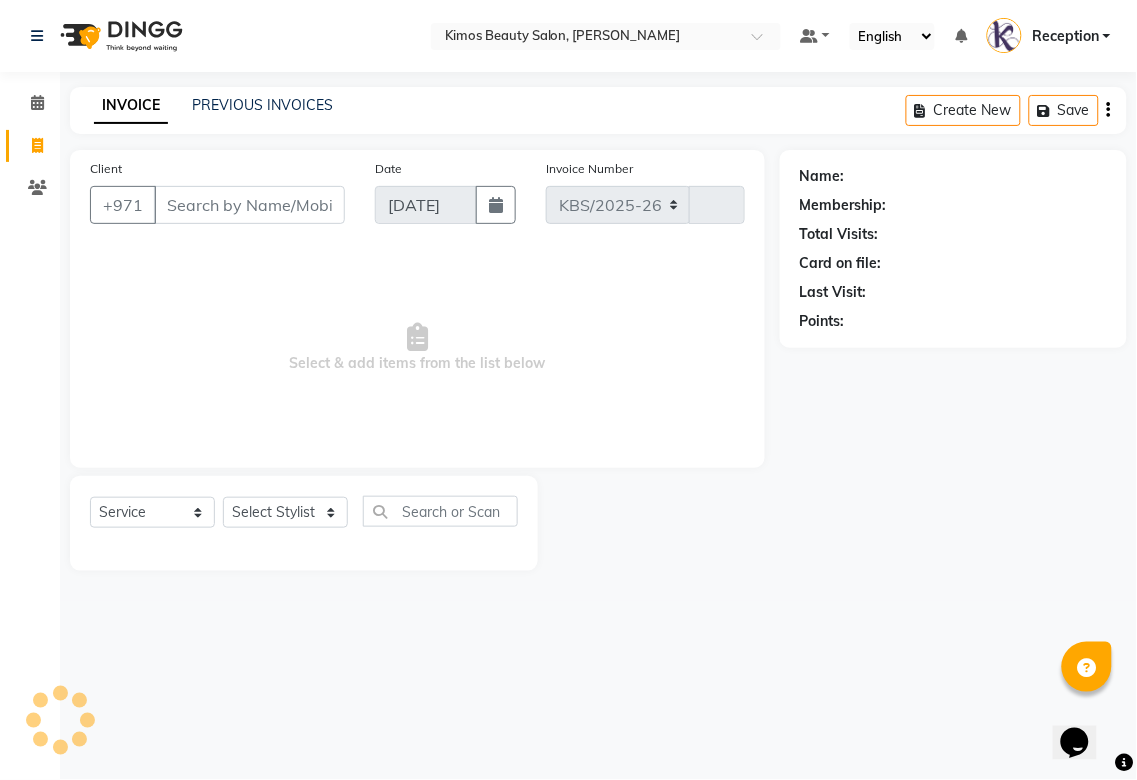 type on "0836" 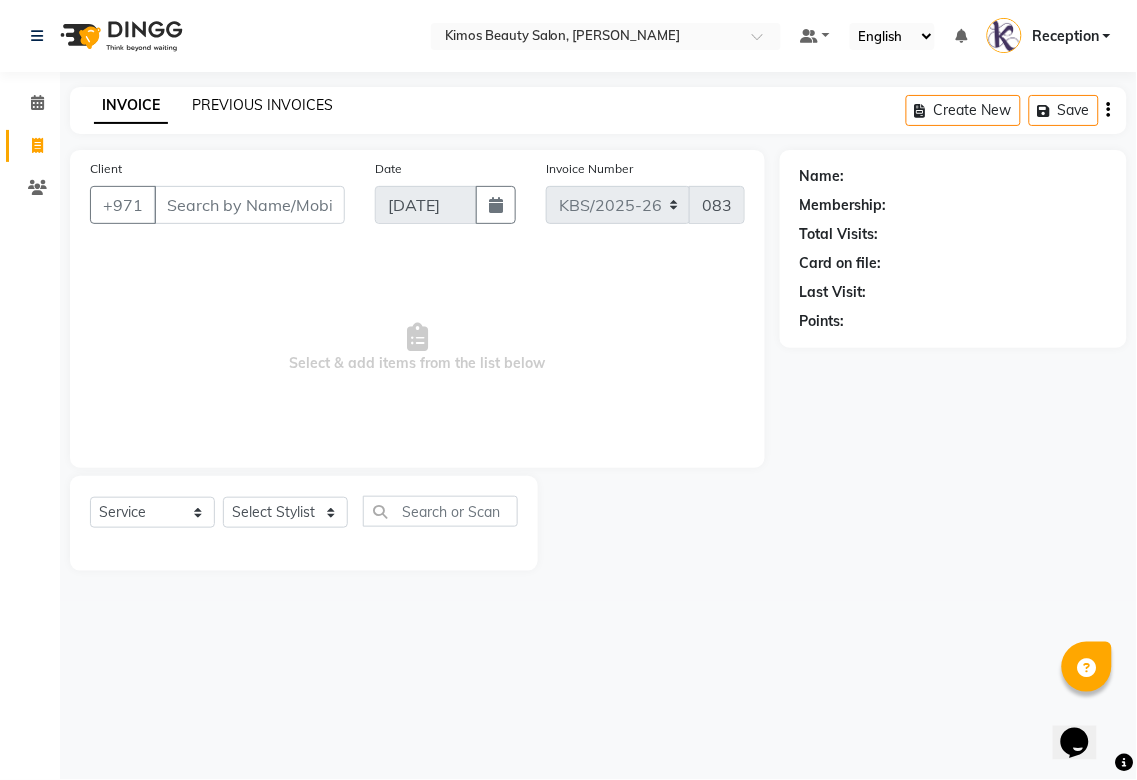 click on "PREVIOUS INVOICES" 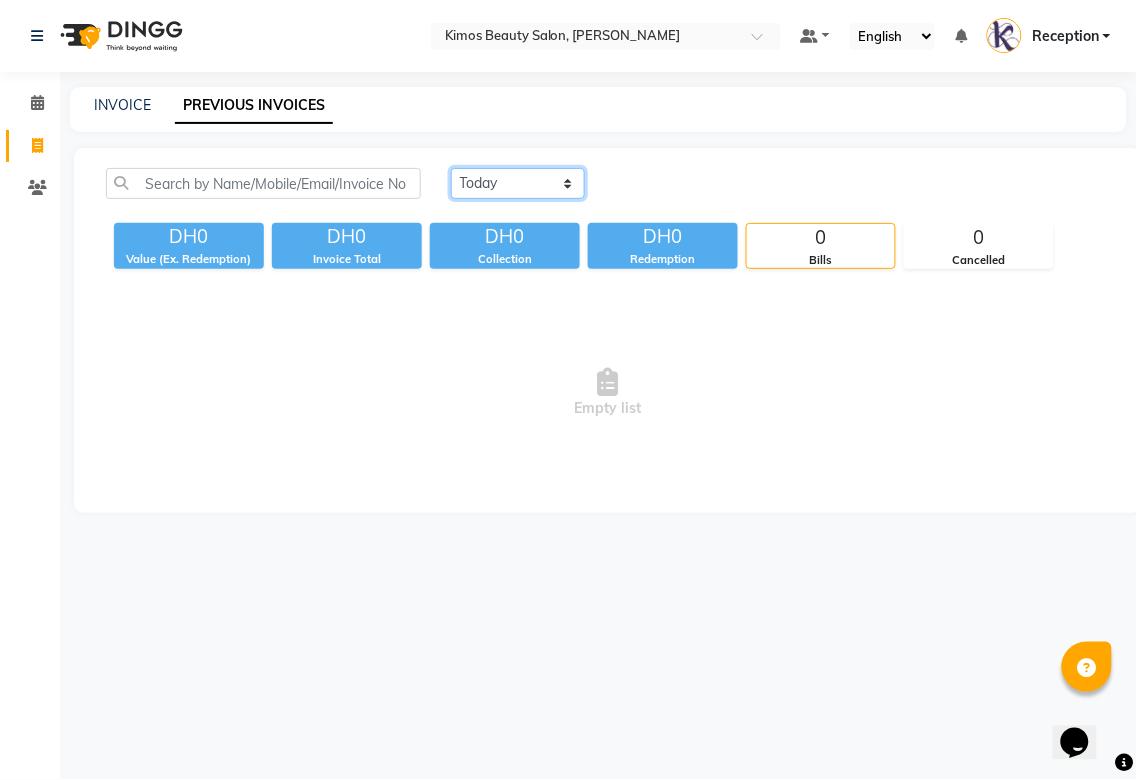 click on "[DATE] [DATE] Custom Range" 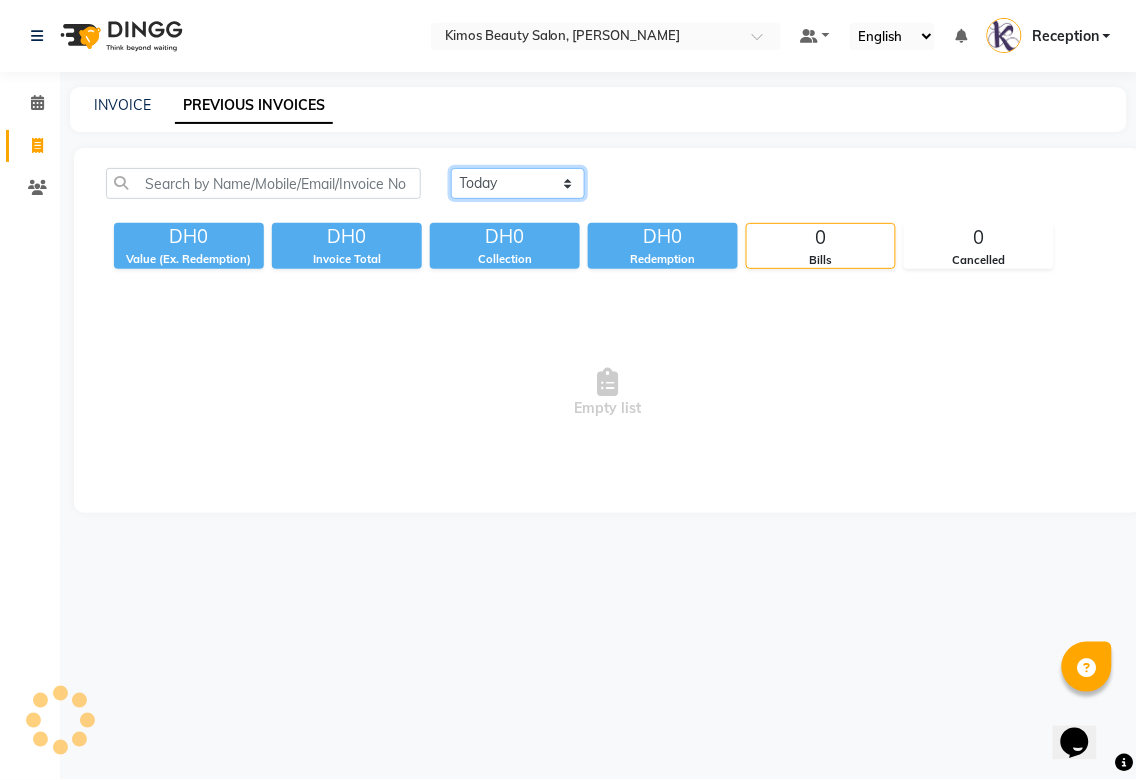 click on "[DATE] [DATE] Custom Range" 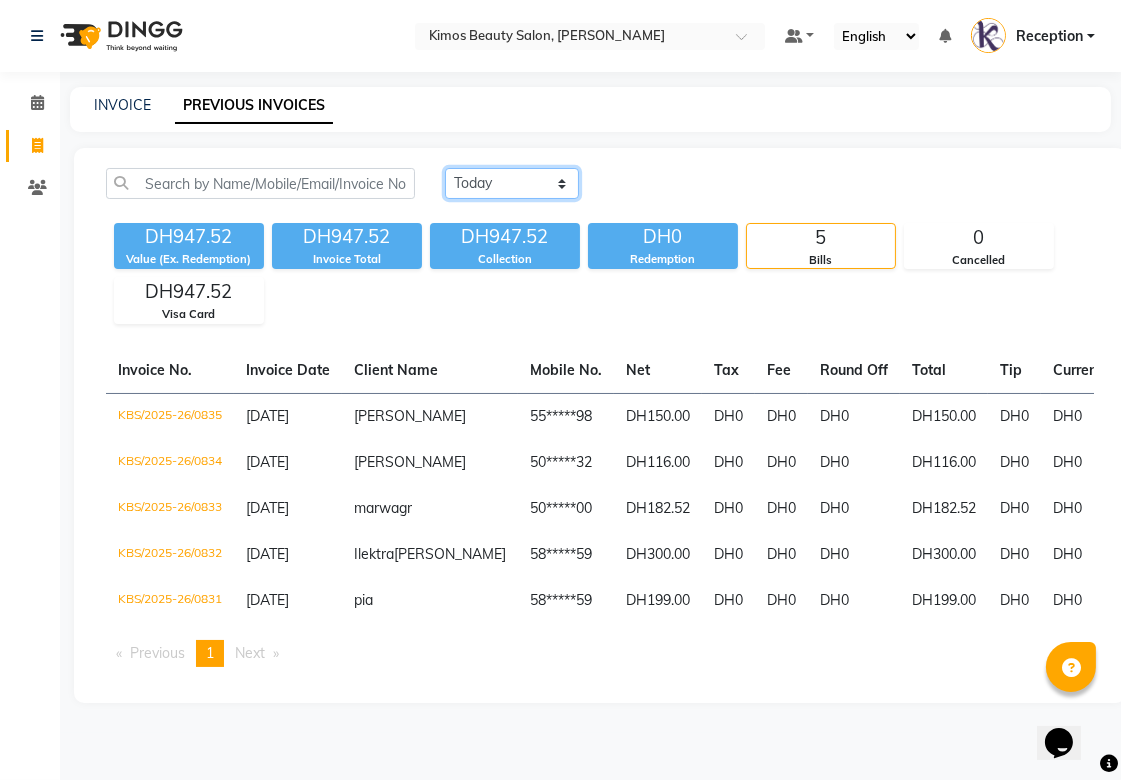 click on "[DATE] [DATE] Custom Range" 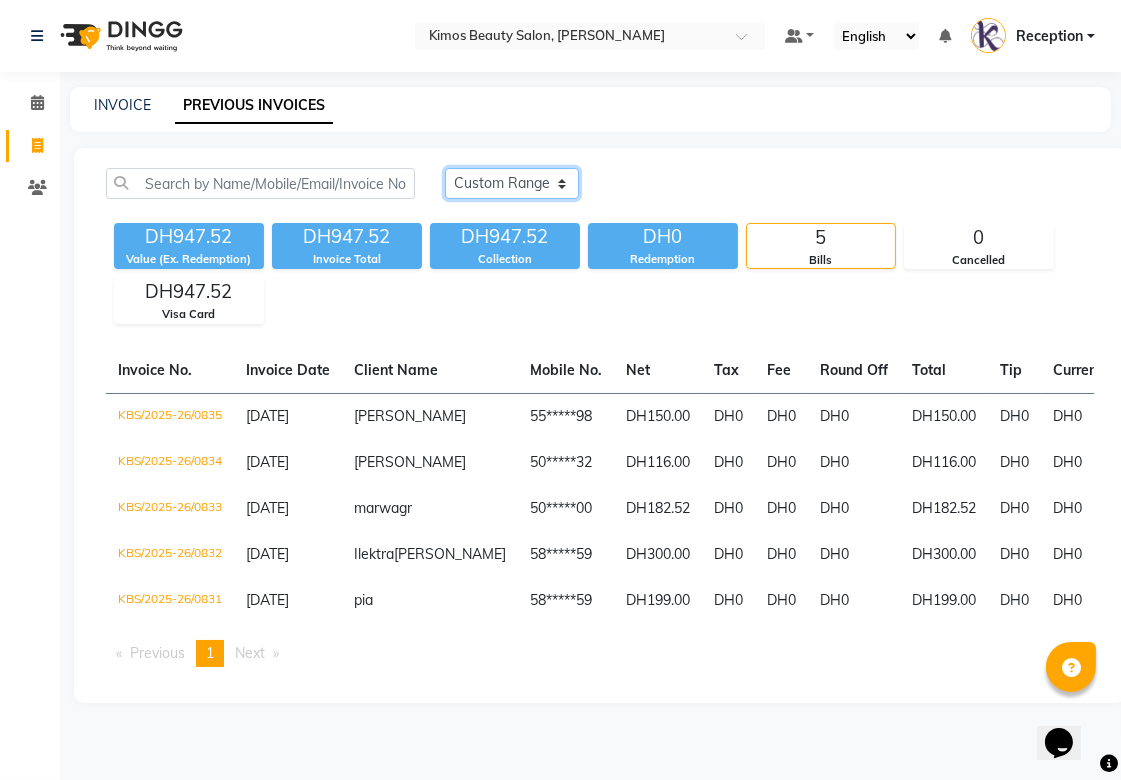 click on "[DATE] [DATE] Custom Range" 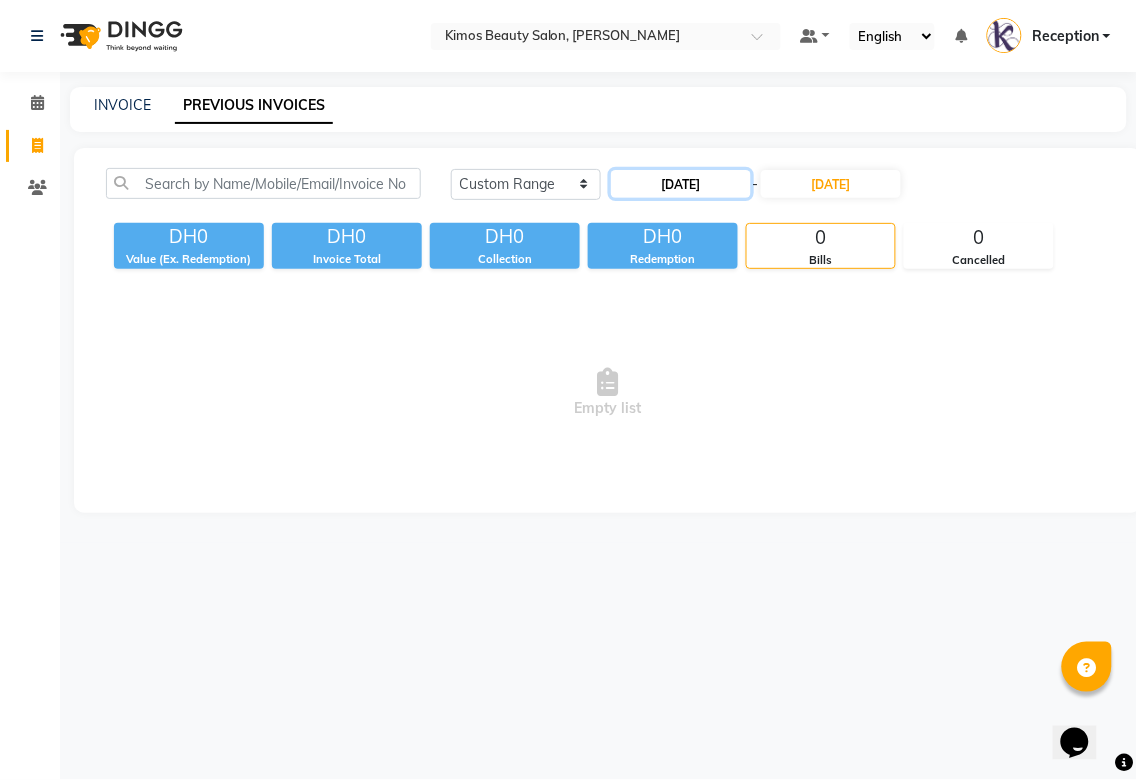 click on "[DATE]" 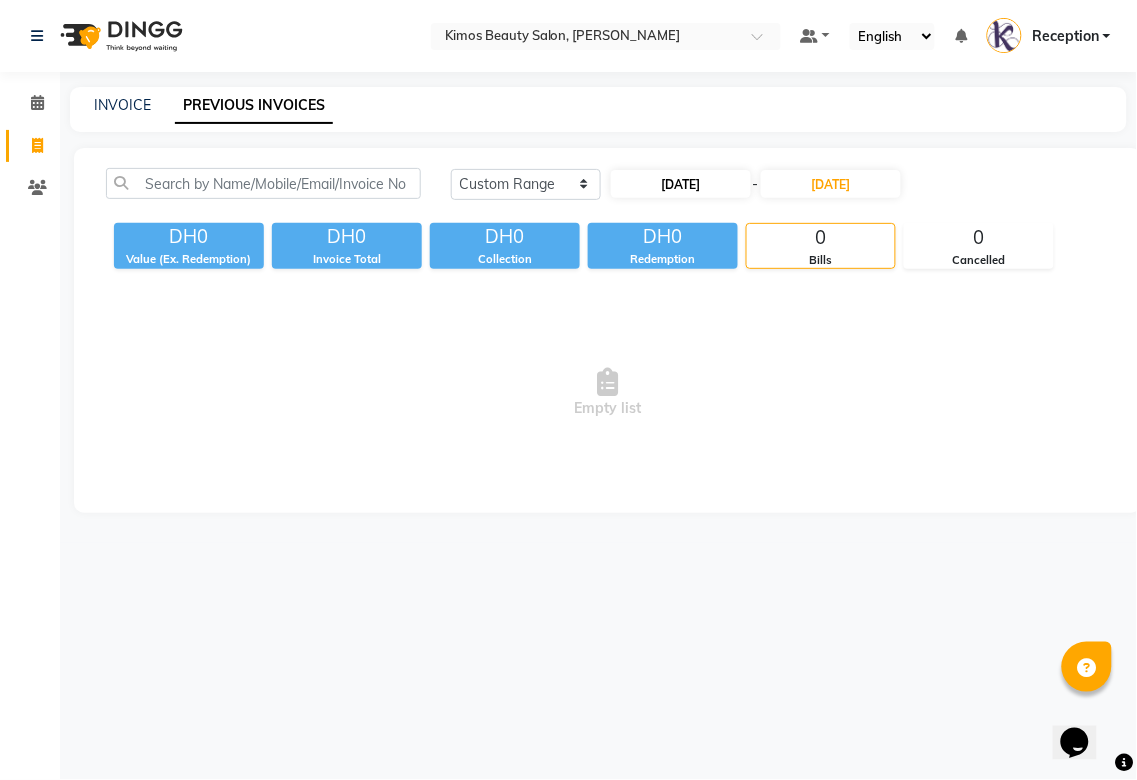 select on "7" 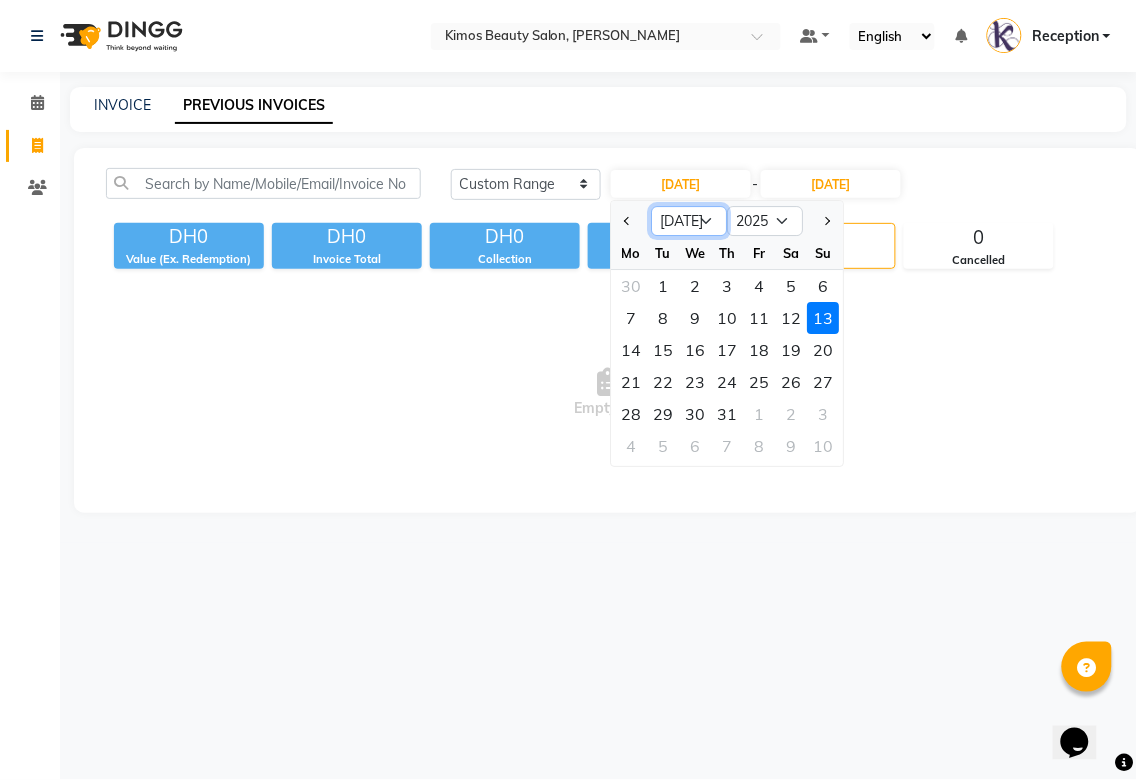 click on "Jan Feb Mar Apr May Jun [DATE] Aug Sep Oct Nov Dec" 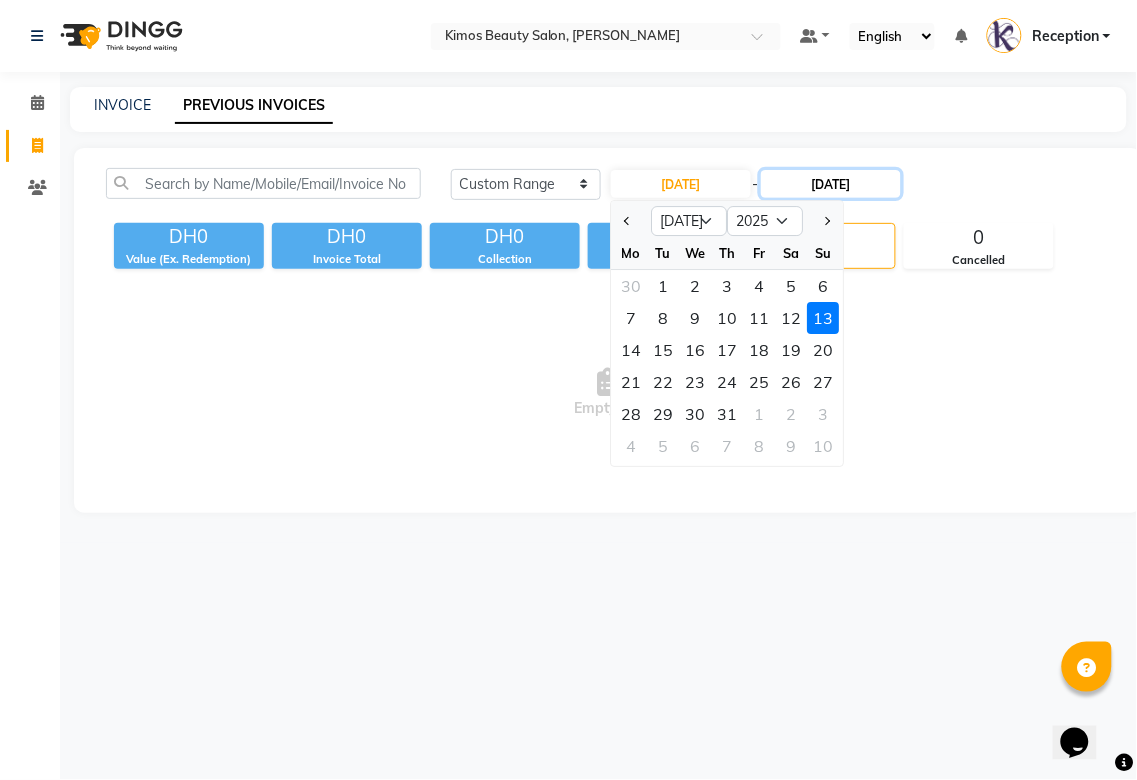 click on "[DATE]" 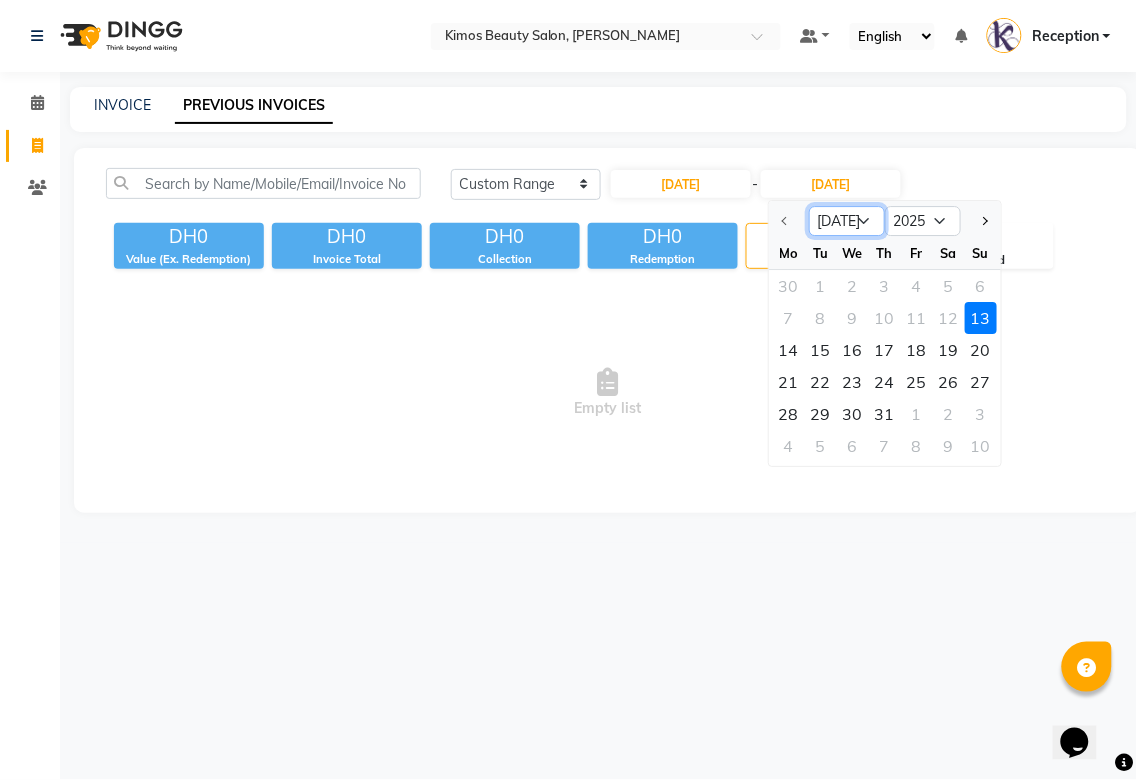 click on "[DATE] Aug Sep Oct Nov Dec" 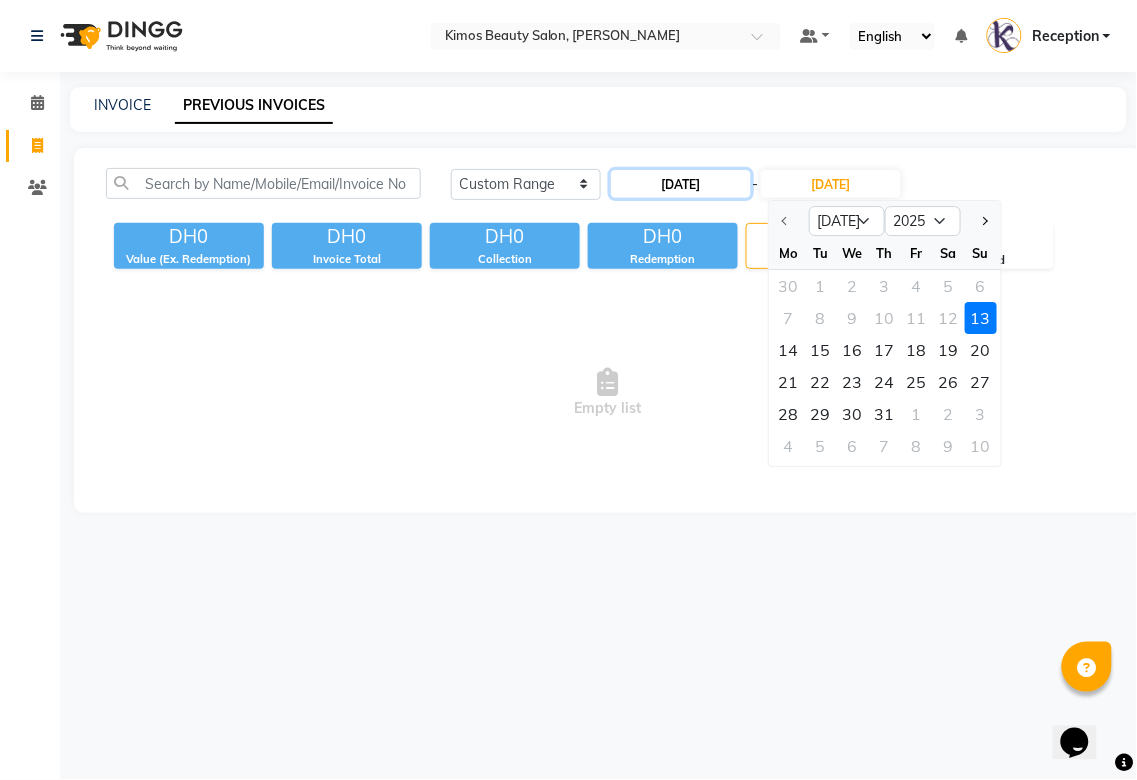 click on "[DATE]" 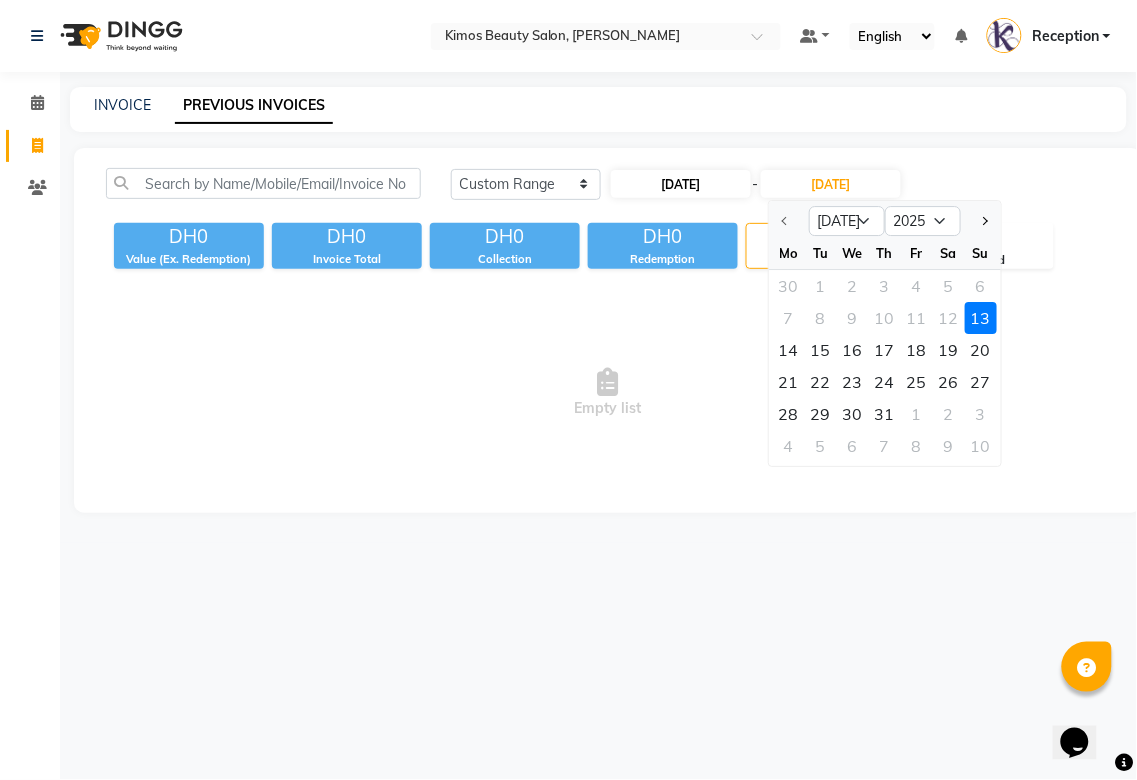 select on "7" 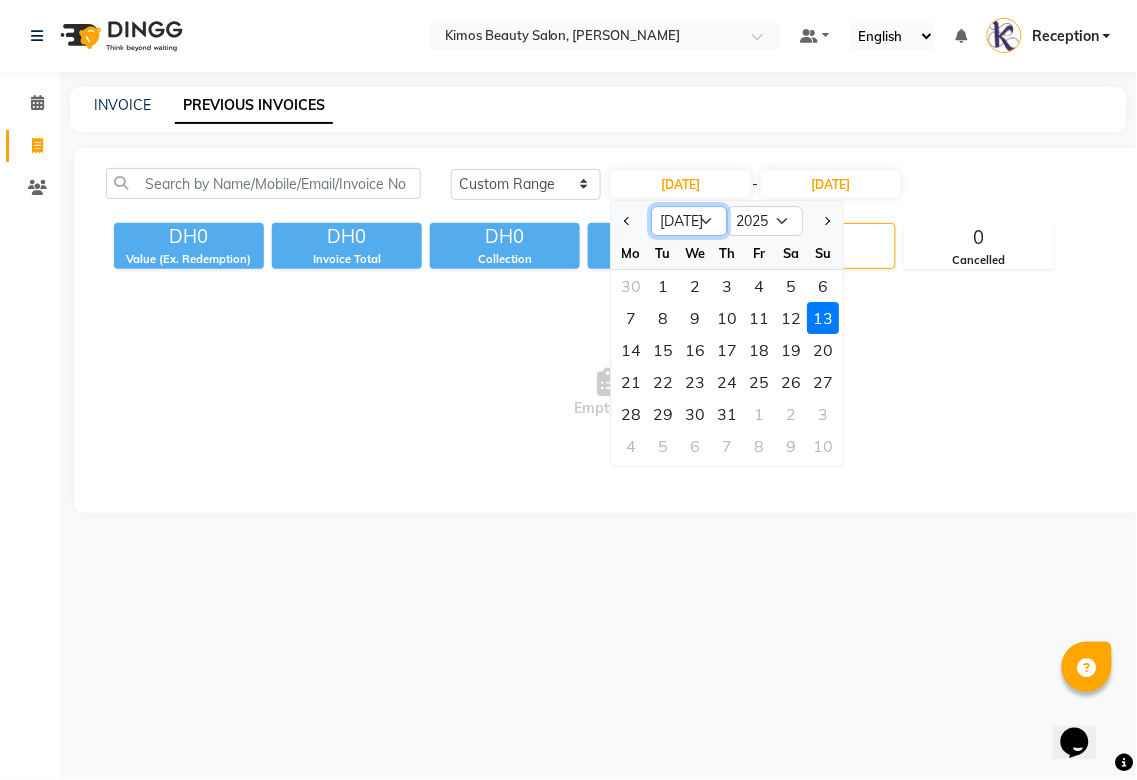 click on "Jan Feb Mar Apr May Jun [DATE] Aug Sep Oct Nov Dec" 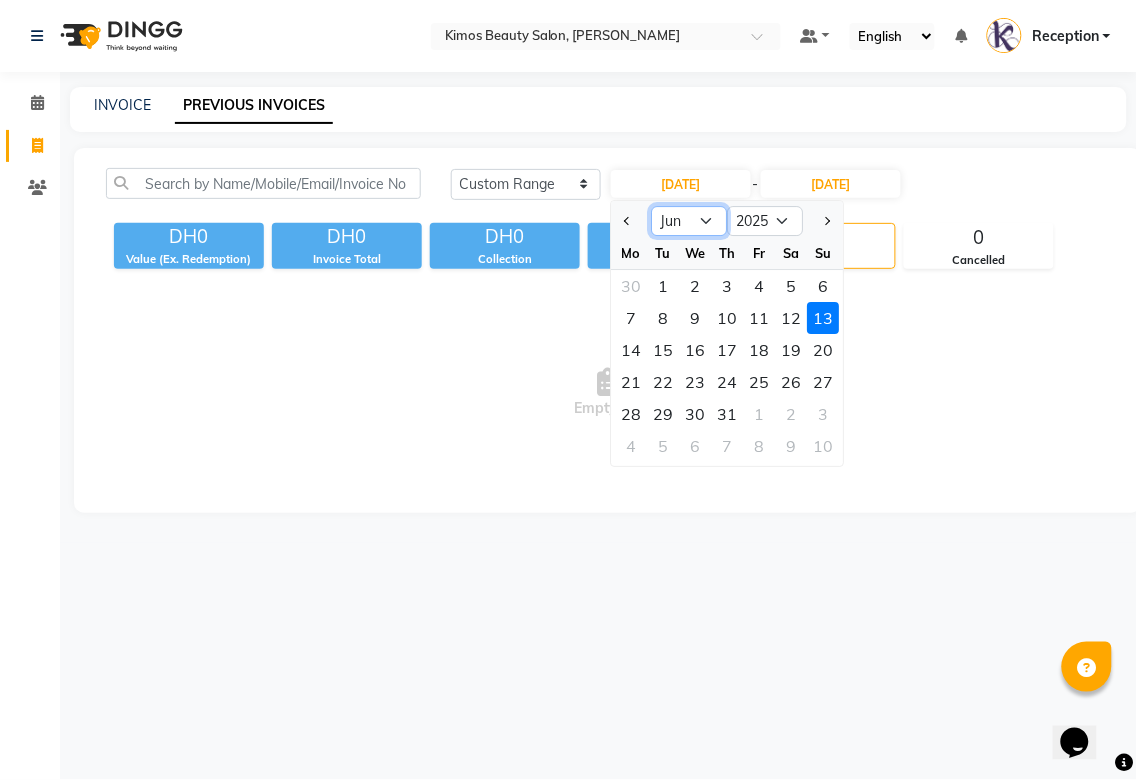 click on "Jan Feb Mar Apr May Jun [DATE] Aug Sep Oct Nov Dec" 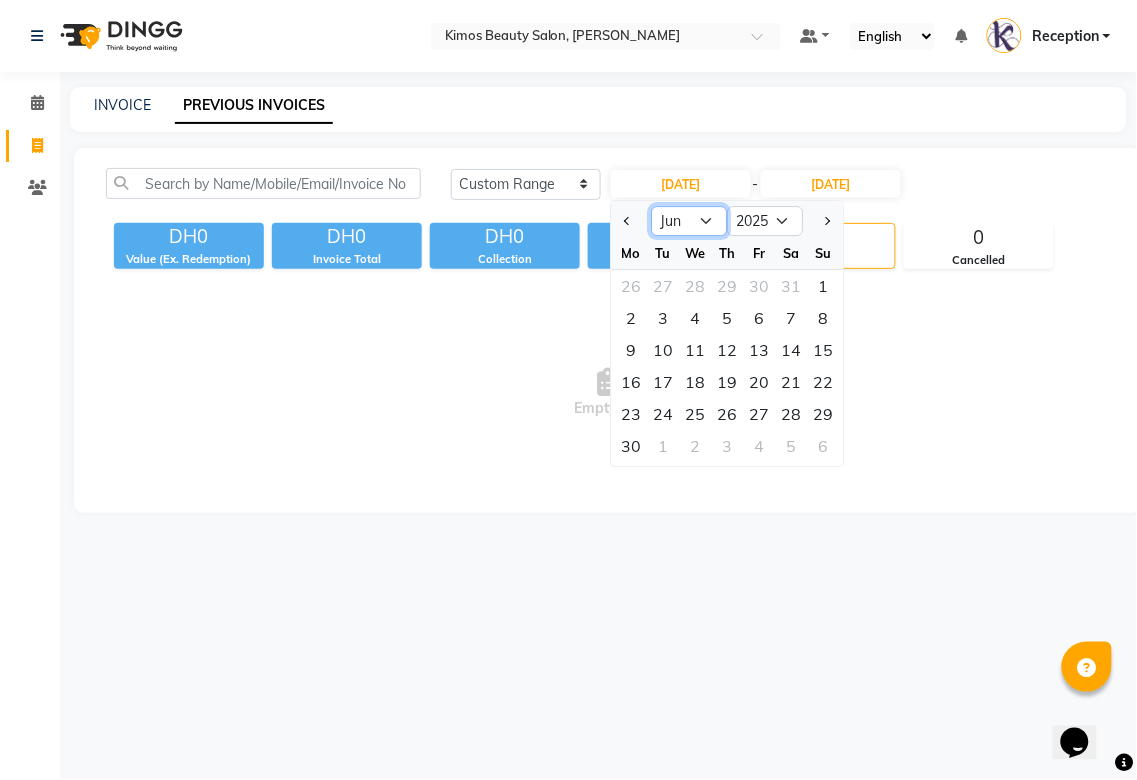 click on "Jan Feb Mar Apr May Jun [DATE] Aug Sep Oct Nov Dec" 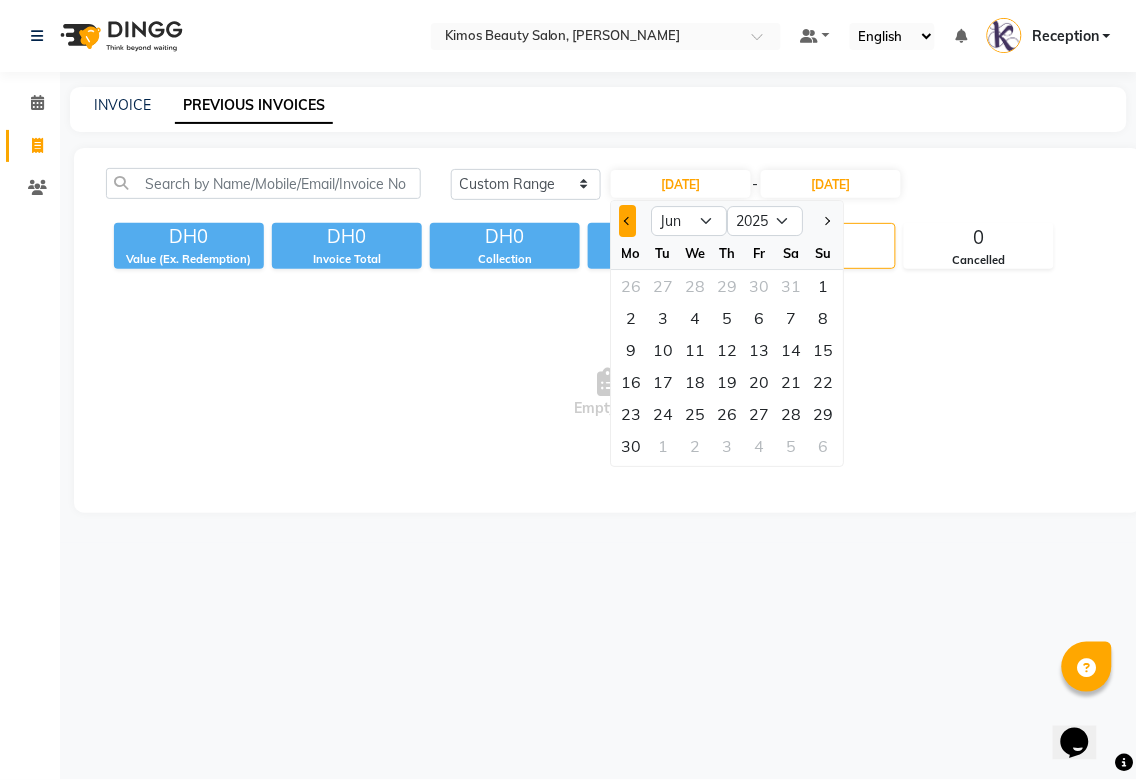 click 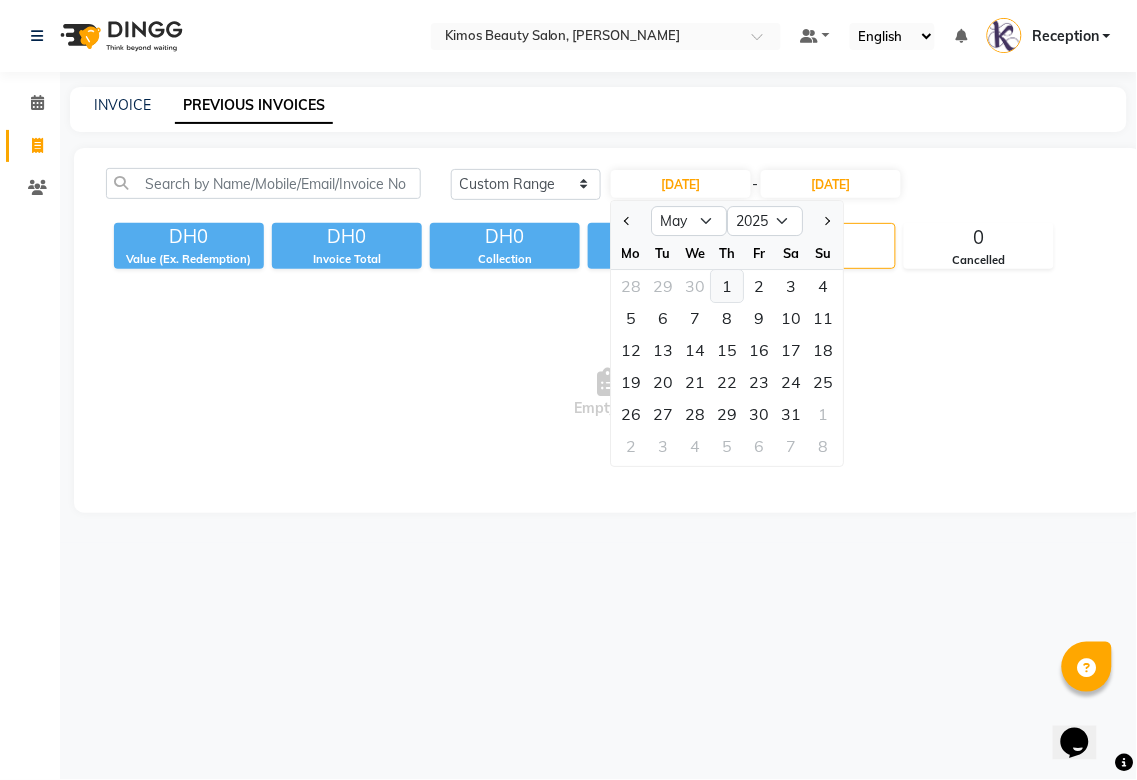 click on "1" 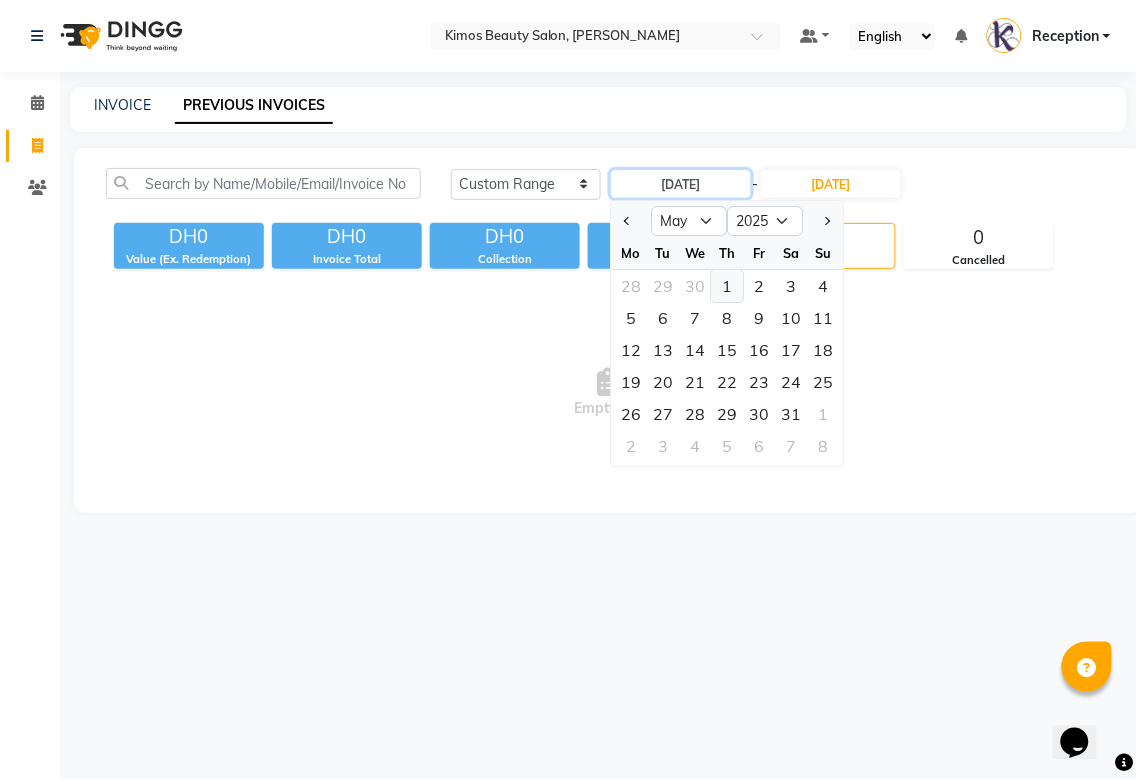 type on "[DATE]" 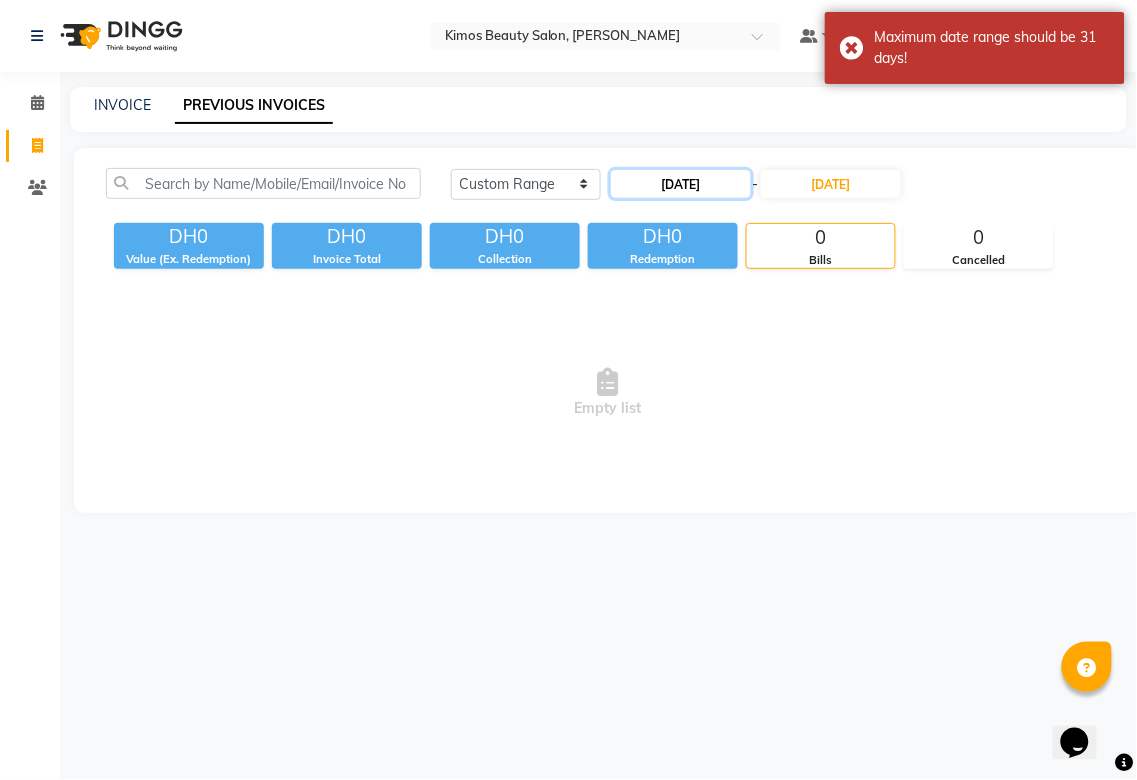 click on "[DATE]" 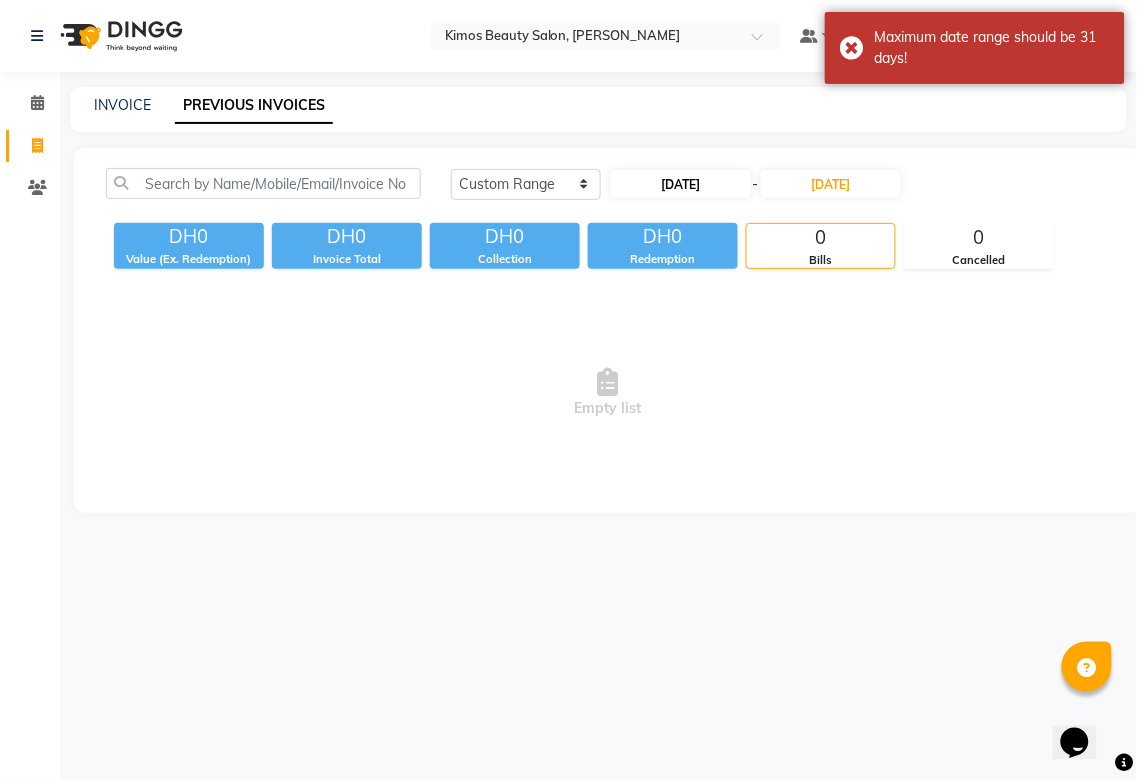 select on "5" 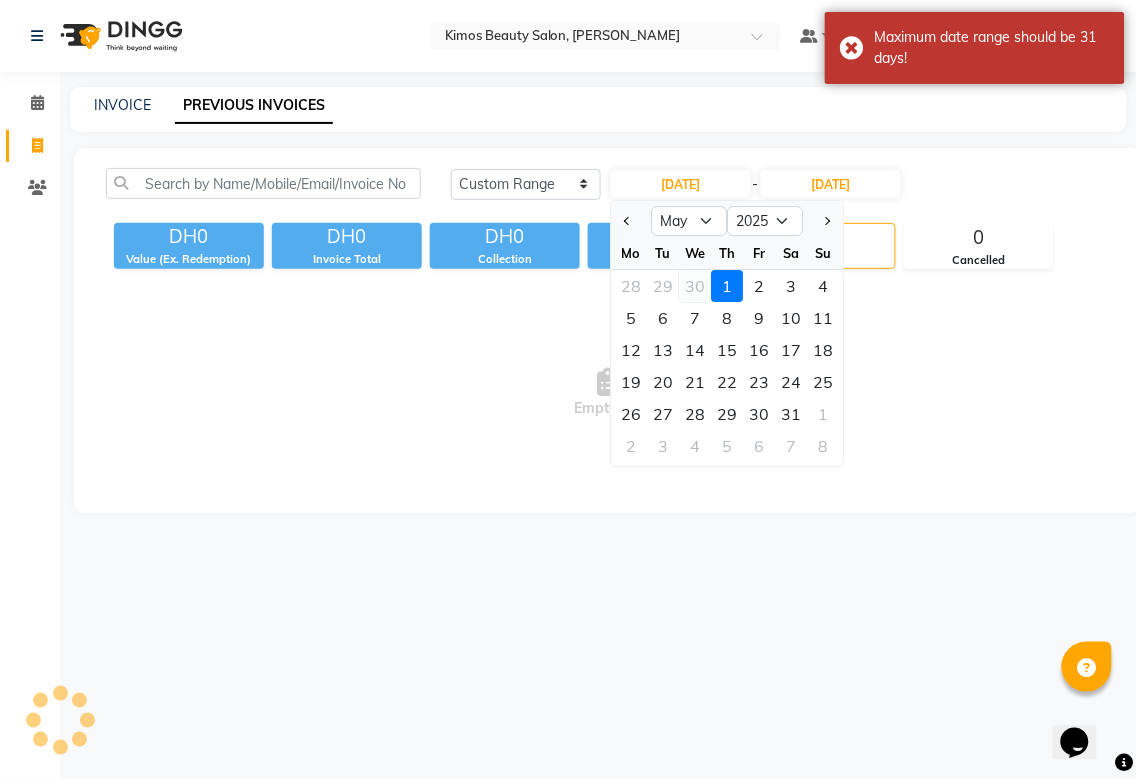 click on "30" 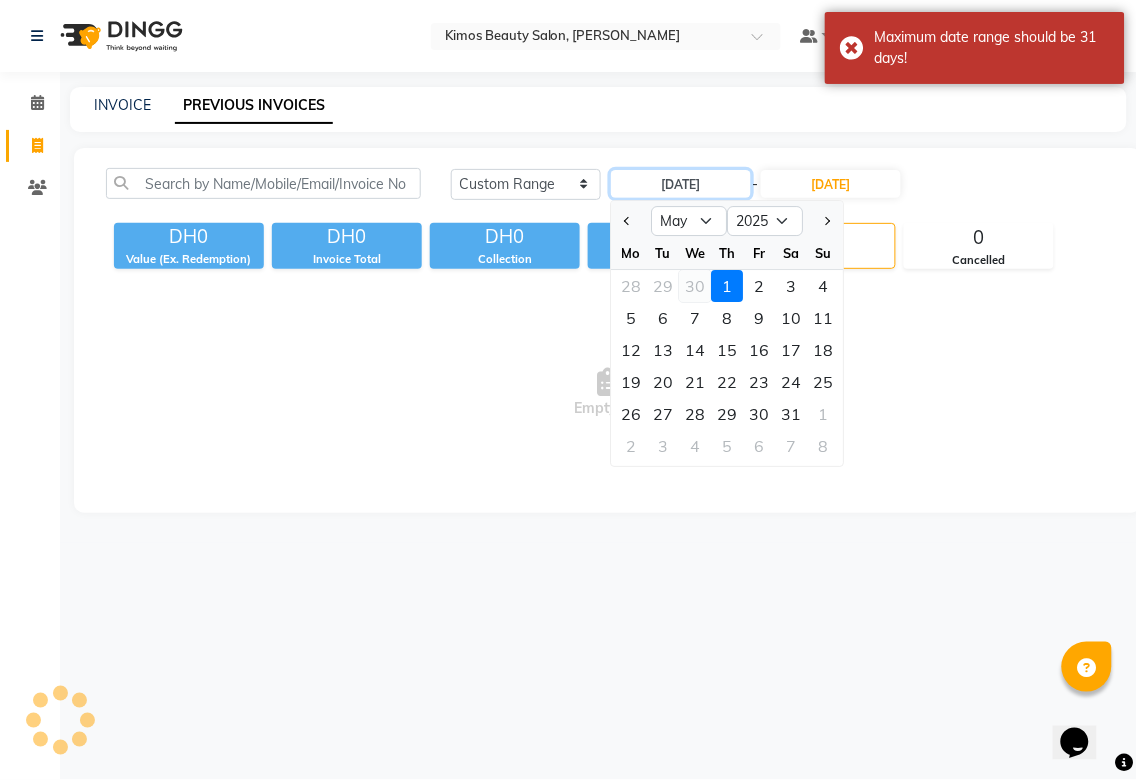 type on "[DATE]" 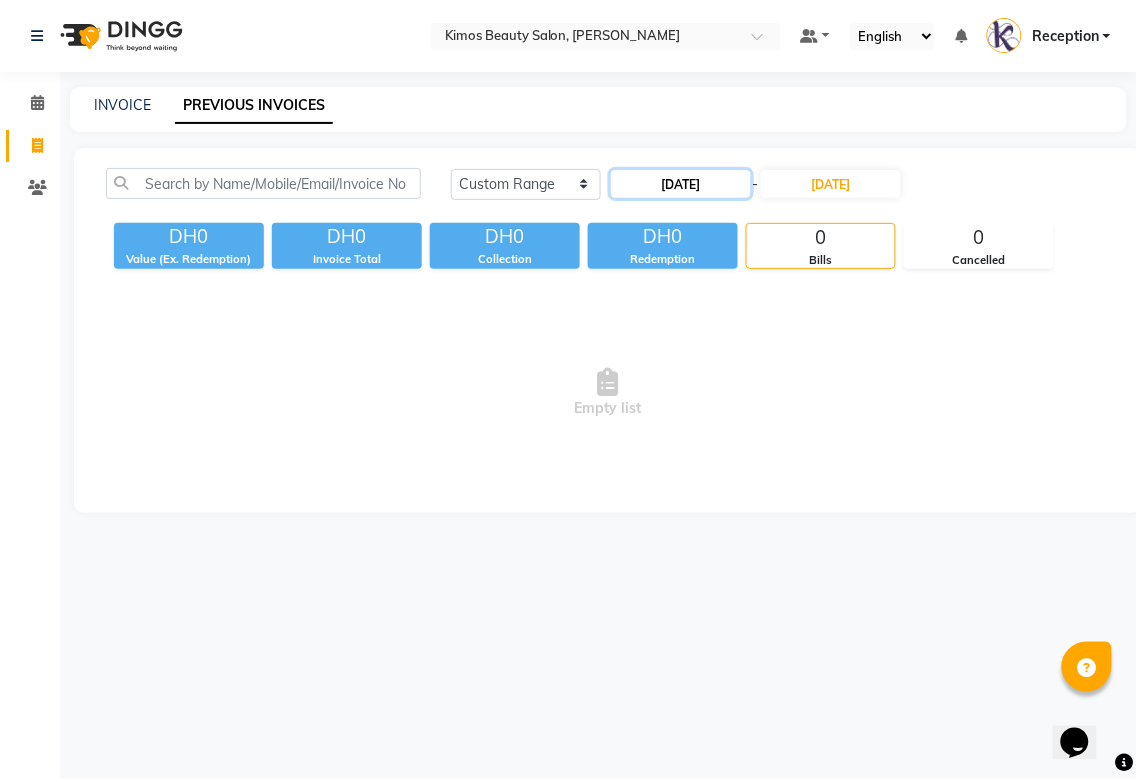 click on "[DATE]" 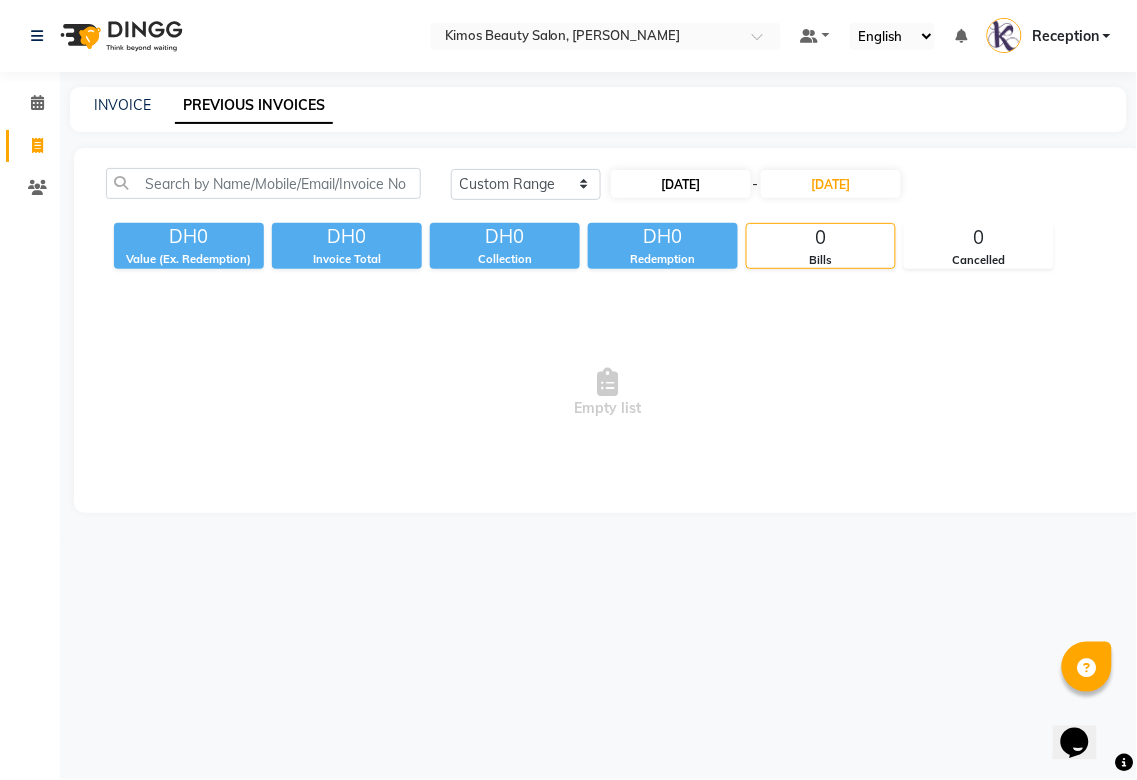 select on "4" 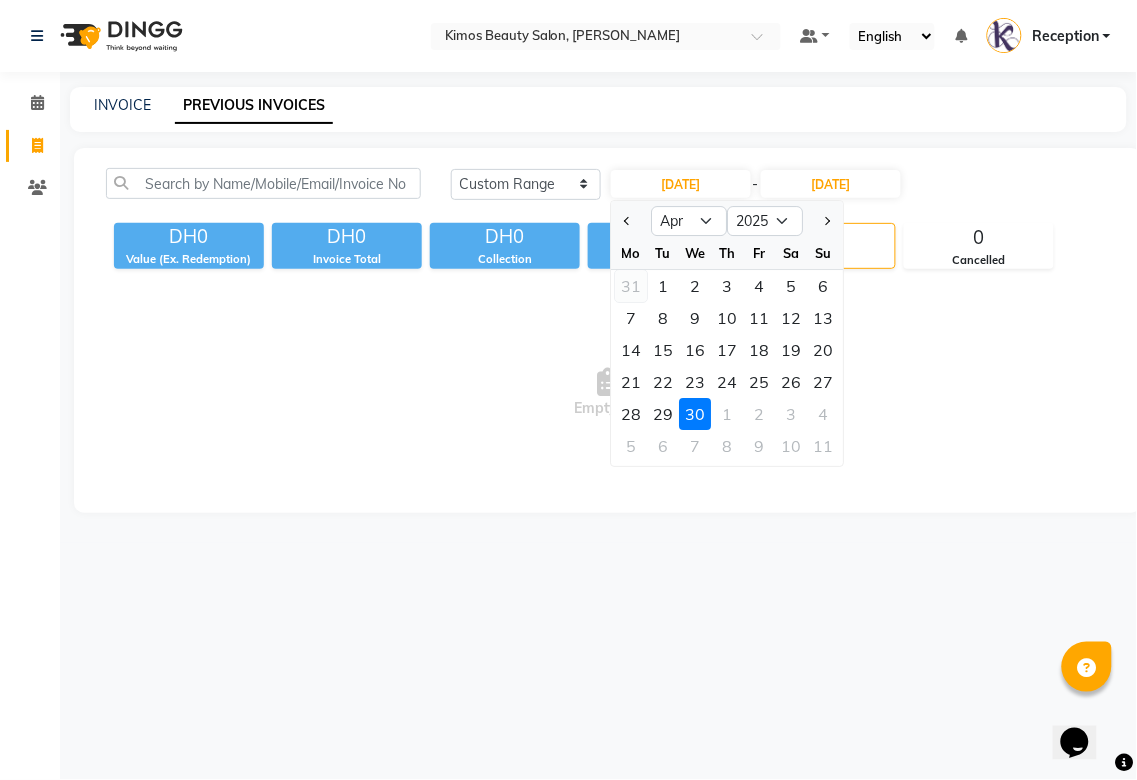 click on "31" 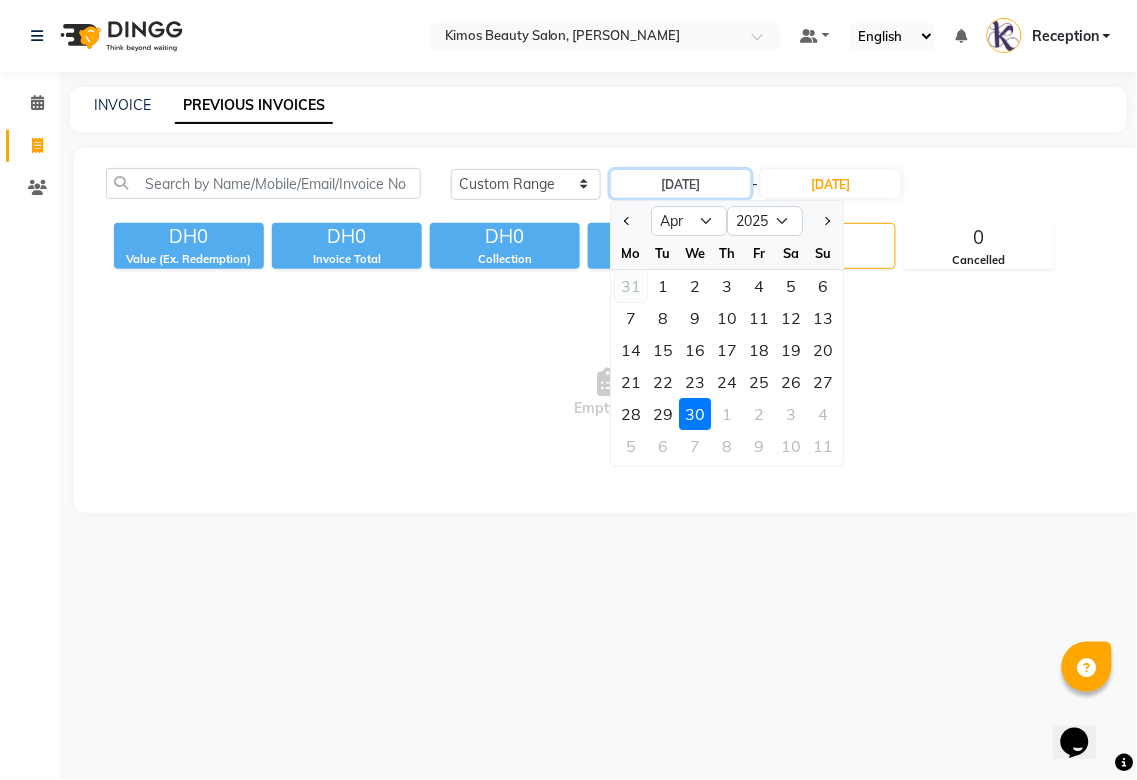 type on "[DATE]" 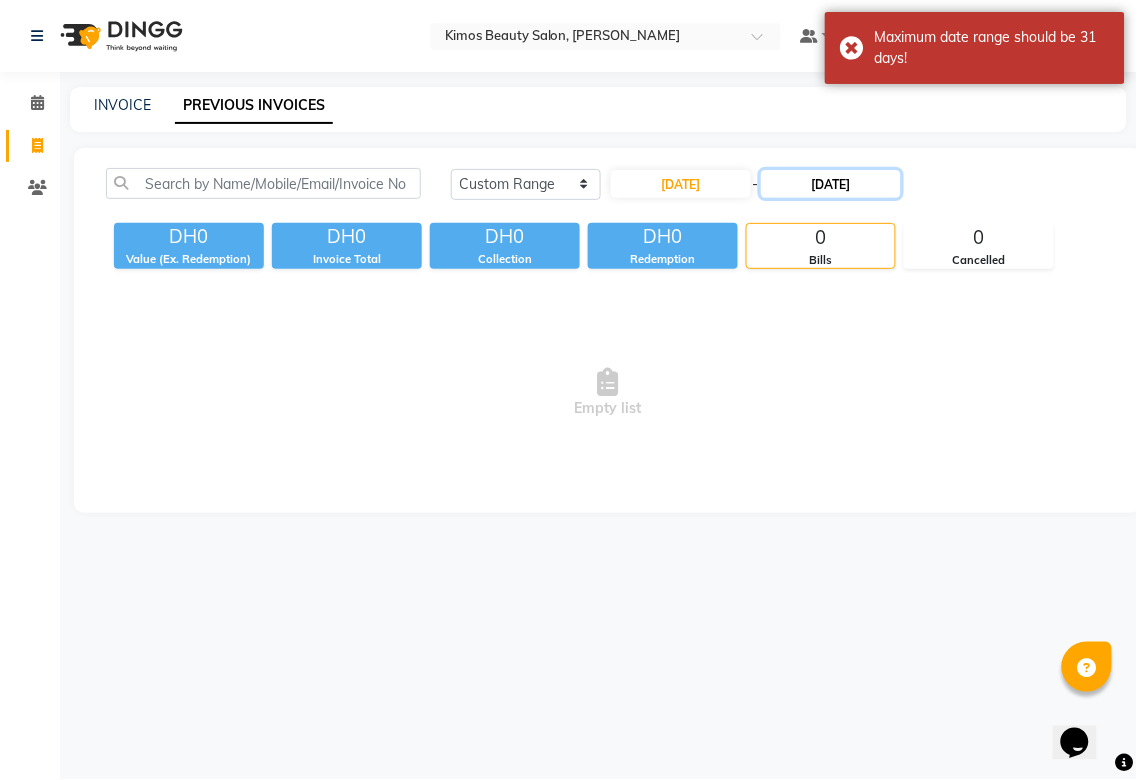 click on "[DATE]" 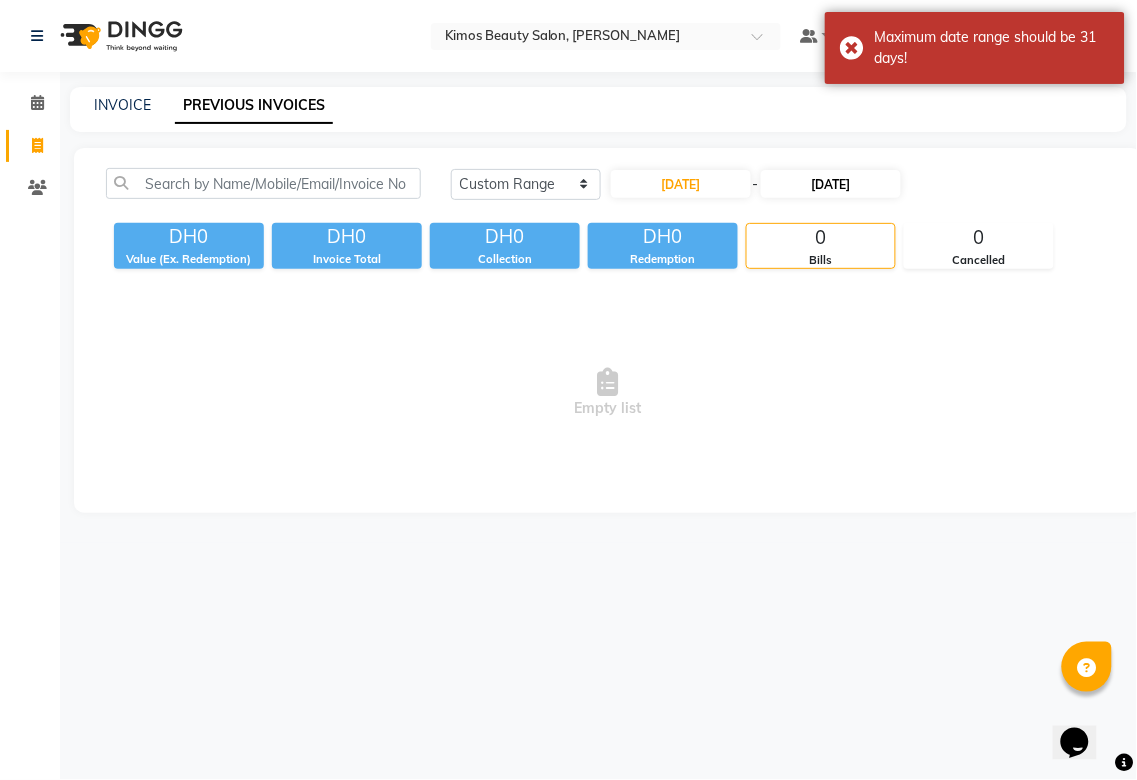 select on "7" 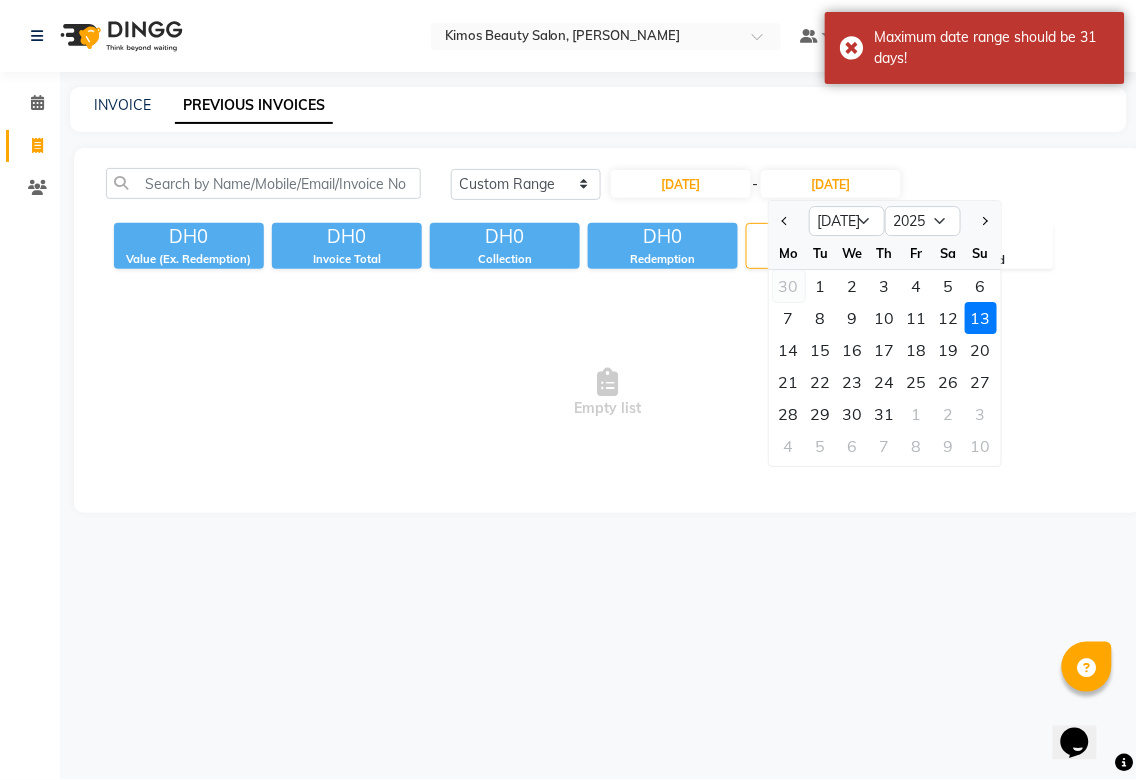 click on "30" 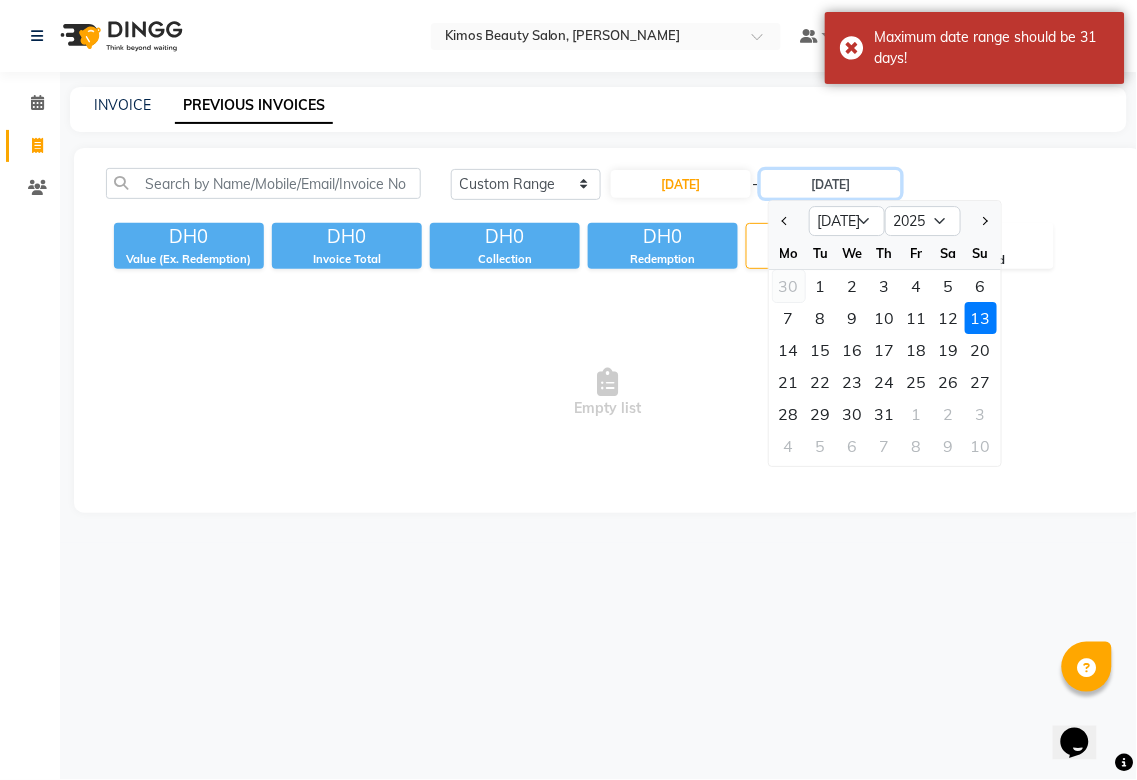 type on "[DATE]" 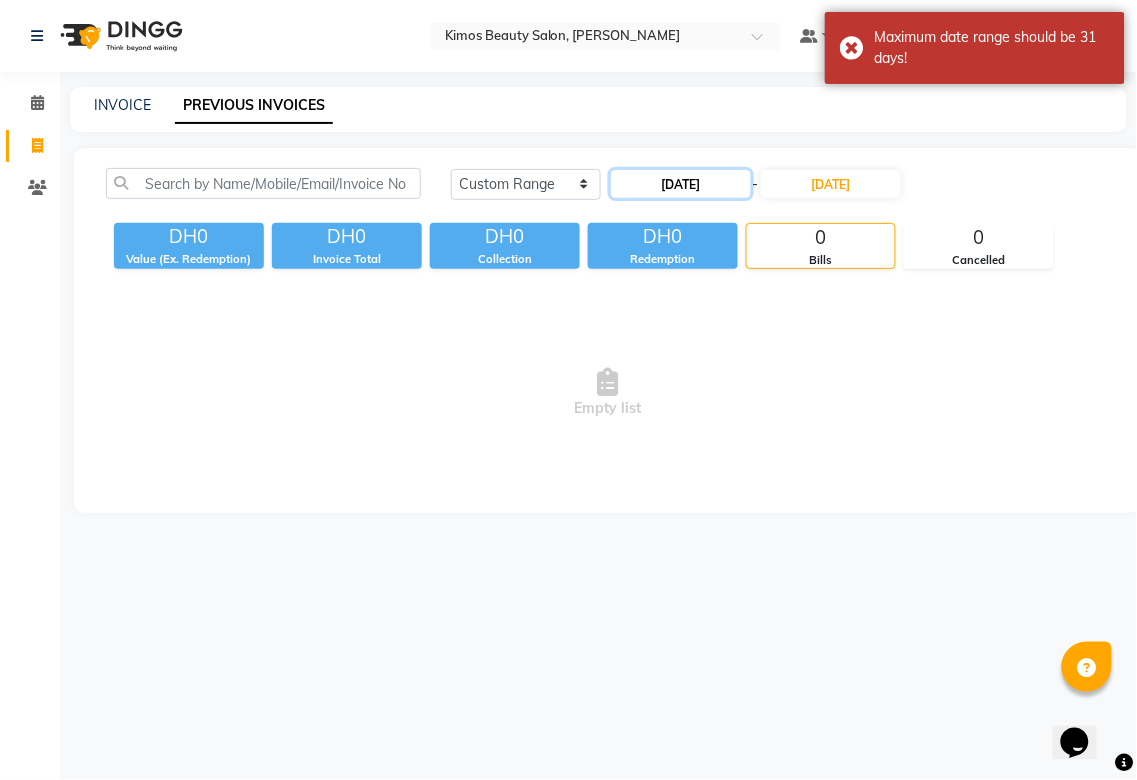 click on "[DATE]" 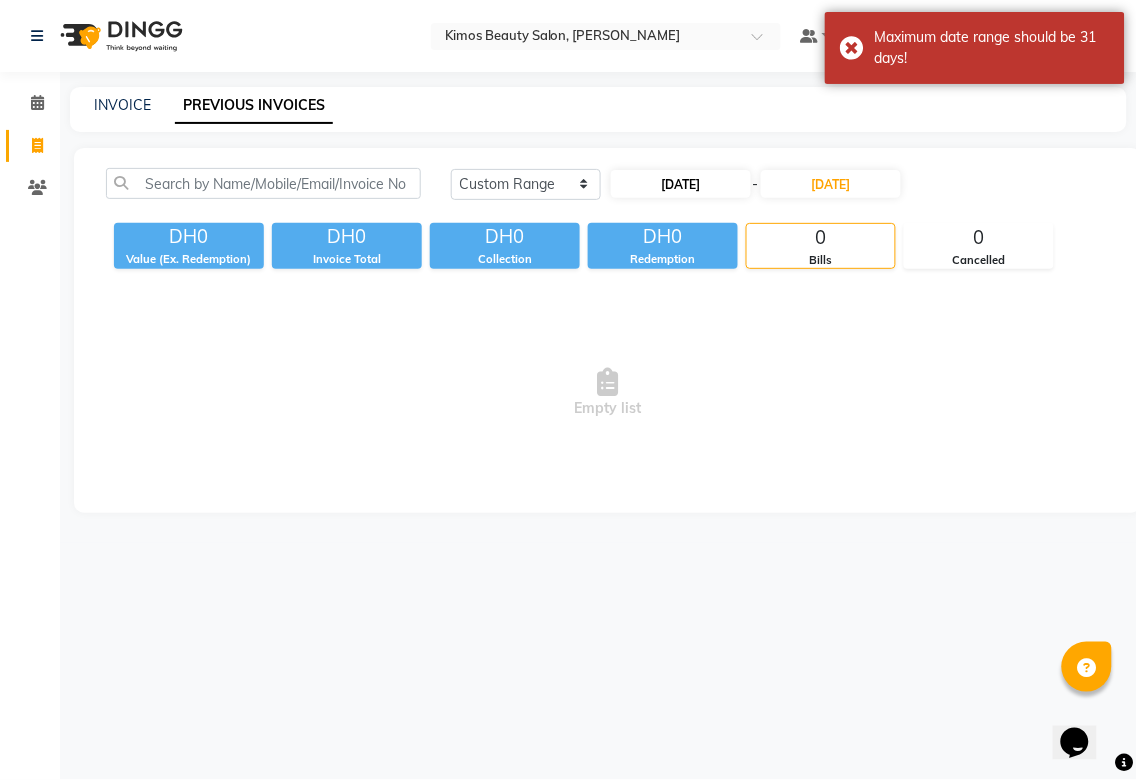 select on "3" 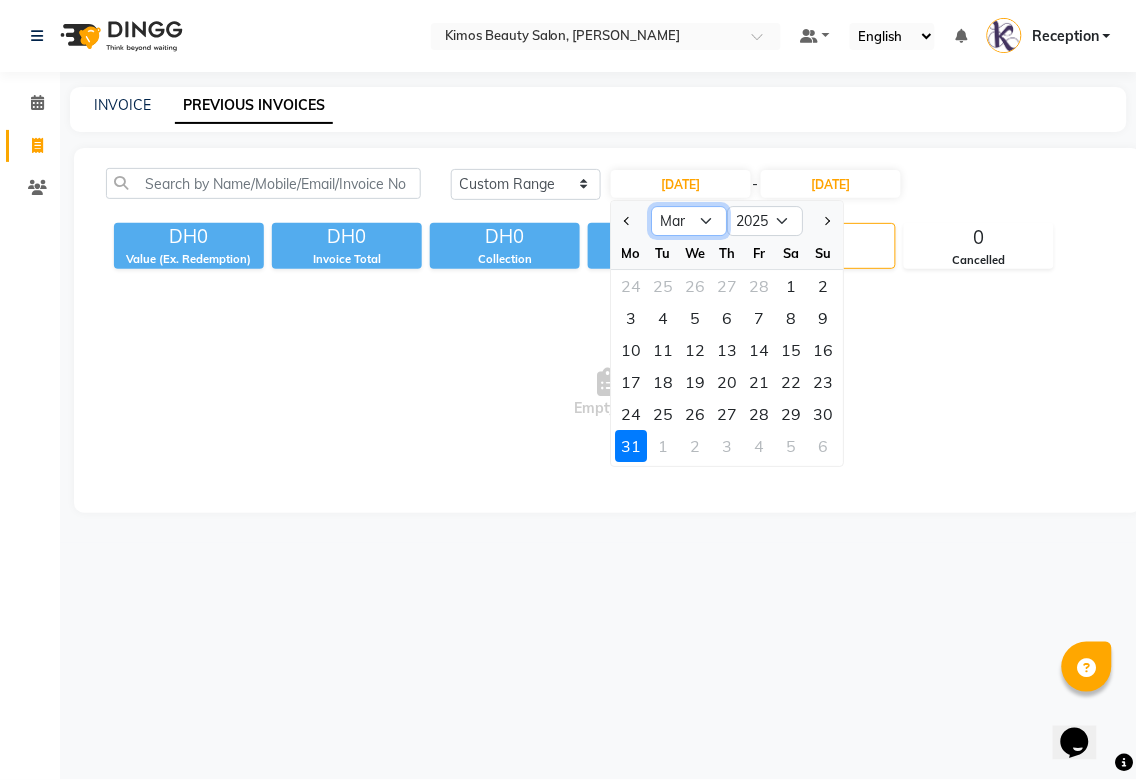 click on "Jan Feb Mar Apr May Jun [DATE] Aug Sep Oct Nov Dec" 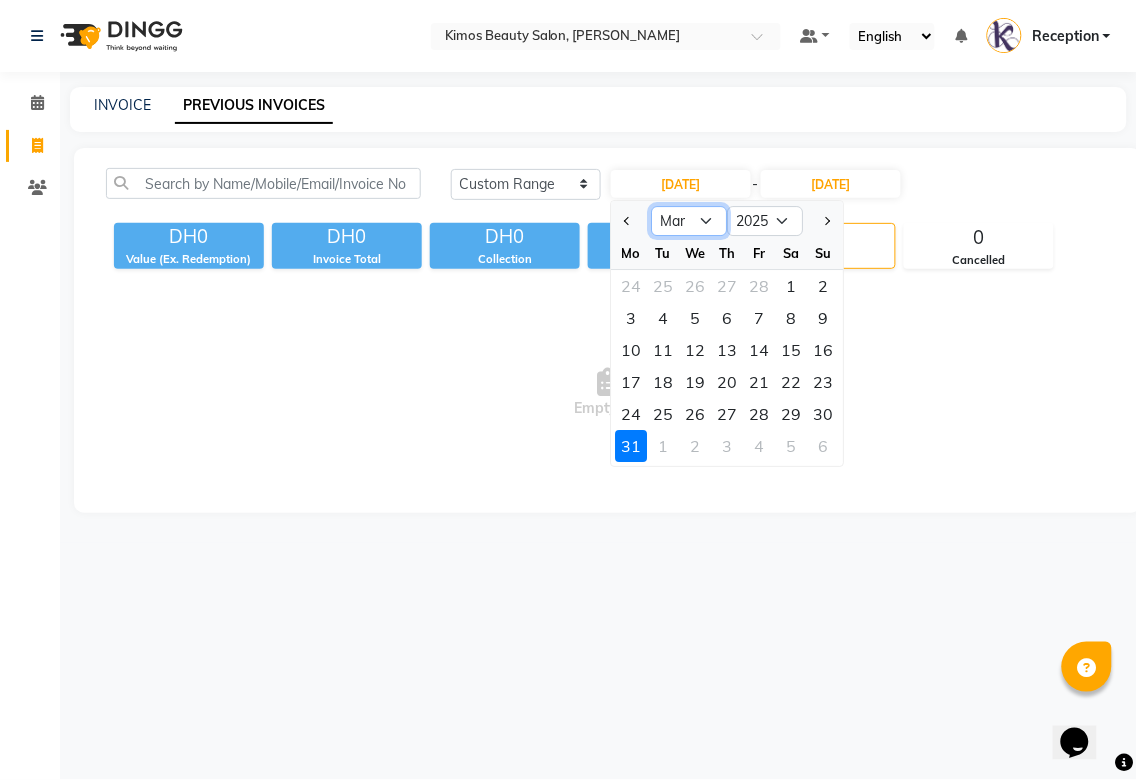 select on "5" 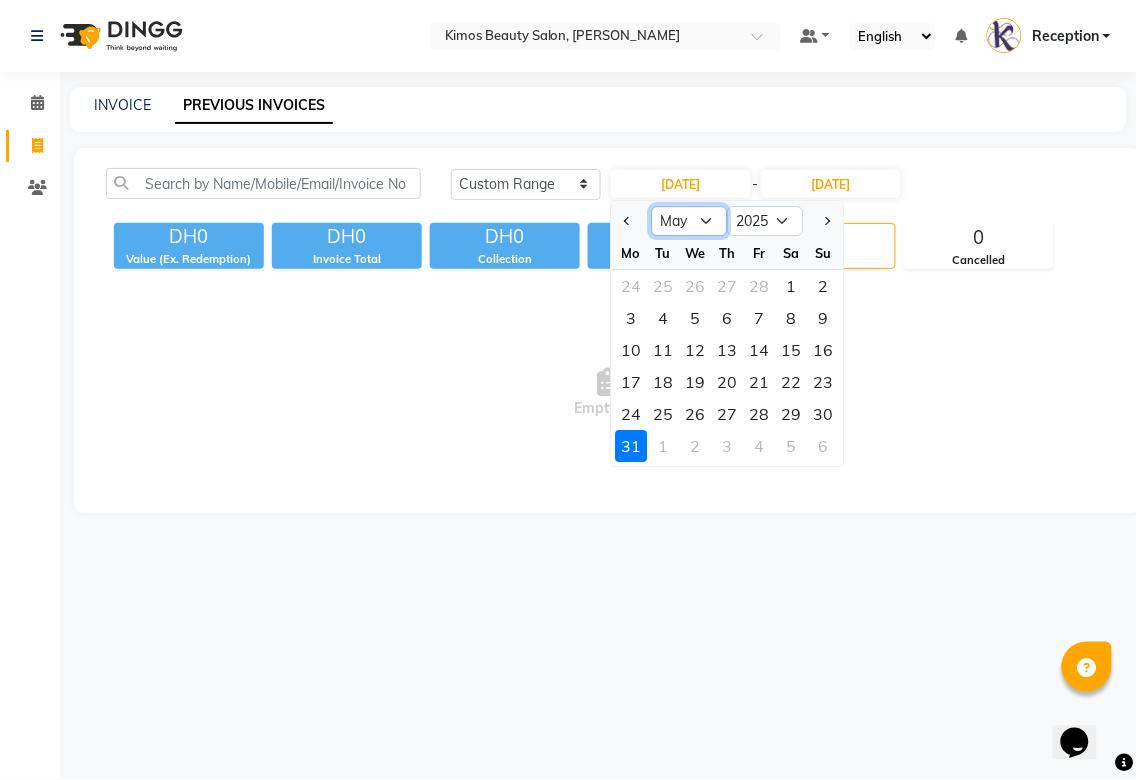 click on "Jan Feb Mar Apr May Jun [DATE] Aug Sep Oct Nov Dec" 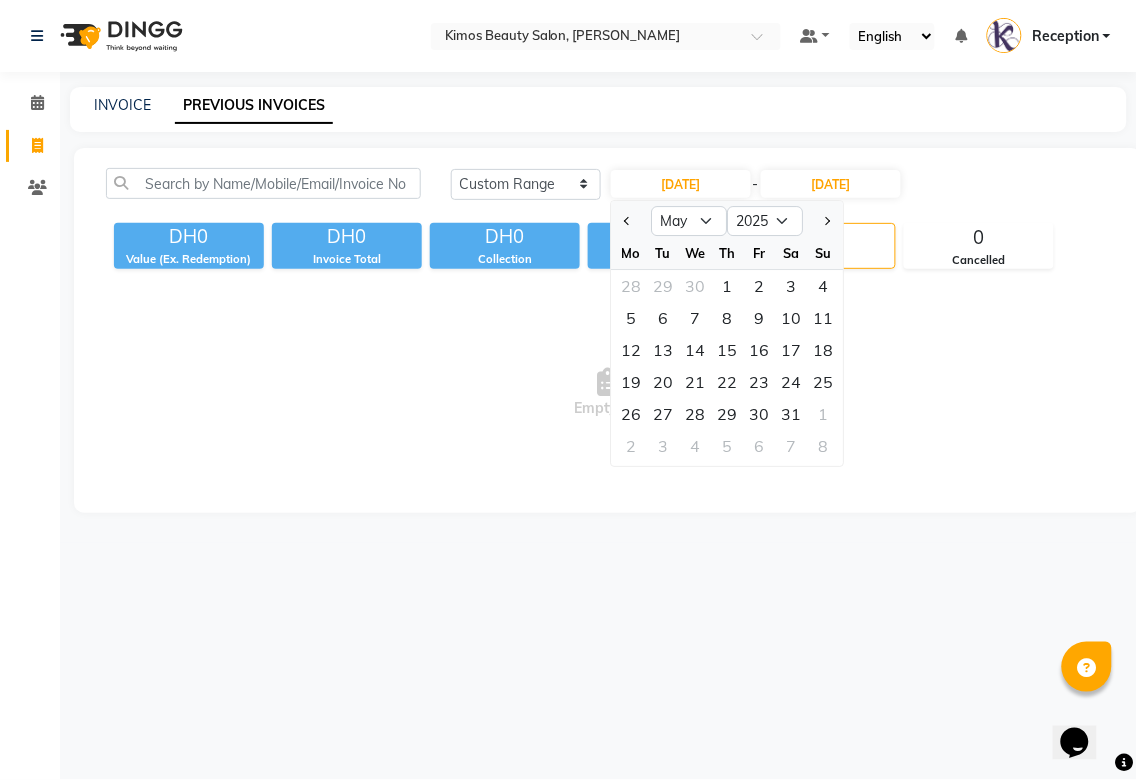 click on "Empty list" at bounding box center (608, 393) 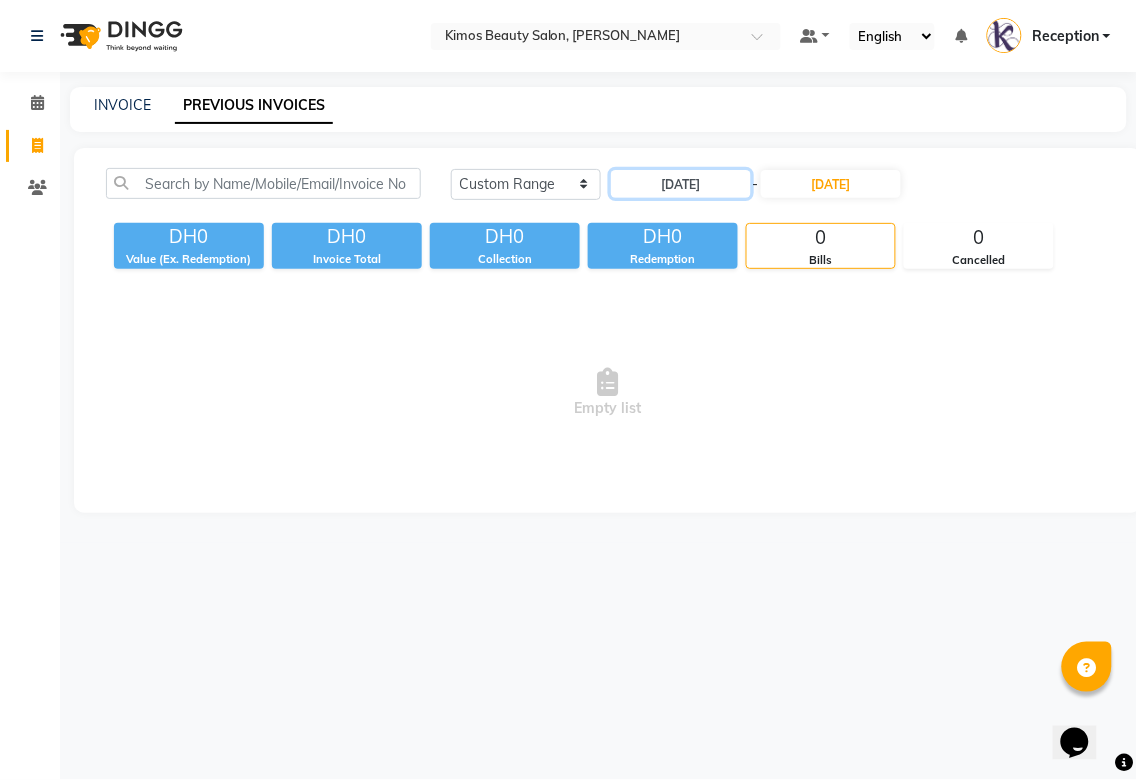 click on "[DATE]" 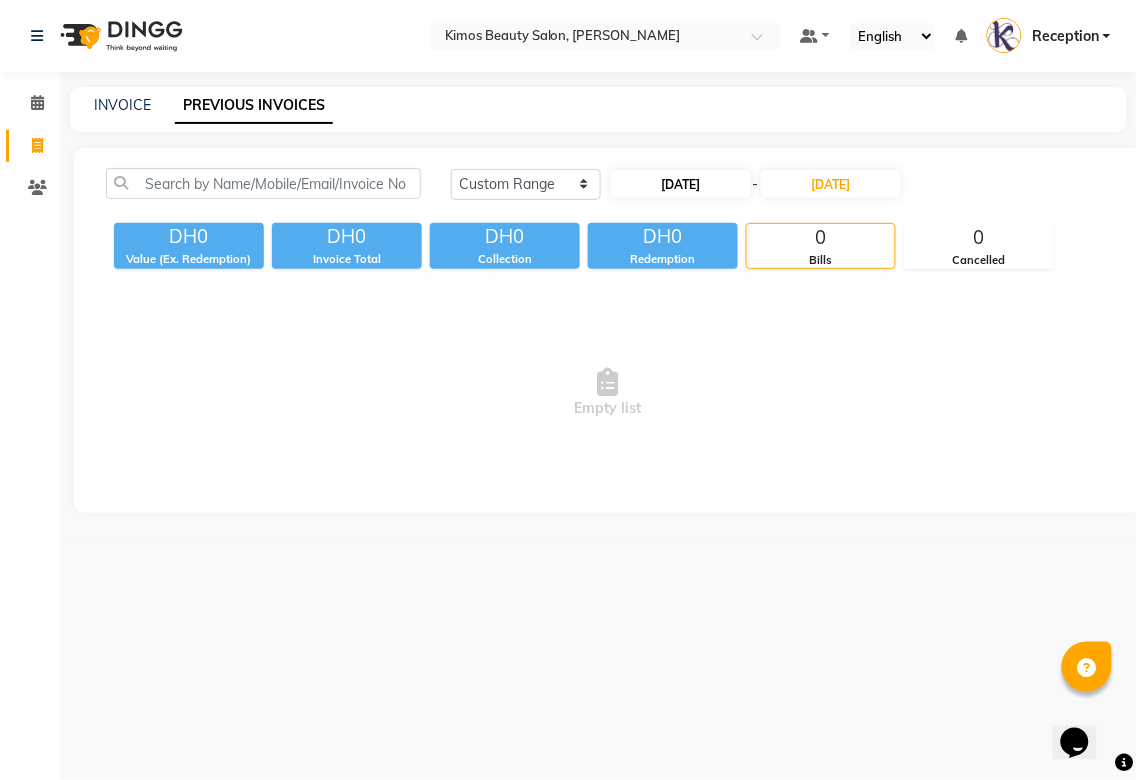 select on "3" 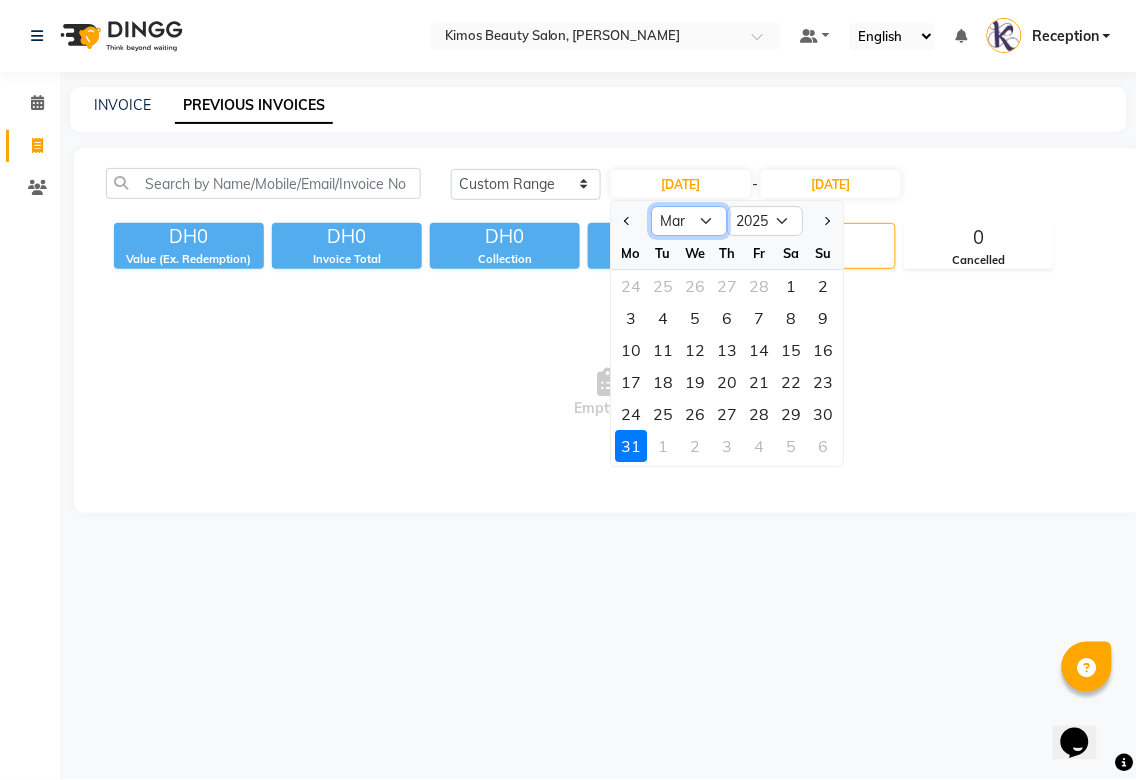 click on "Jan Feb Mar Apr May Jun [DATE] Aug Sep Oct Nov Dec" 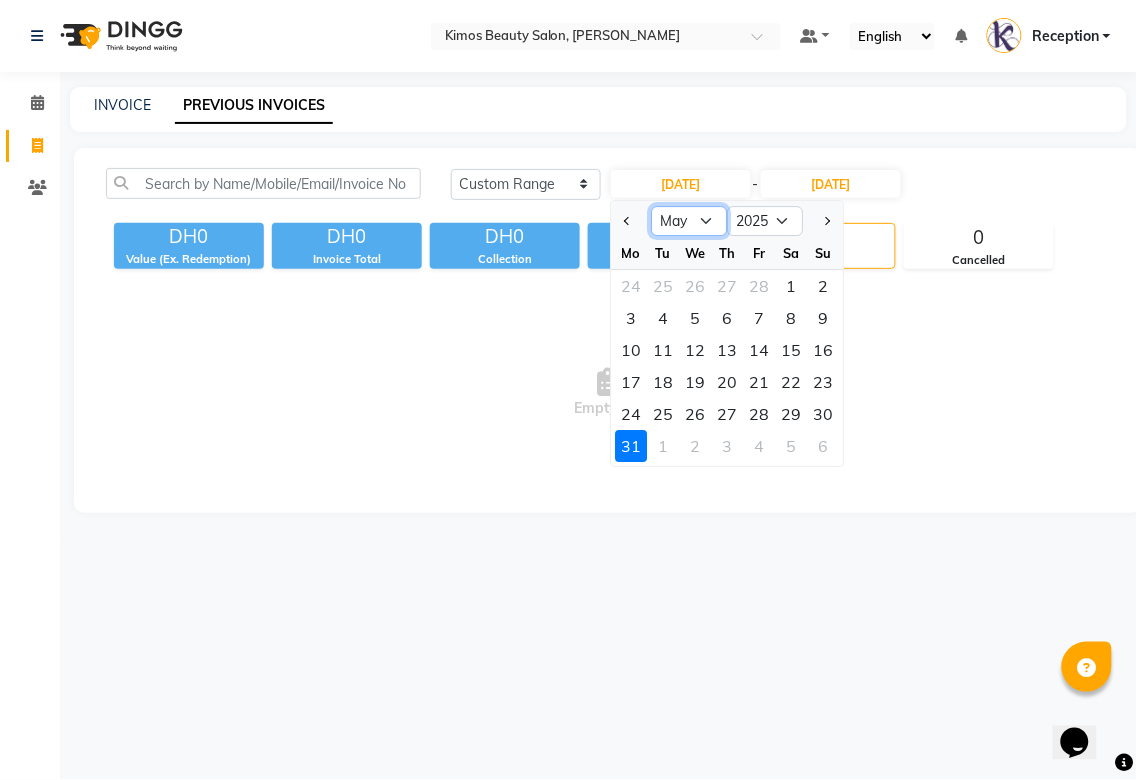 click on "Jan Feb Mar Apr May Jun [DATE] Aug Sep Oct Nov Dec" 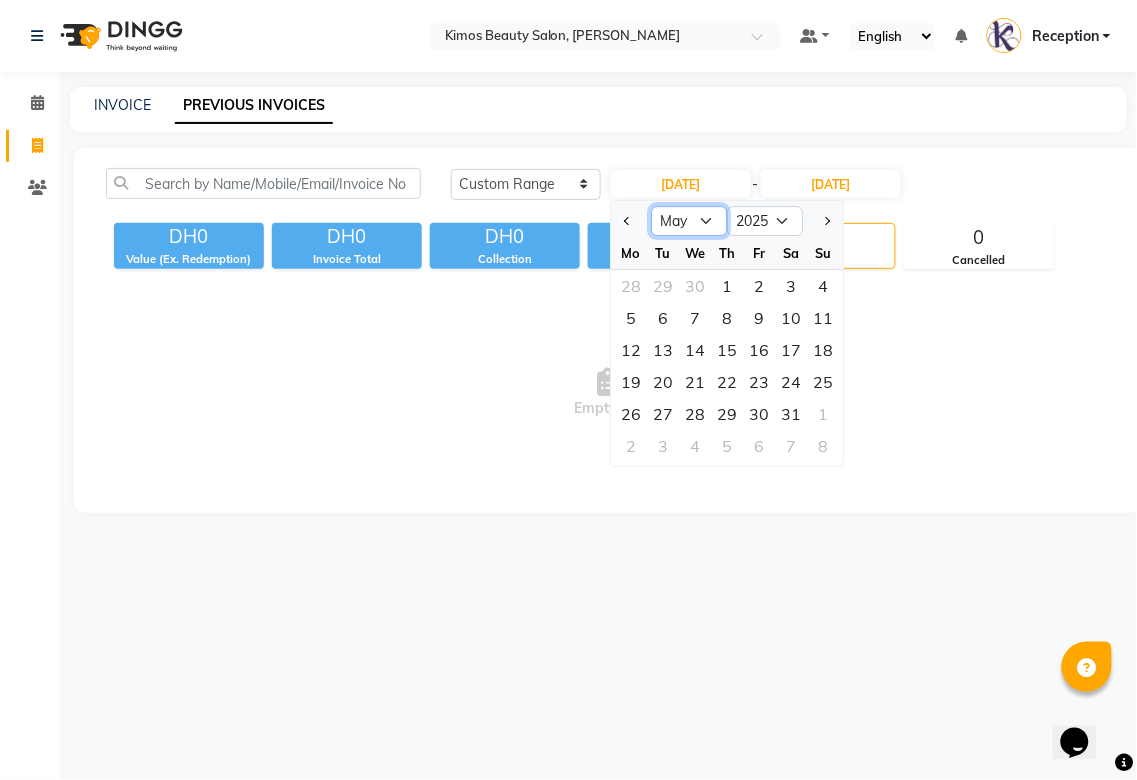 click on "Jan Feb Mar Apr May Jun [DATE] Aug Sep Oct Nov Dec" 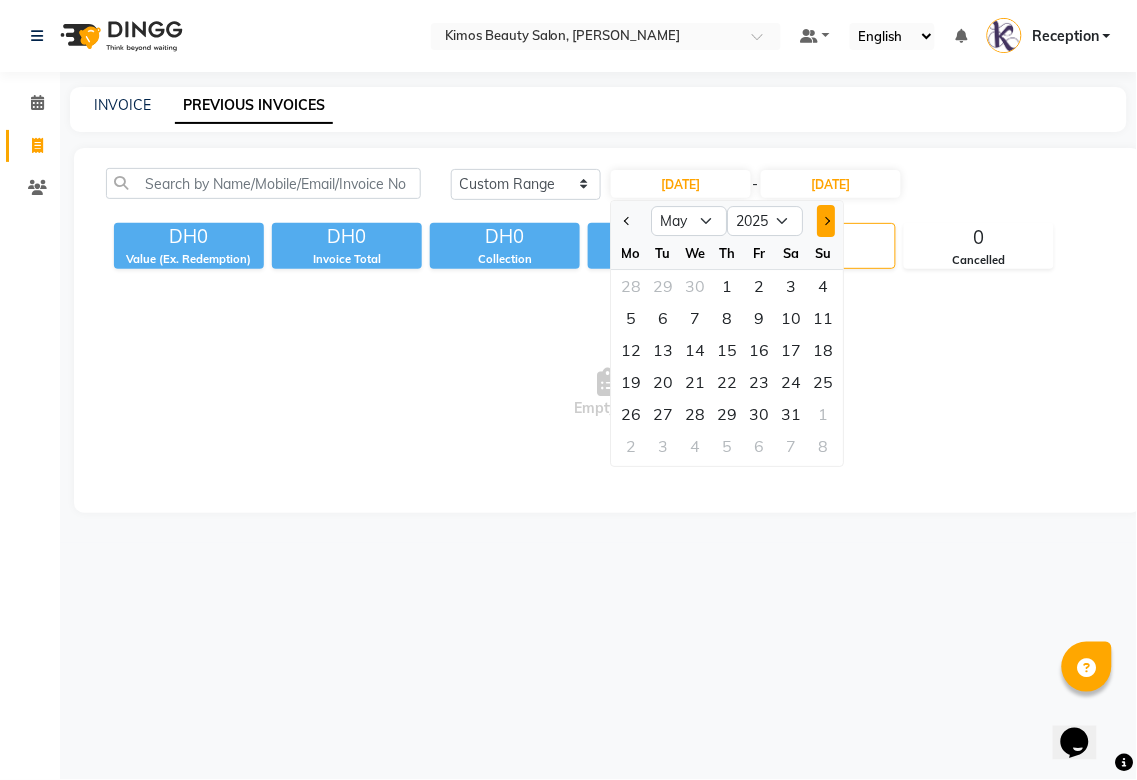 click 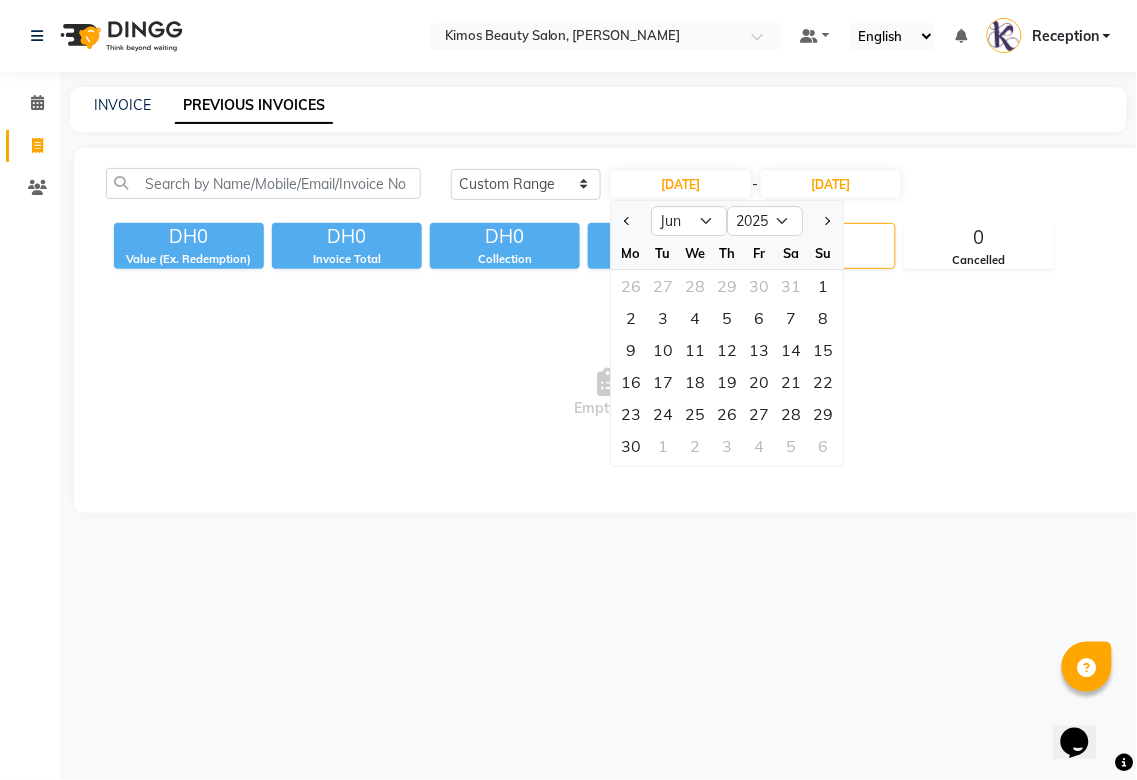 click on "Empty list" at bounding box center [608, 393] 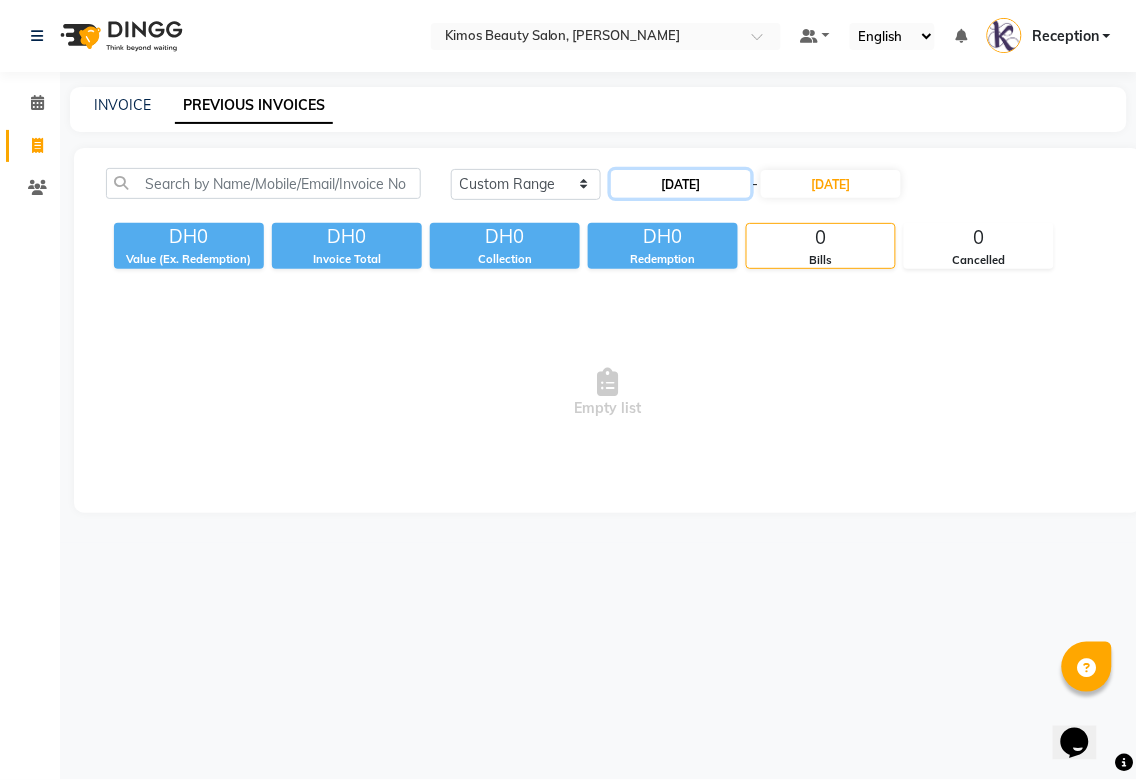 click on "[DATE]" 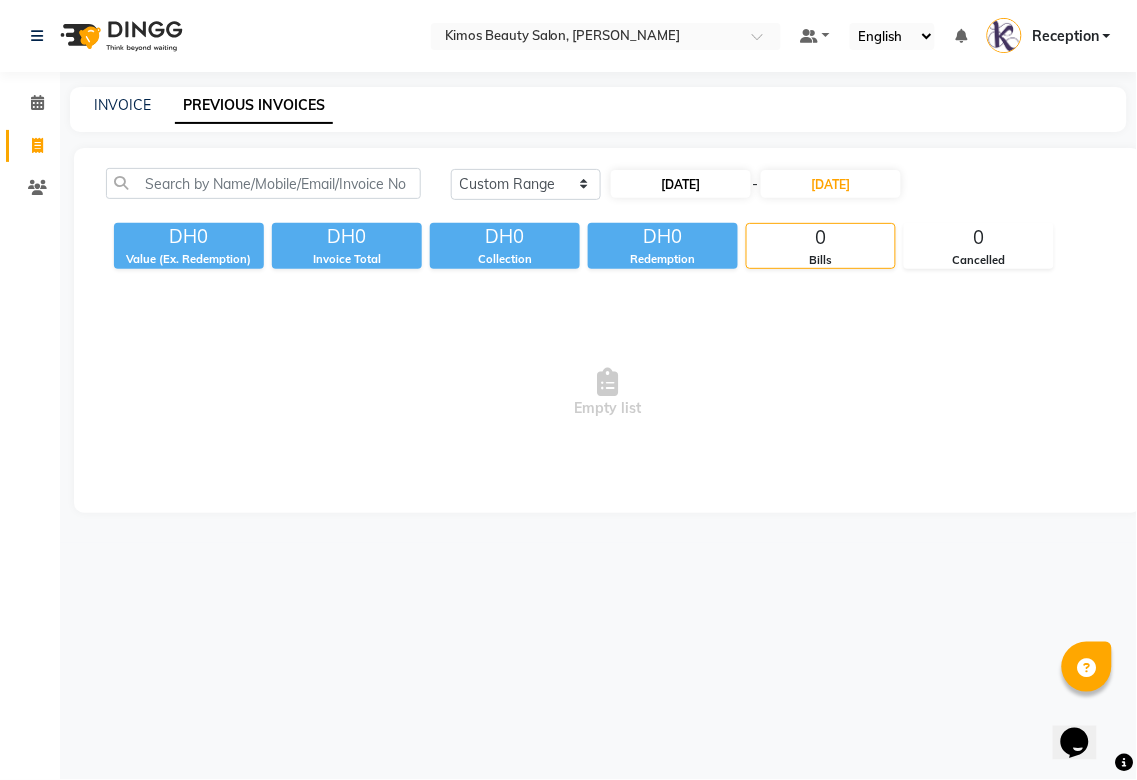 select on "3" 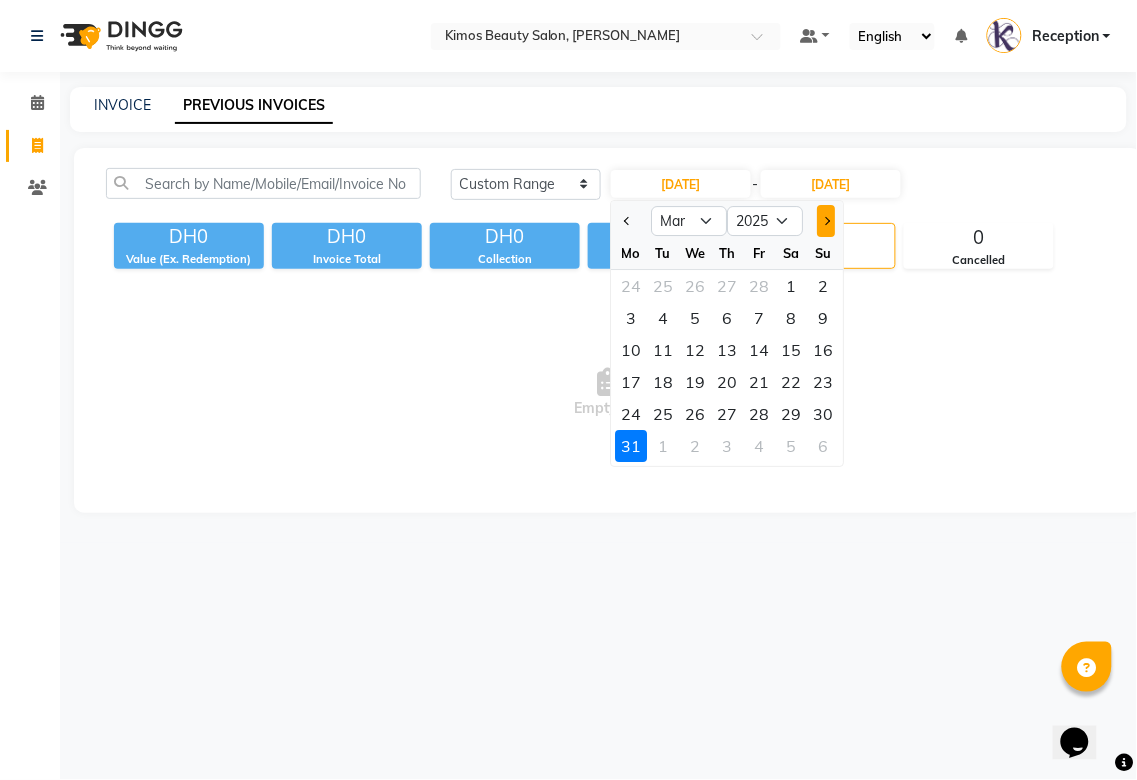 click 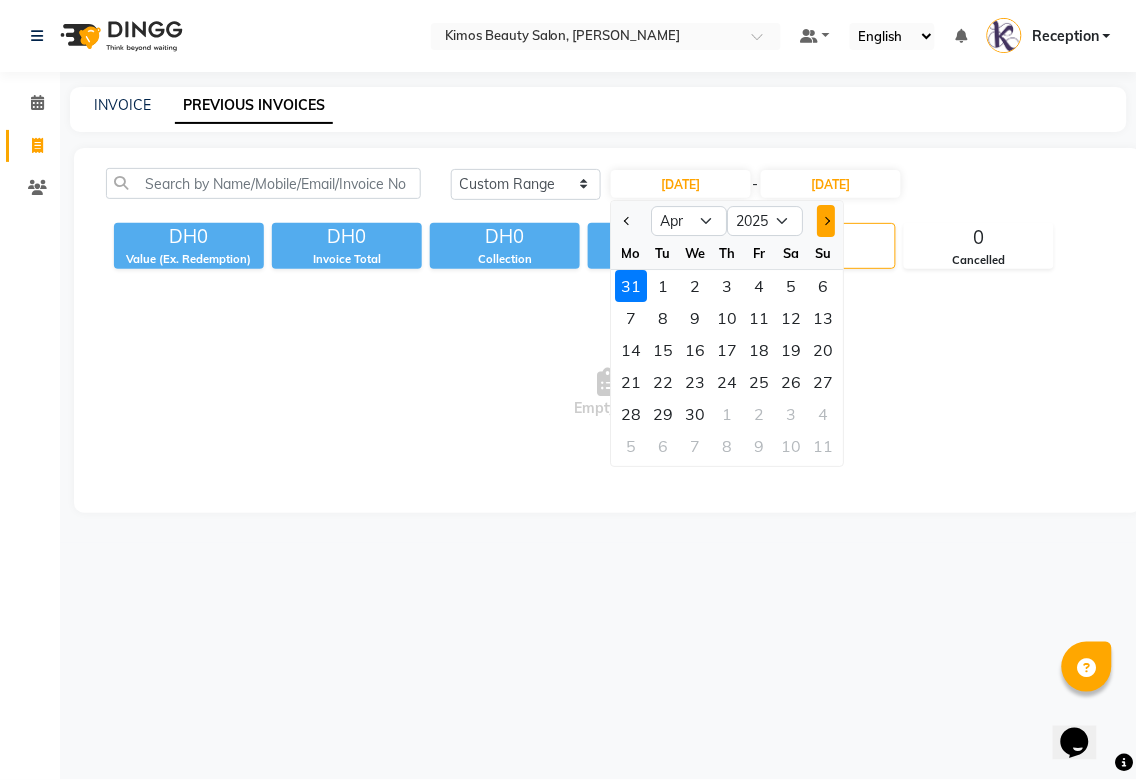 click 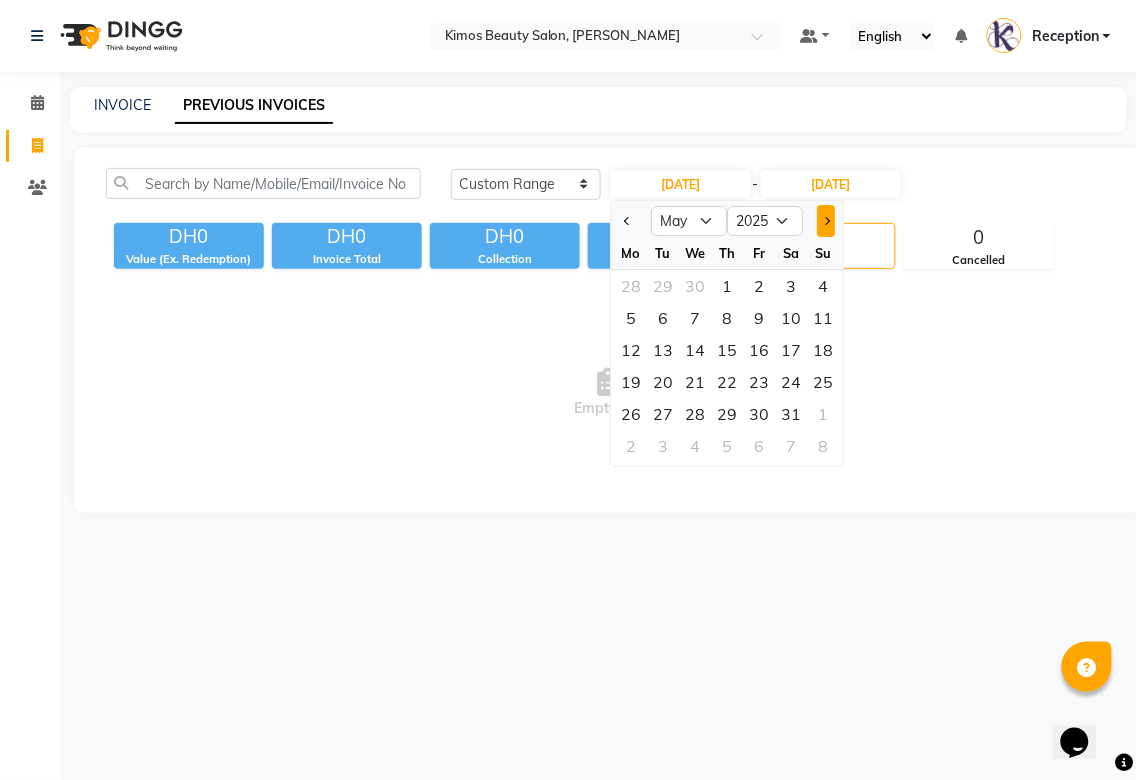 click 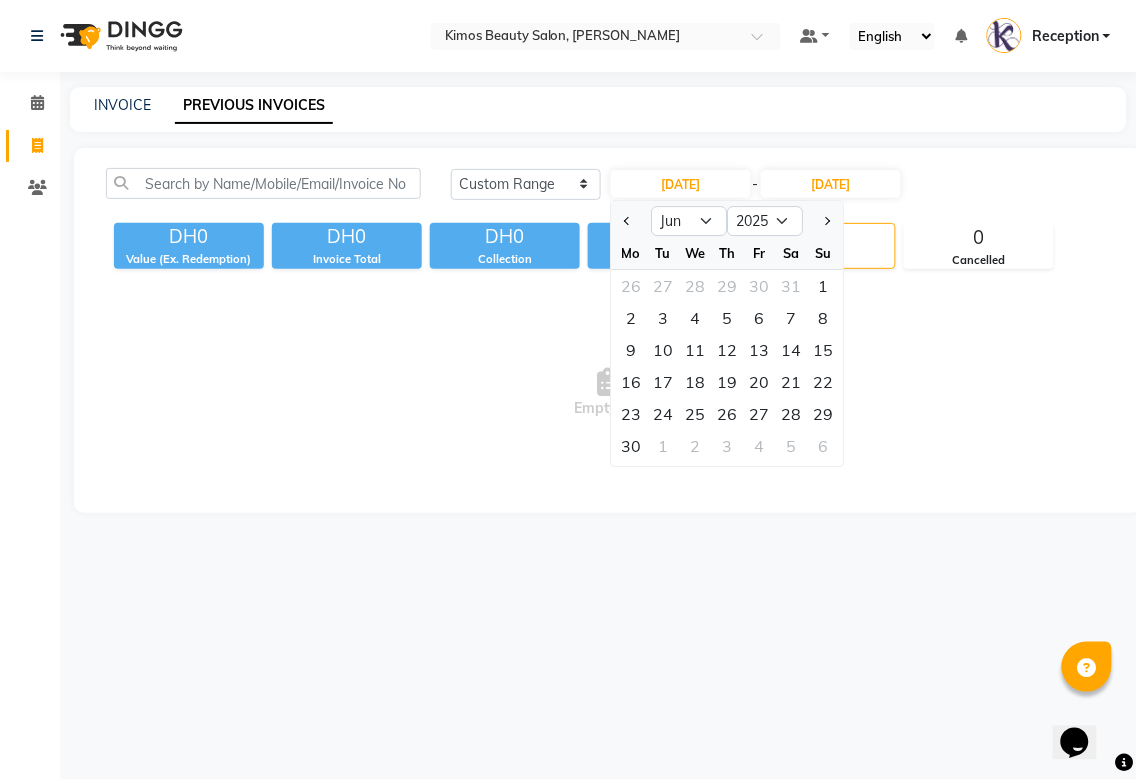 click on "Empty list" at bounding box center (608, 393) 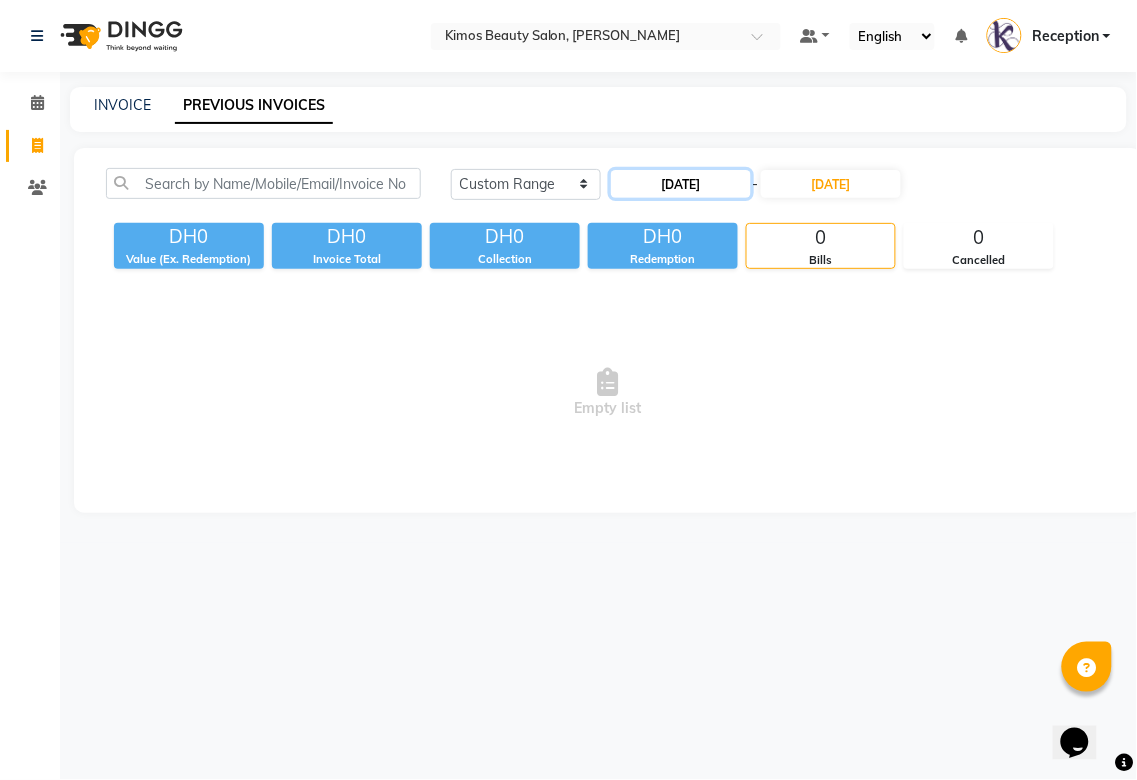 click on "[DATE]" 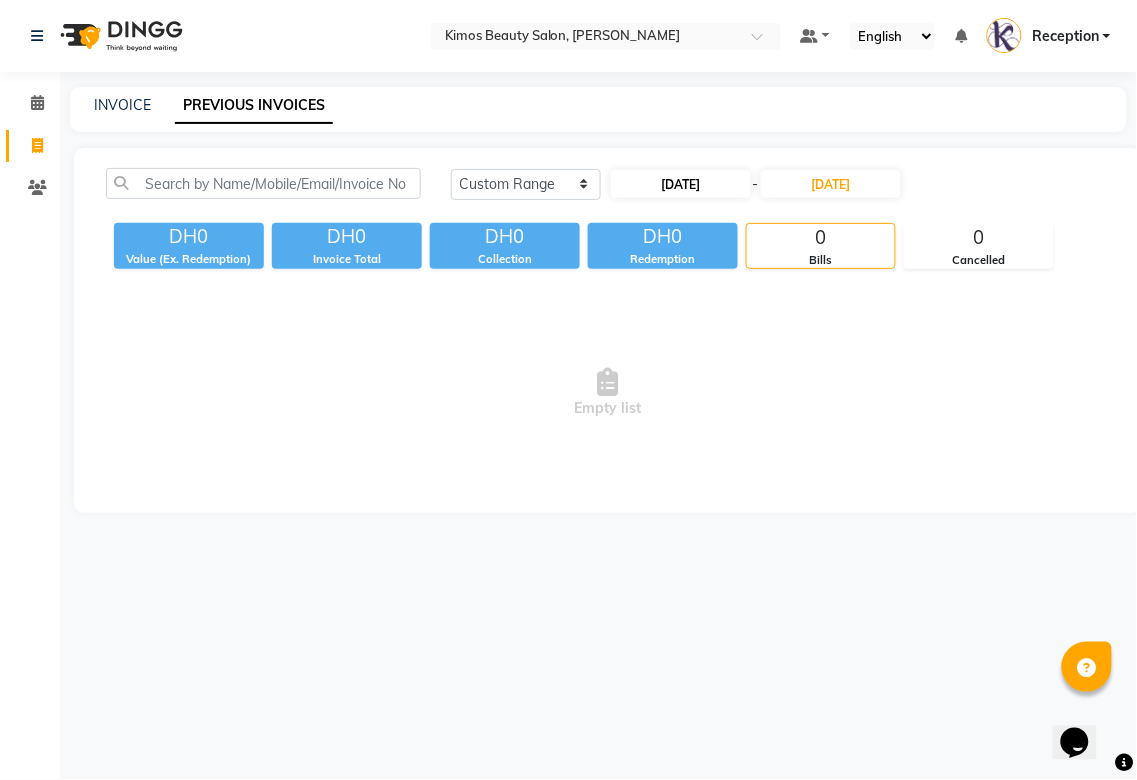 select on "3" 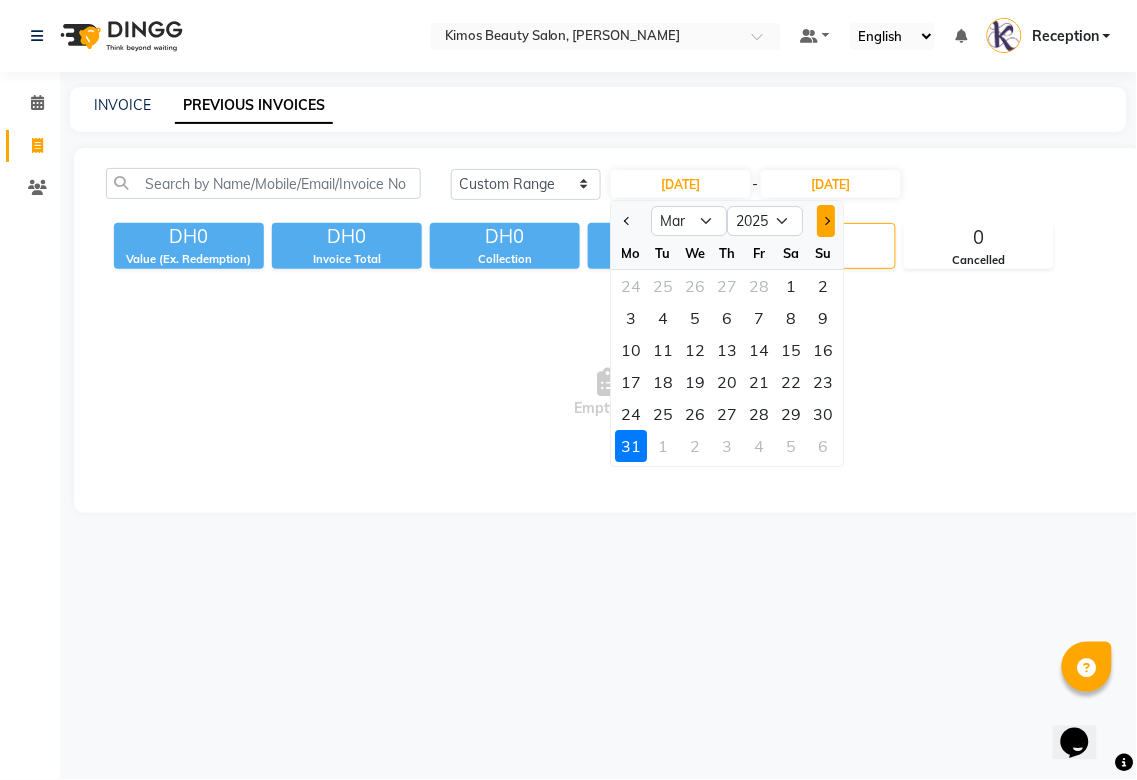click 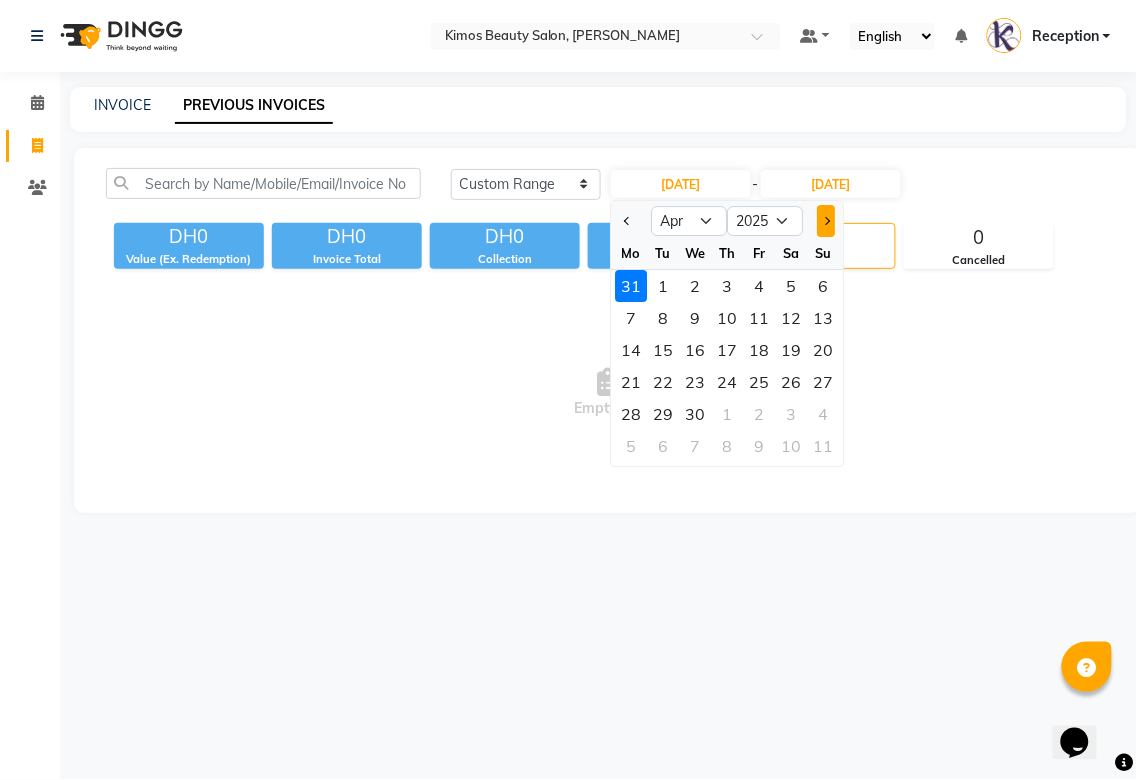 click 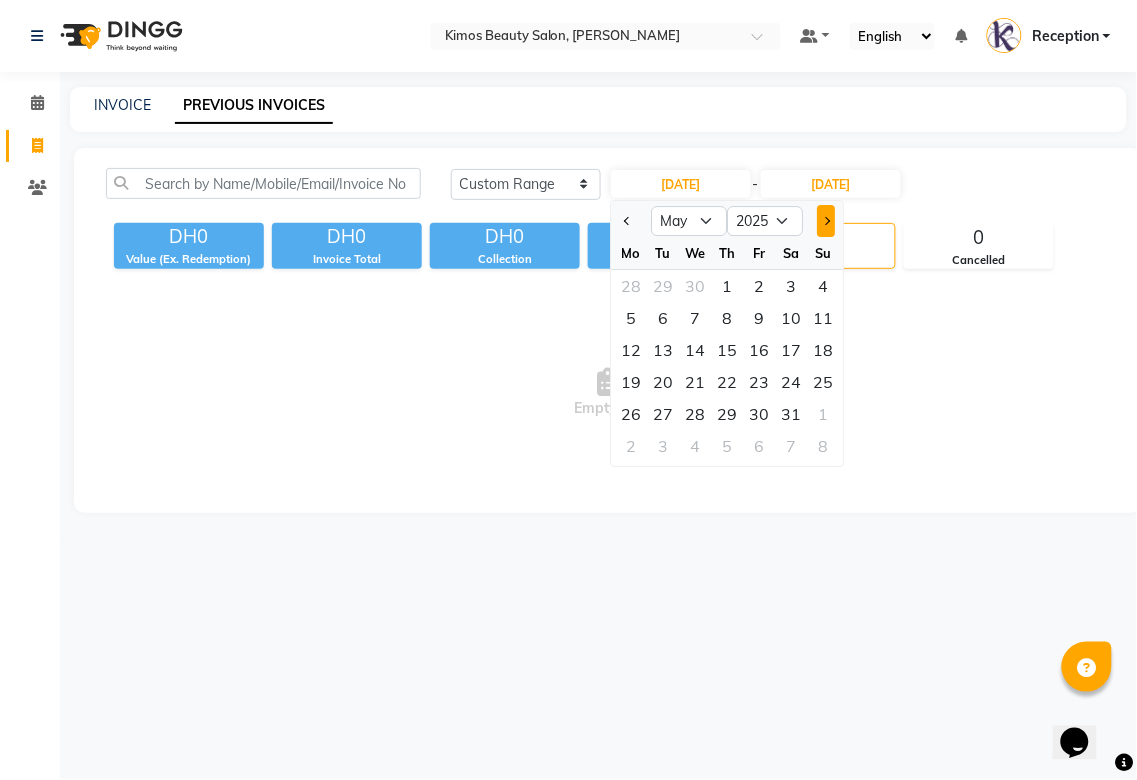 click 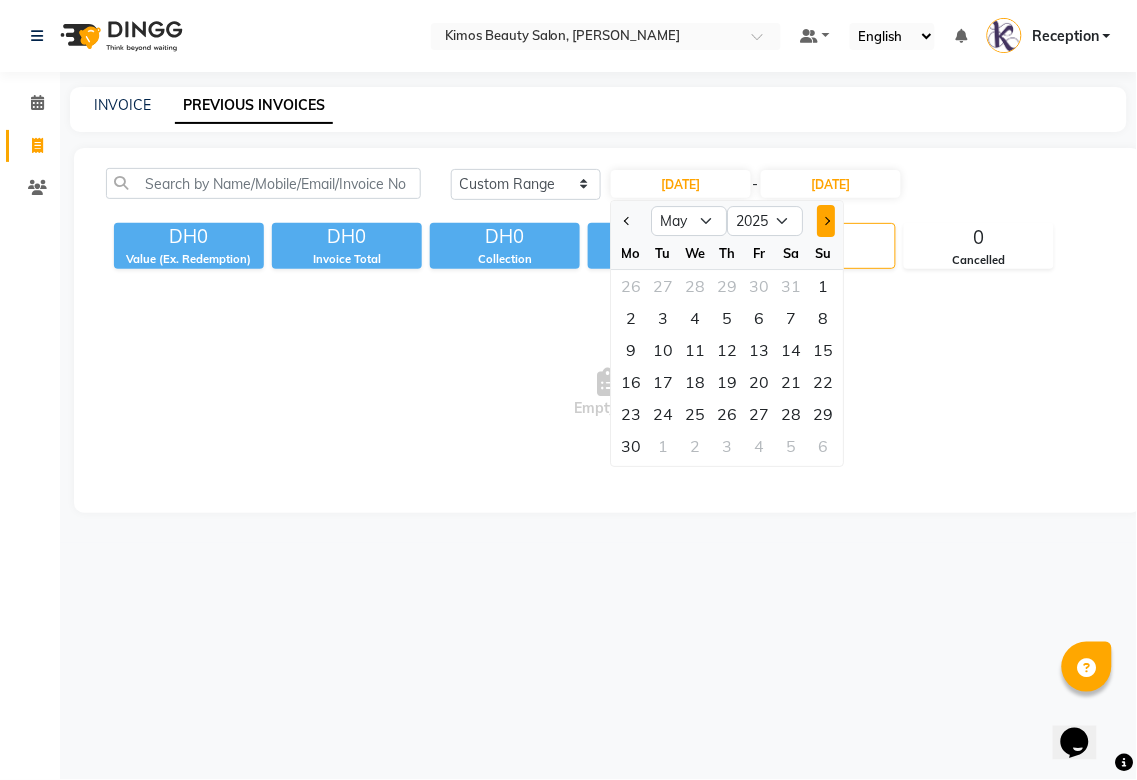 select on "6" 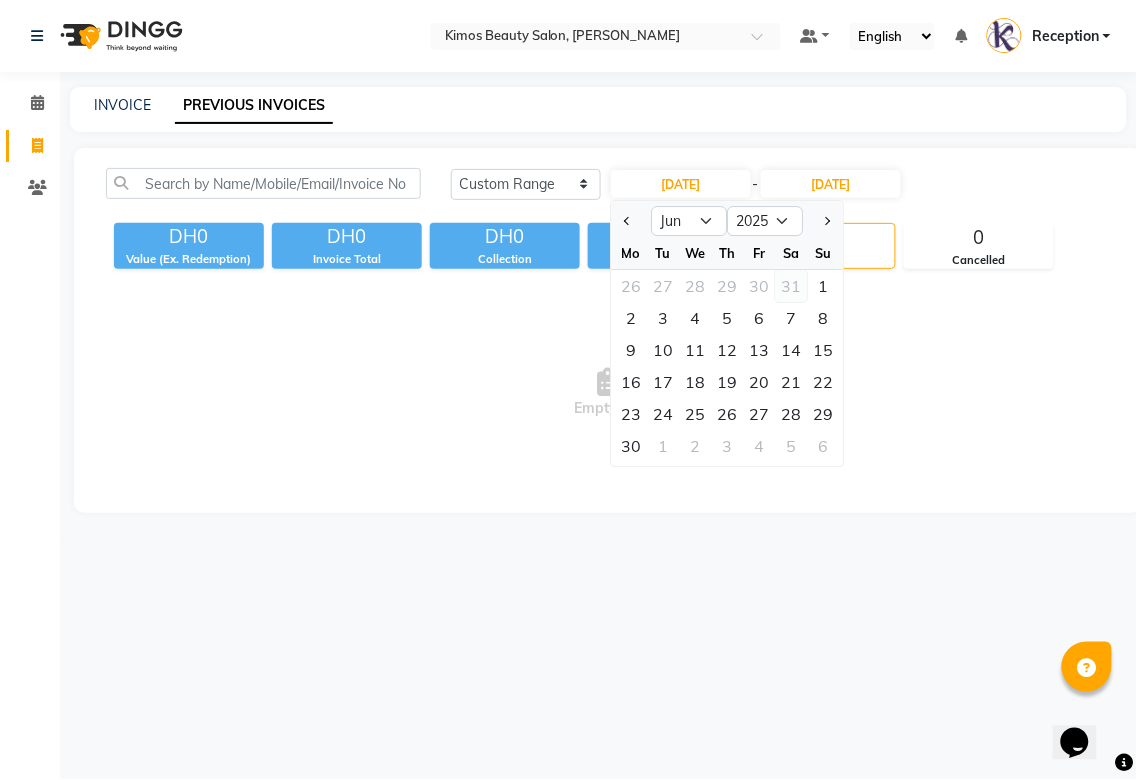 click on "31" 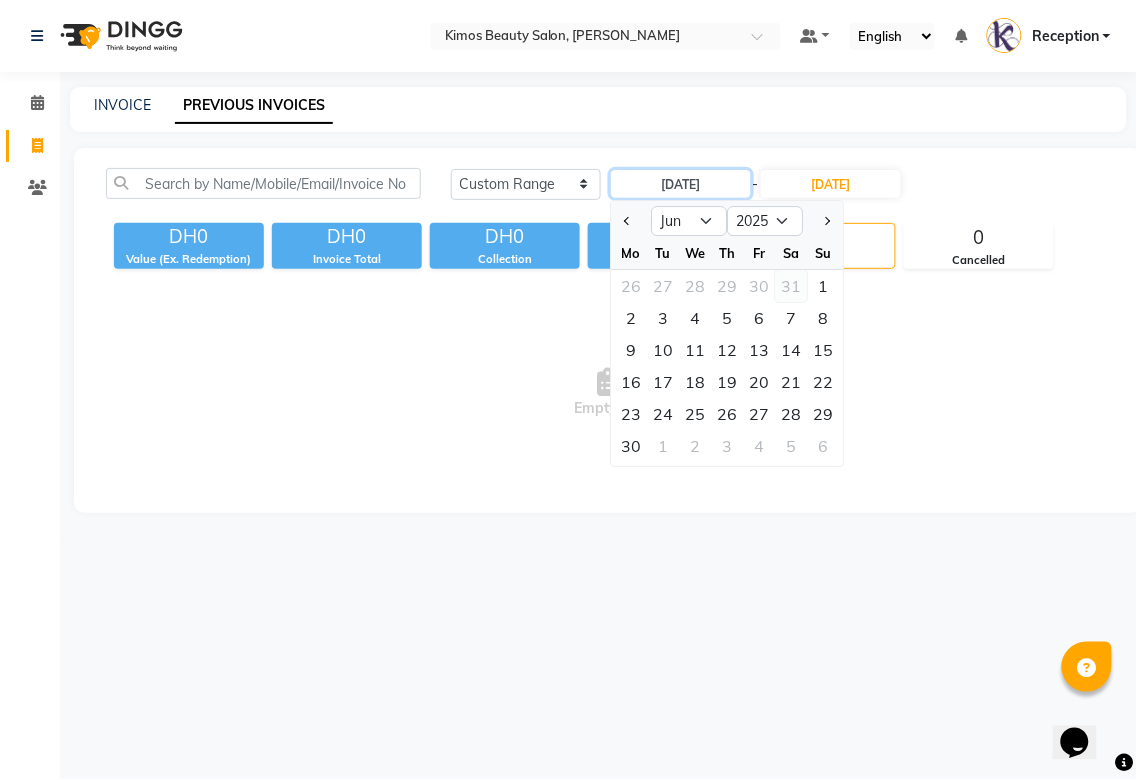 type on "31-05-2025" 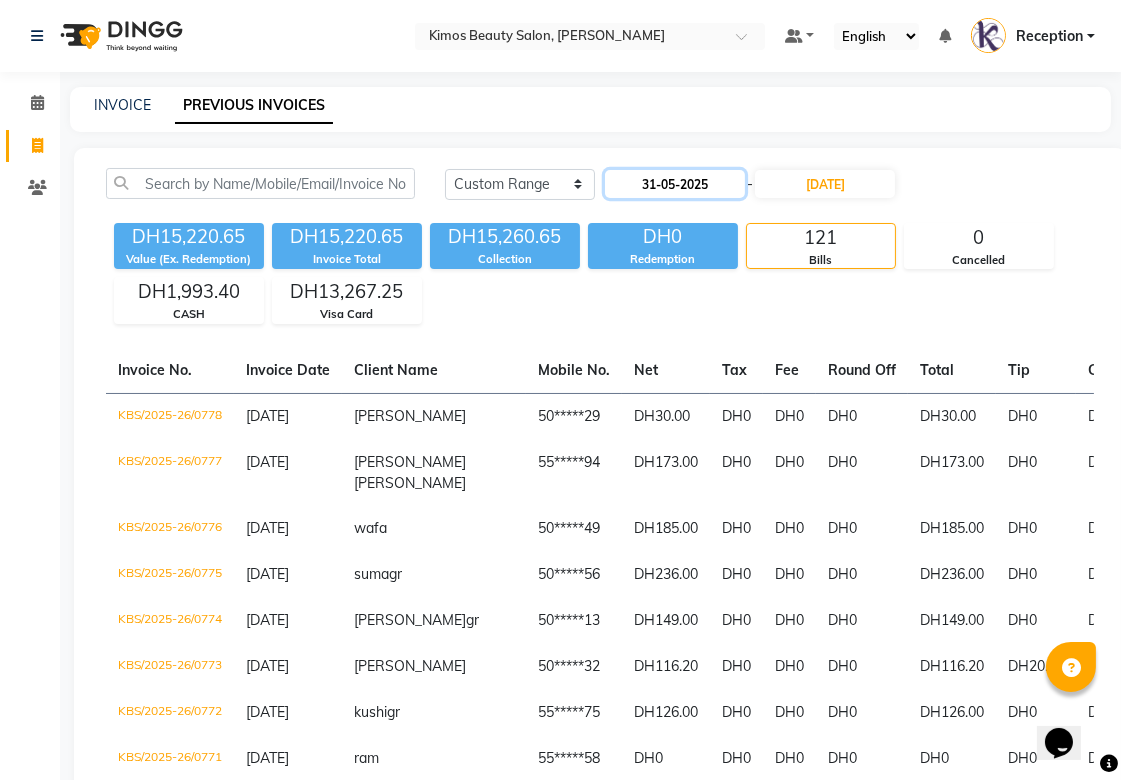 click on "31-05-2025" 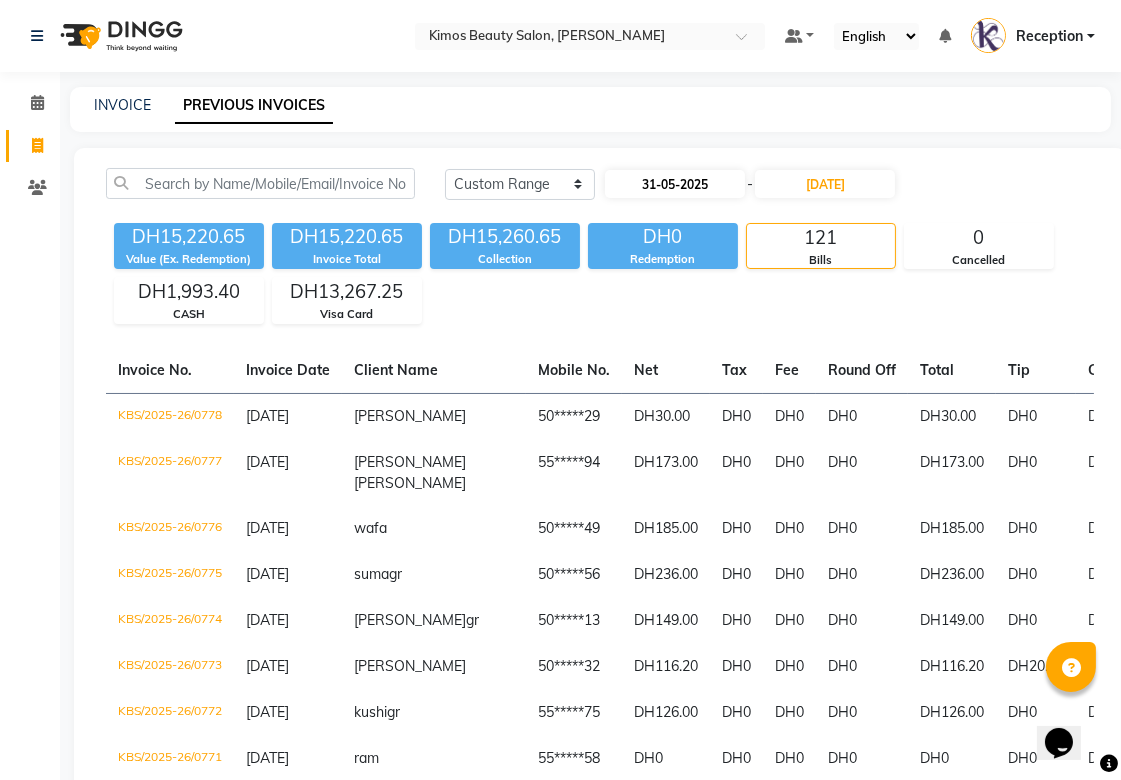 select on "5" 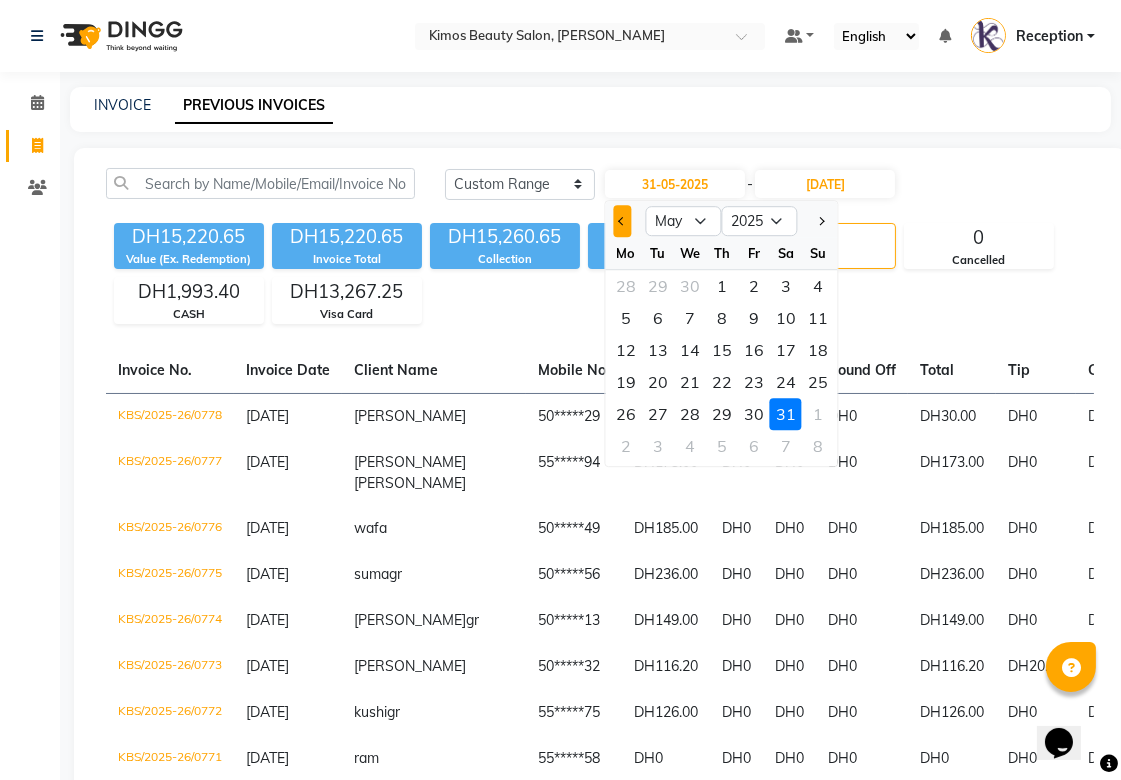 click 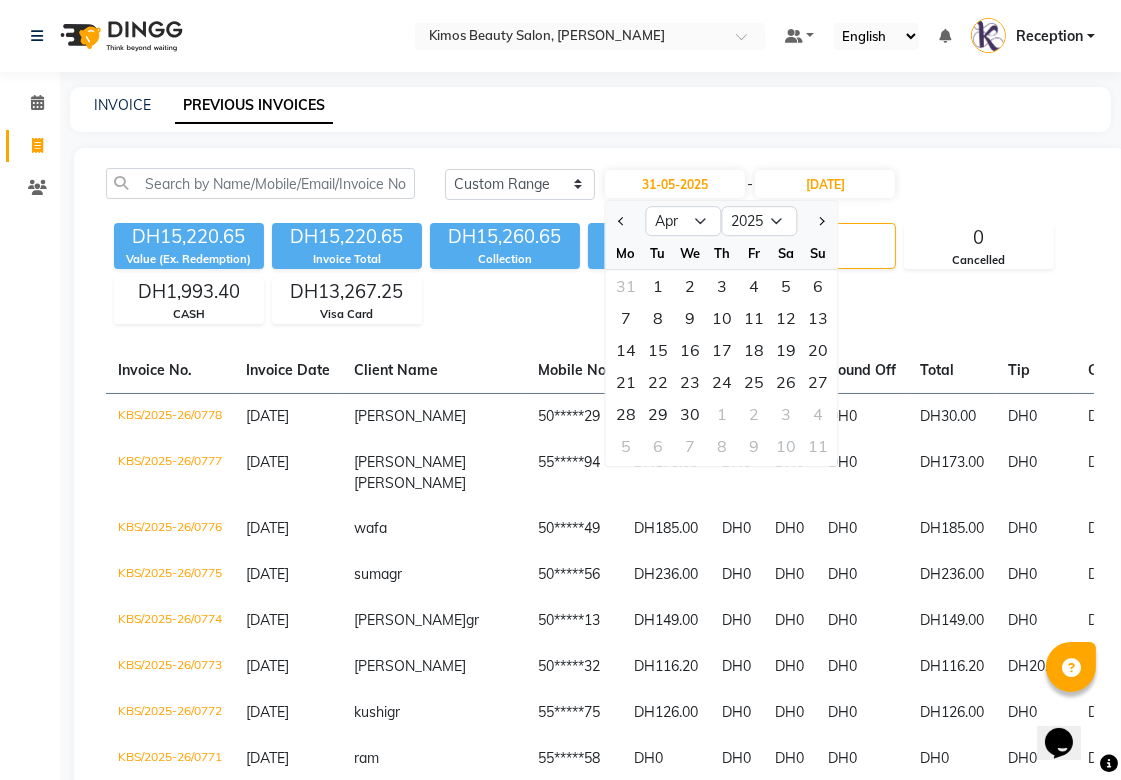 click on "DH15,220.65 Value (Ex. Redemption) DH15,220.65 Invoice Total  DH15,260.65 Collection DH0 Redemption 121 Bills 0 Cancelled DH1,993.40 CASH DH13,267.25 Visa Card" 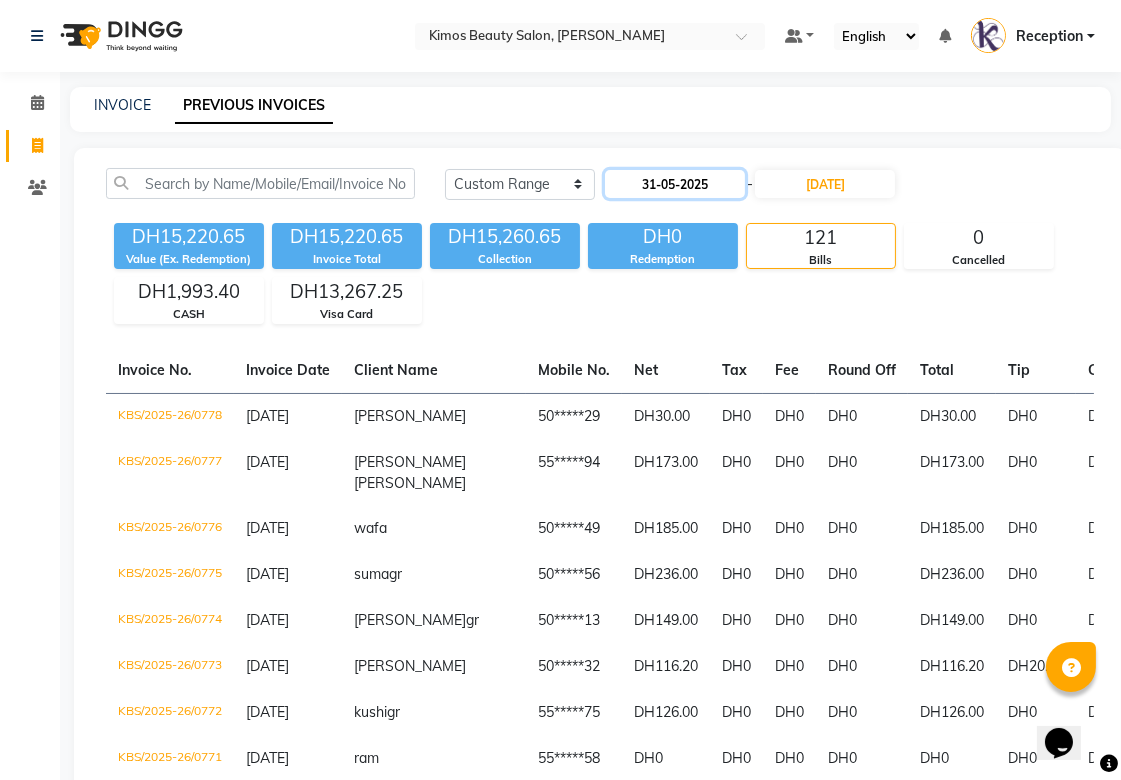 click on "31-05-2025" 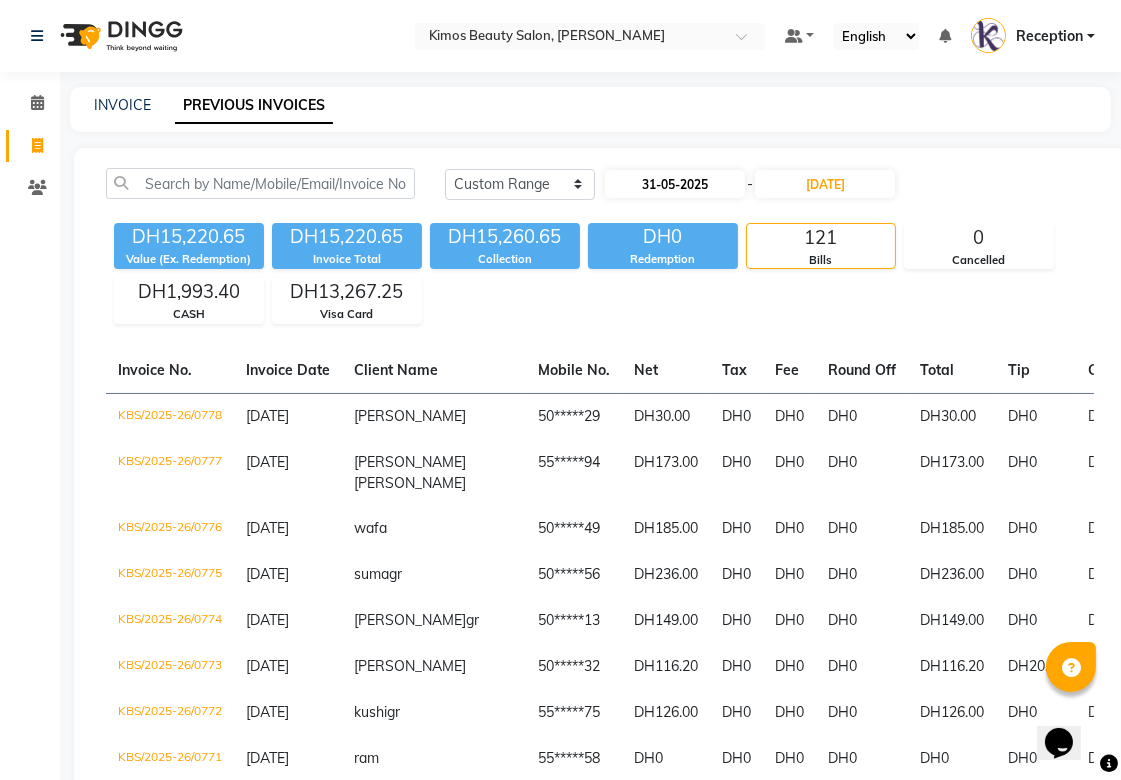 select on "5" 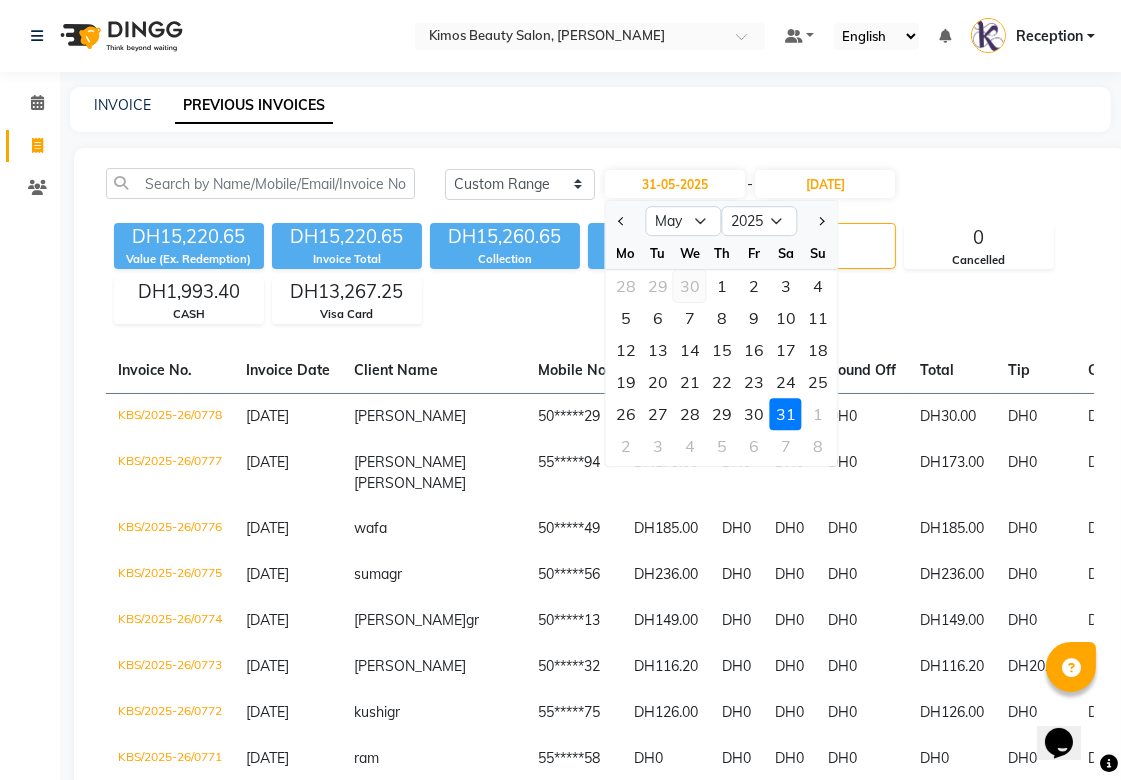 click on "30" 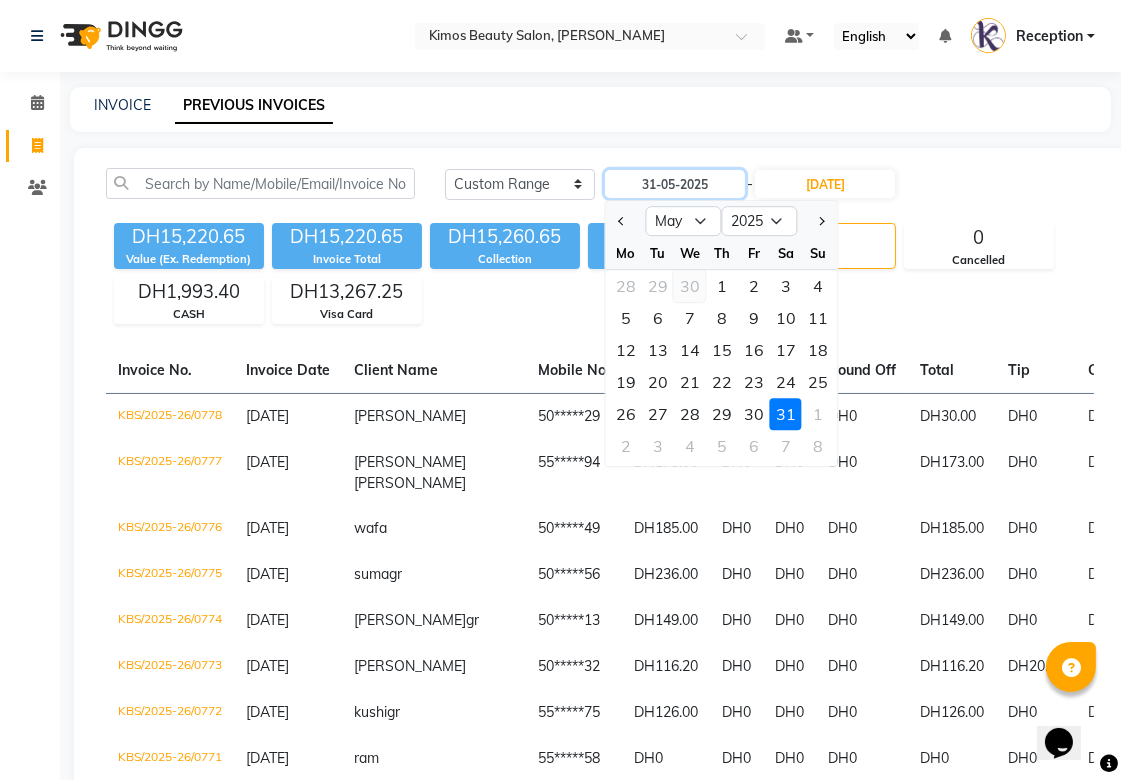 type on "[DATE]" 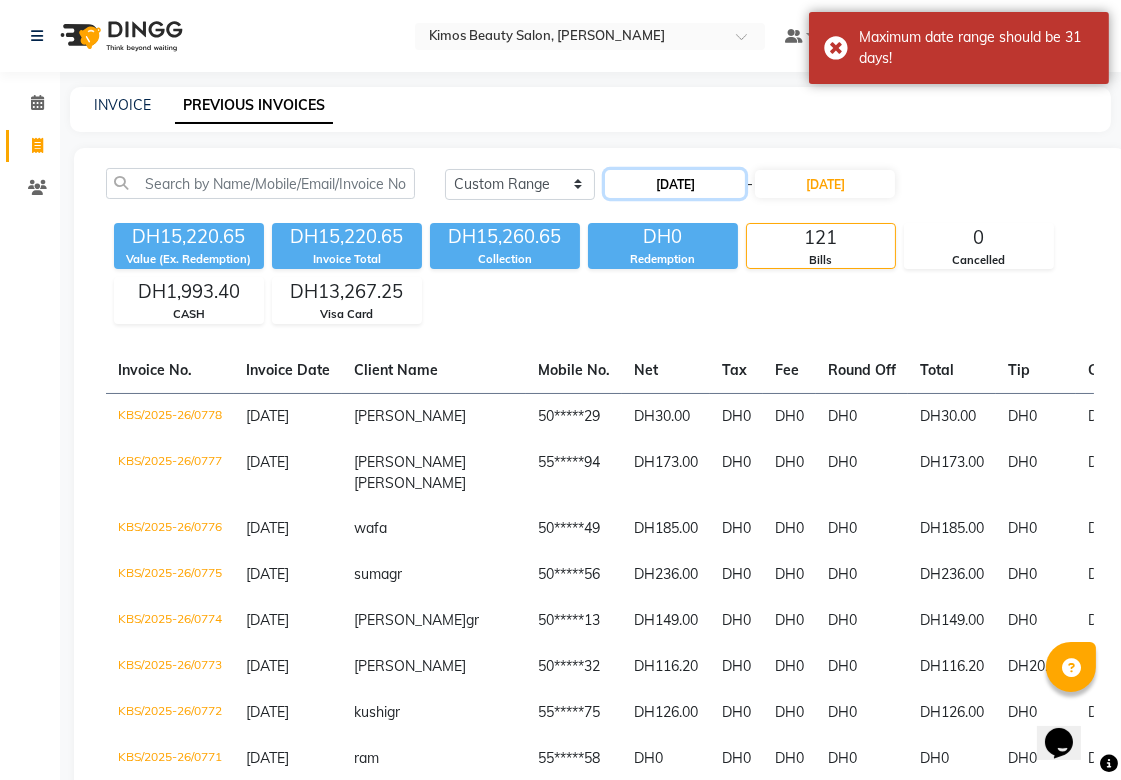 click on "[DATE]" 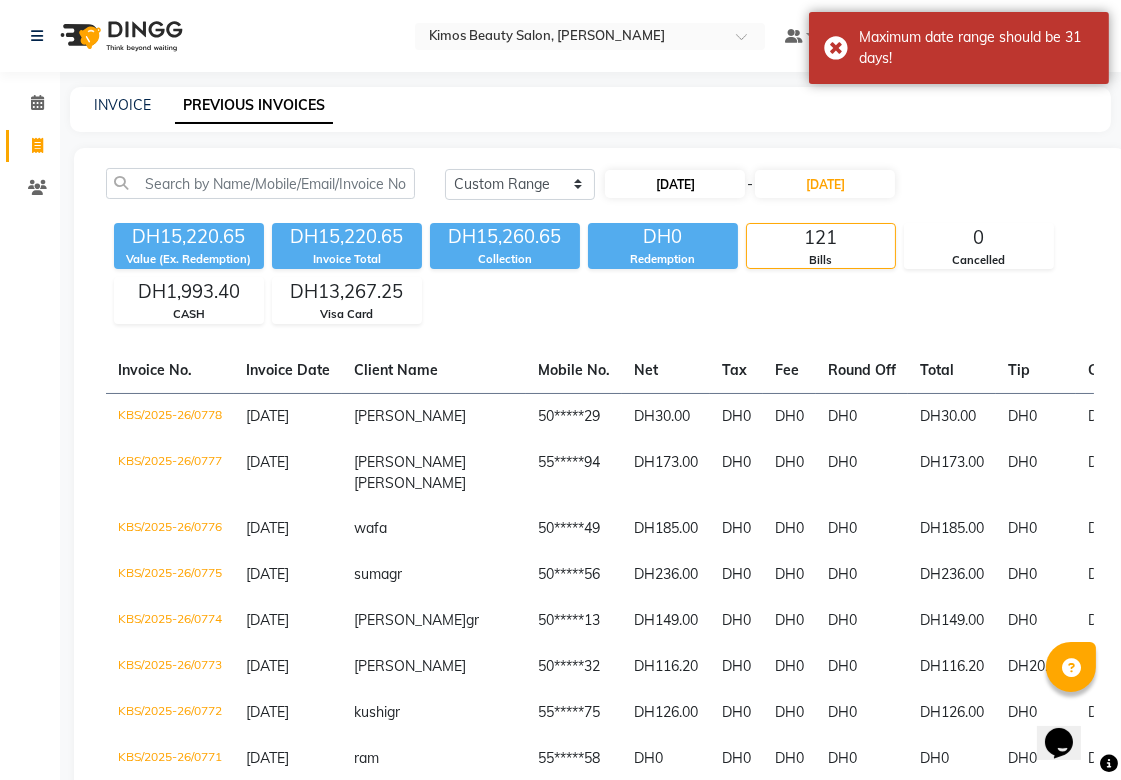 select on "4" 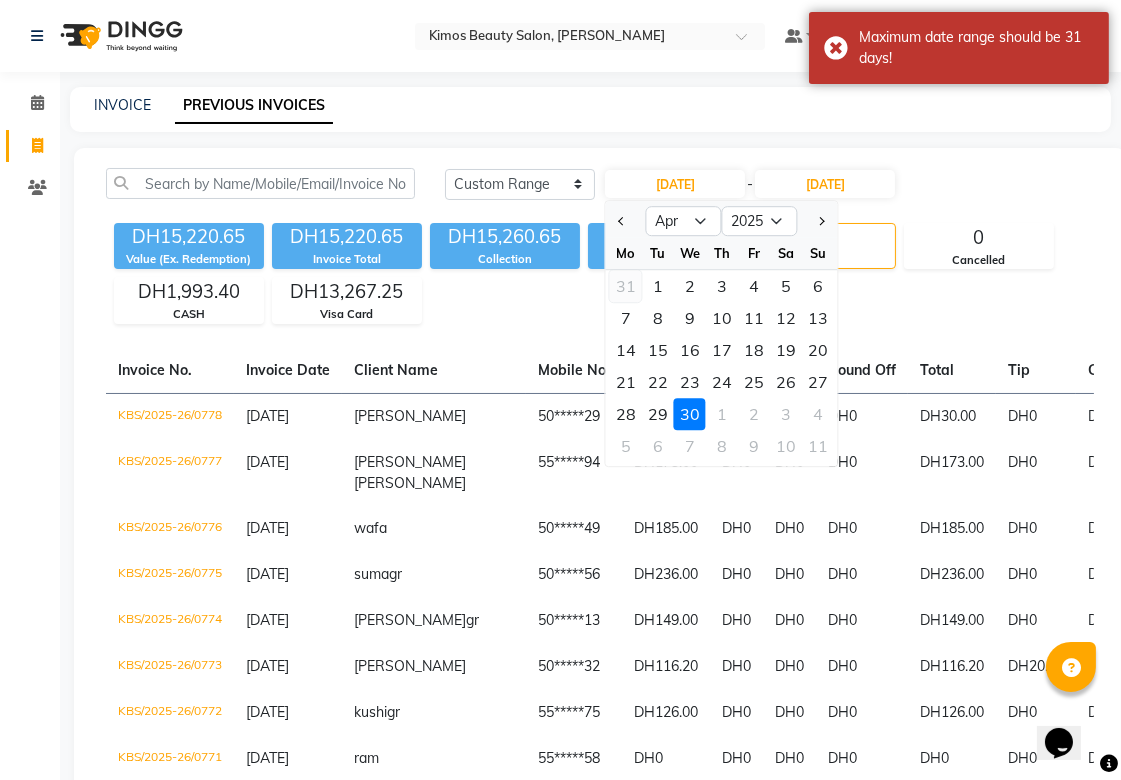 click on "31" 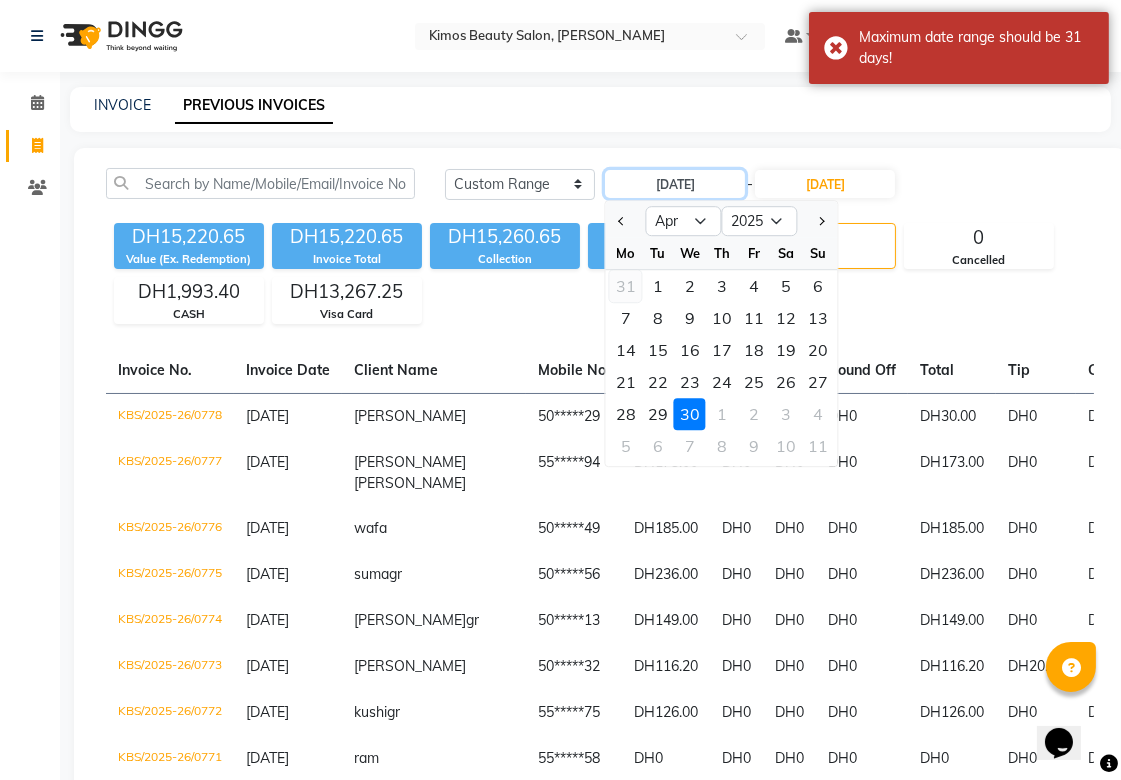 type on "[DATE]" 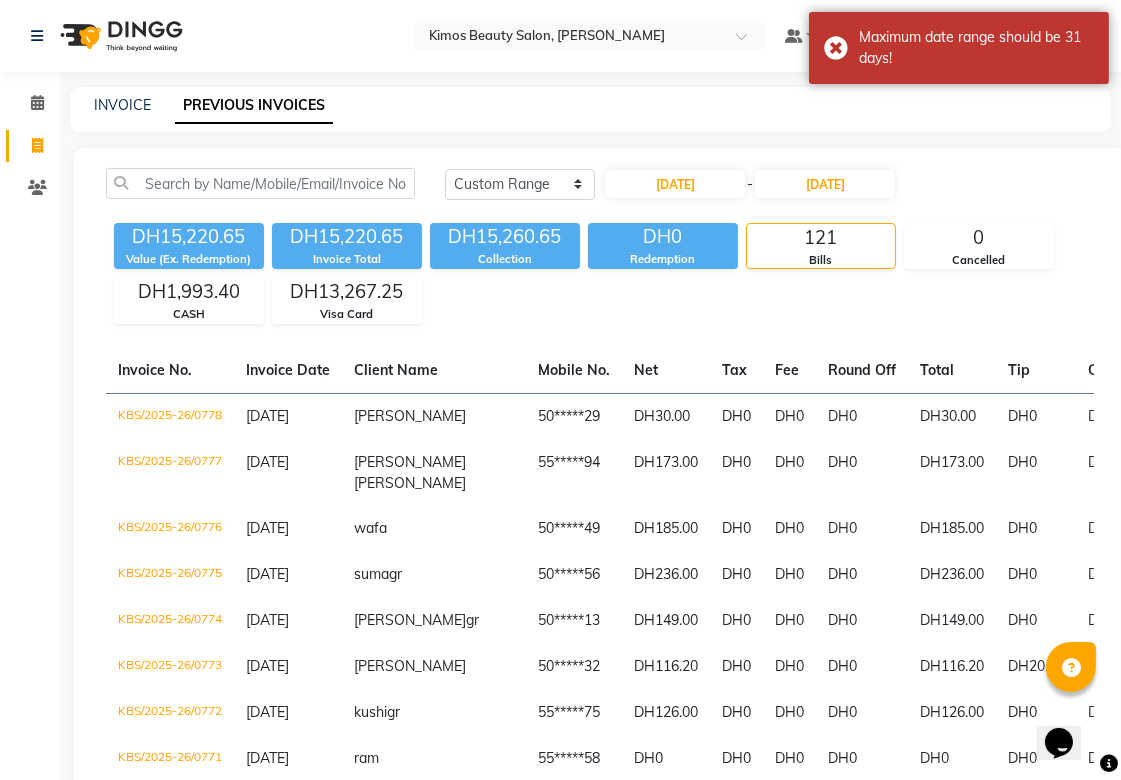 click on "DH15,220.65 Value (Ex. Redemption) DH15,220.65 Invoice Total  DH15,260.65 Collection DH0 Redemption 121 Bills 0 Cancelled DH1,993.40 CASH DH13,267.25 Visa Card" 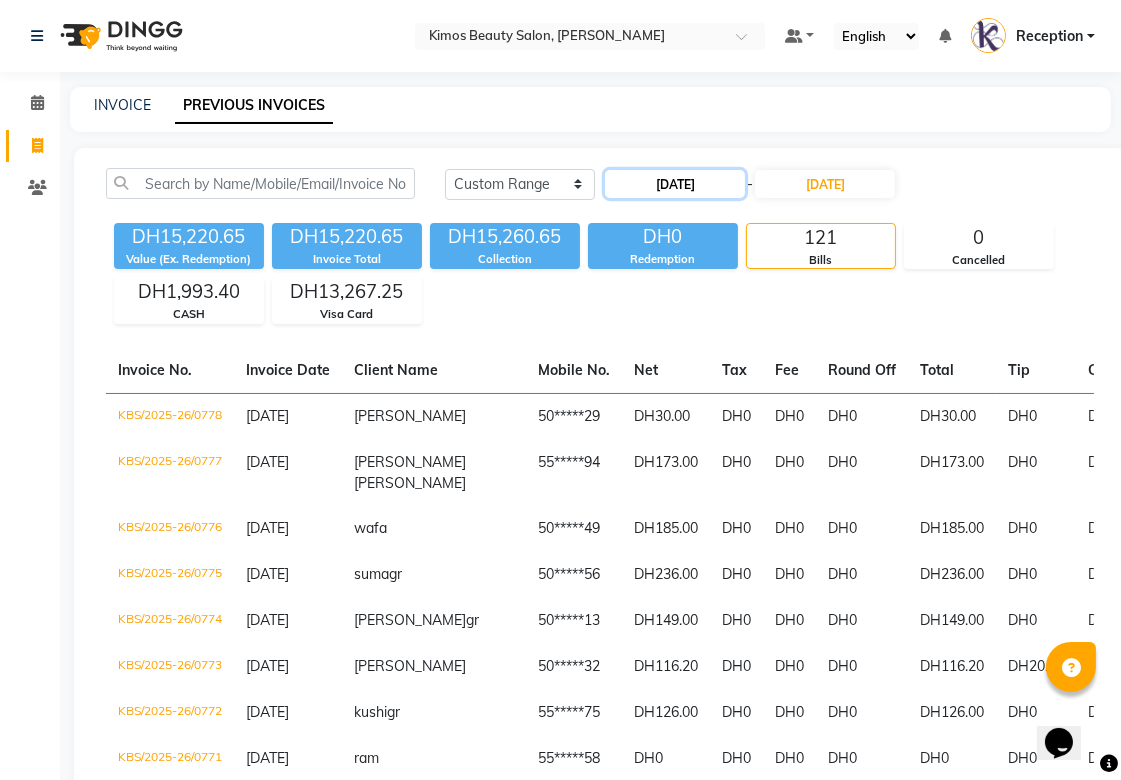 click on "[DATE]" 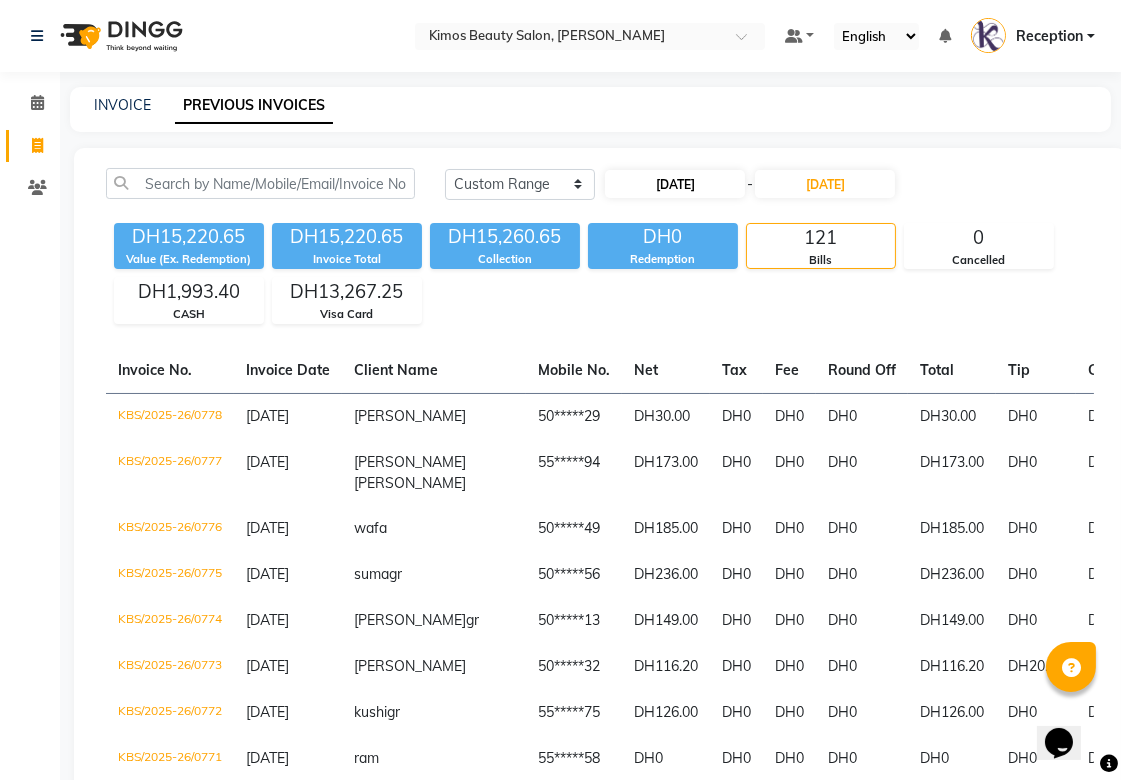 select on "3" 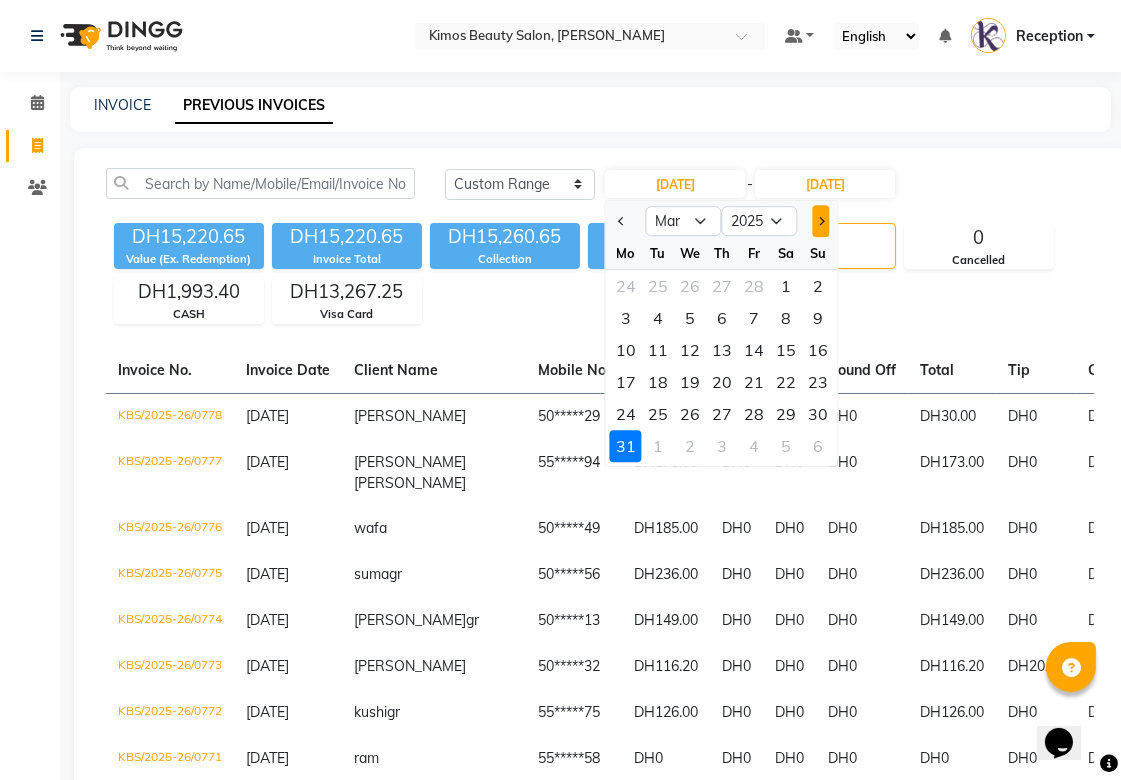 click 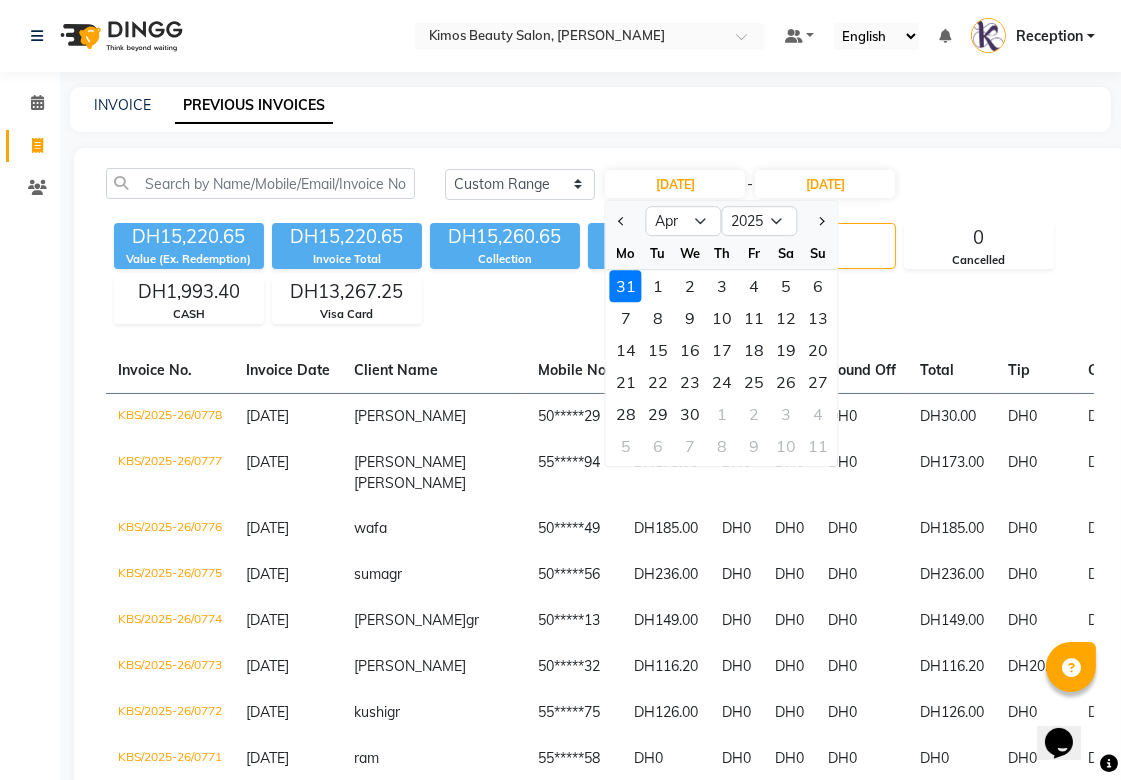 click on "31" 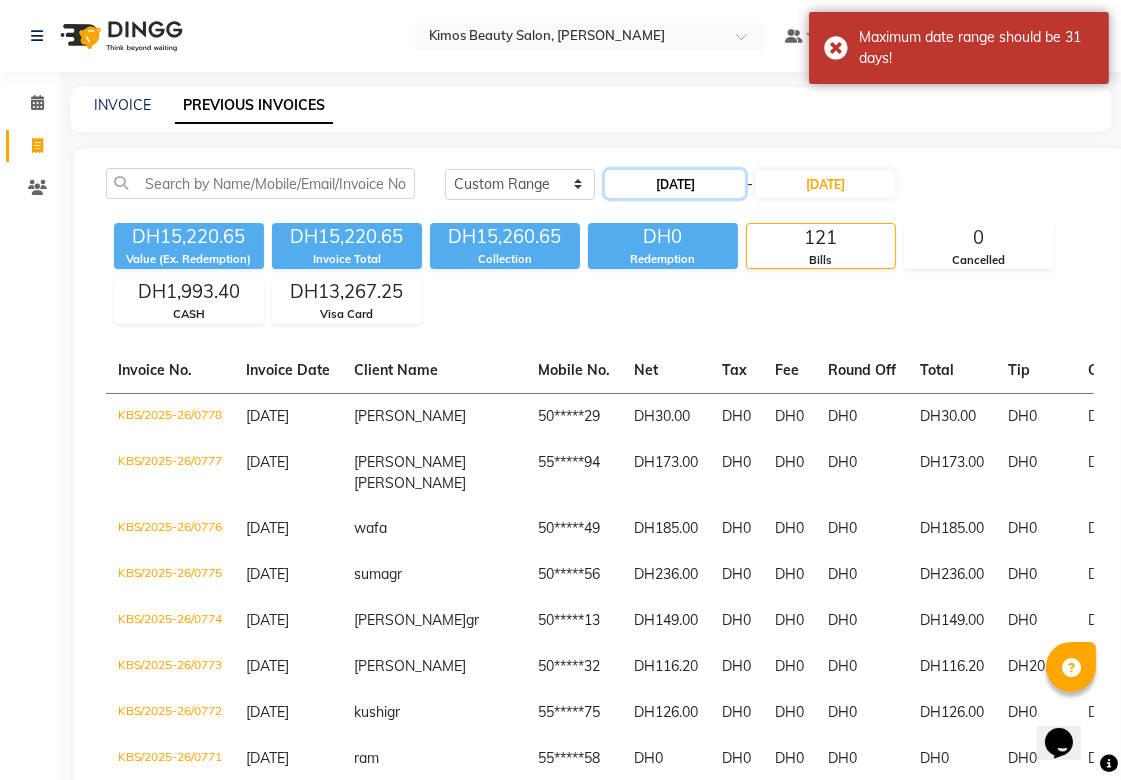 click on "[DATE]" 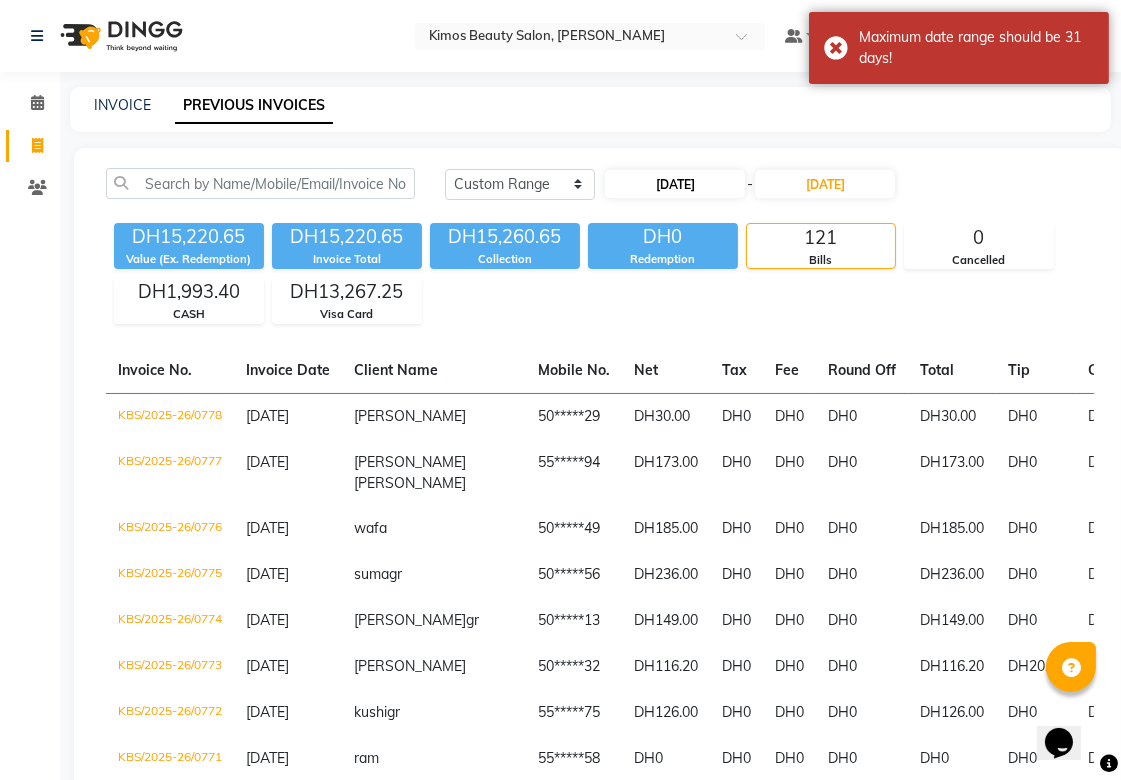 select on "3" 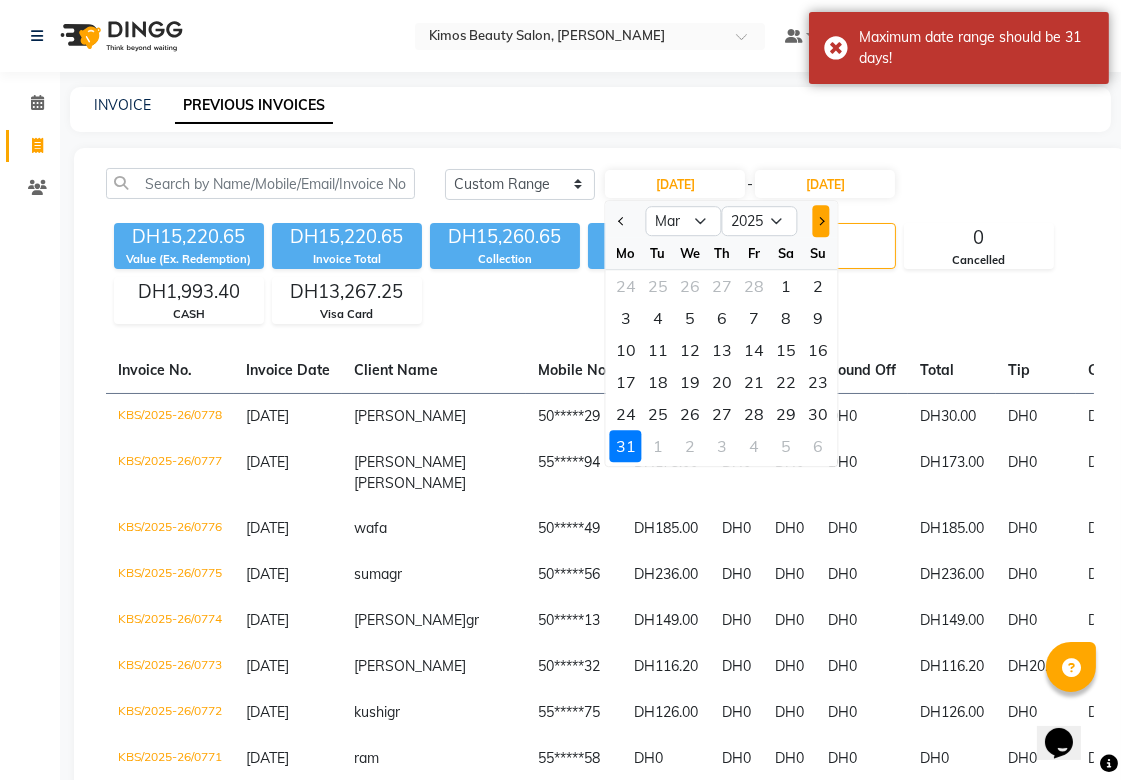 click 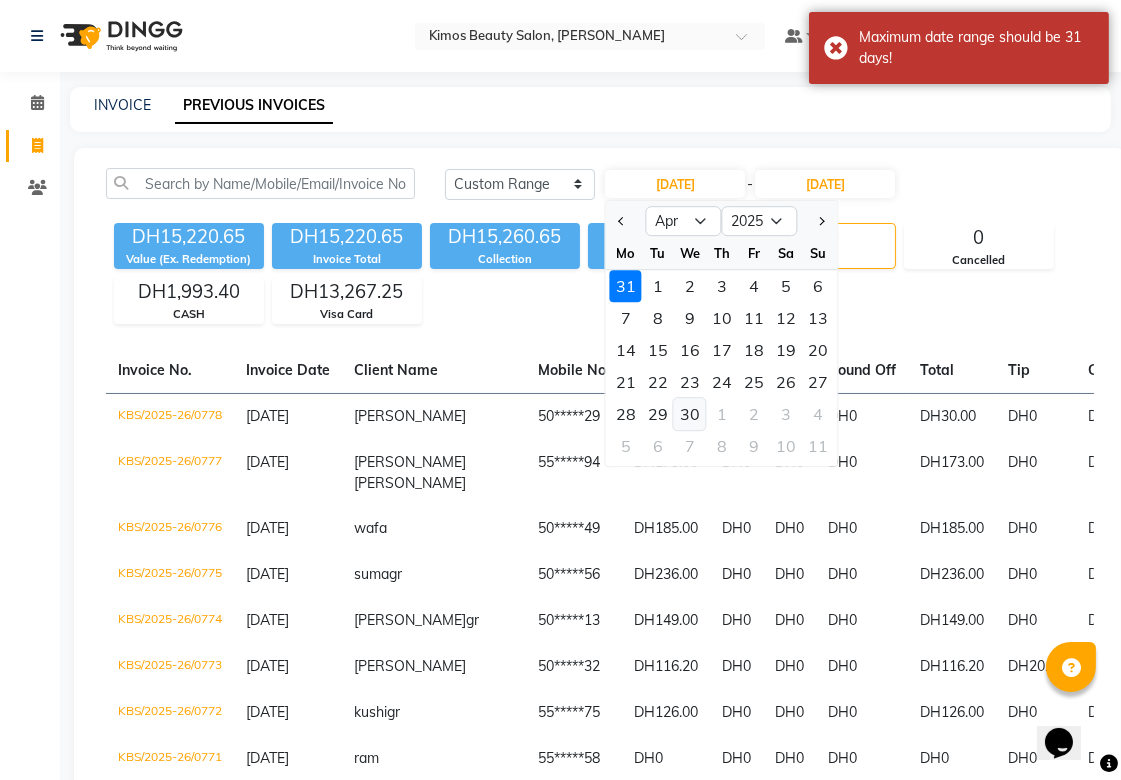 click on "30" 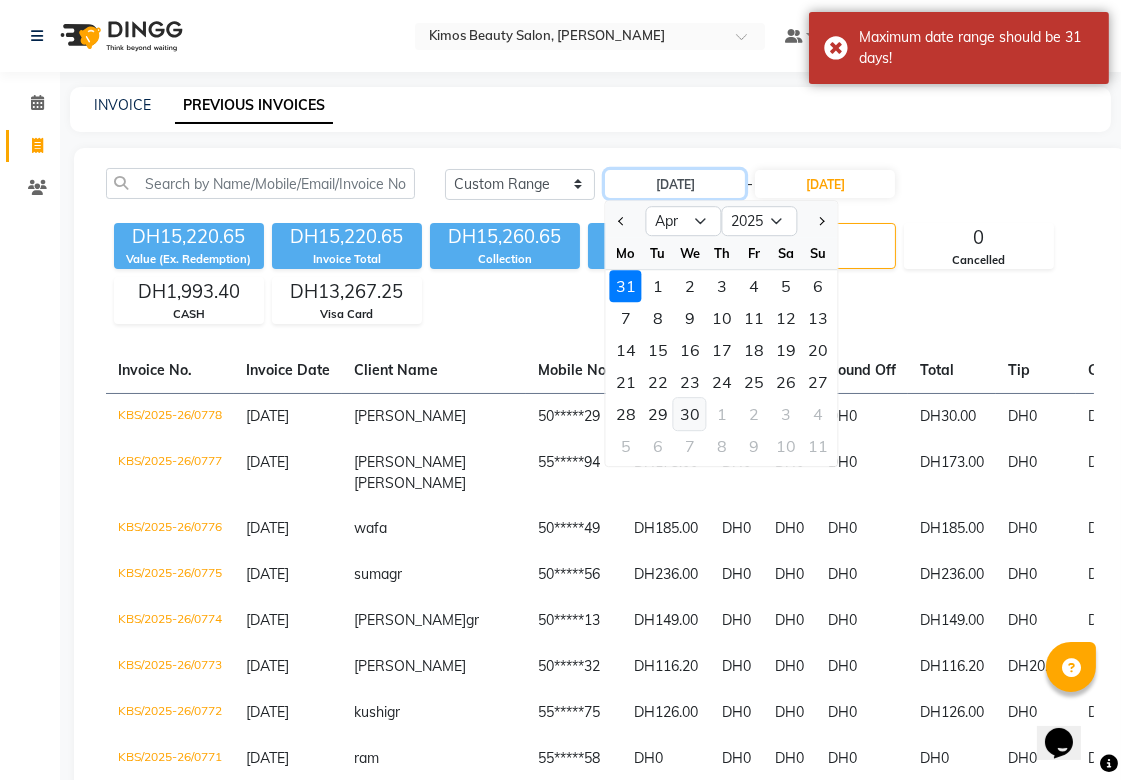 type on "[DATE]" 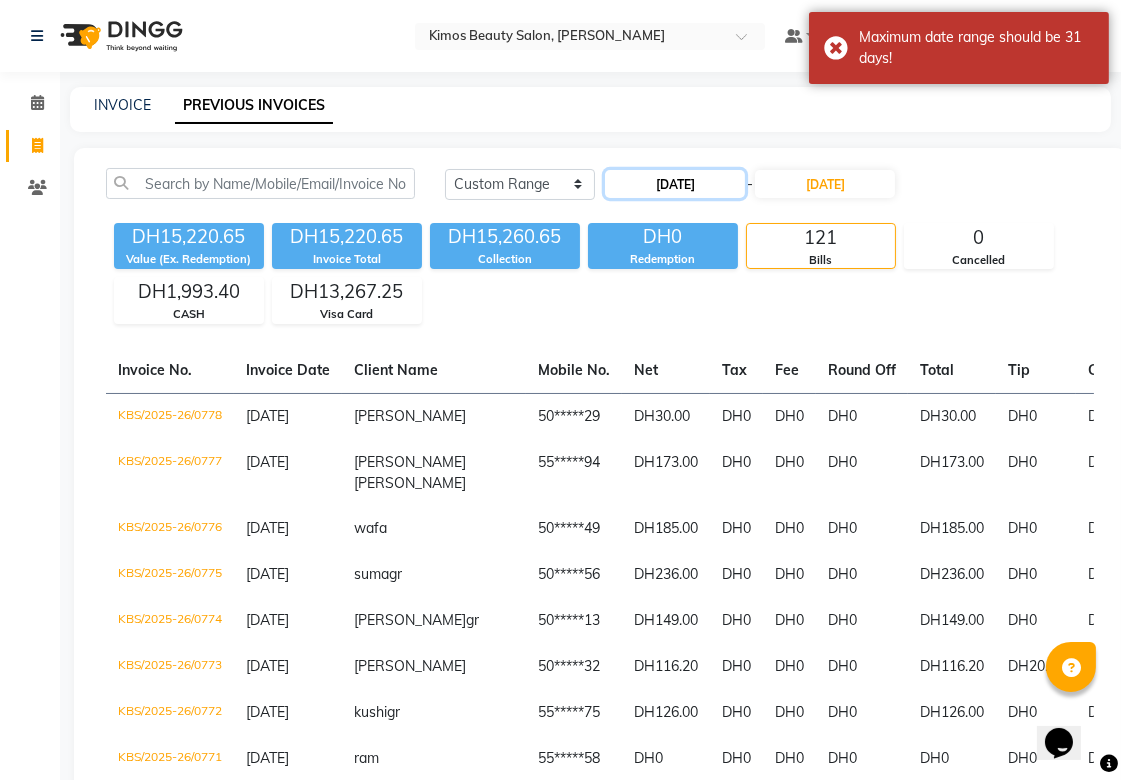 click on "[DATE]" 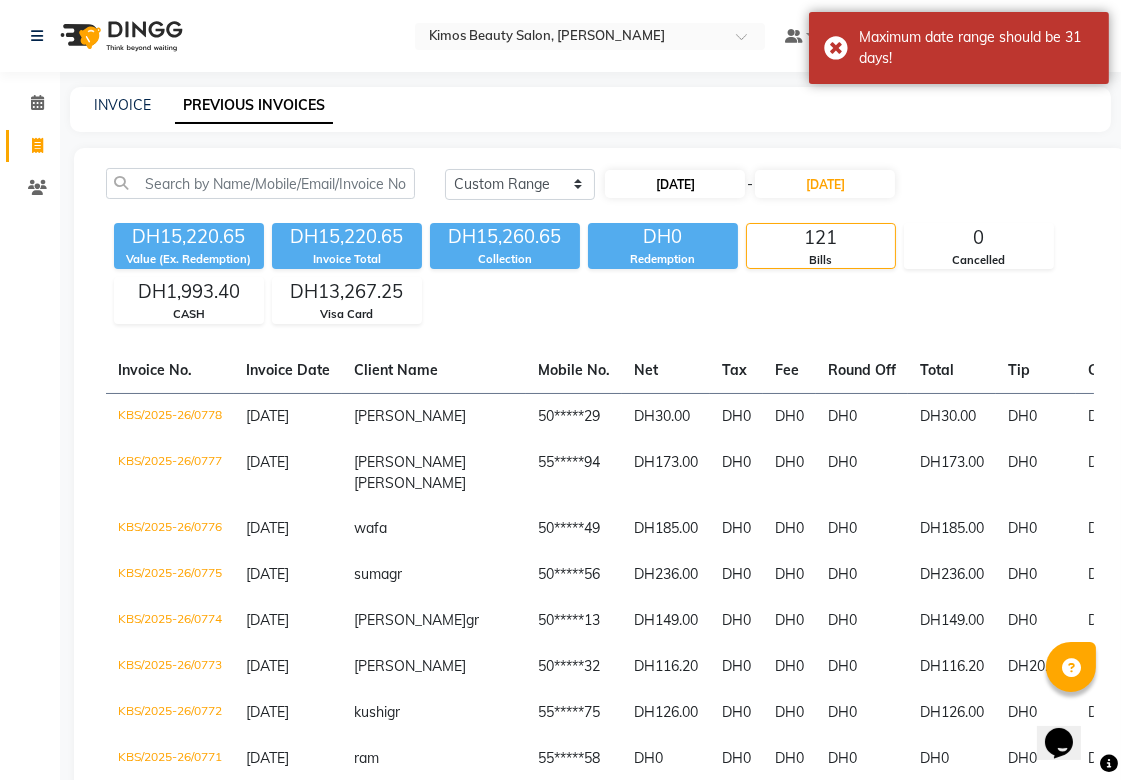 select on "4" 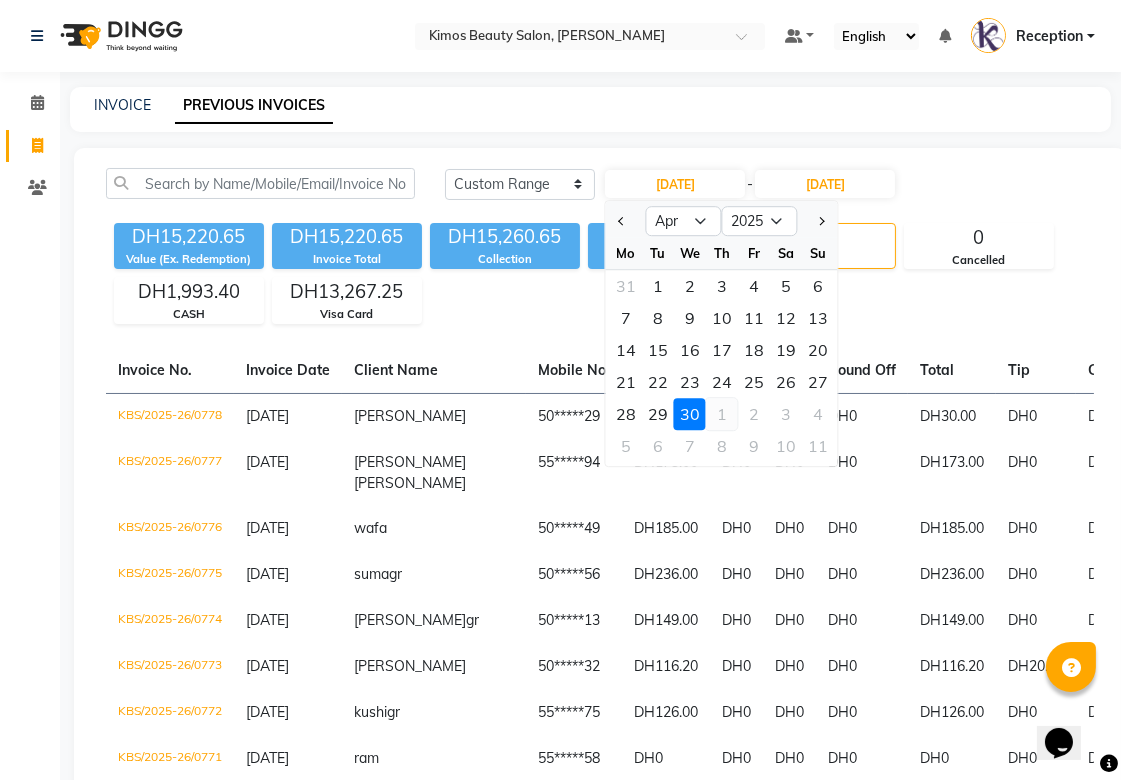 click on "1" 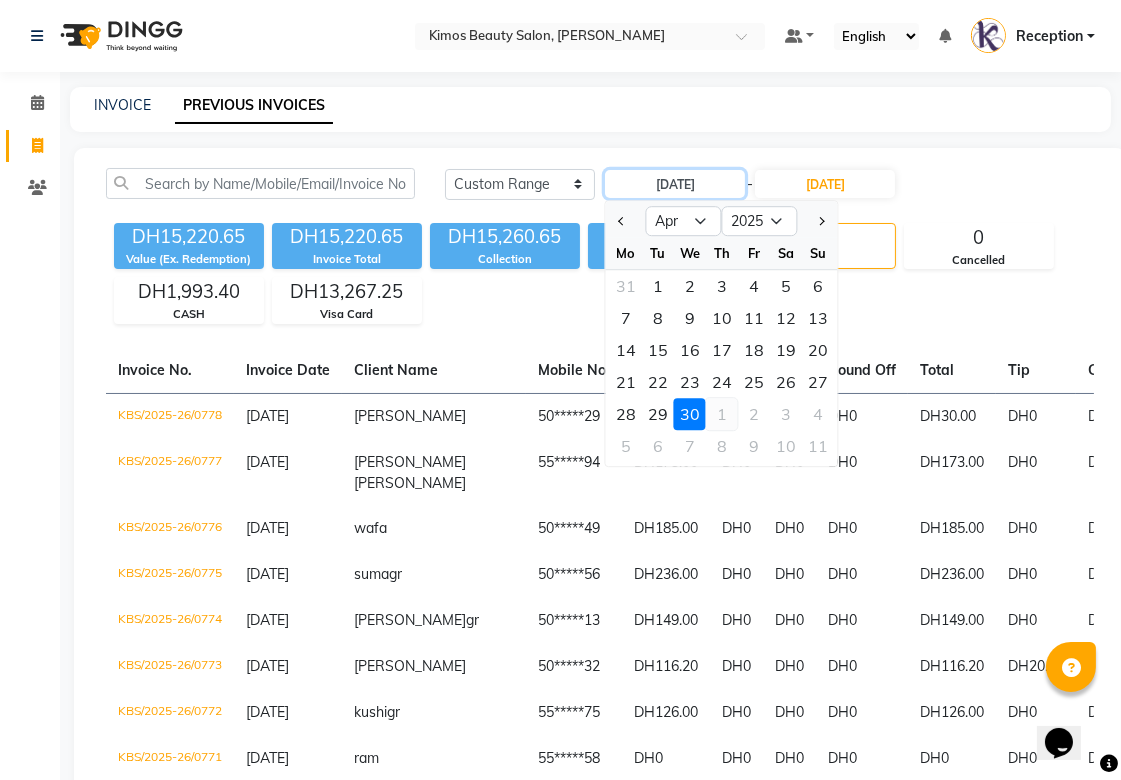 type on "[DATE]" 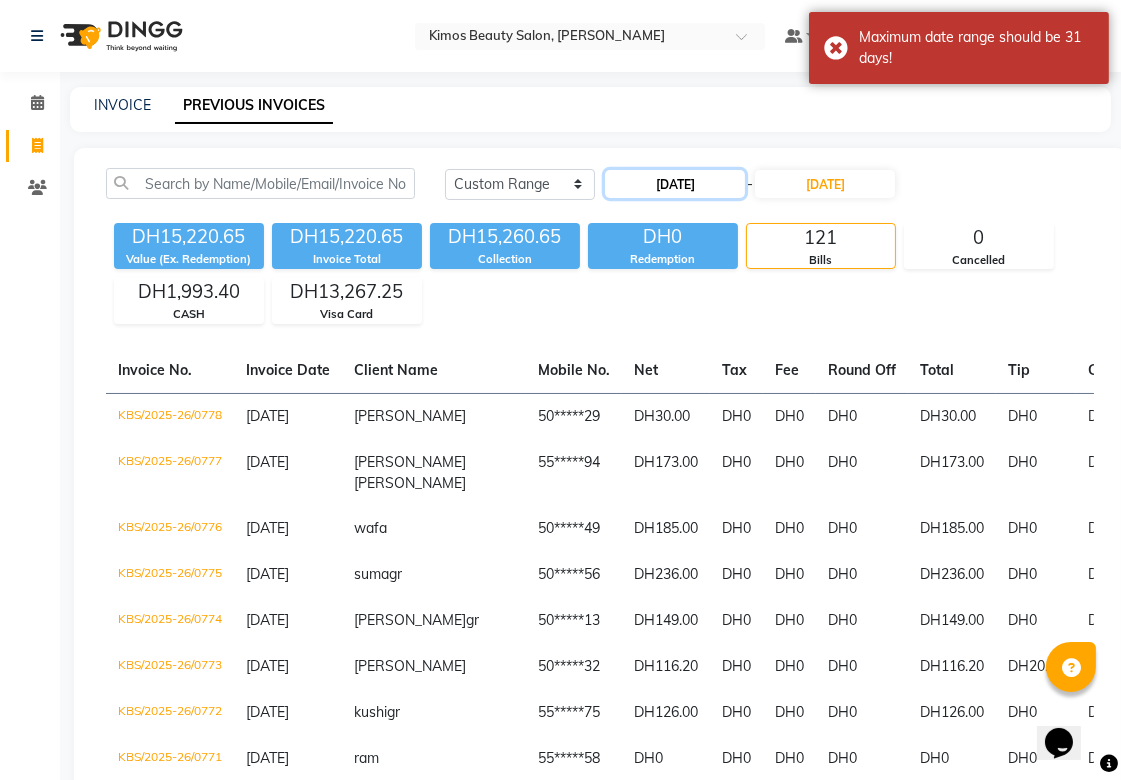 click on "[DATE]" 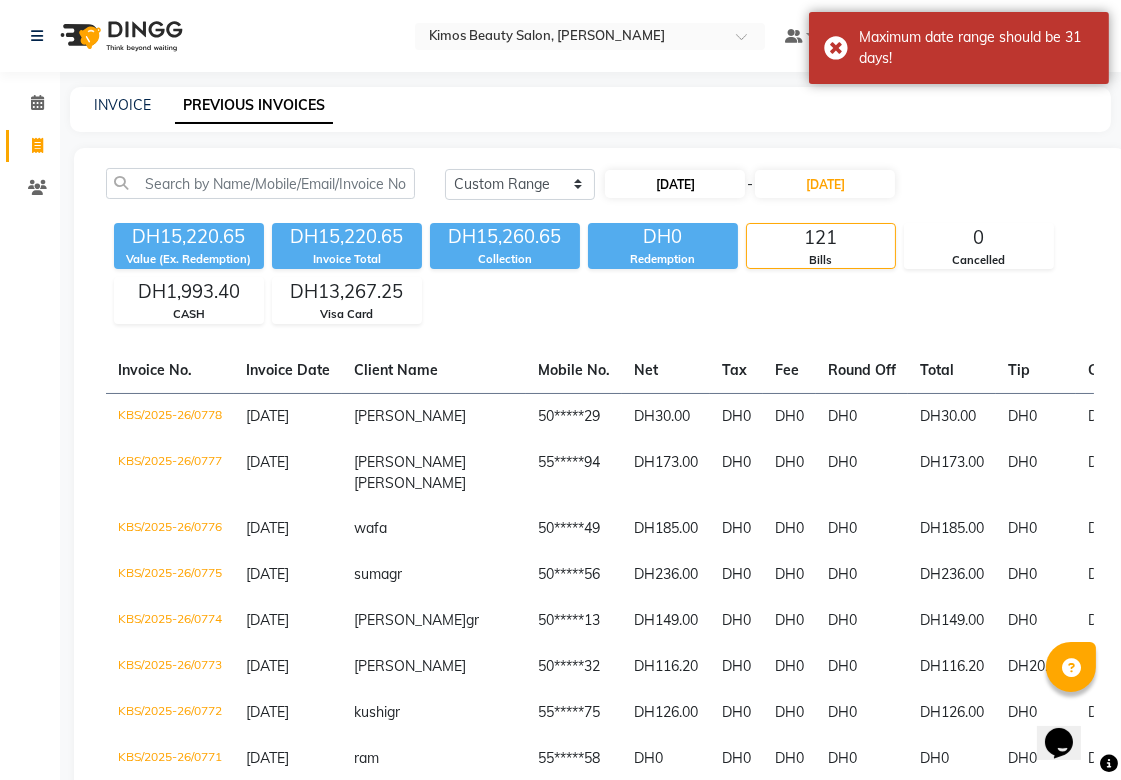 select on "5" 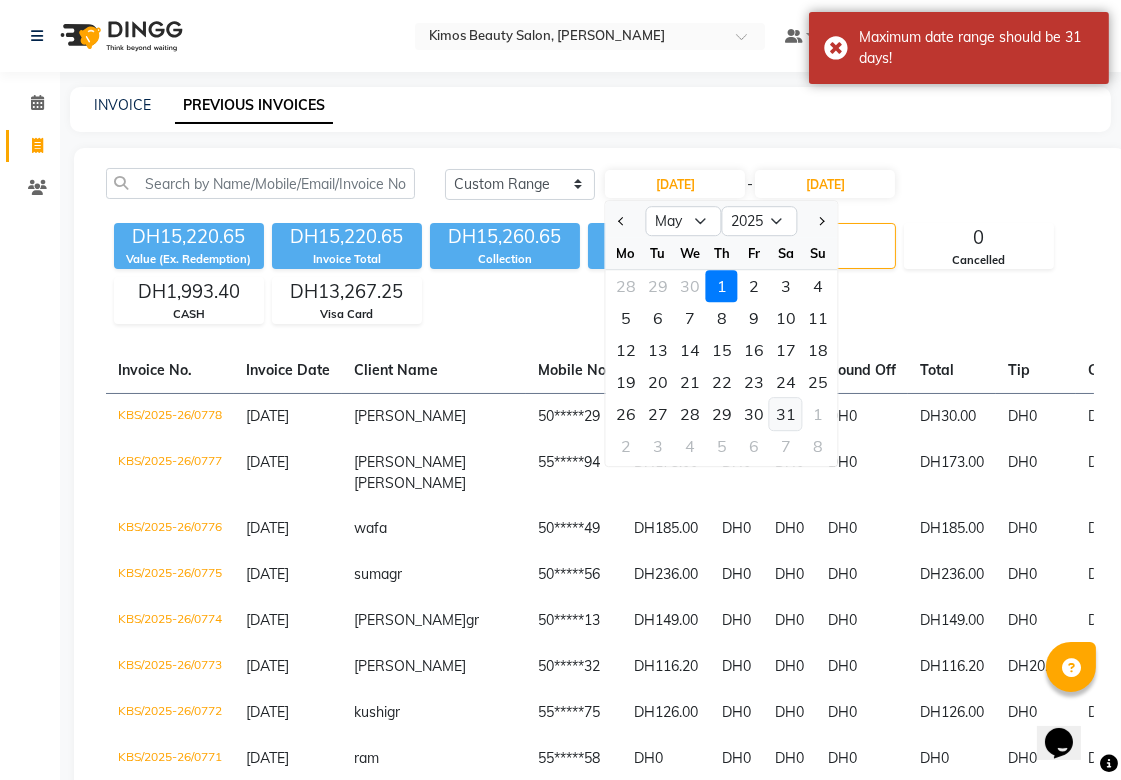 click on "31" 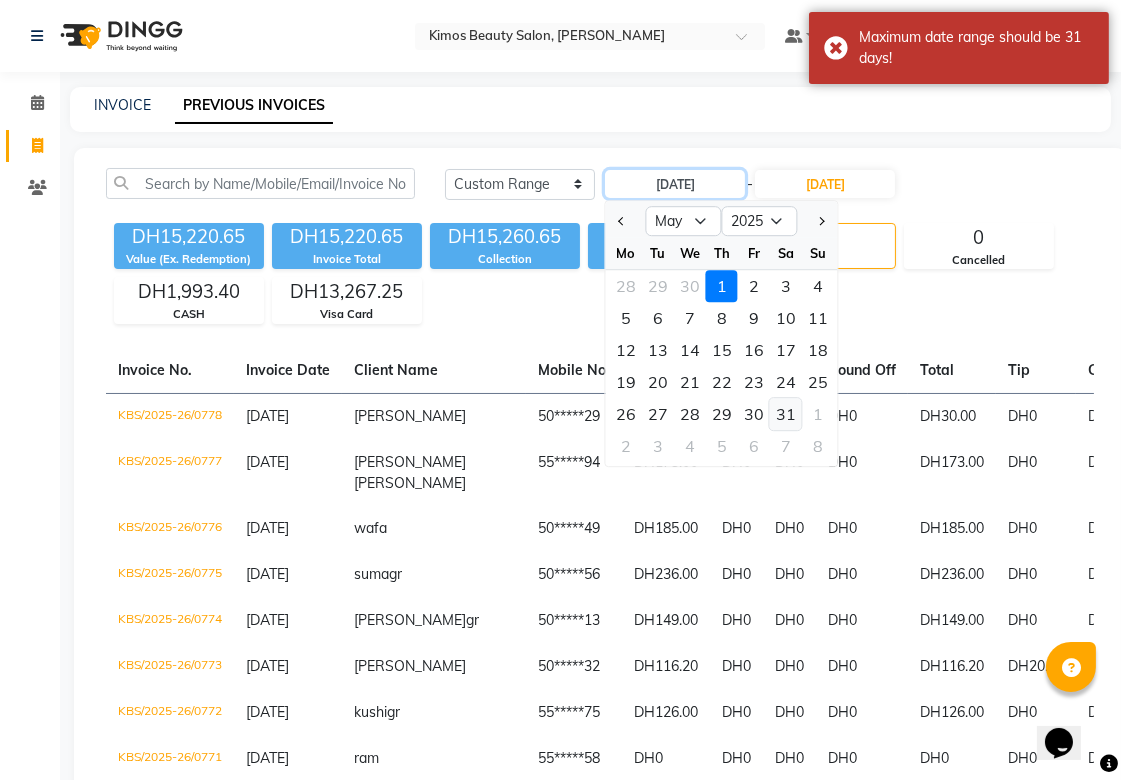 type on "31-05-2025" 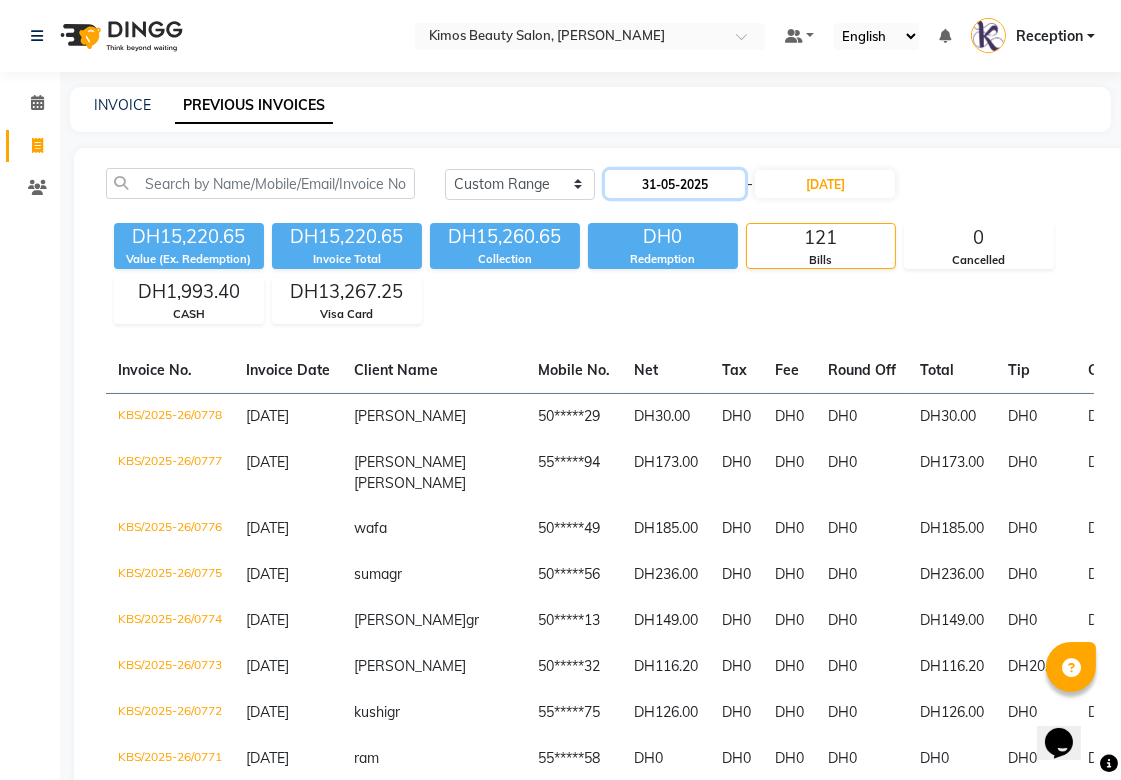 click on "31-05-2025" 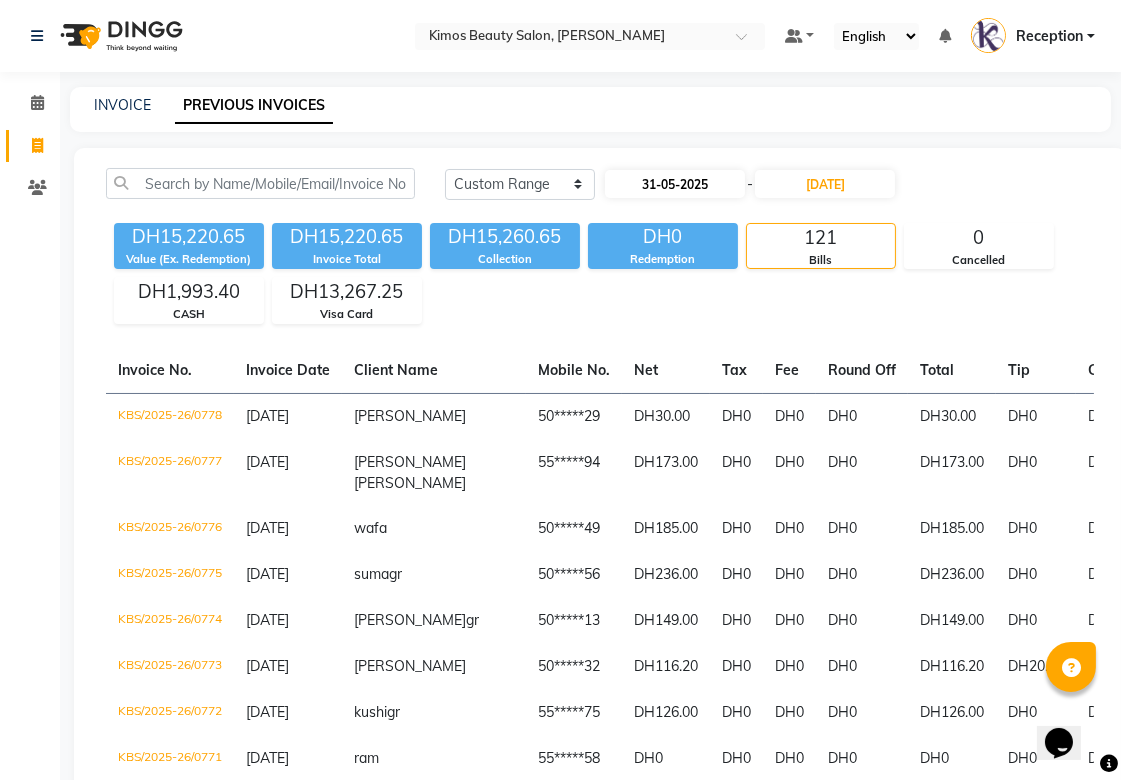 select on "5" 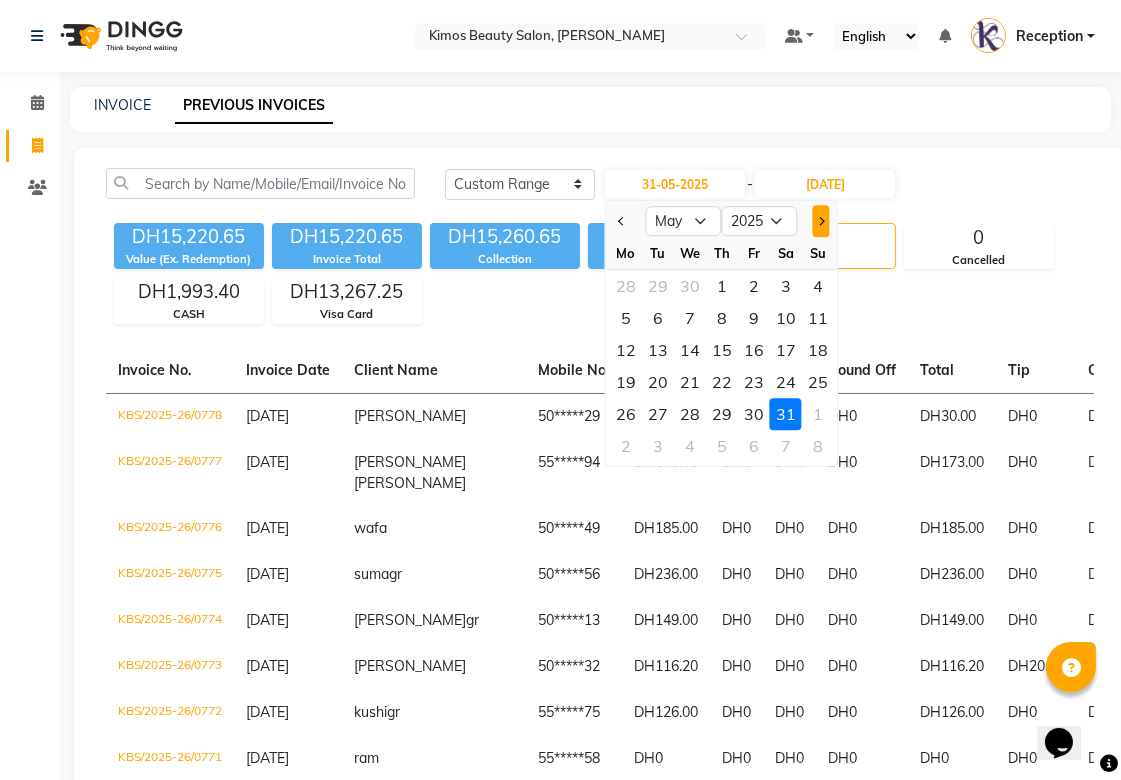 click 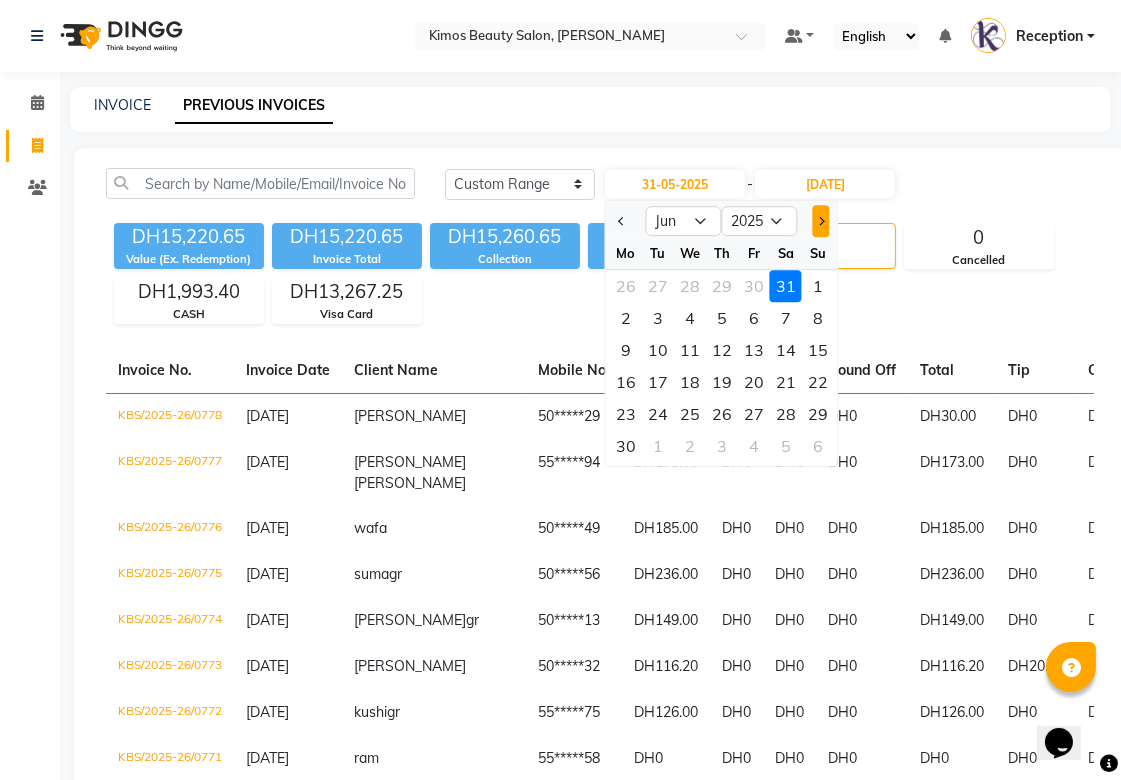 click 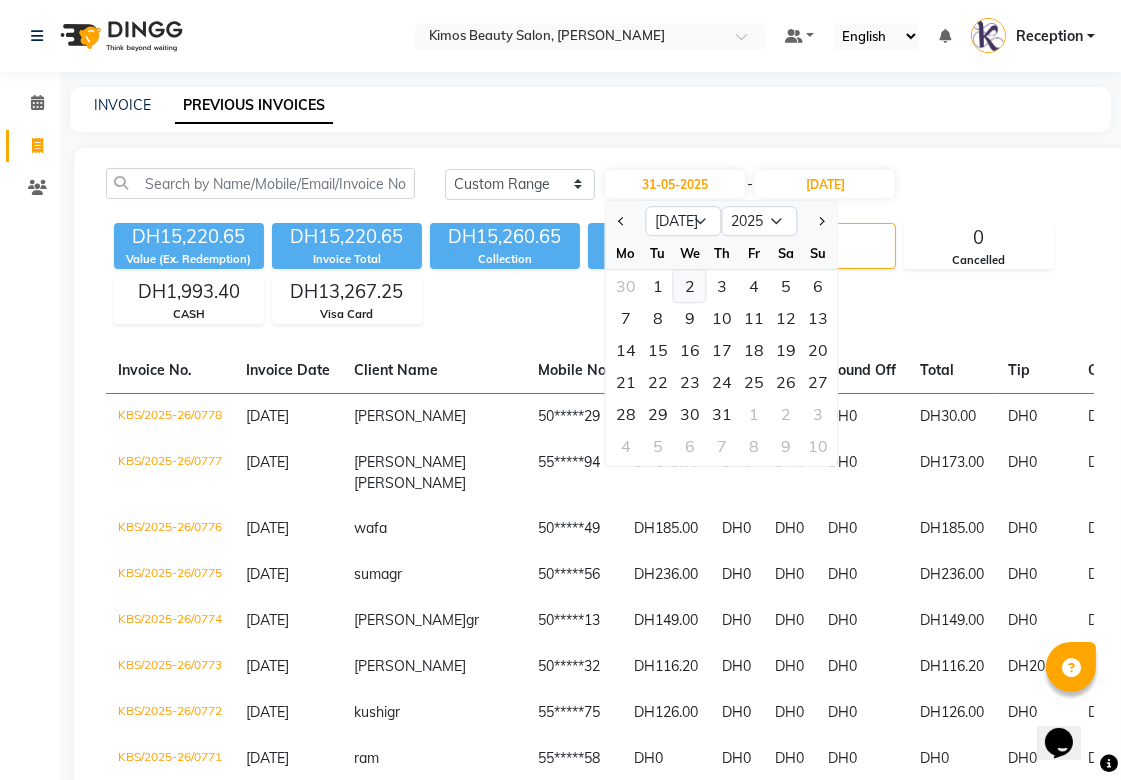 click on "2" 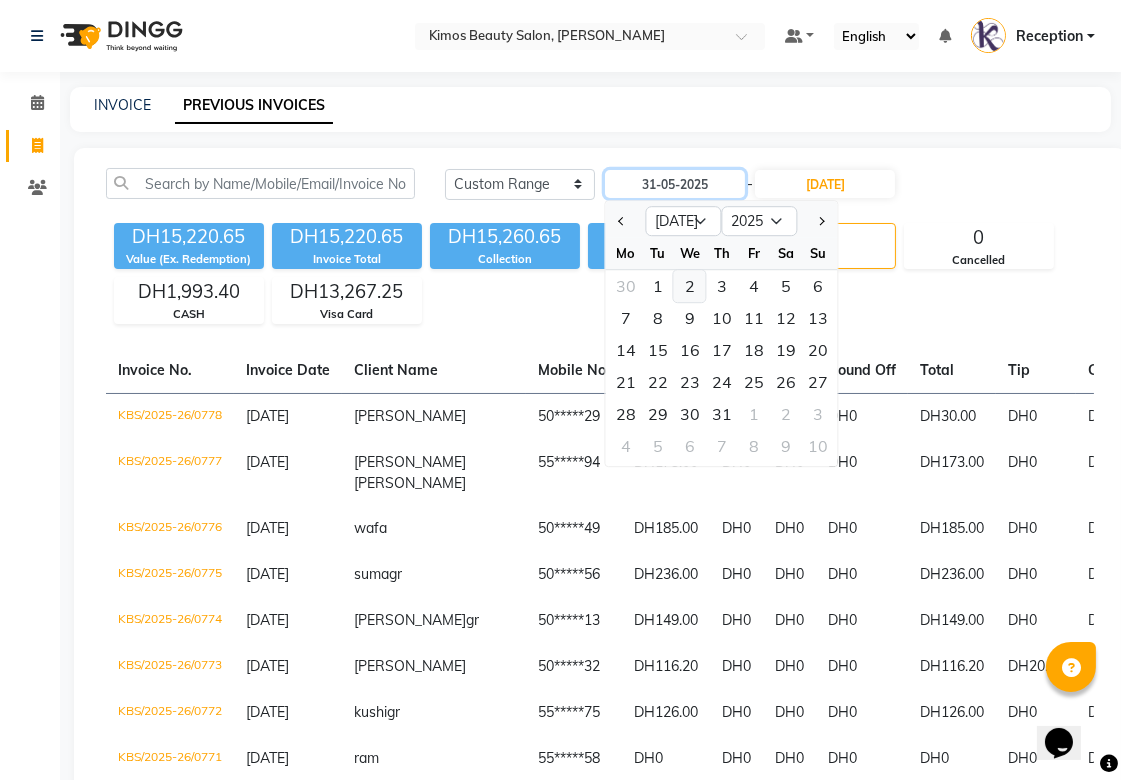 type on "[DATE]" 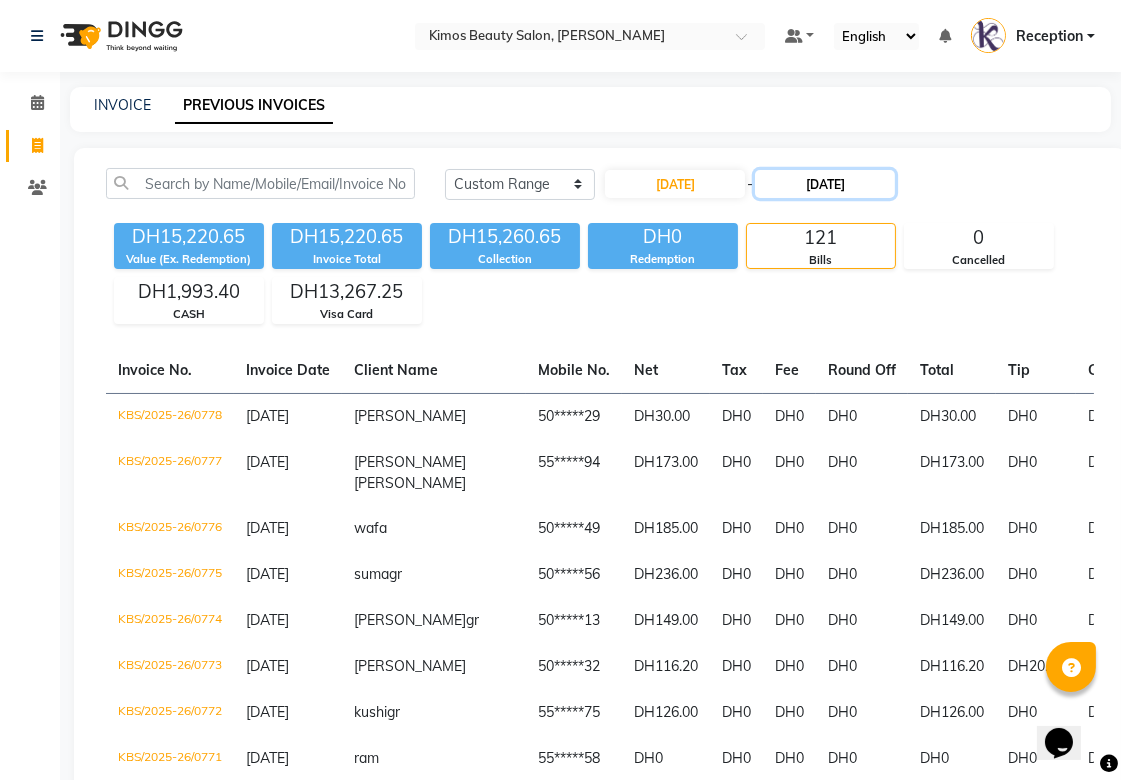 click on "[DATE]" 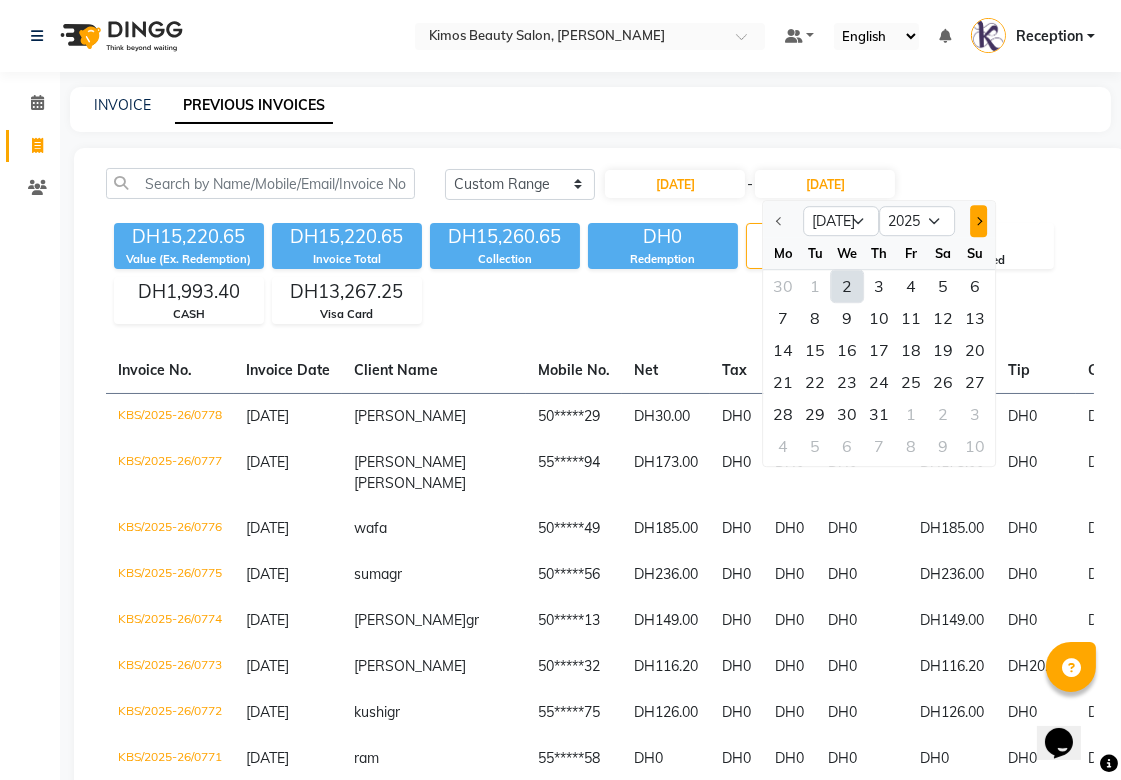 click 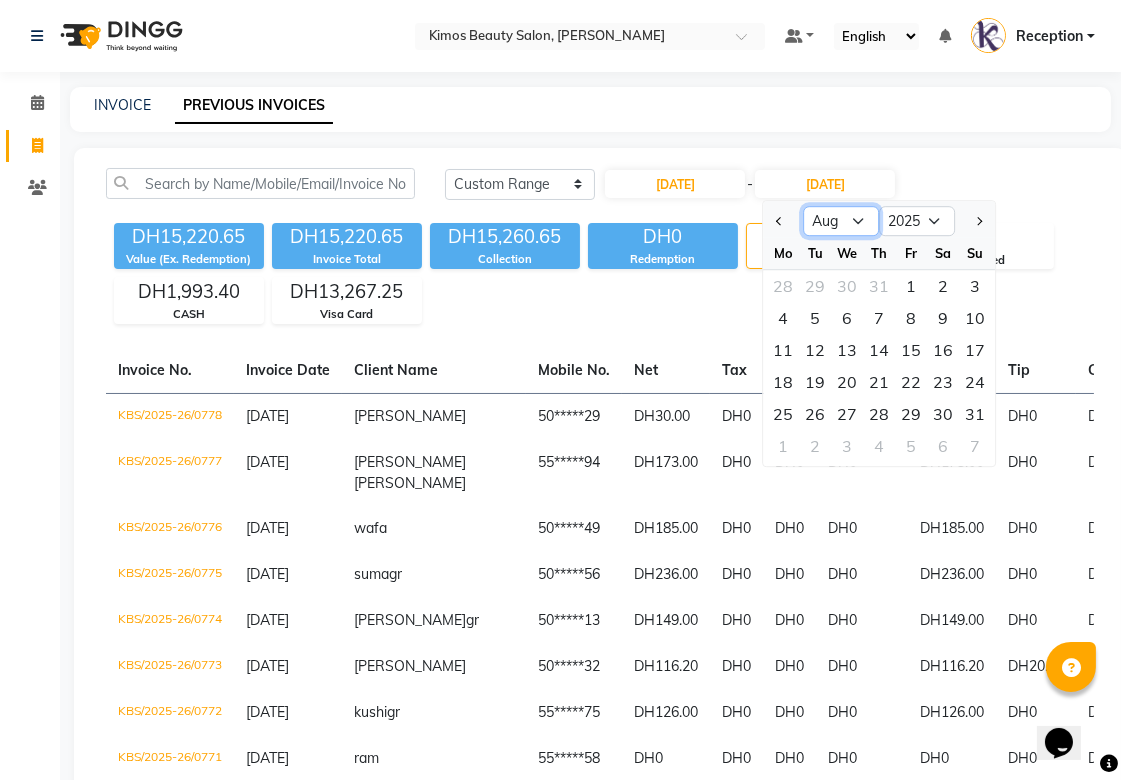 click on "[DATE] Aug Sep Oct Nov Dec" 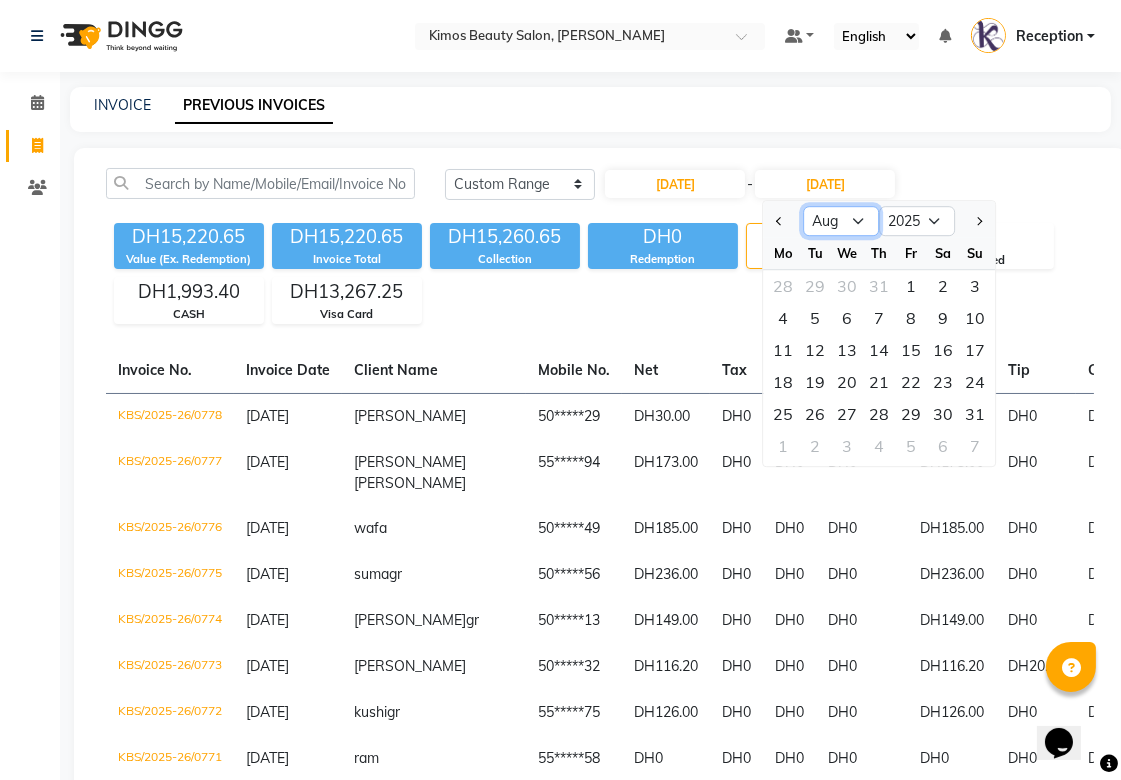 select on "7" 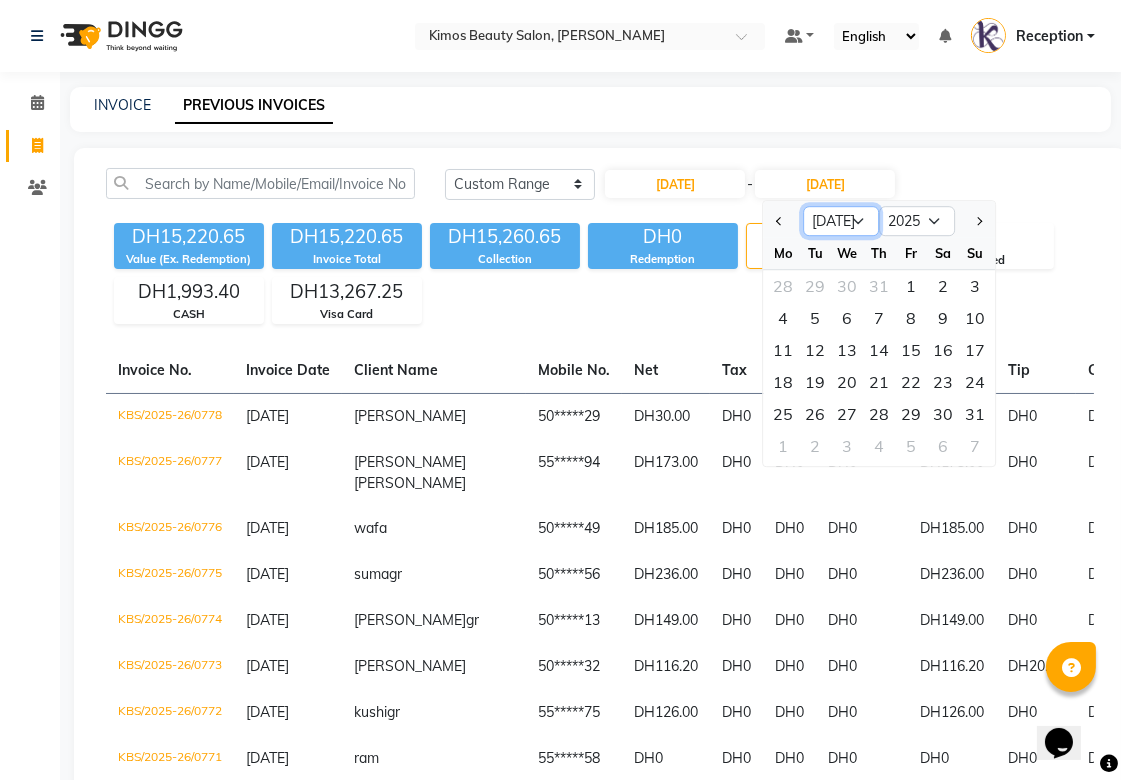 click on "[DATE] Aug Sep Oct Nov Dec" 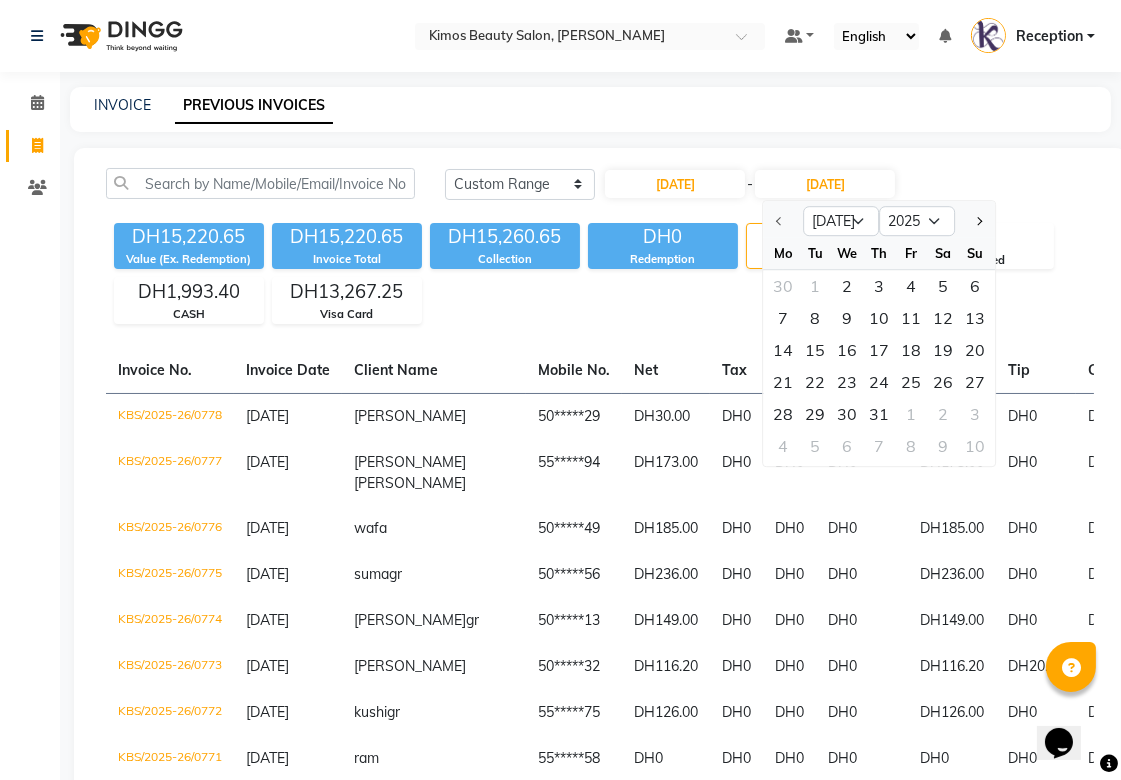 click 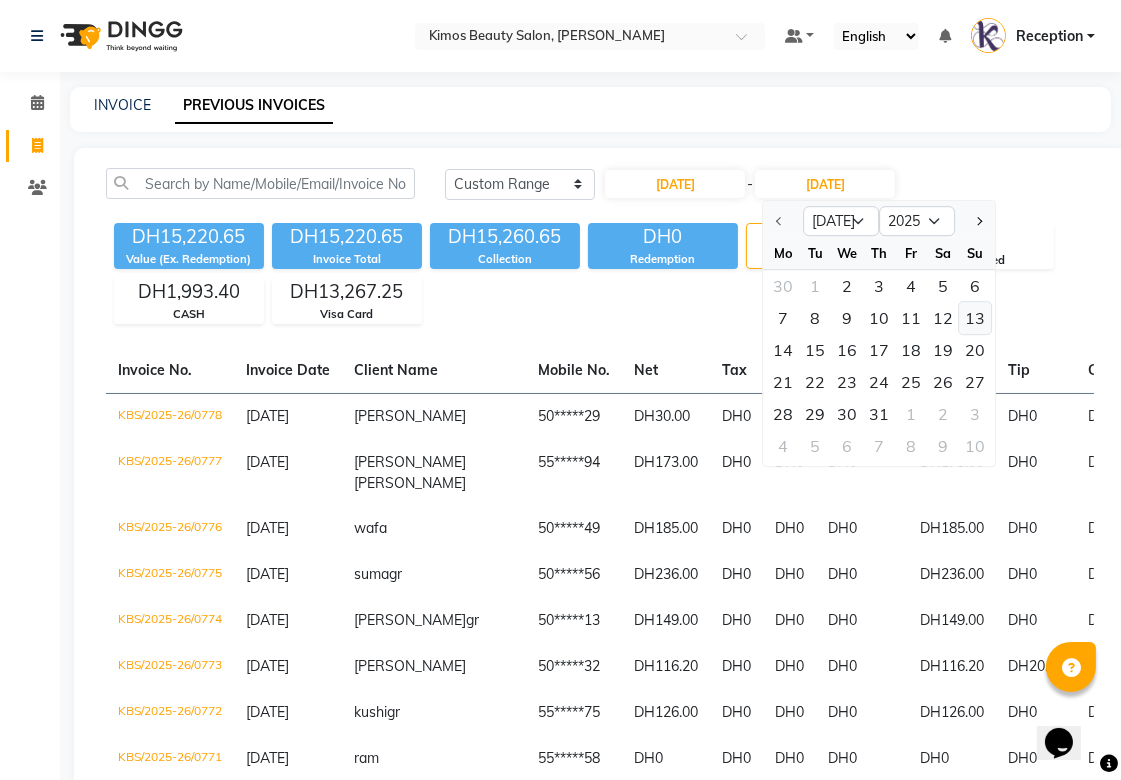 click on "13" 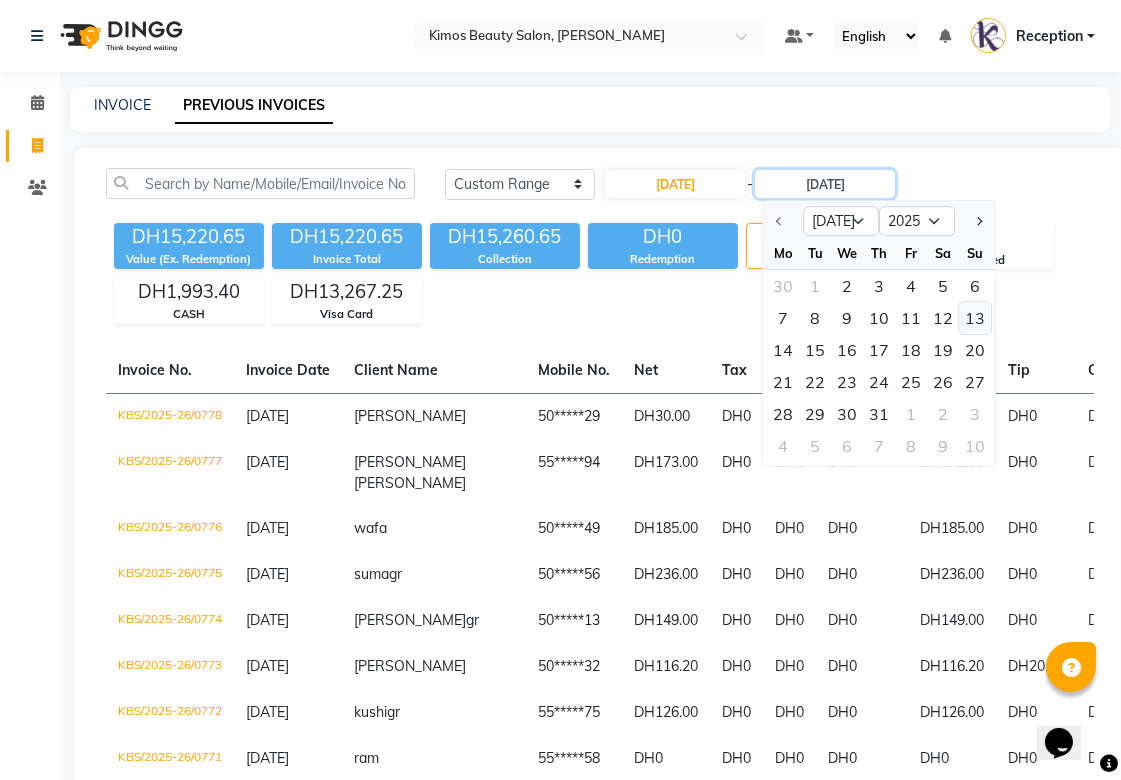 type on "[DATE]" 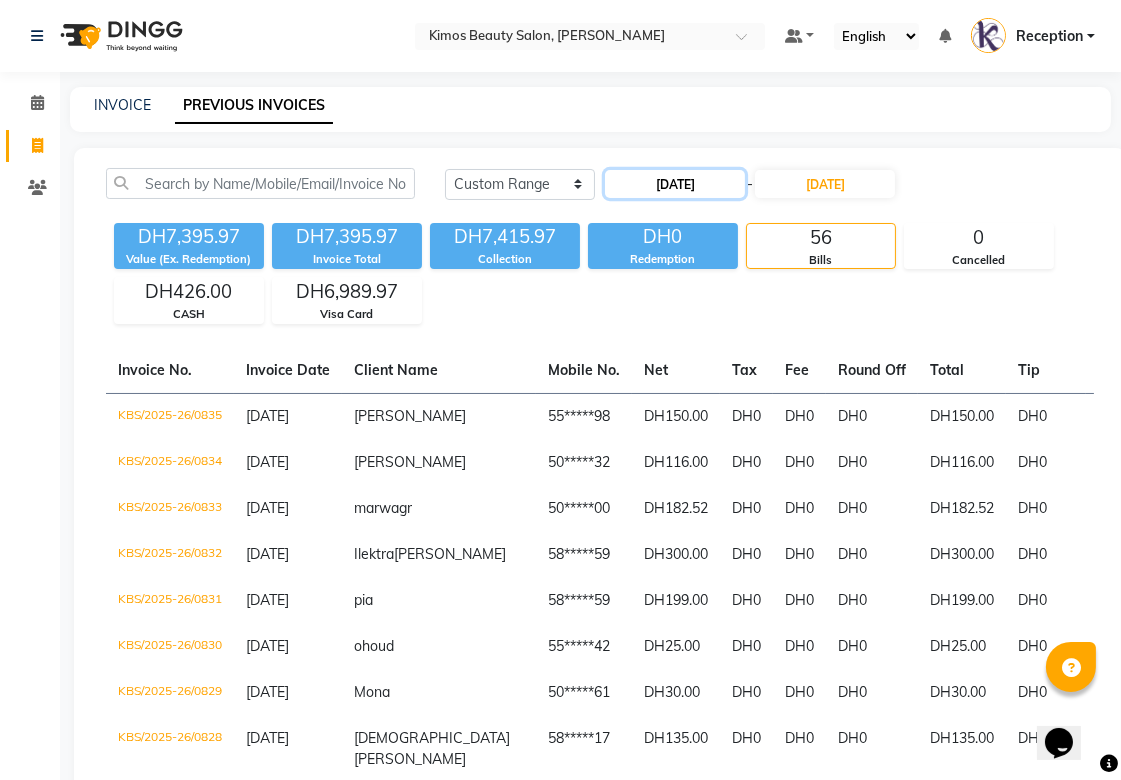 click on "[DATE]" 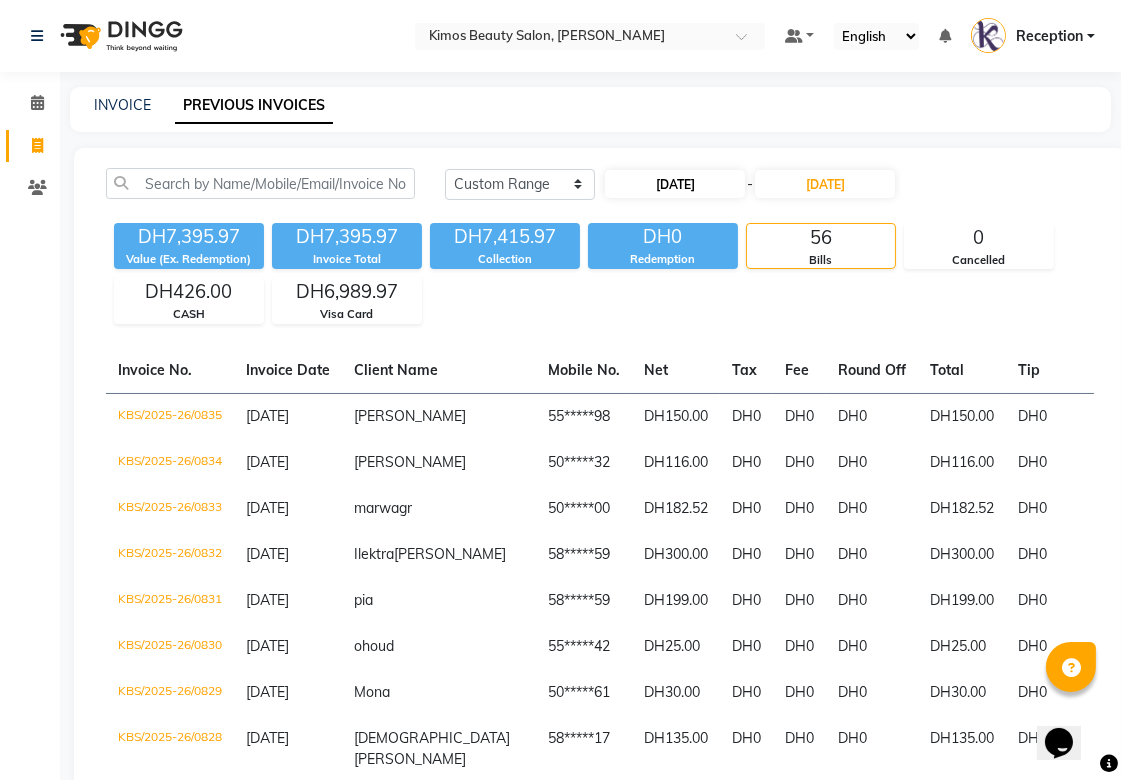 select on "7" 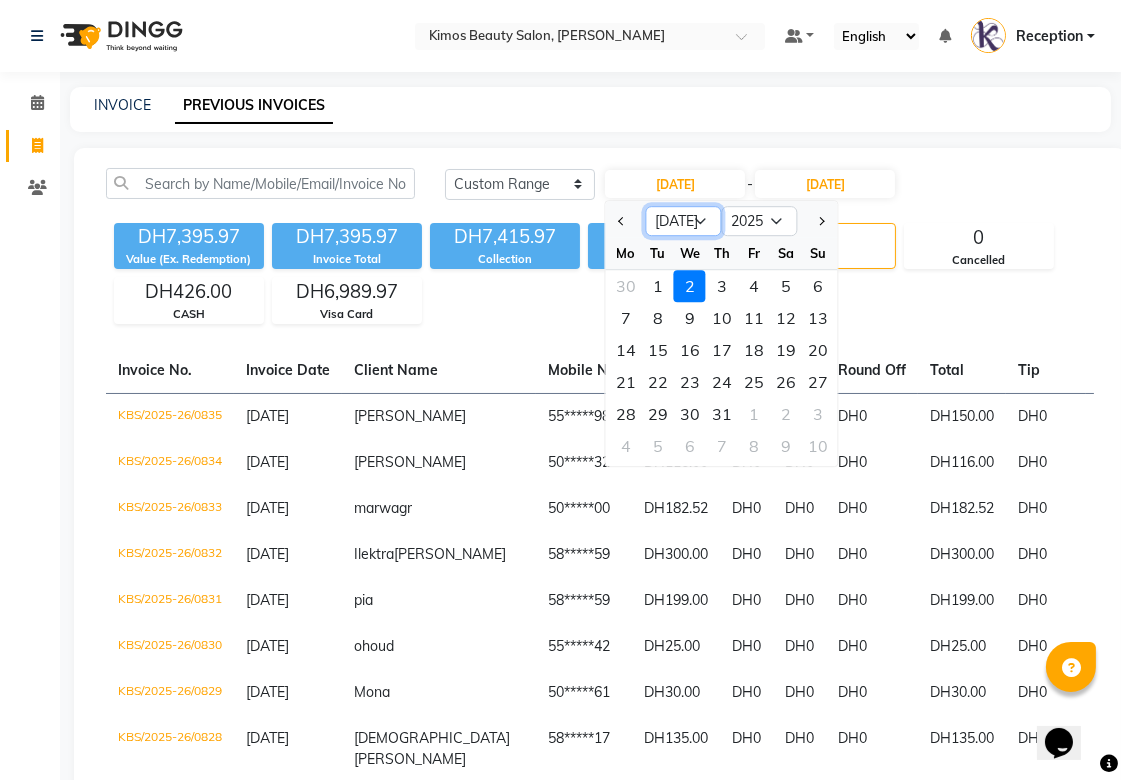 click on "Jan Feb Mar Apr May Jun [DATE] Aug Sep Oct Nov Dec" 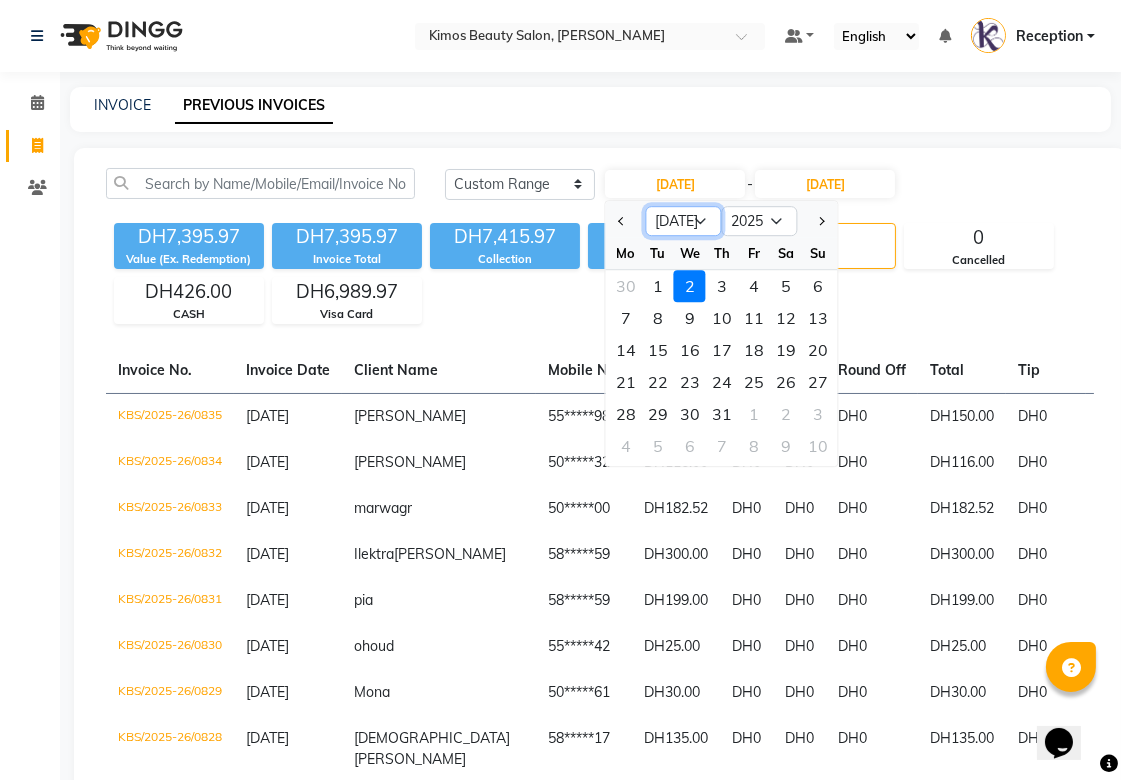 select on "1" 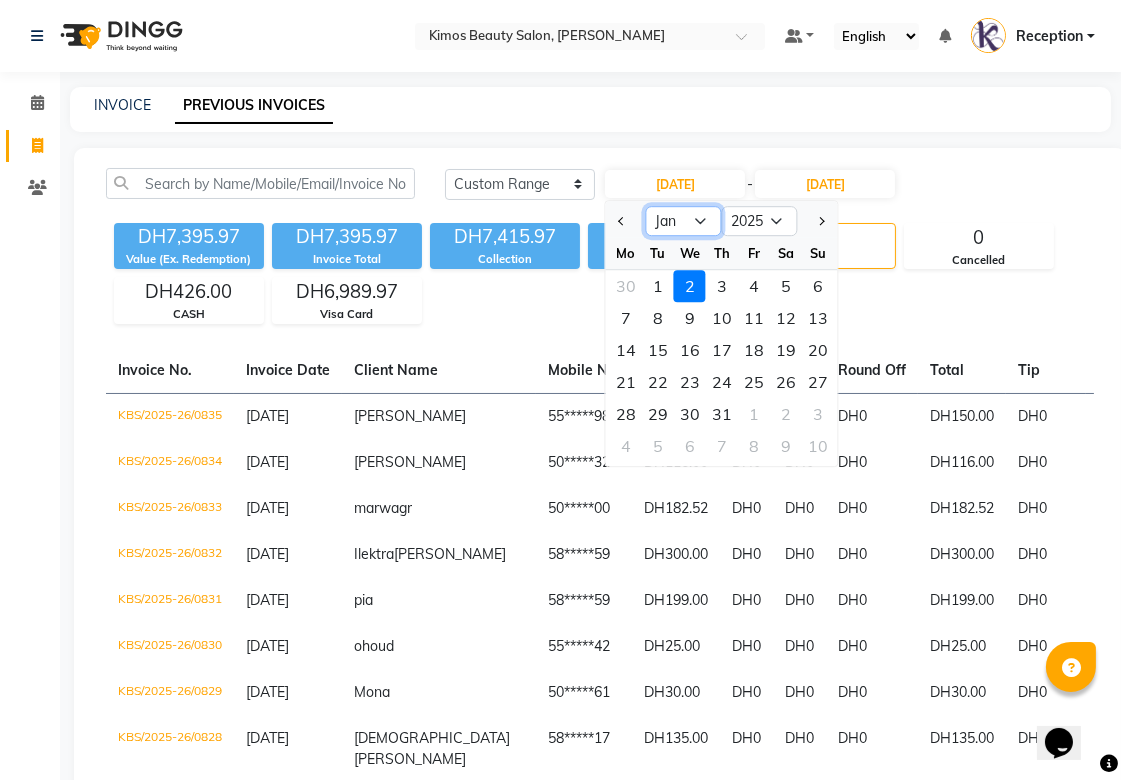 click on "Jan Feb Mar Apr May Jun [DATE] Aug Sep Oct Nov Dec" 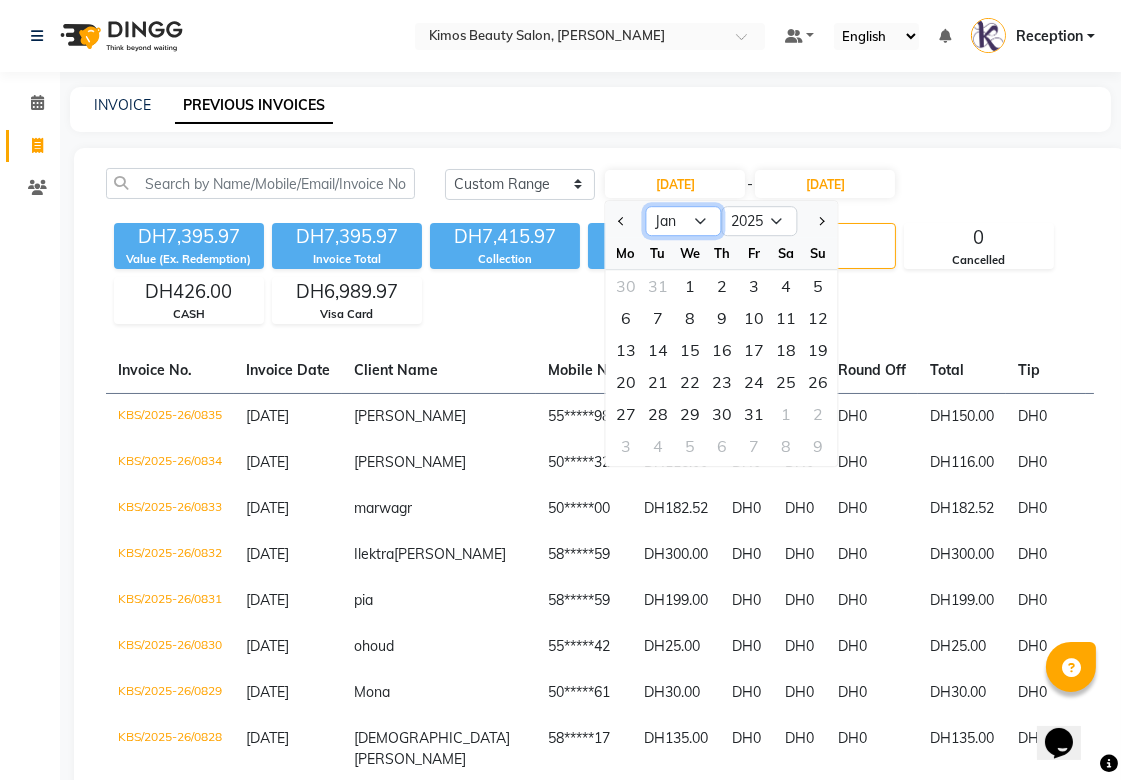 click on "Jan Feb Mar Apr May Jun [DATE] Aug Sep Oct Nov Dec" 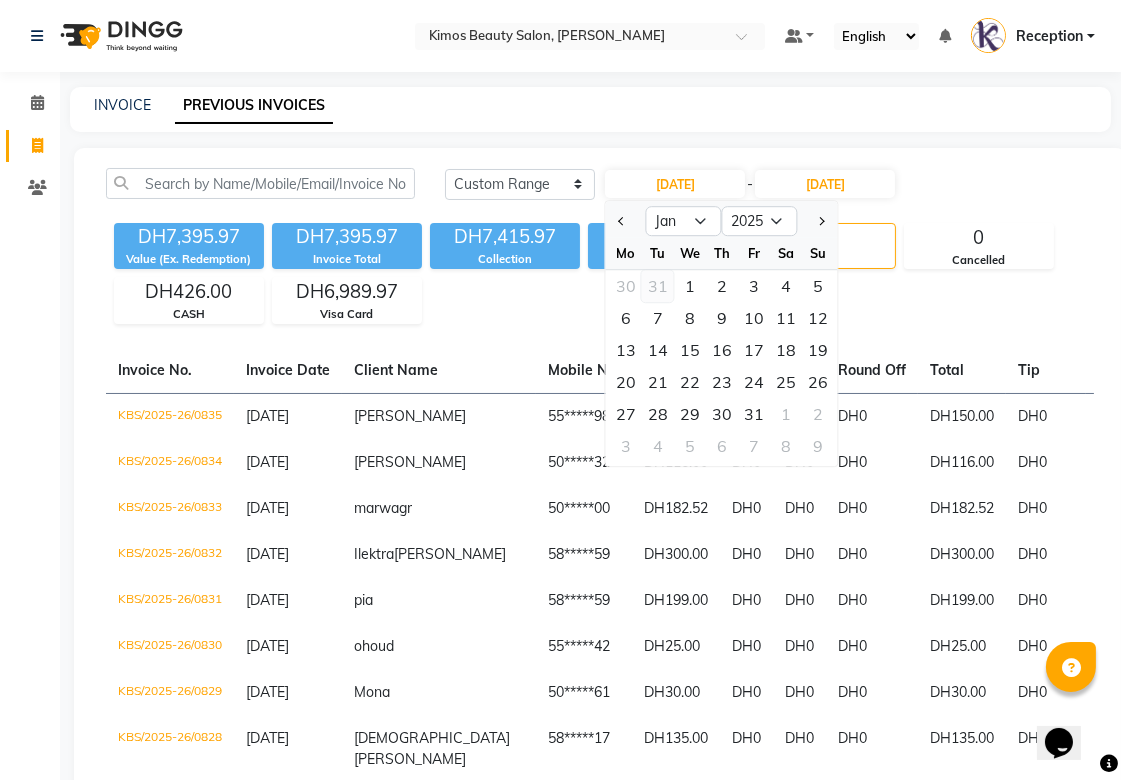 click on "31" 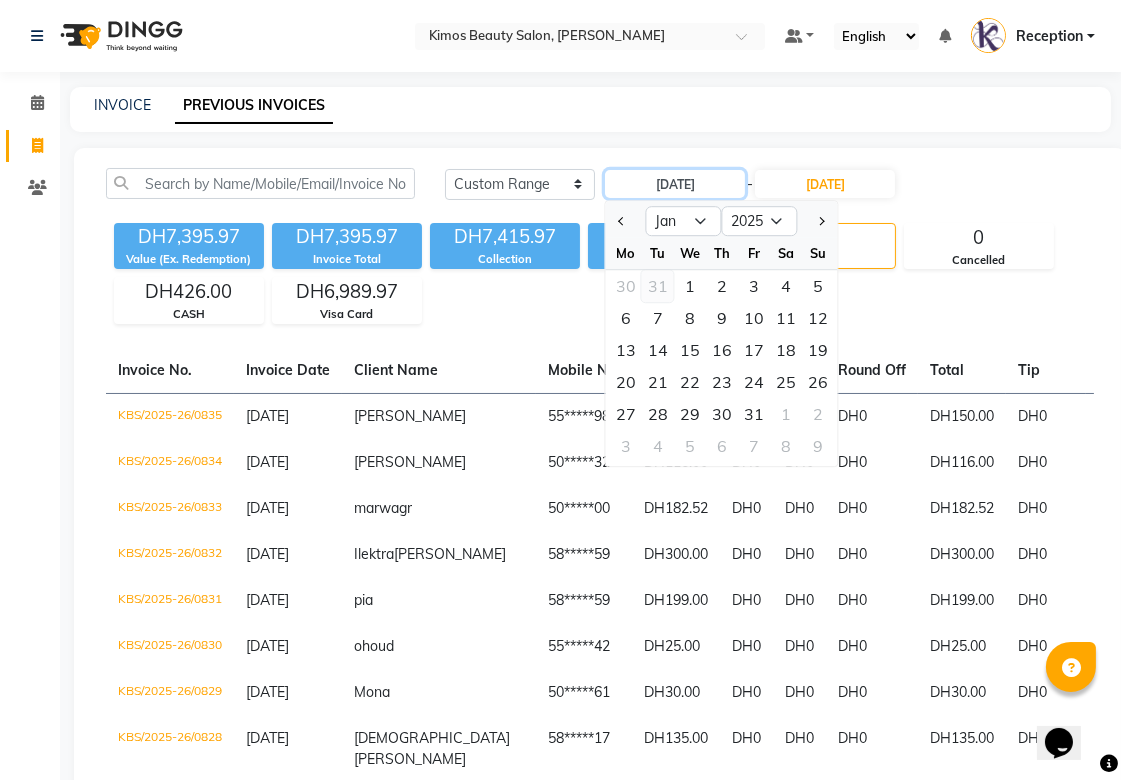 type on "[DATE]" 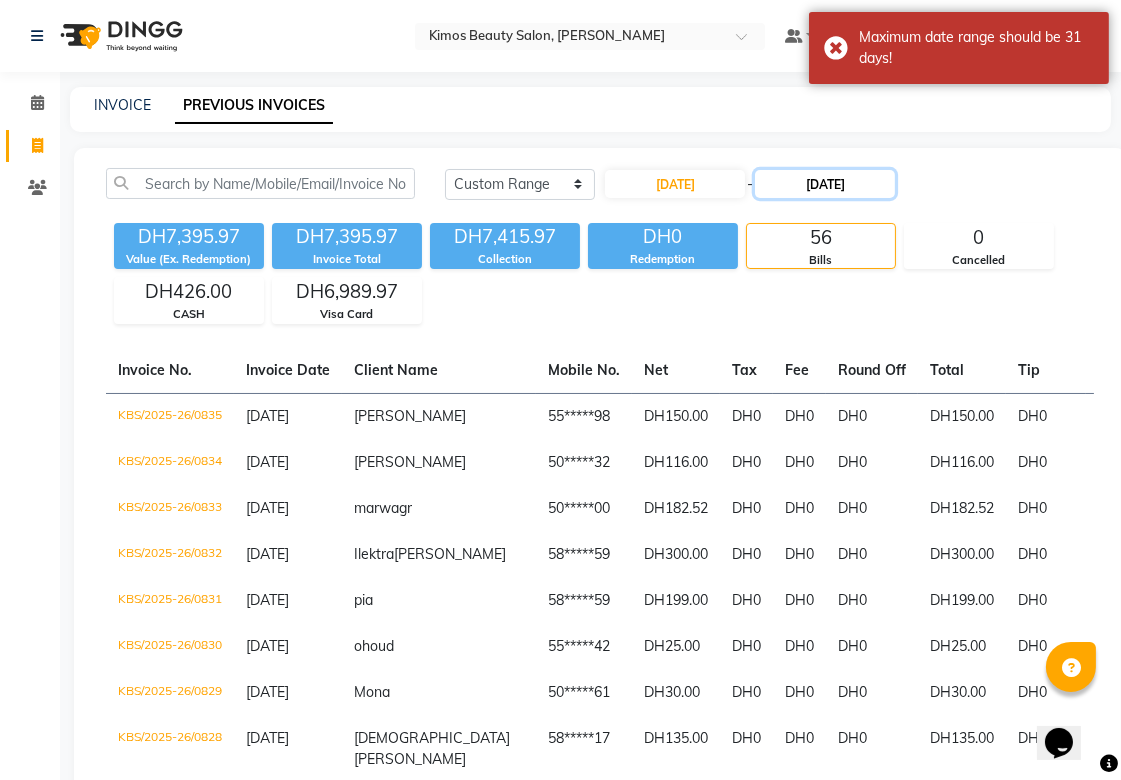 click on "[DATE]" 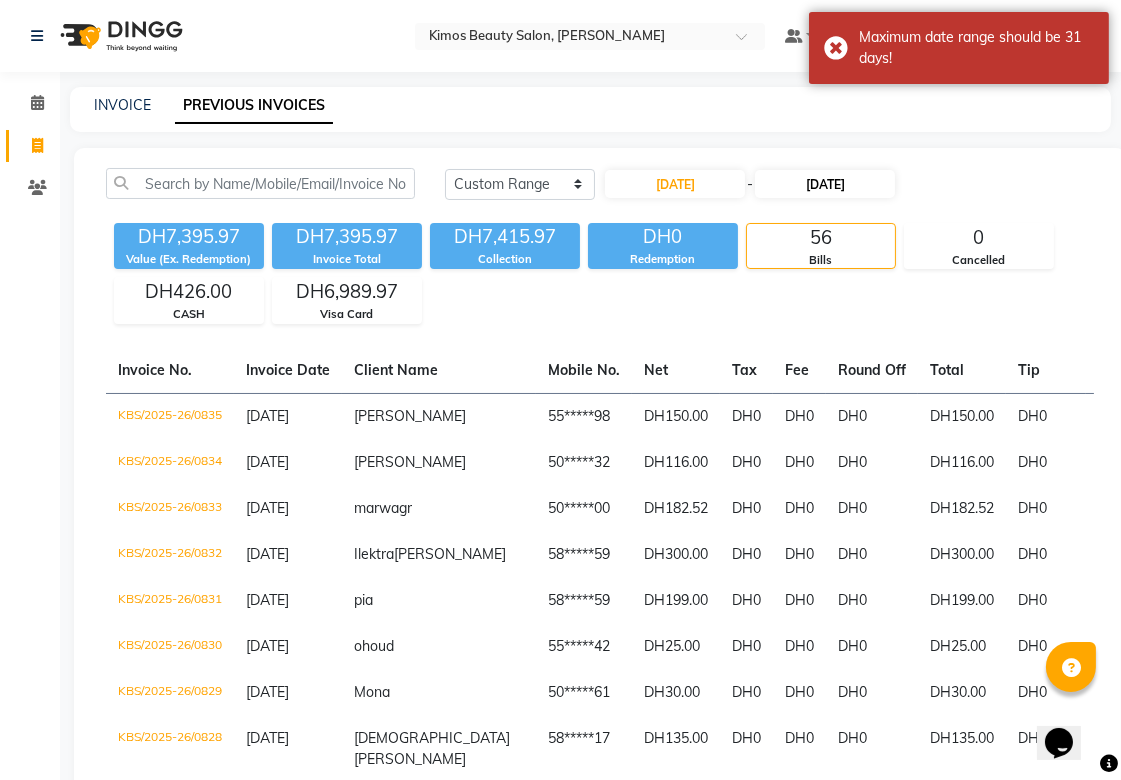 select on "7" 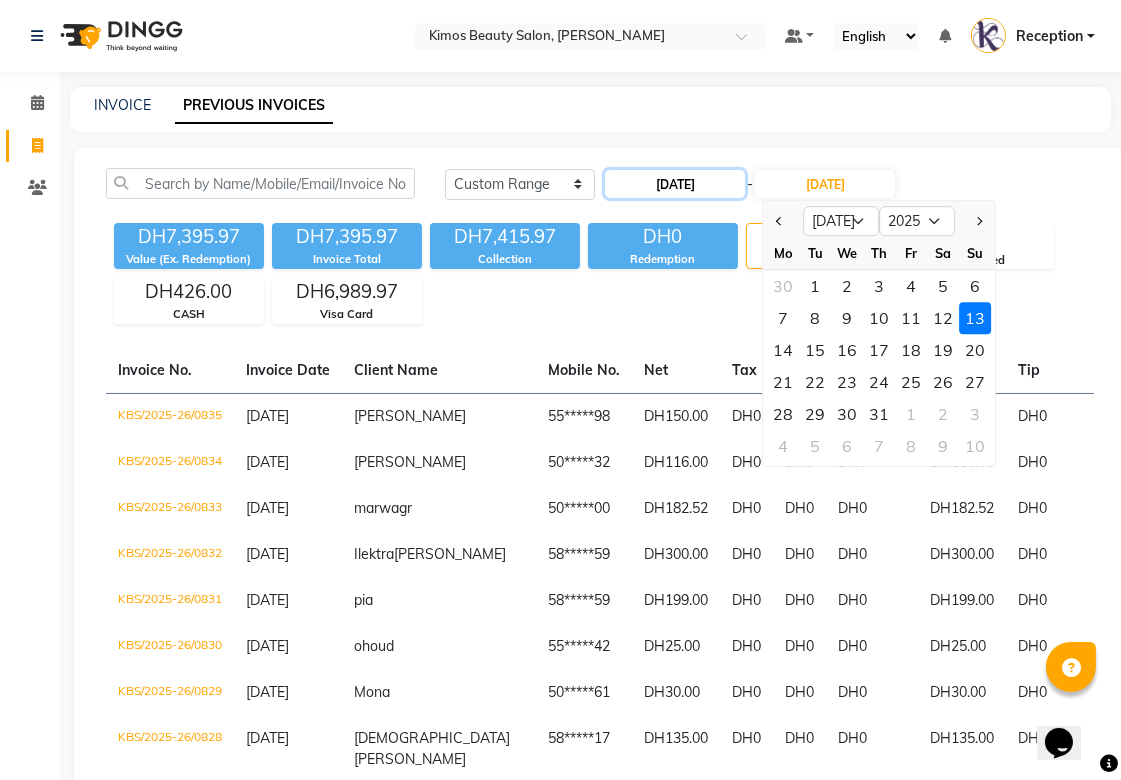 click on "[DATE]" 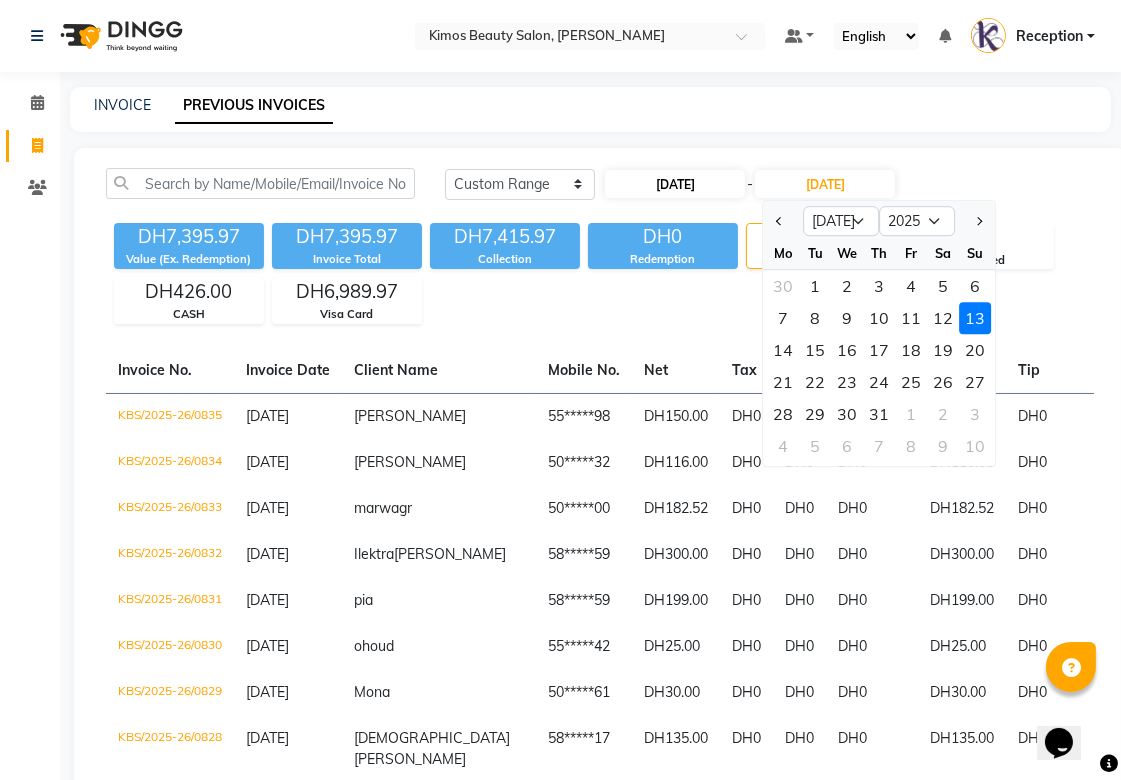 select on "12" 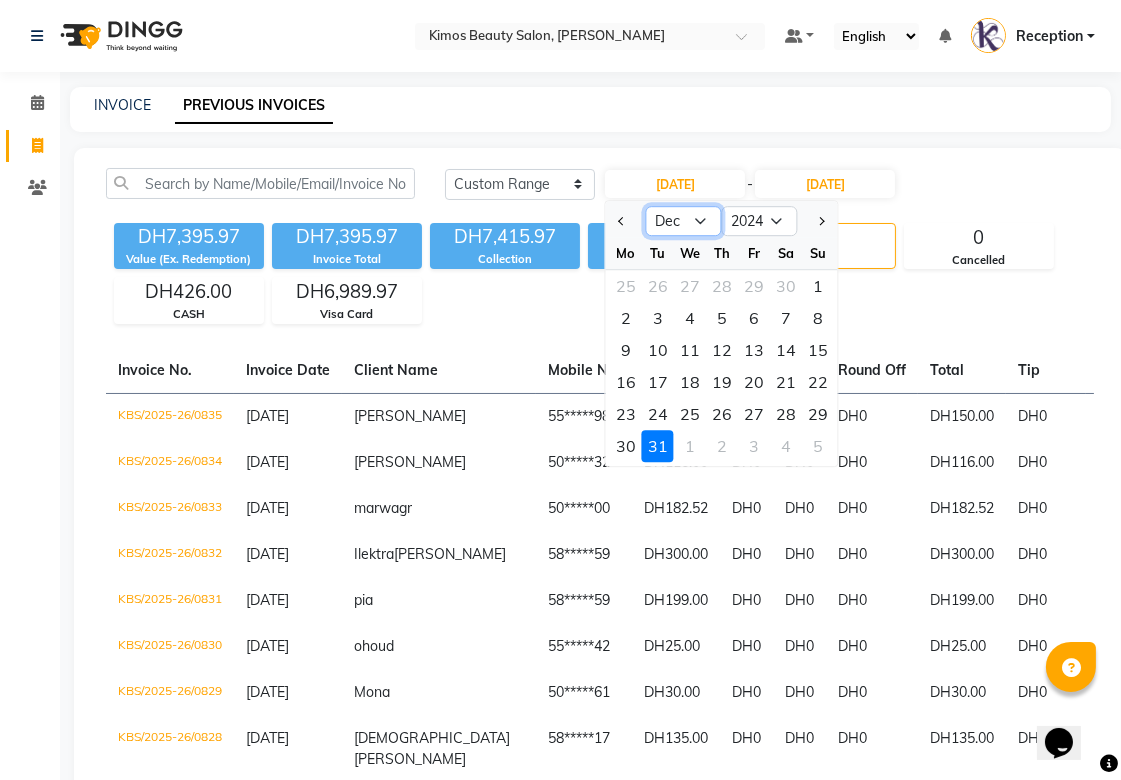 click on "Jan Feb Mar Apr May Jun [DATE] Aug Sep Oct Nov Dec" 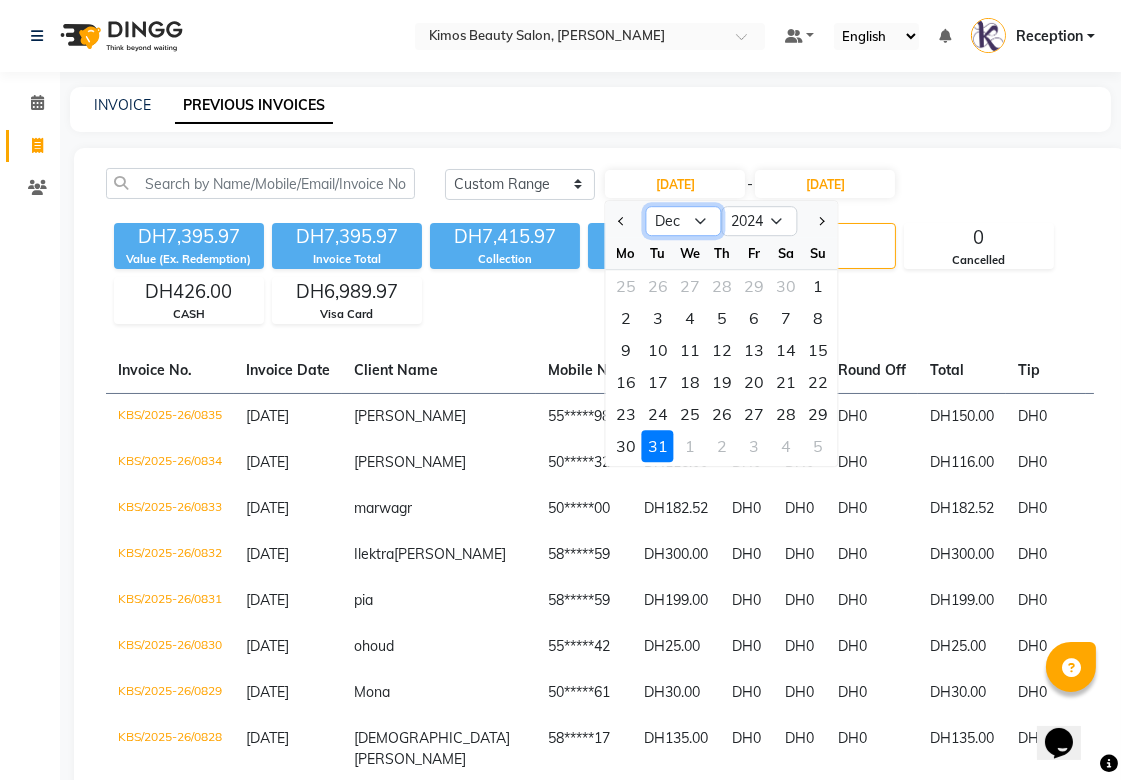 select on "1" 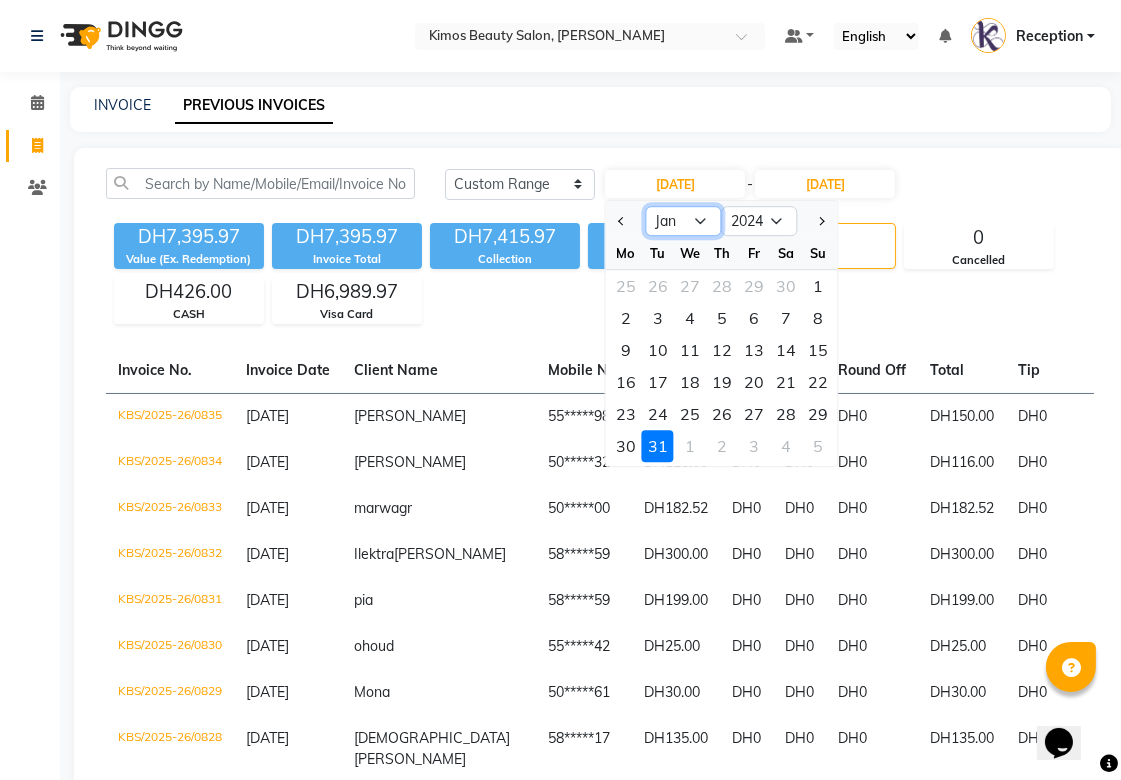 click on "Jan Feb Mar Apr May Jun [DATE] Aug Sep Oct Nov Dec" 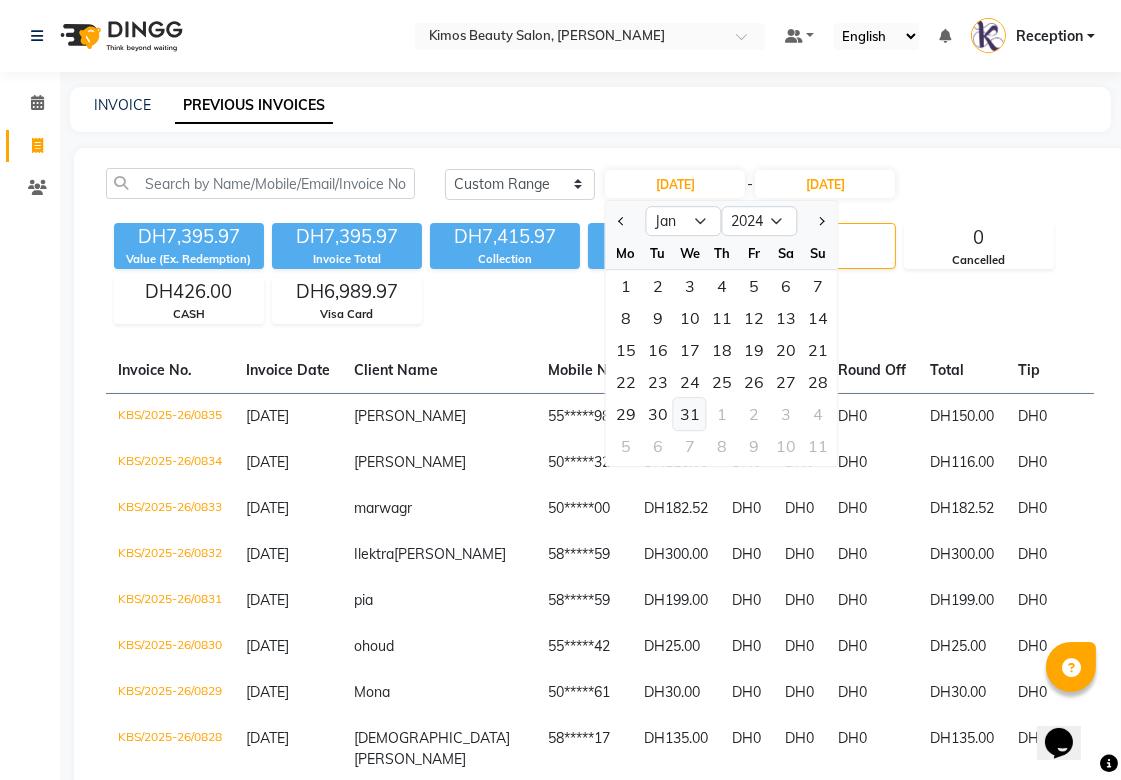 click on "31" 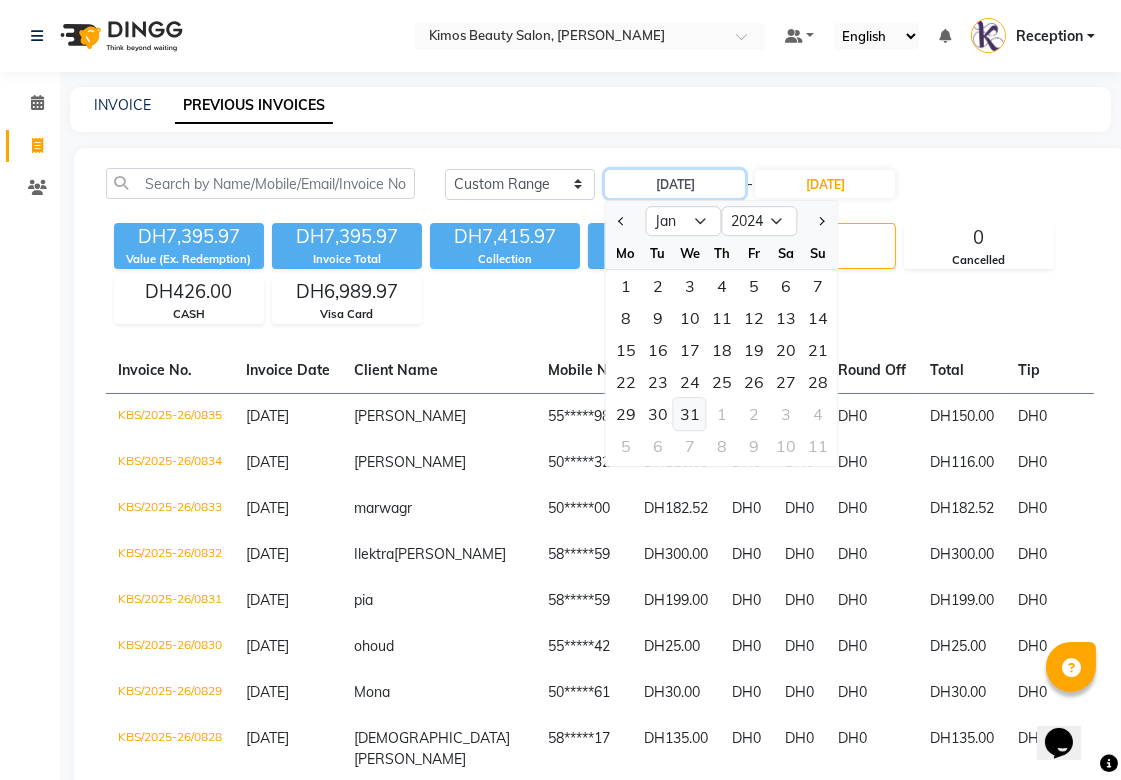 type on "[DATE]" 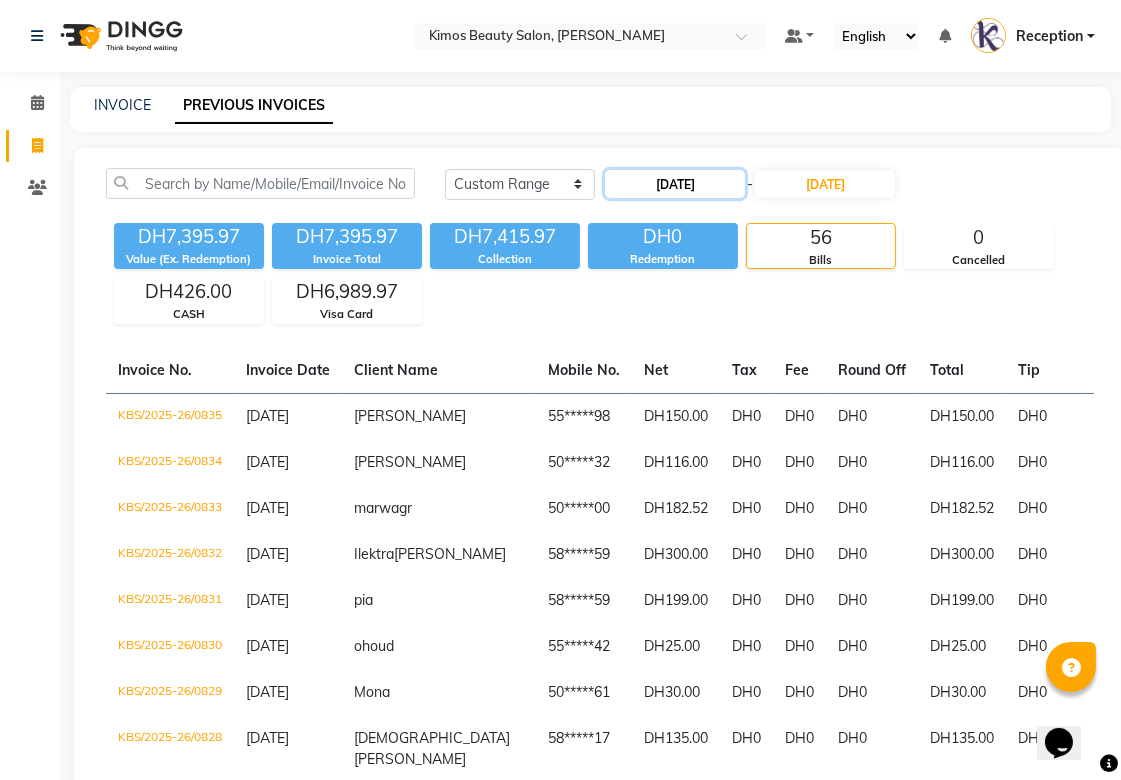 click on "[DATE]" 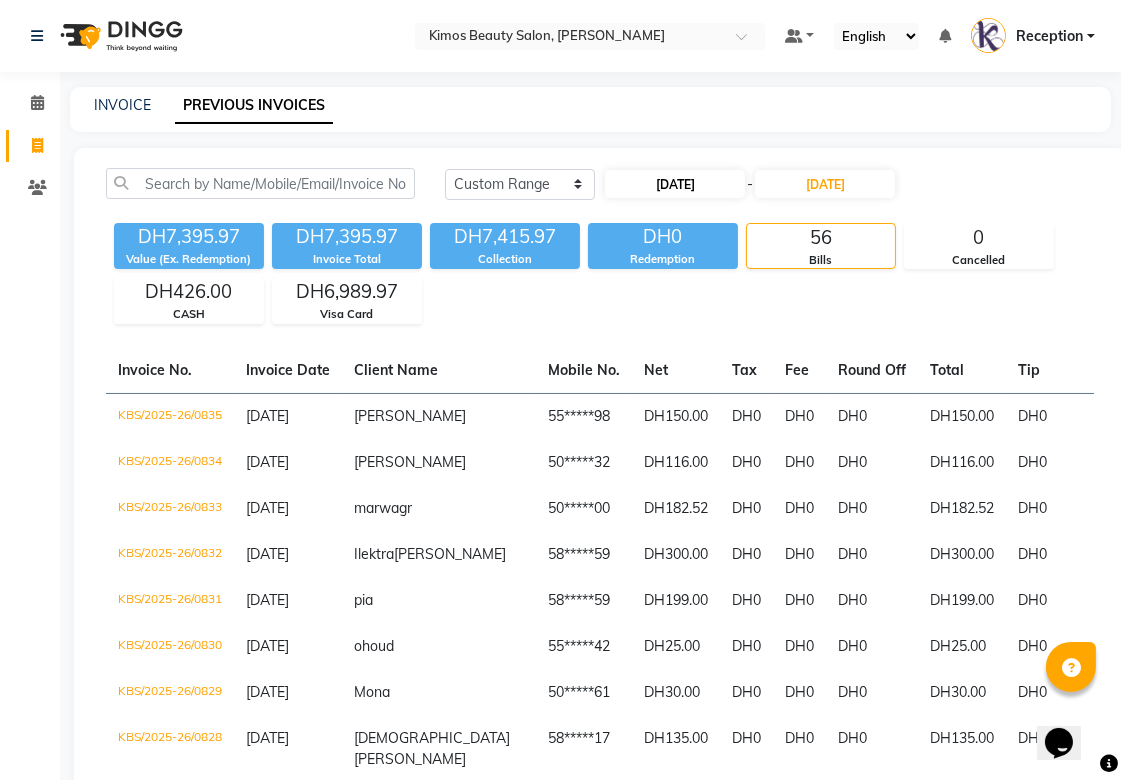 select on "2024" 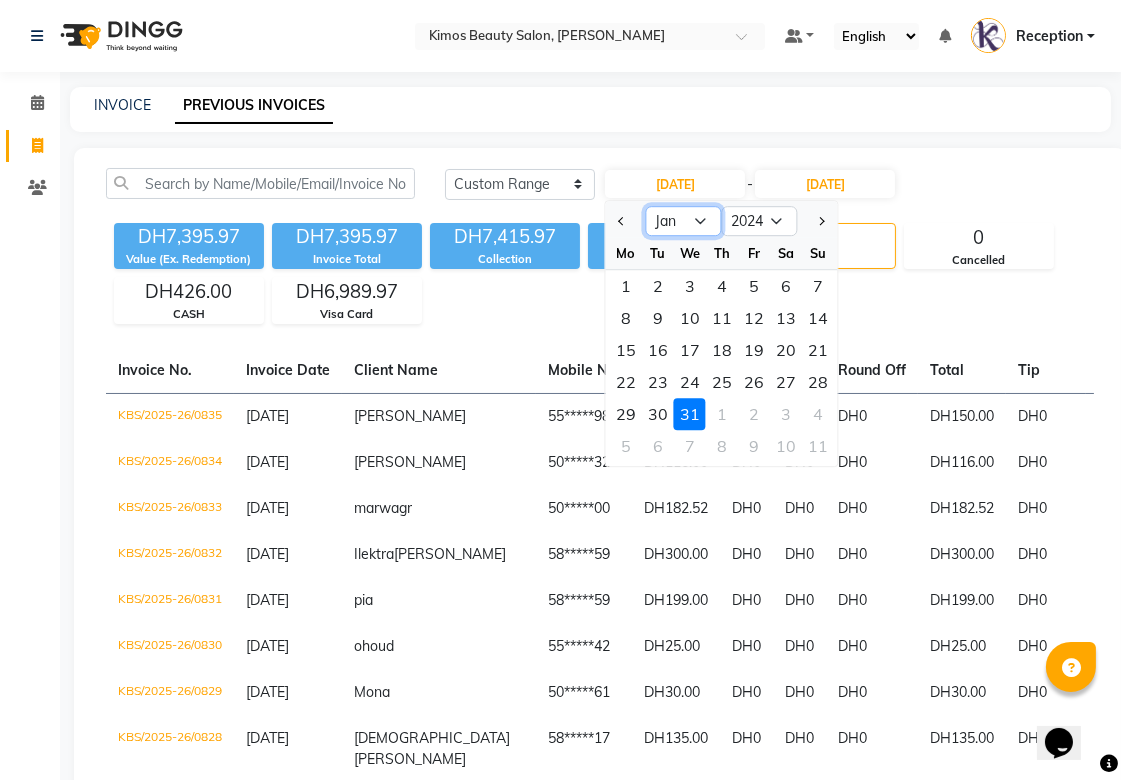 click on "Jan Feb Mar Apr May Jun [DATE] Aug Sep Oct Nov Dec" 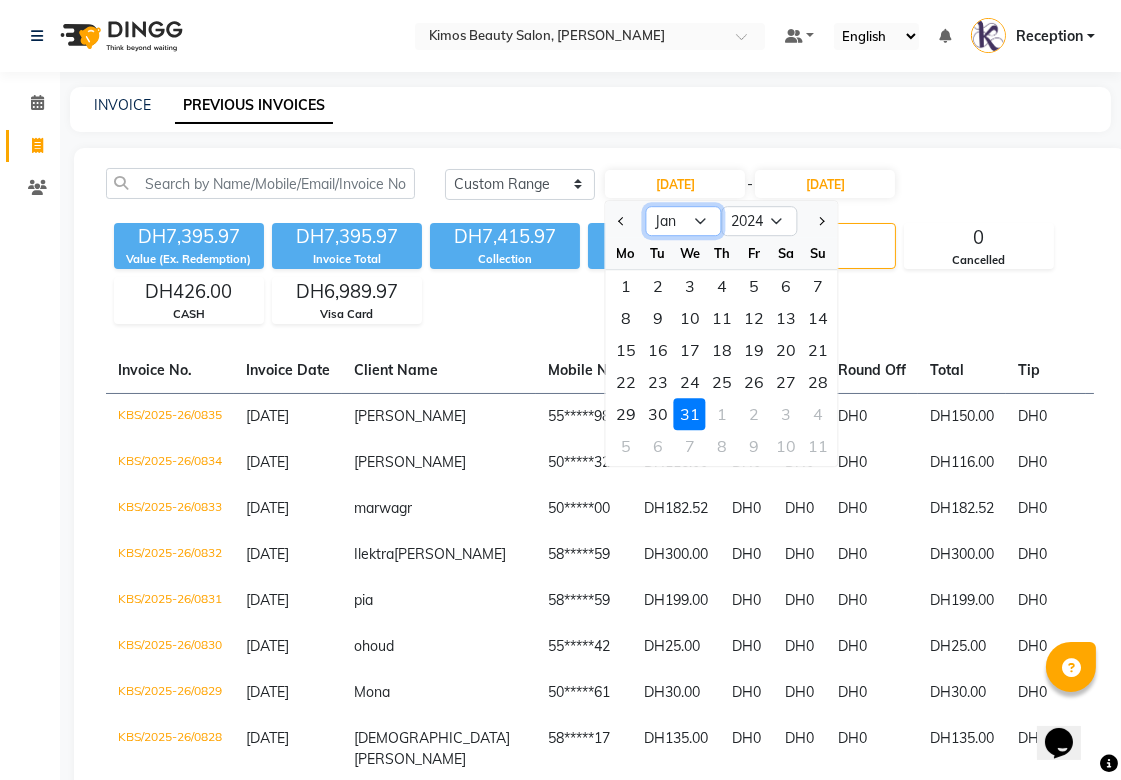 select on "2" 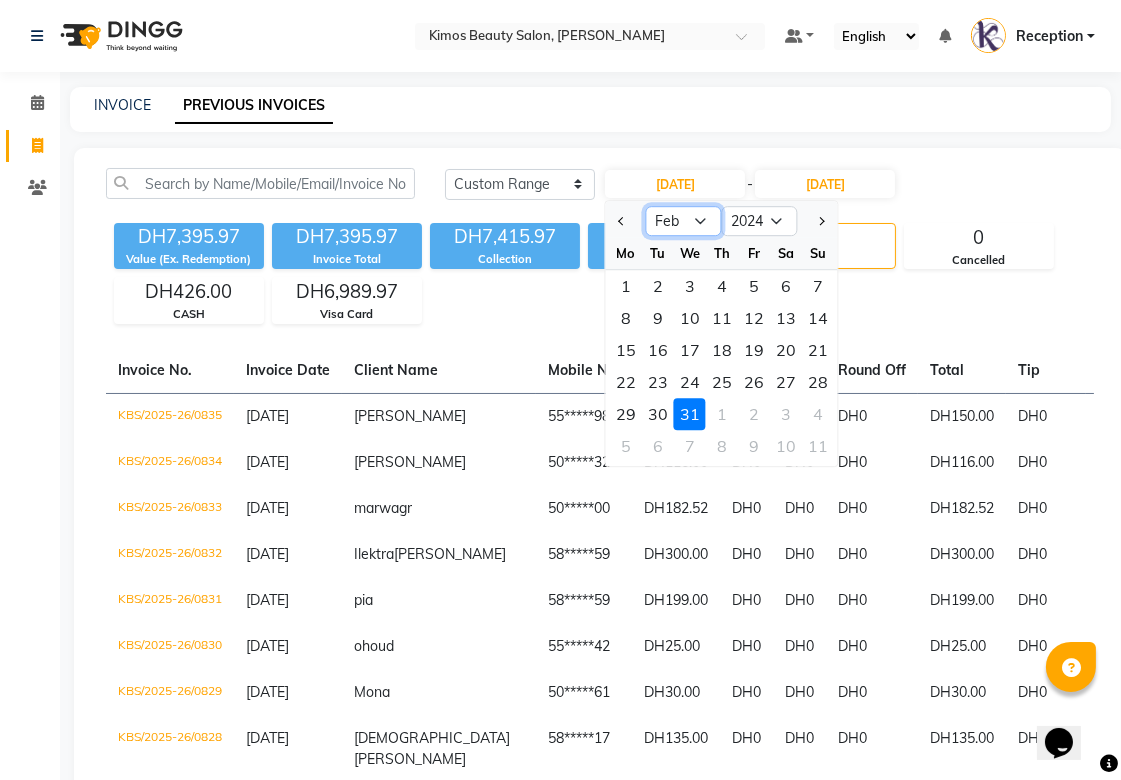 click on "Jan Feb Mar Apr May Jun [DATE] Aug Sep Oct Nov Dec" 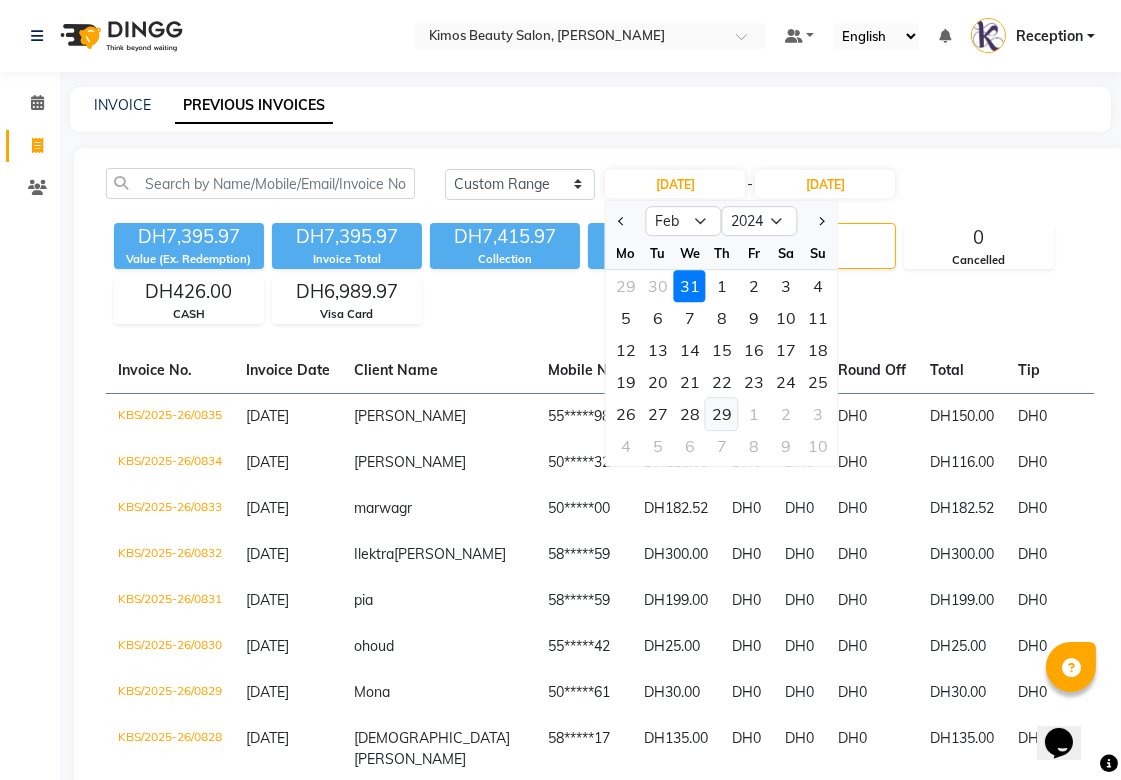 click on "29" 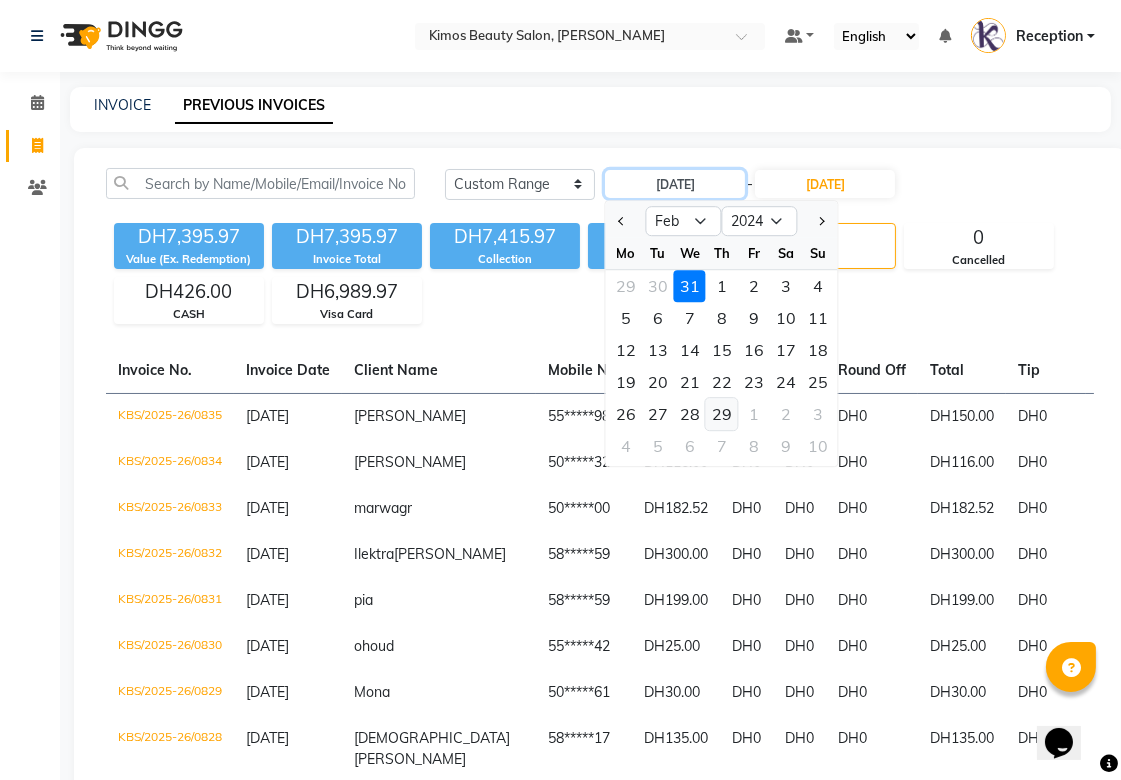 type on "[DATE]" 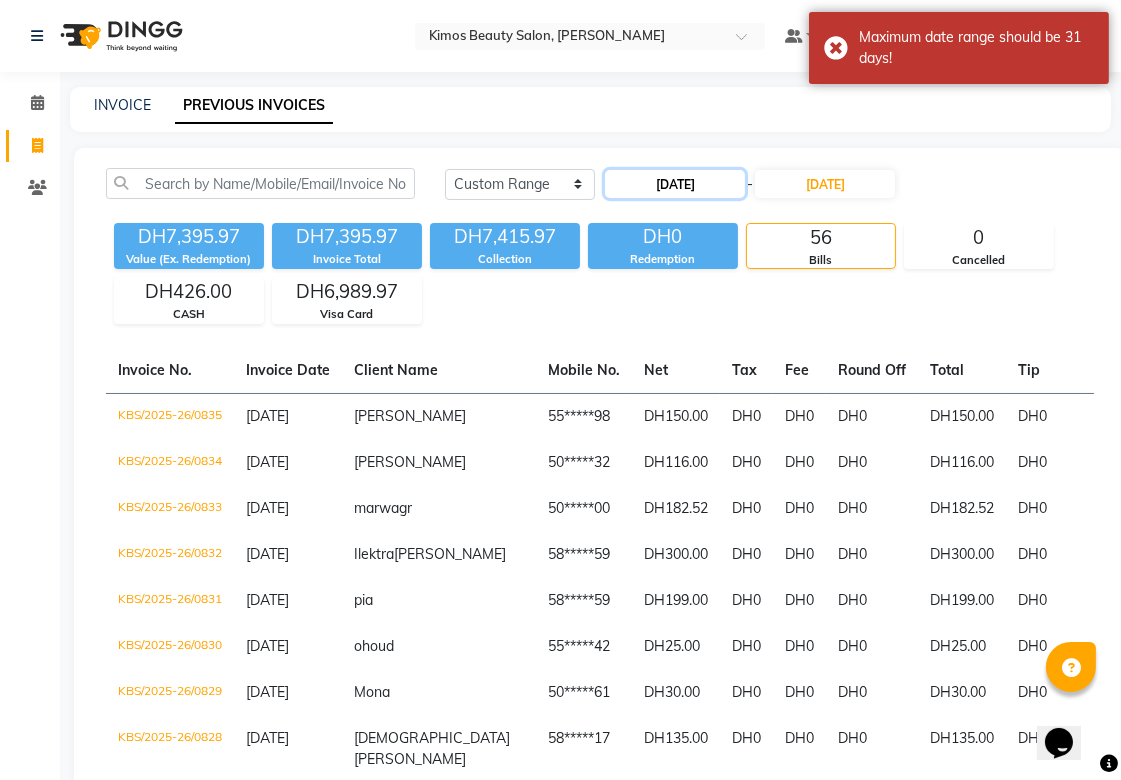 click on "[DATE]" 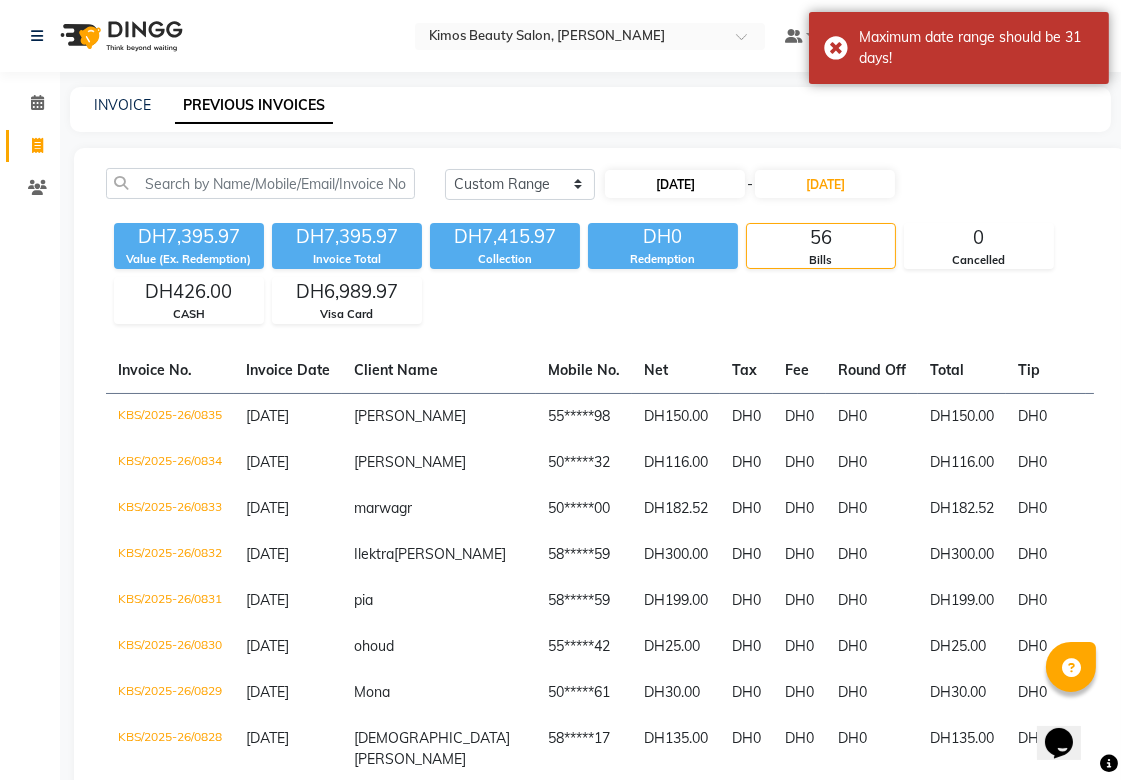 select on "2" 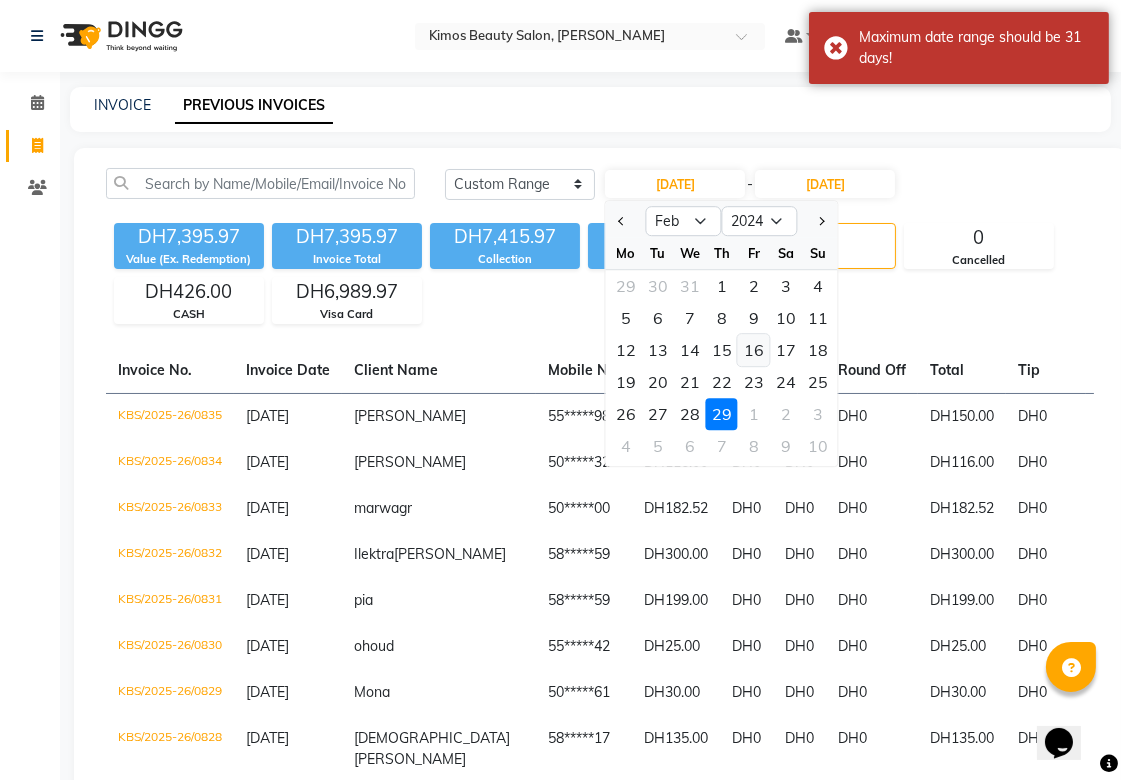 click on "16" 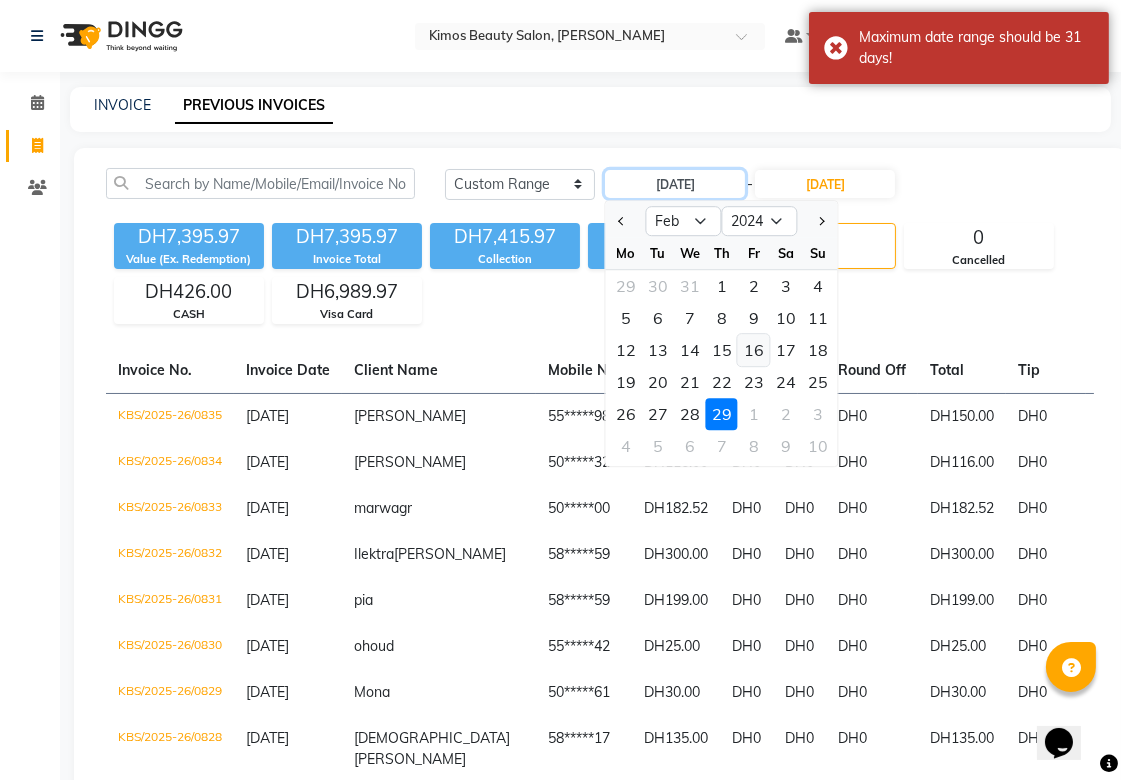 type on "[DATE]" 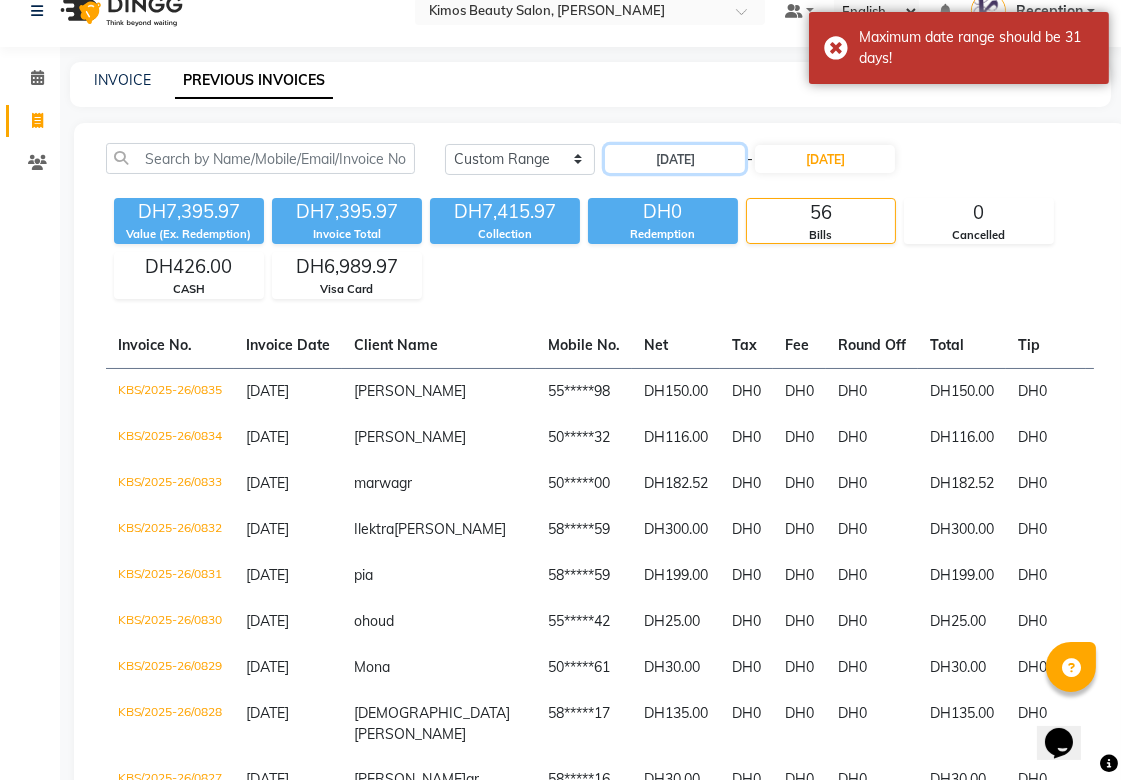 scroll, scrollTop: 35, scrollLeft: 0, axis: vertical 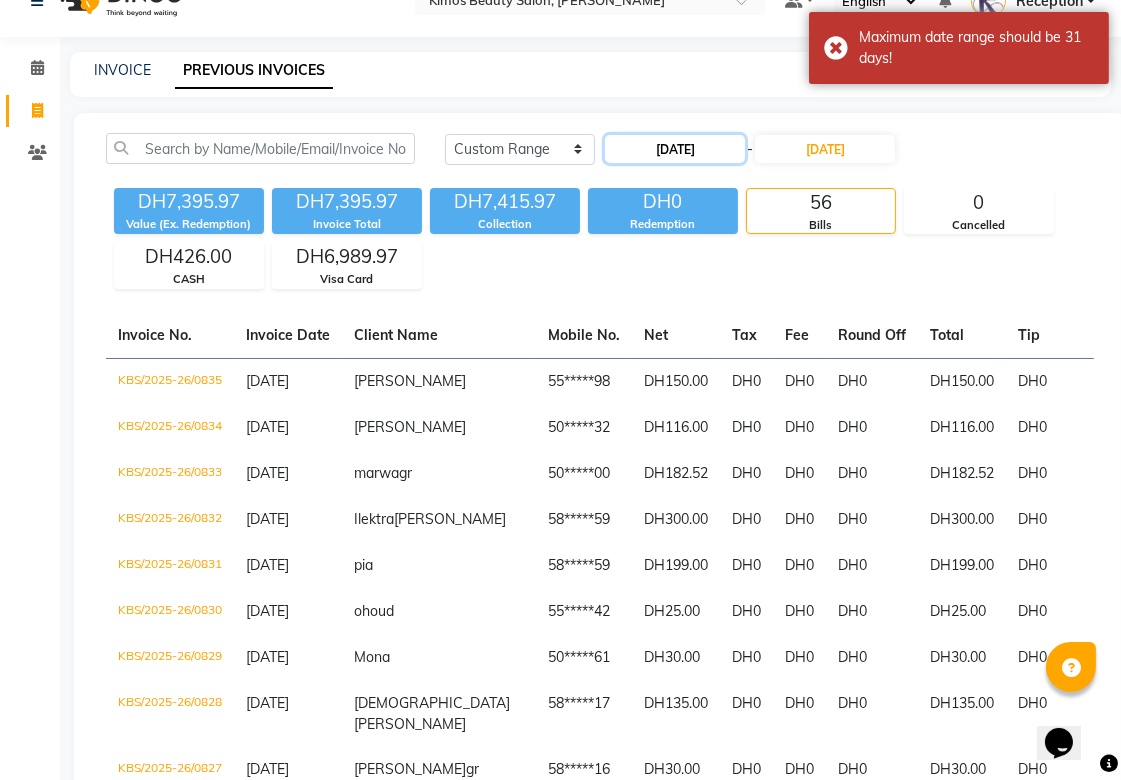 click on "[DATE]" 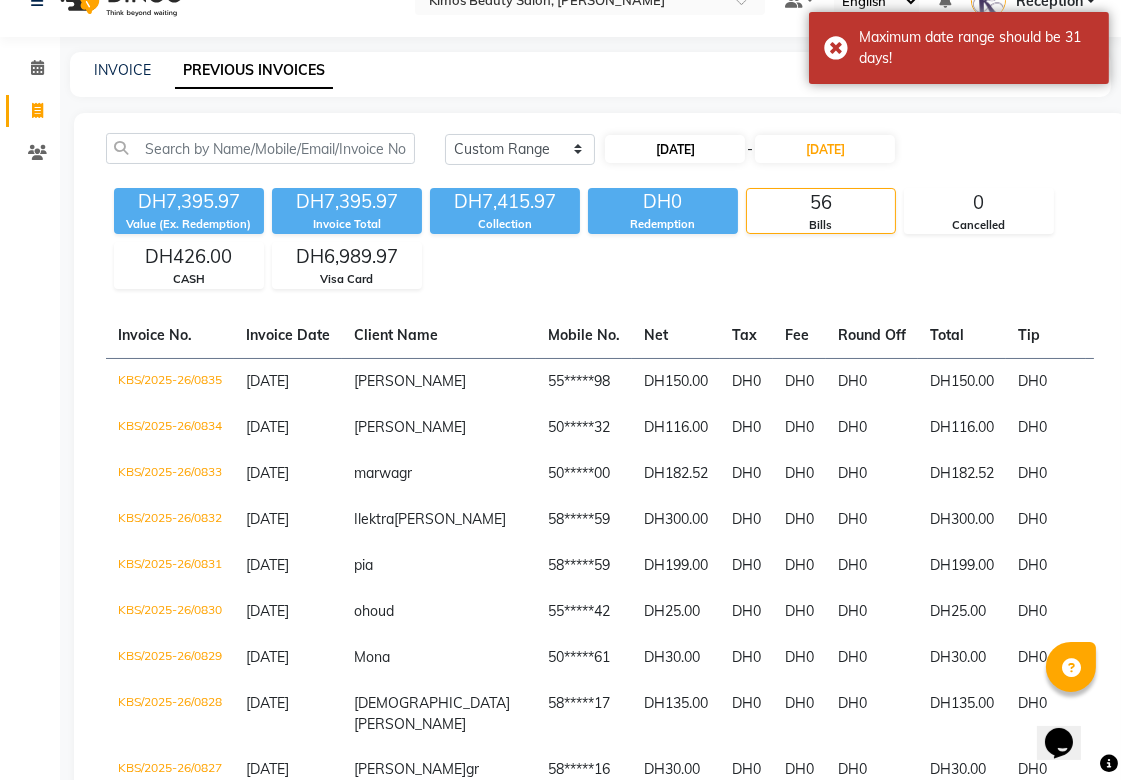 select on "2" 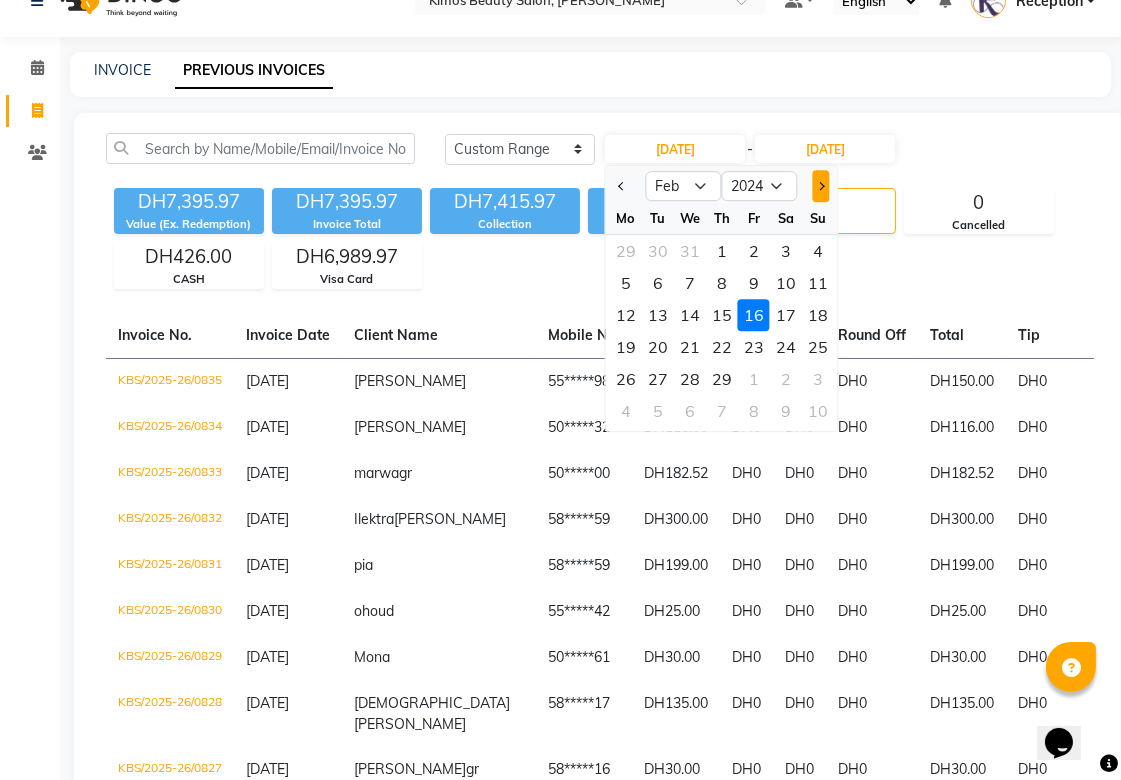 click 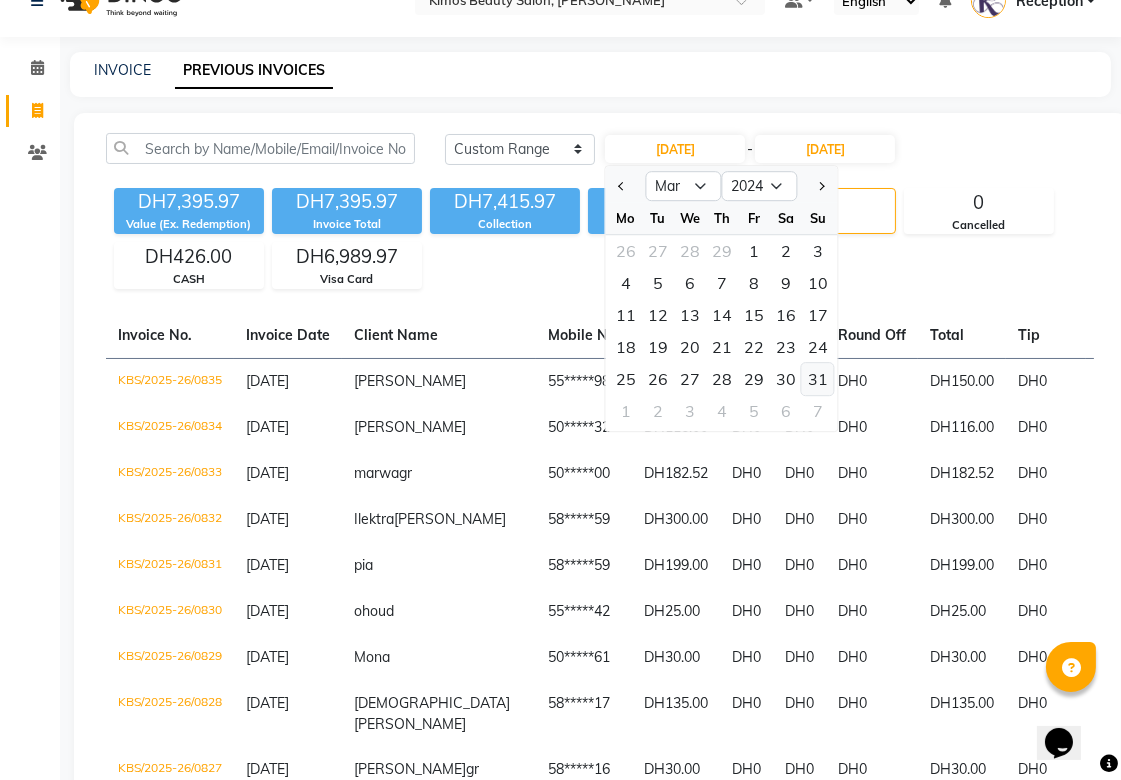 click on "31" 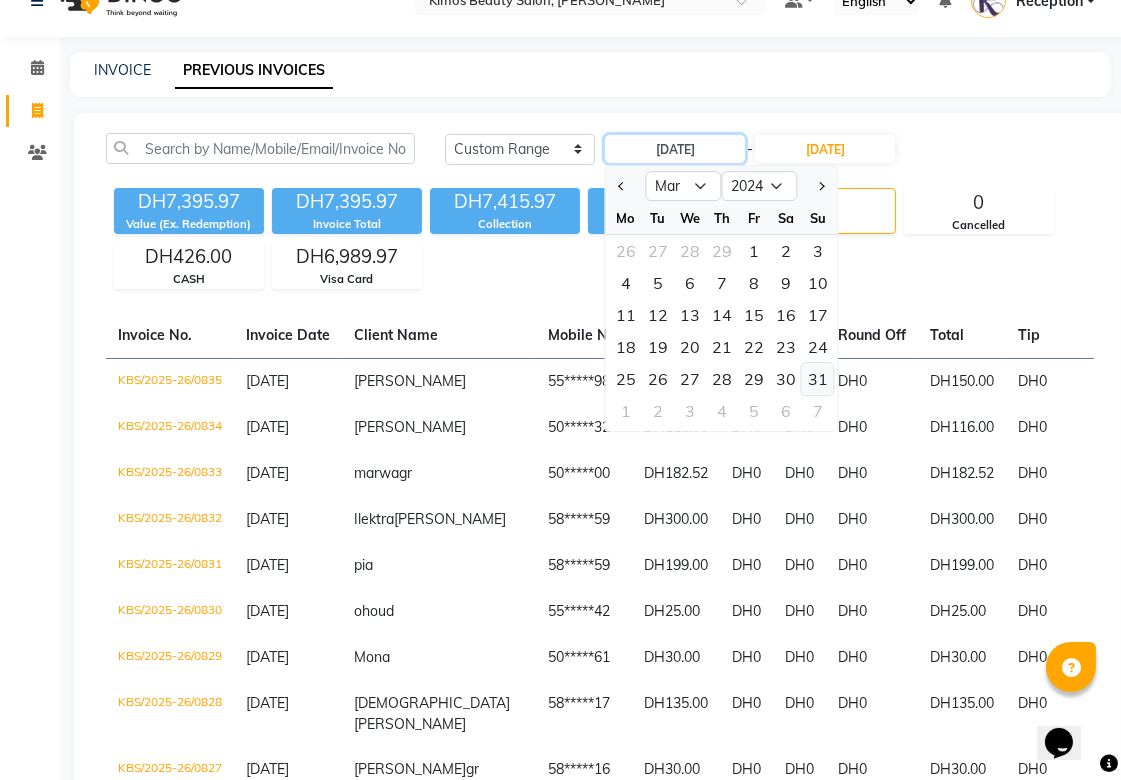 type on "[DATE]" 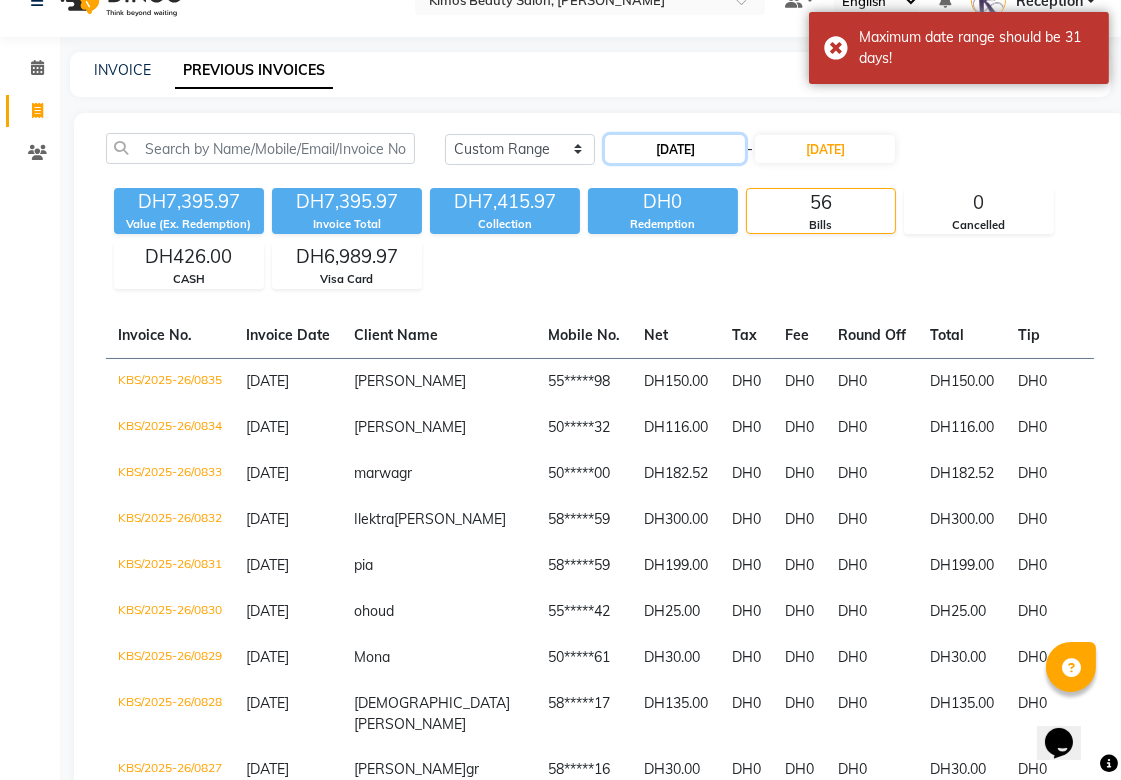 click on "[DATE]" 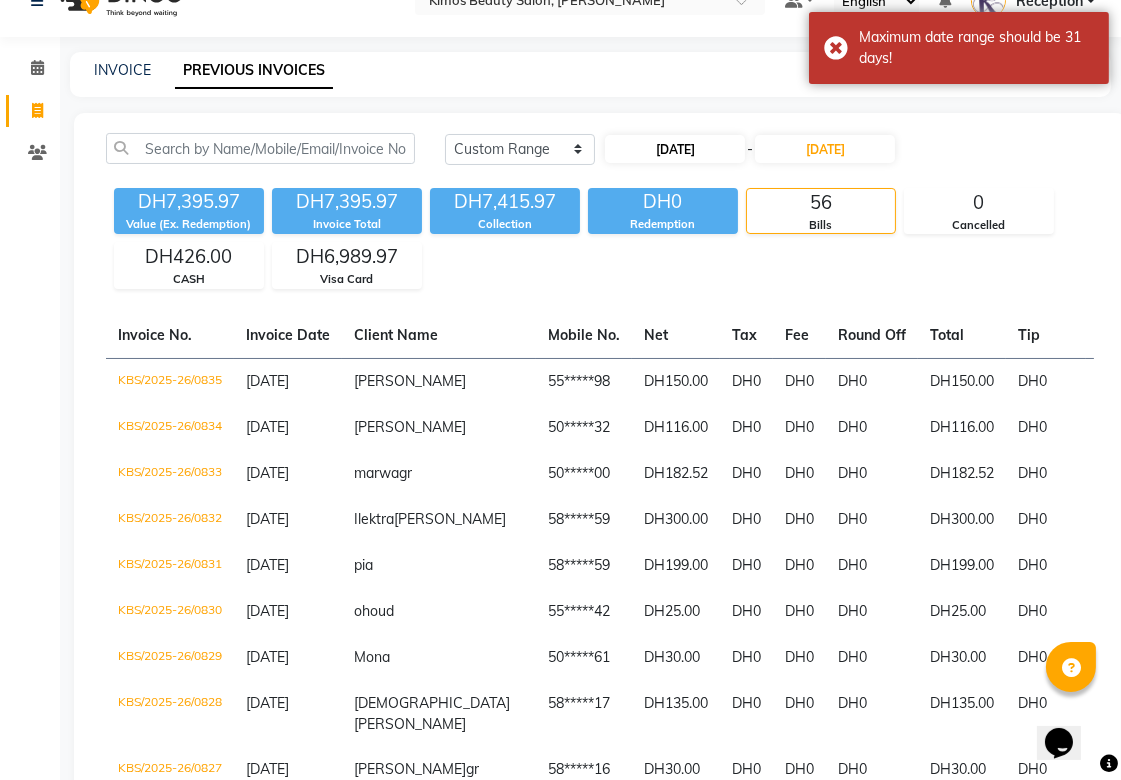 select on "3" 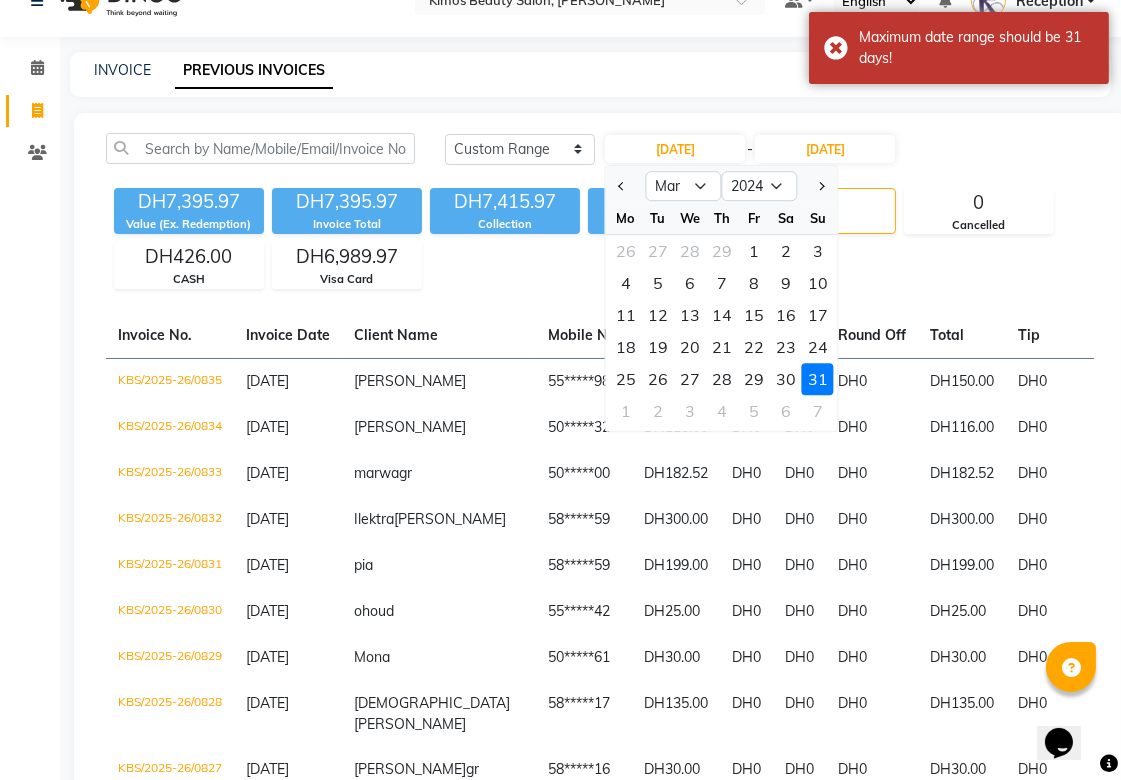 click on "DH7,395.97 Value (Ex. Redemption) DH7,395.97 Invoice Total  DH7,415.97 Collection DH0 Redemption 56 Bills 0 Cancelled DH426.00 CASH DH6,989.97 Visa Card" 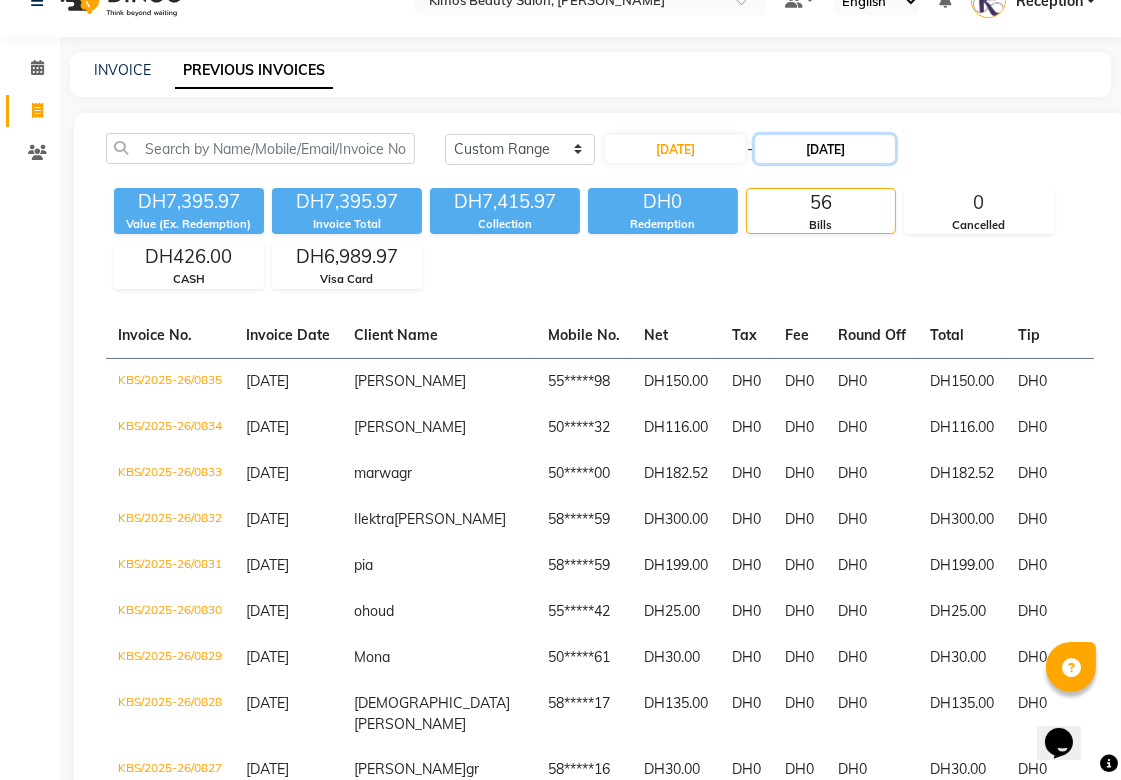 click on "[DATE]" 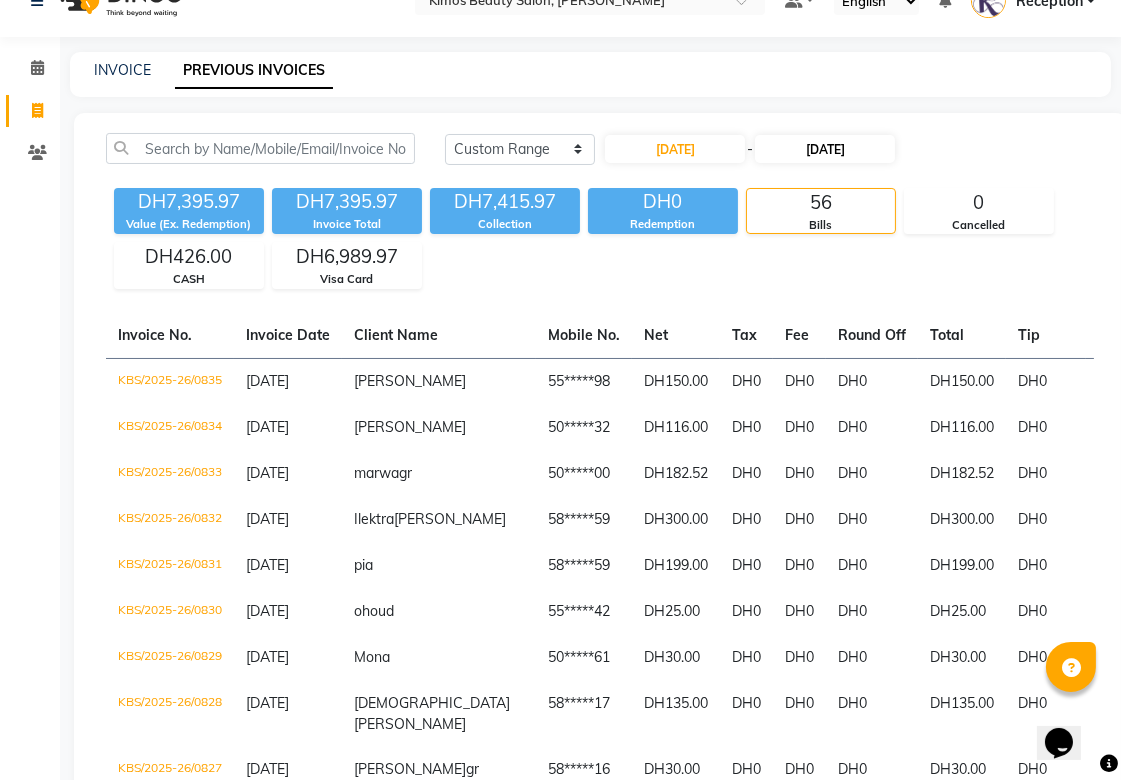 select on "7" 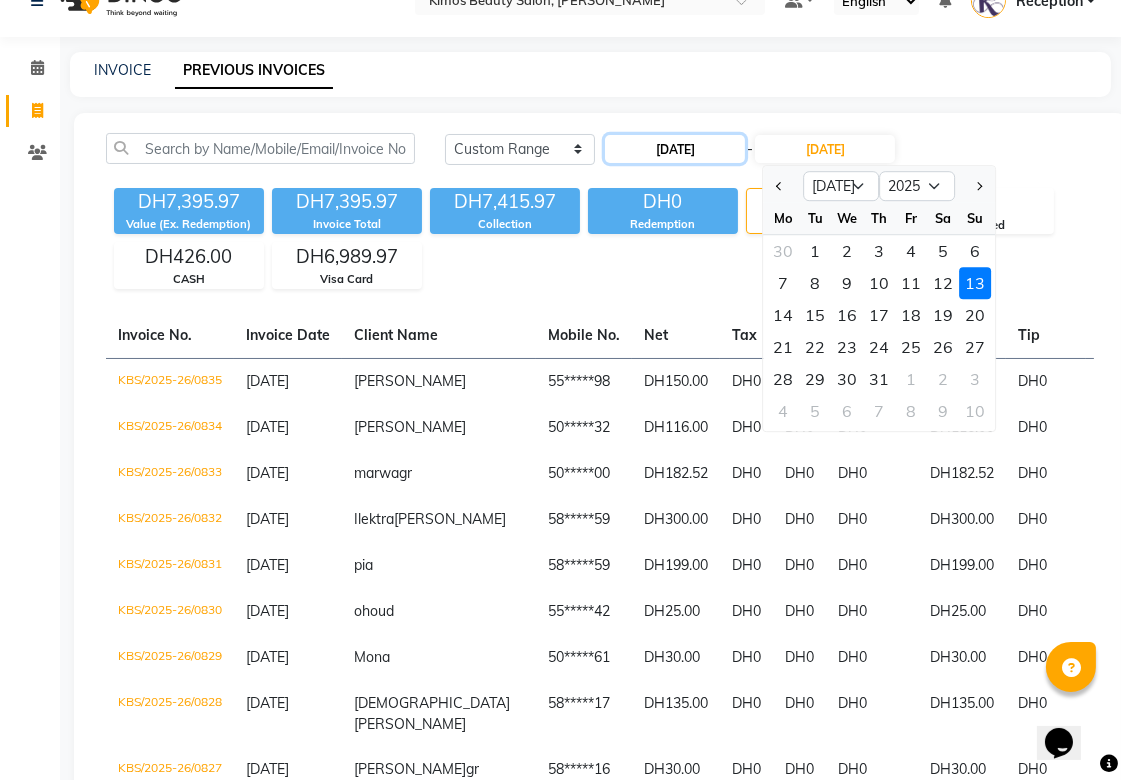 click on "[DATE]" 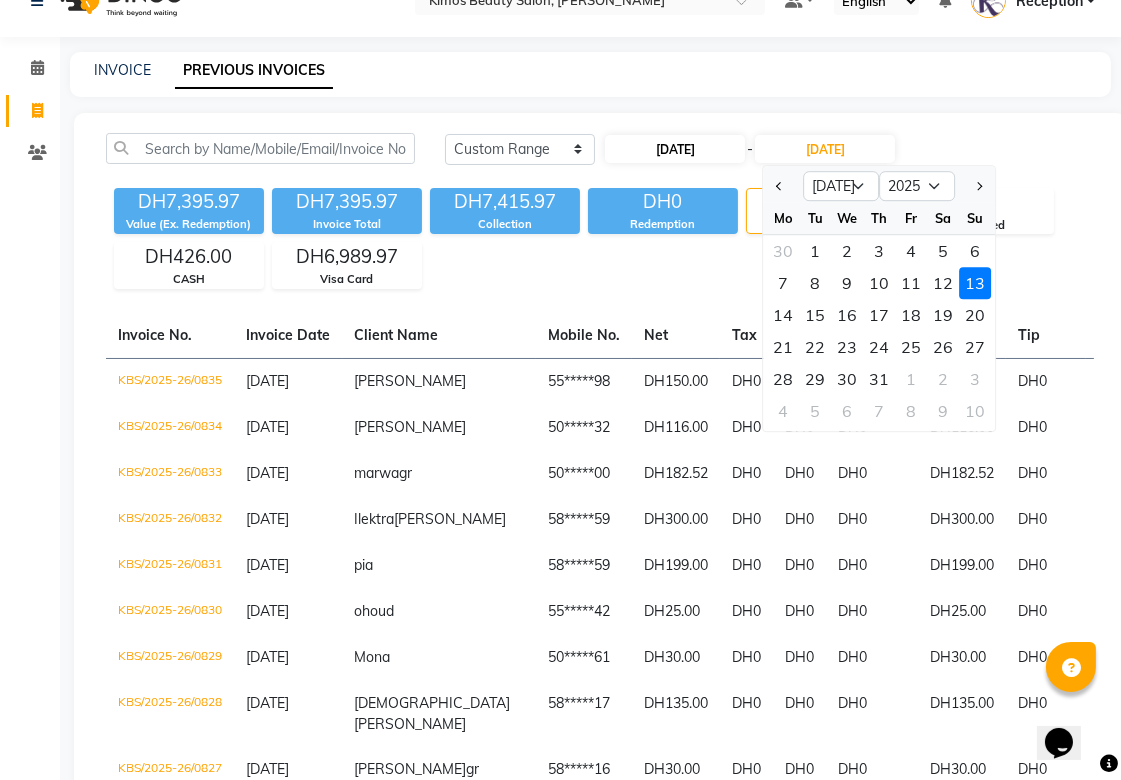 select on "3" 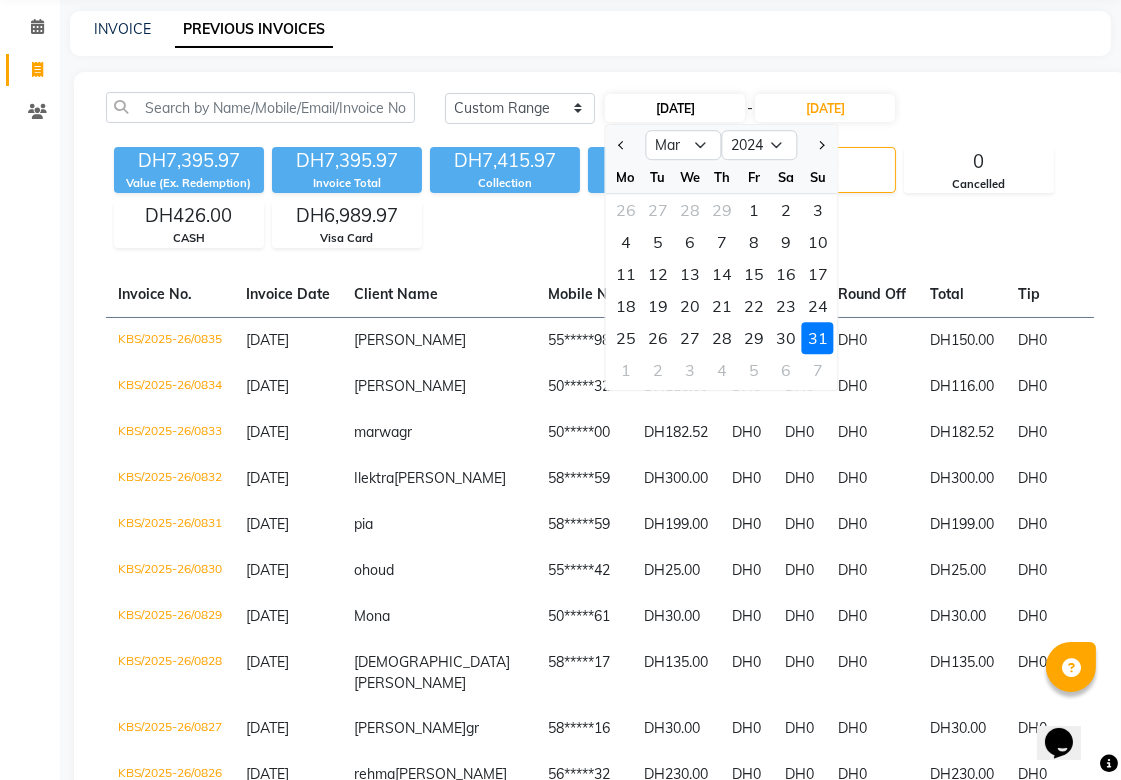 scroll, scrollTop: 73, scrollLeft: 0, axis: vertical 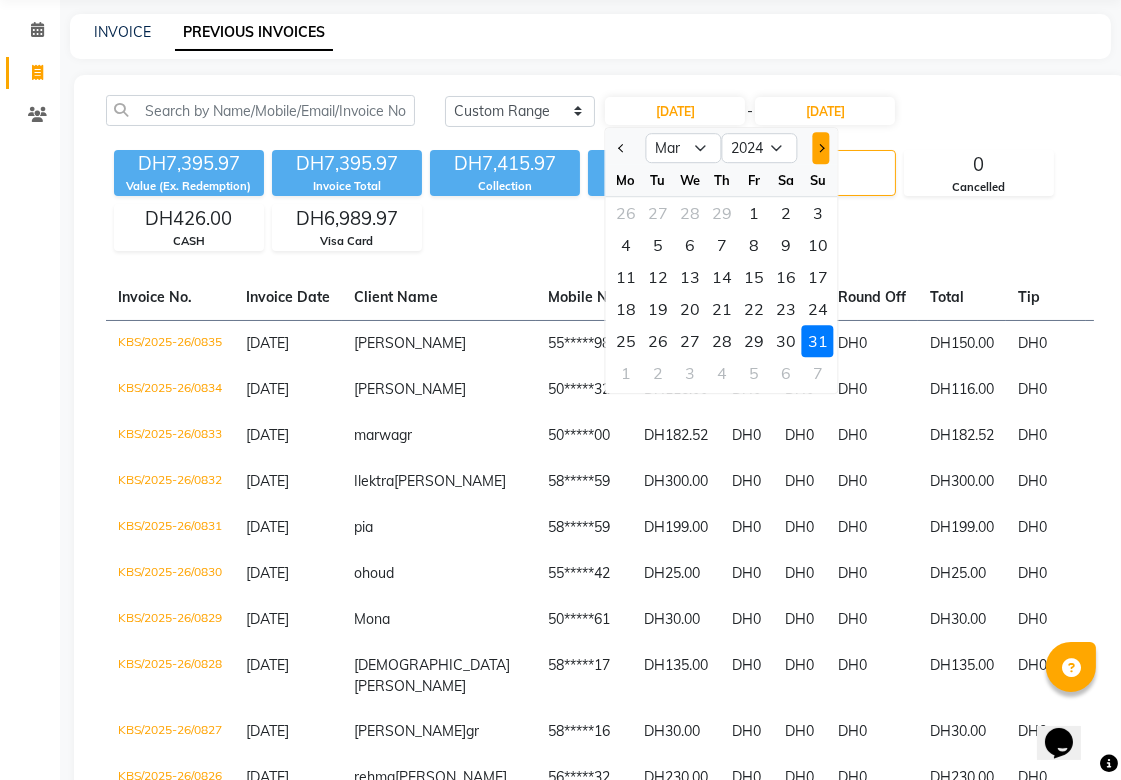 click 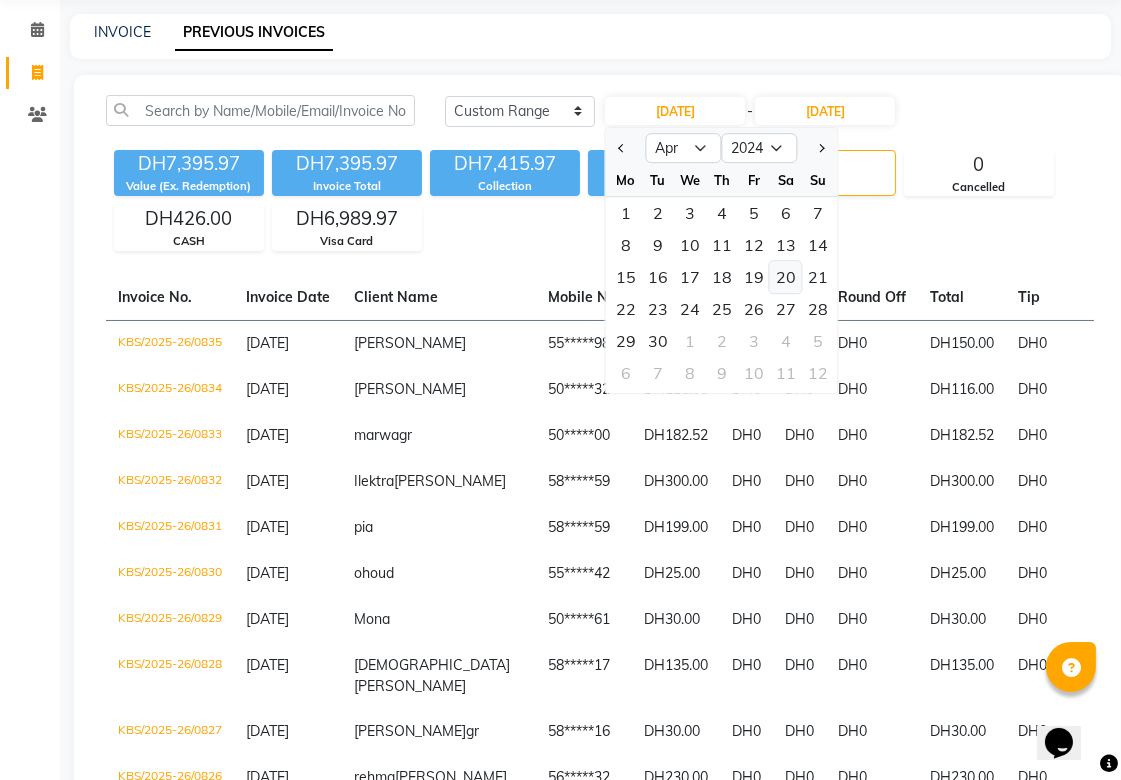 click on "20" 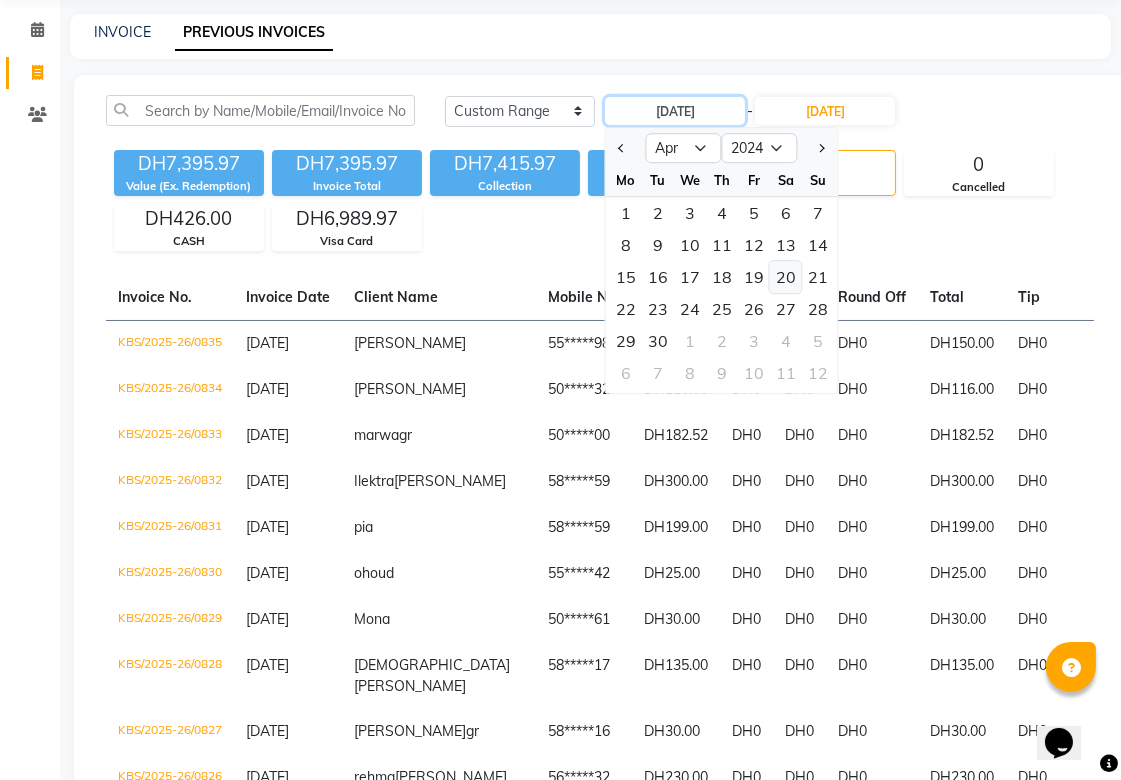 type on "[DATE]" 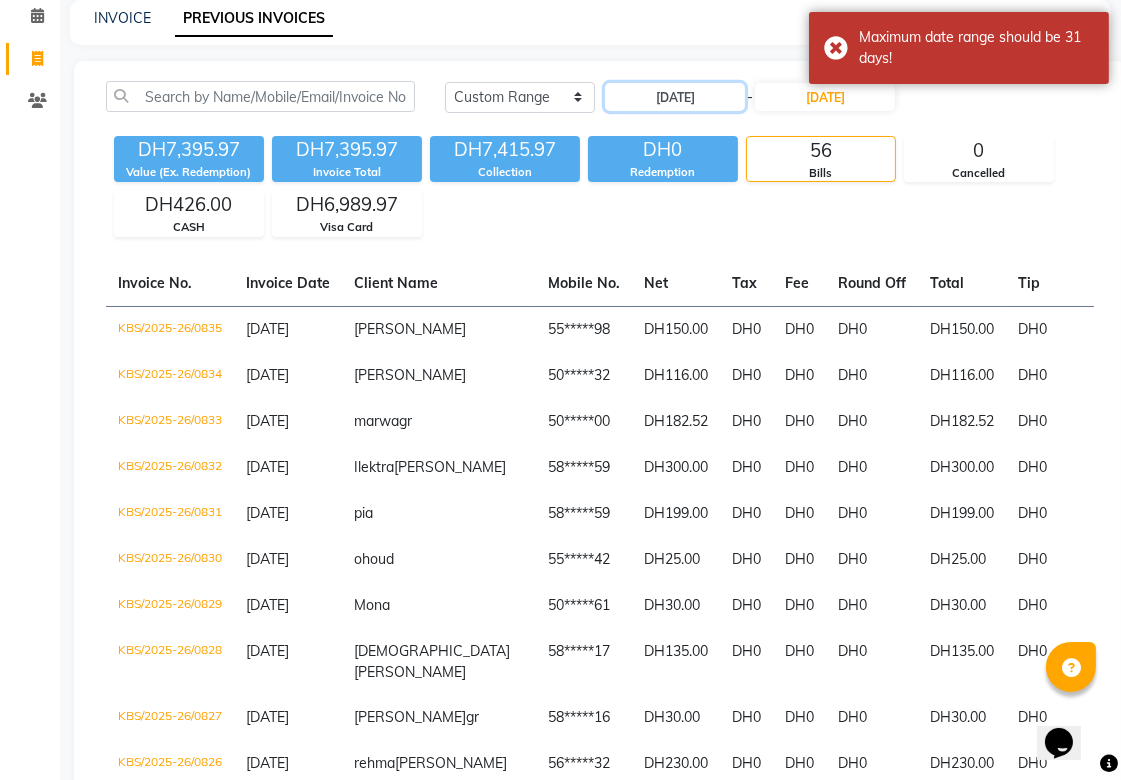 scroll, scrollTop: 92, scrollLeft: 0, axis: vertical 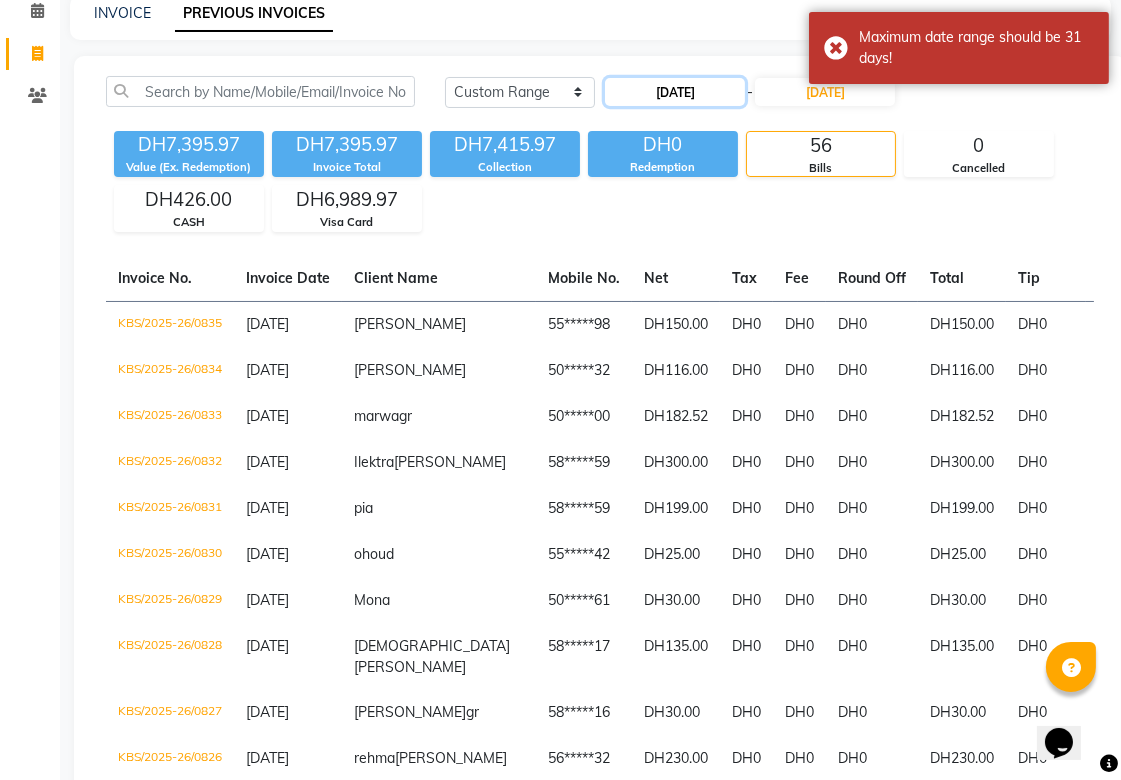 click on "[DATE]" 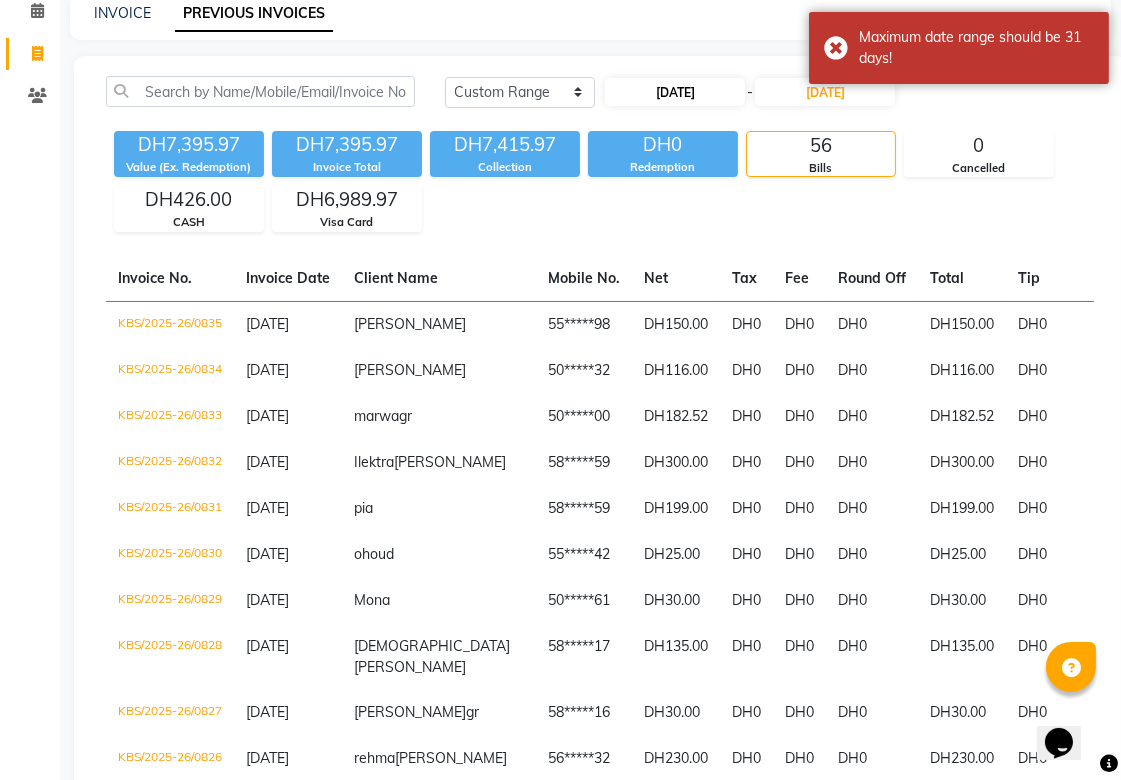 select on "4" 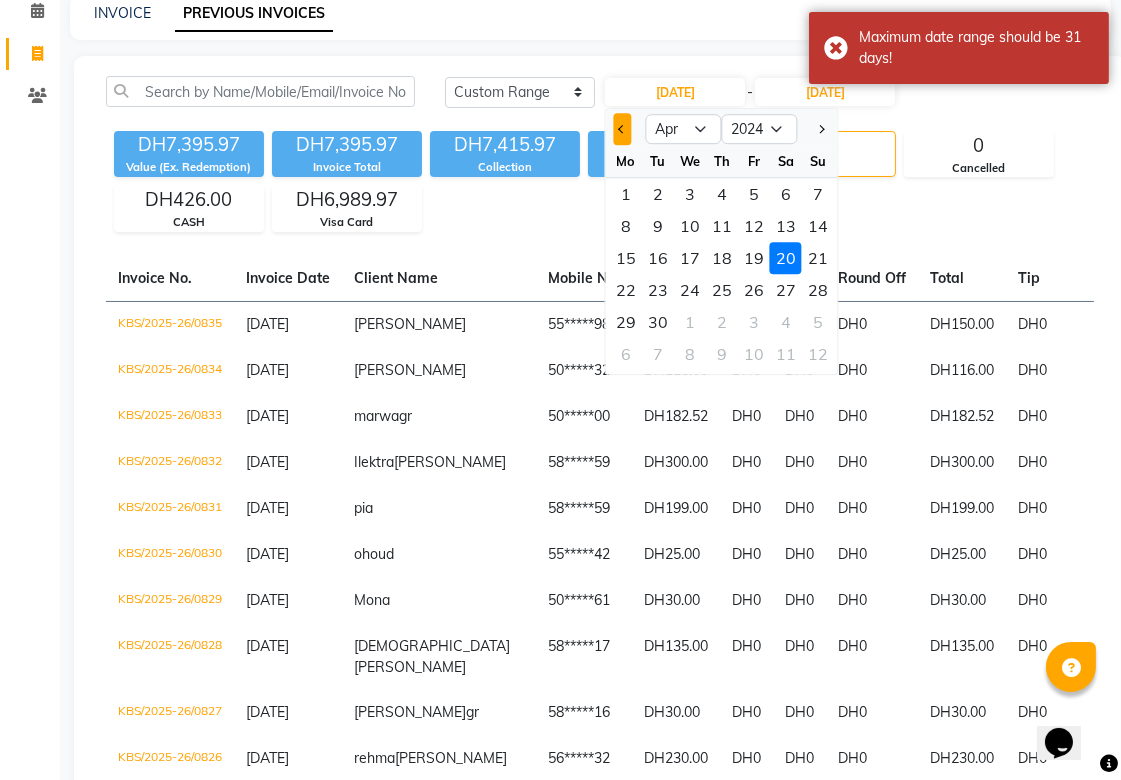 click 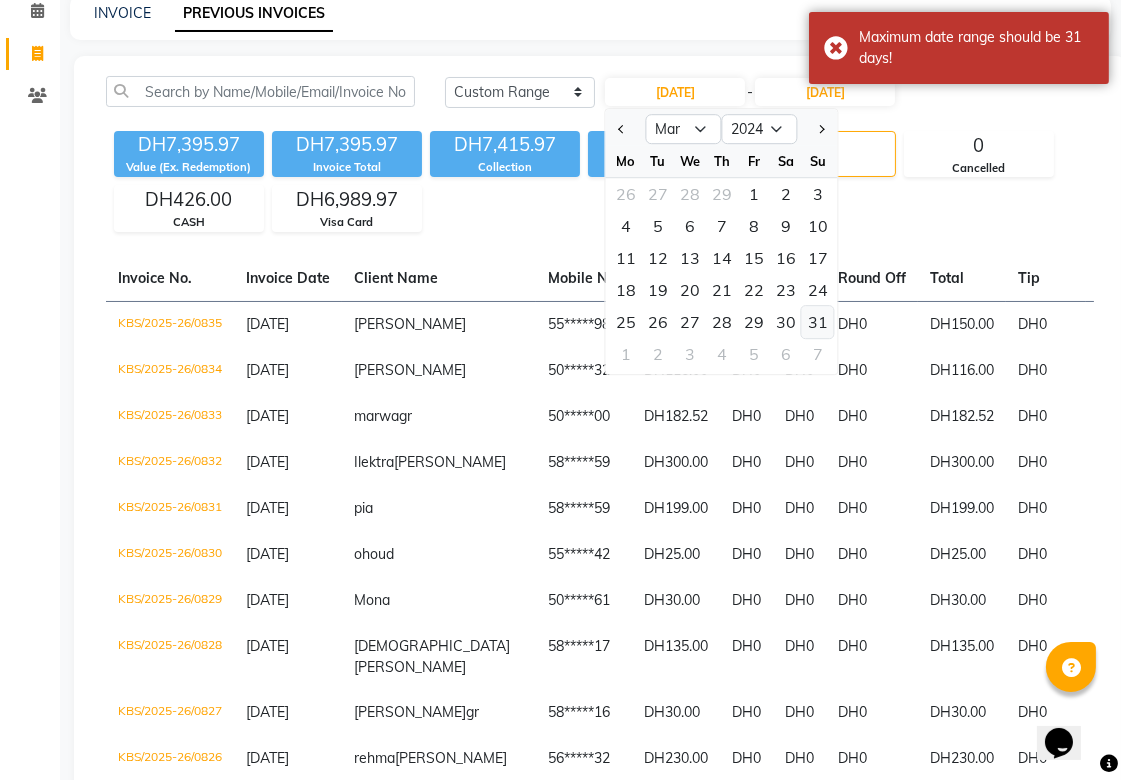 click on "31" 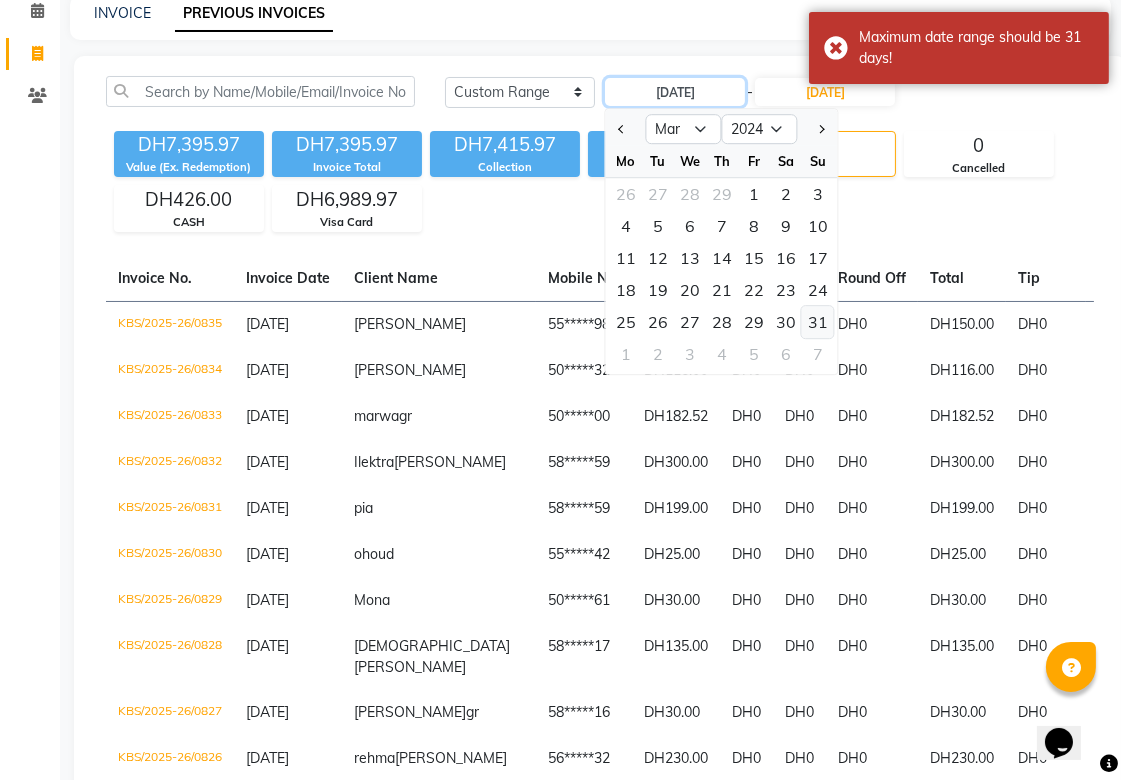 type on "[DATE]" 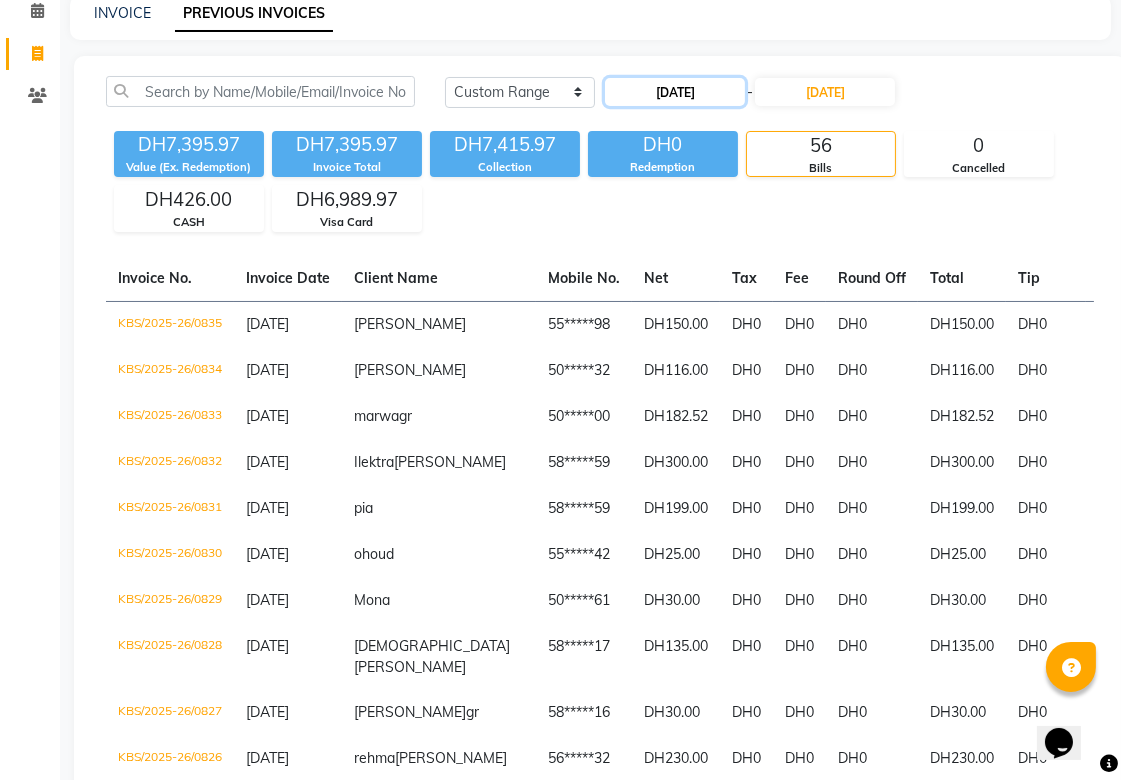 click on "[DATE]" 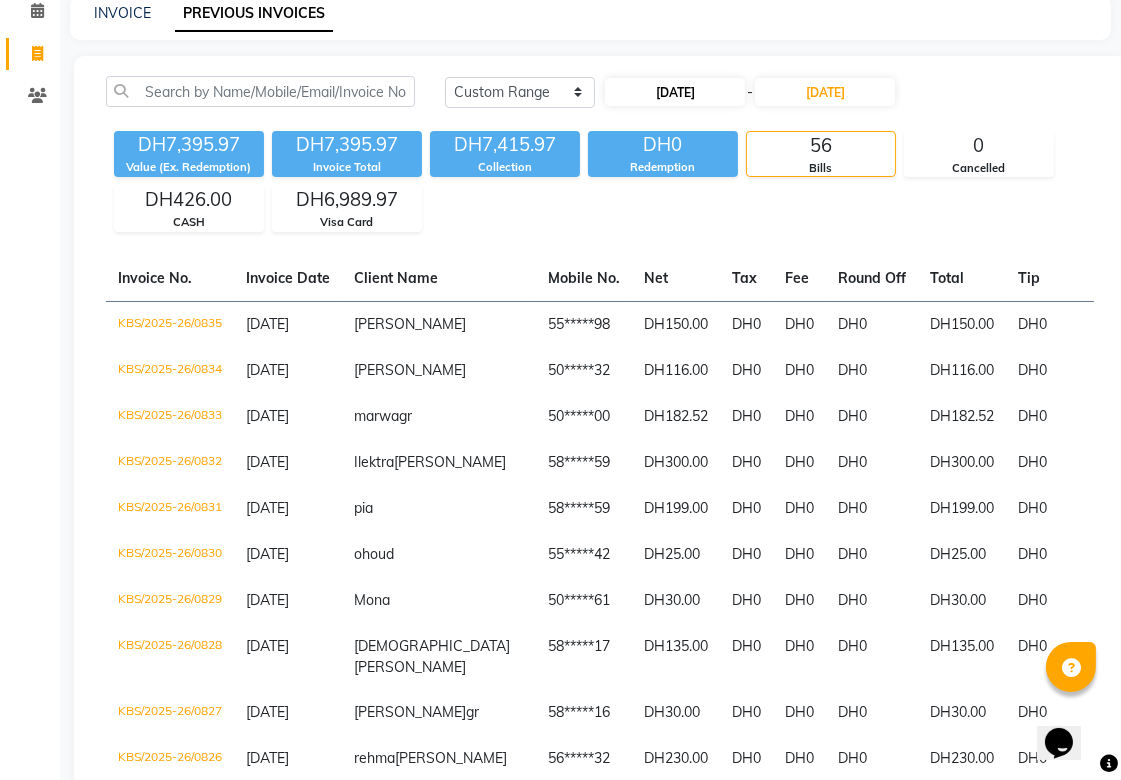 select on "3" 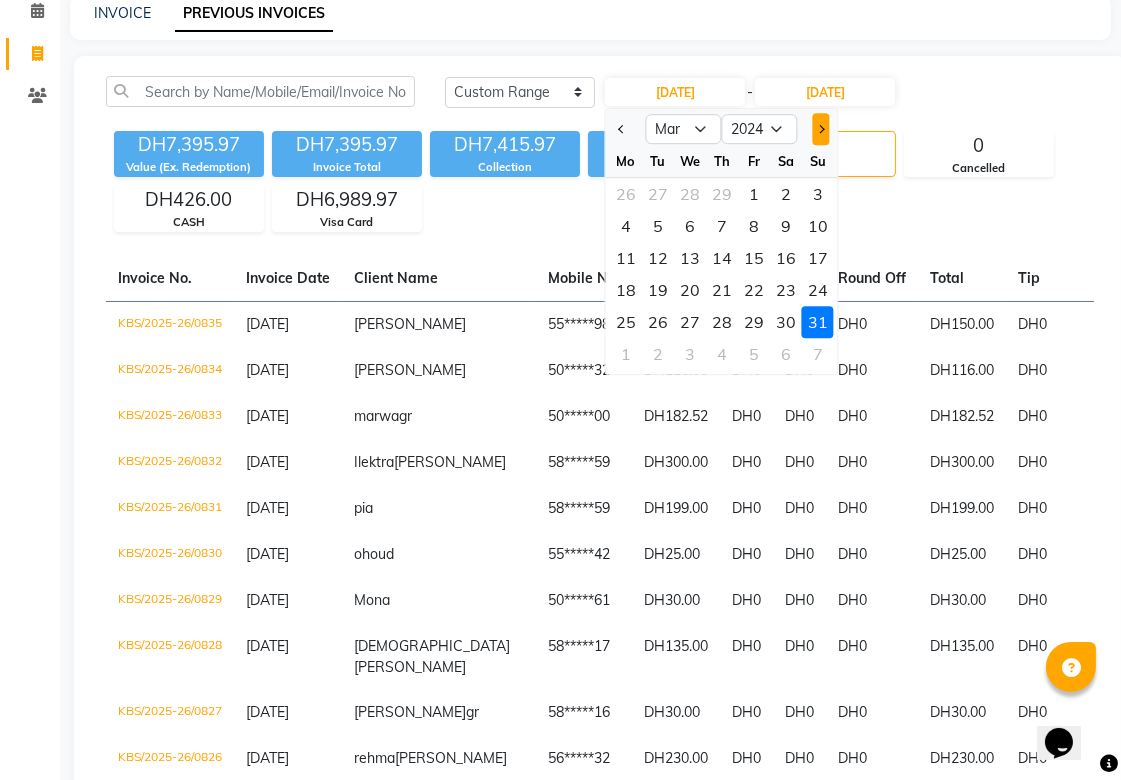 click 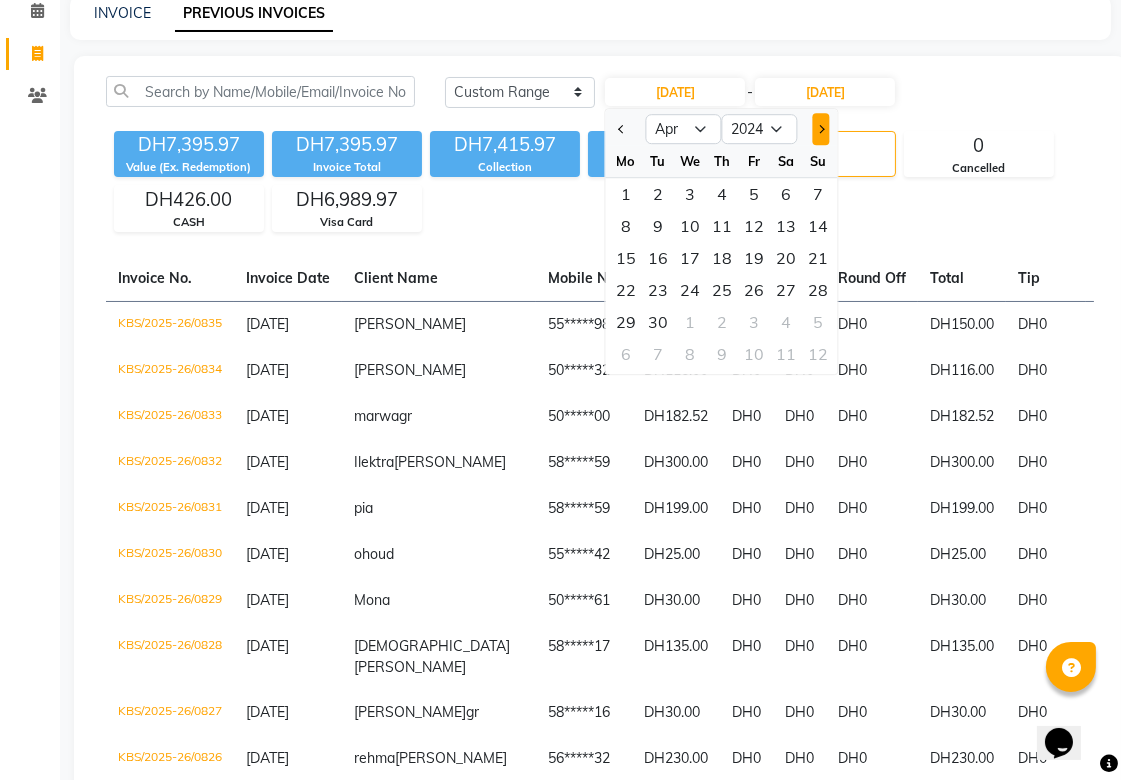 click 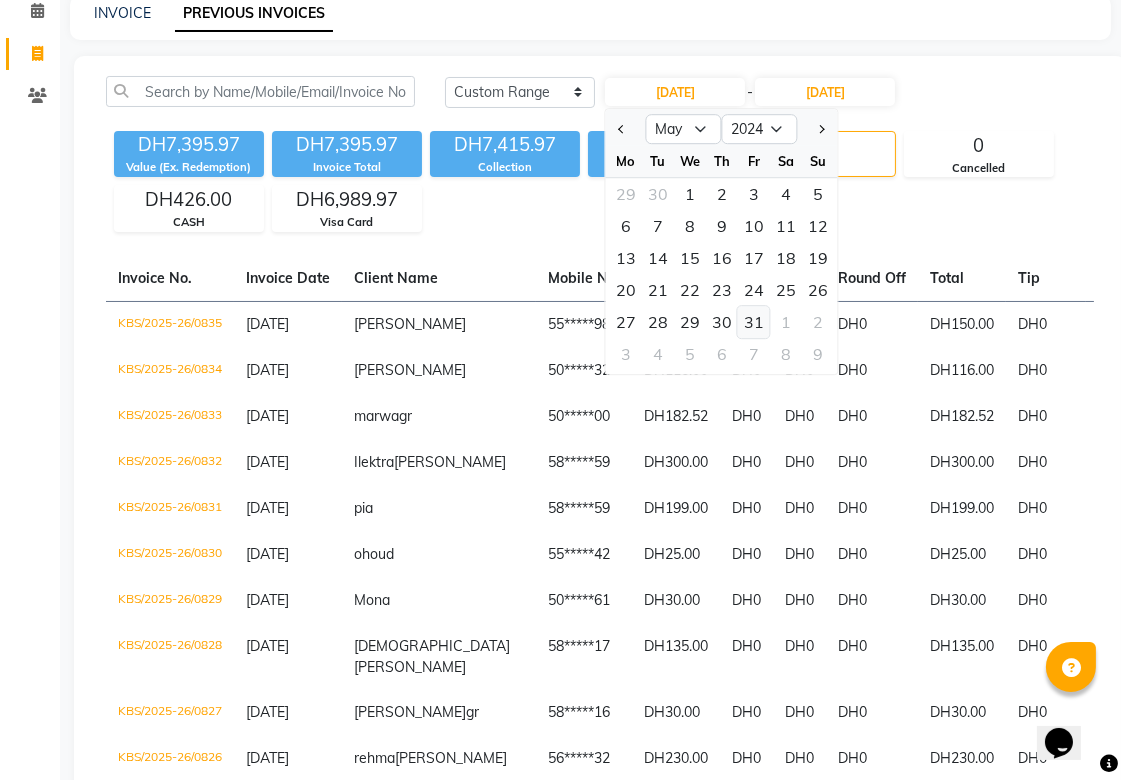 click on "31" 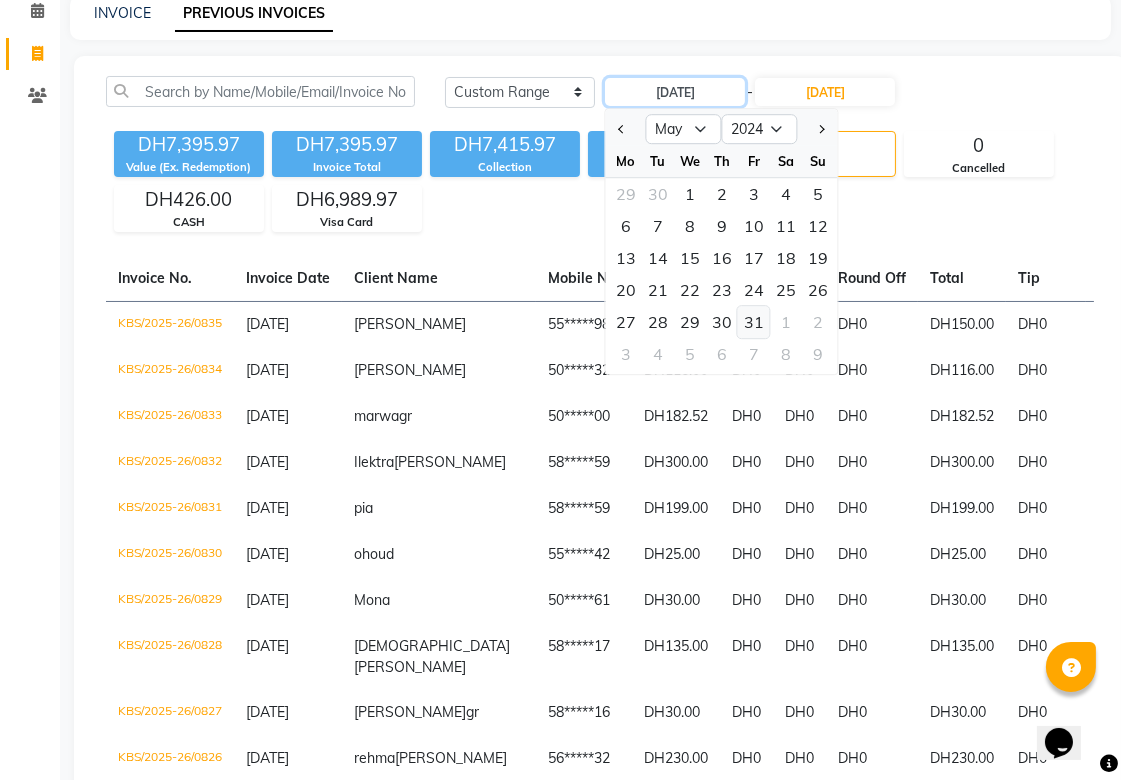 type on "[DATE]" 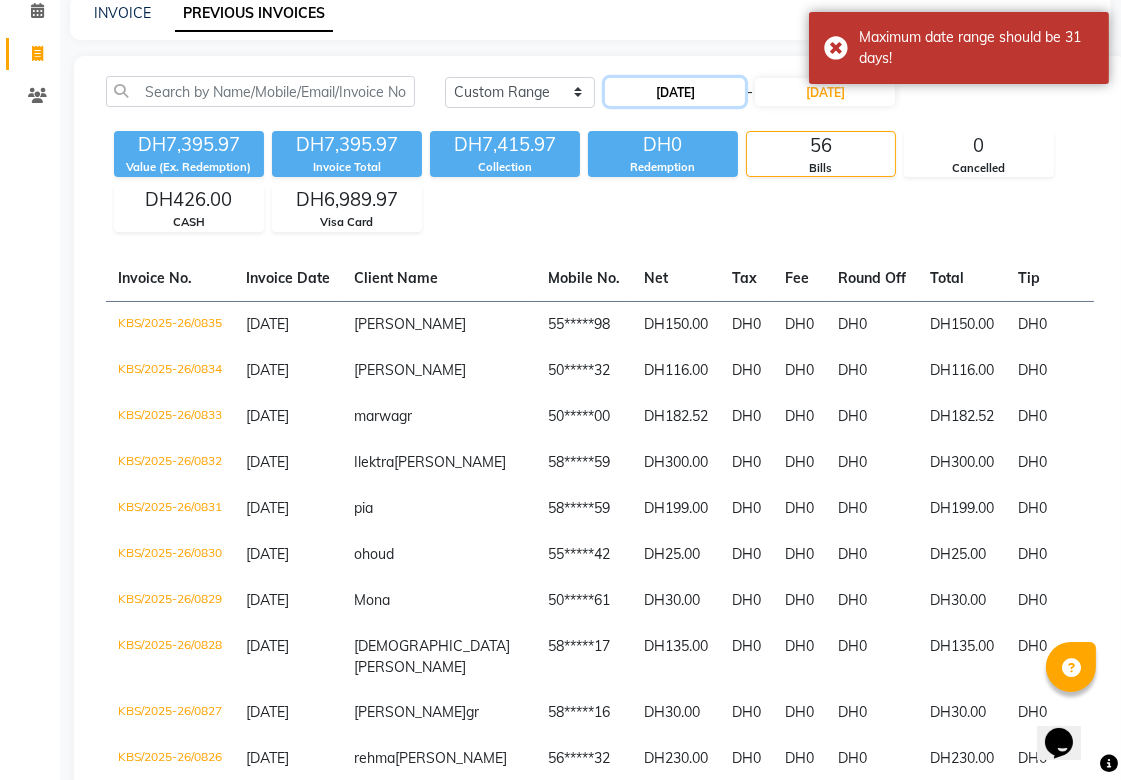click on "[DATE]" 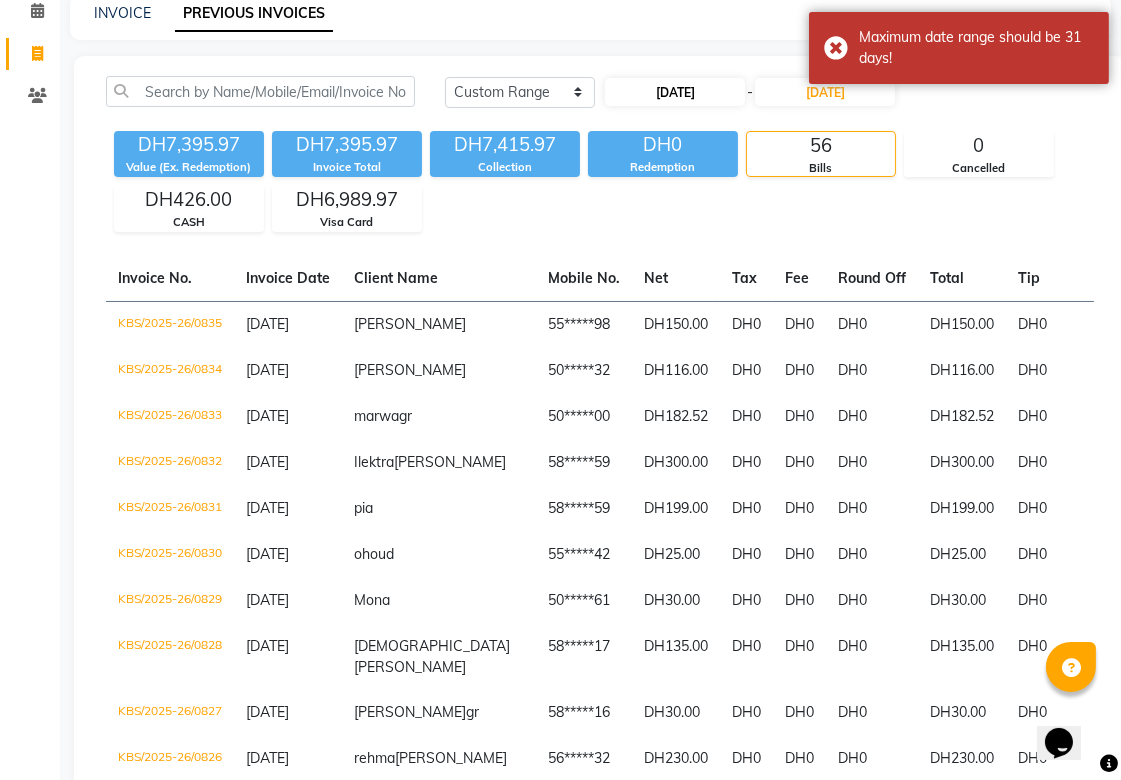 select on "5" 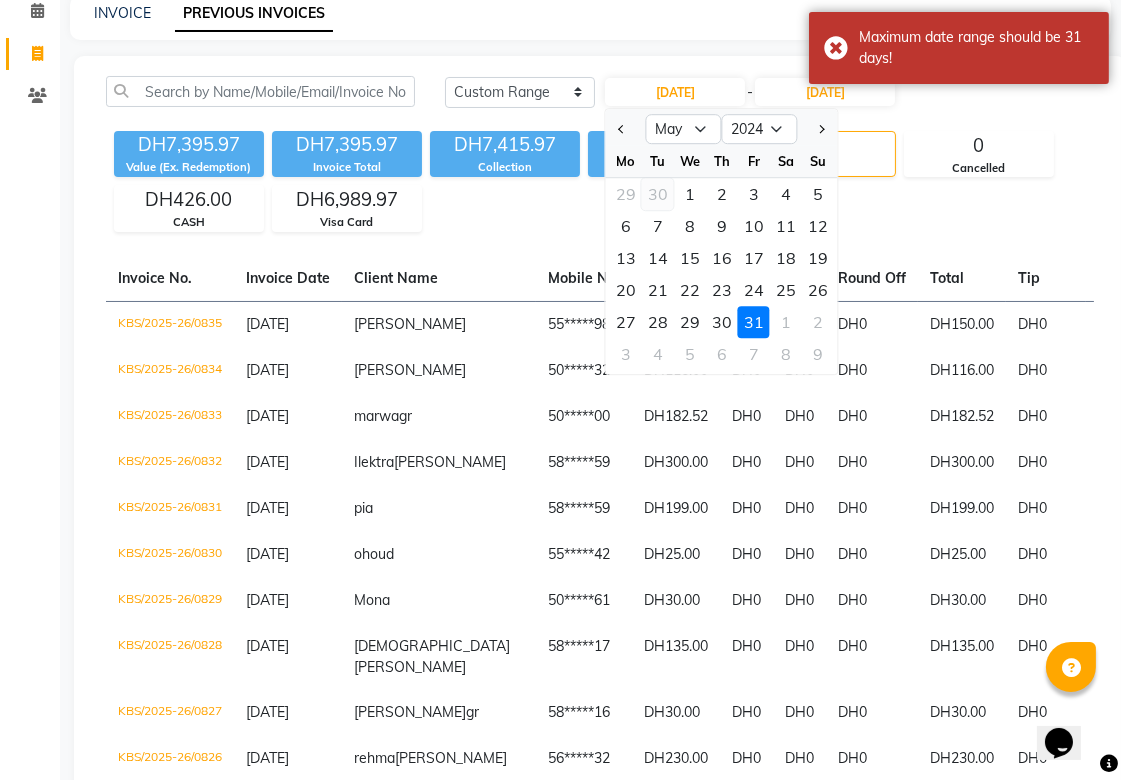 click on "30" 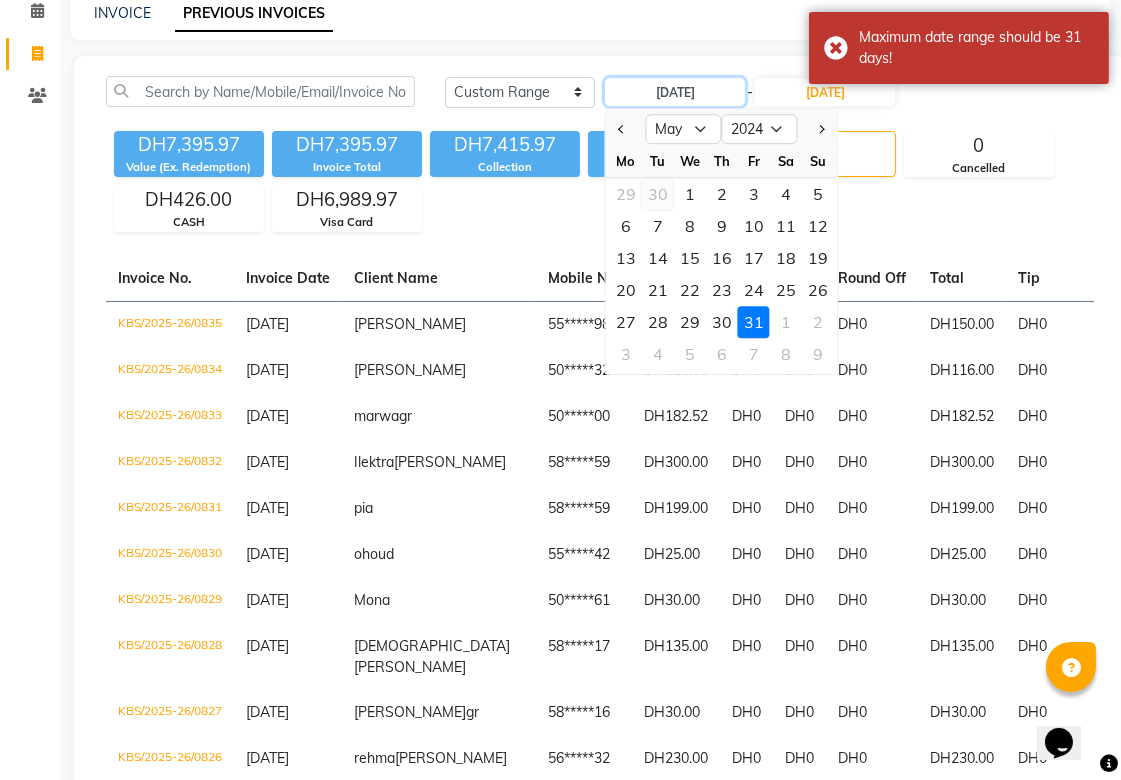type on "[DATE]" 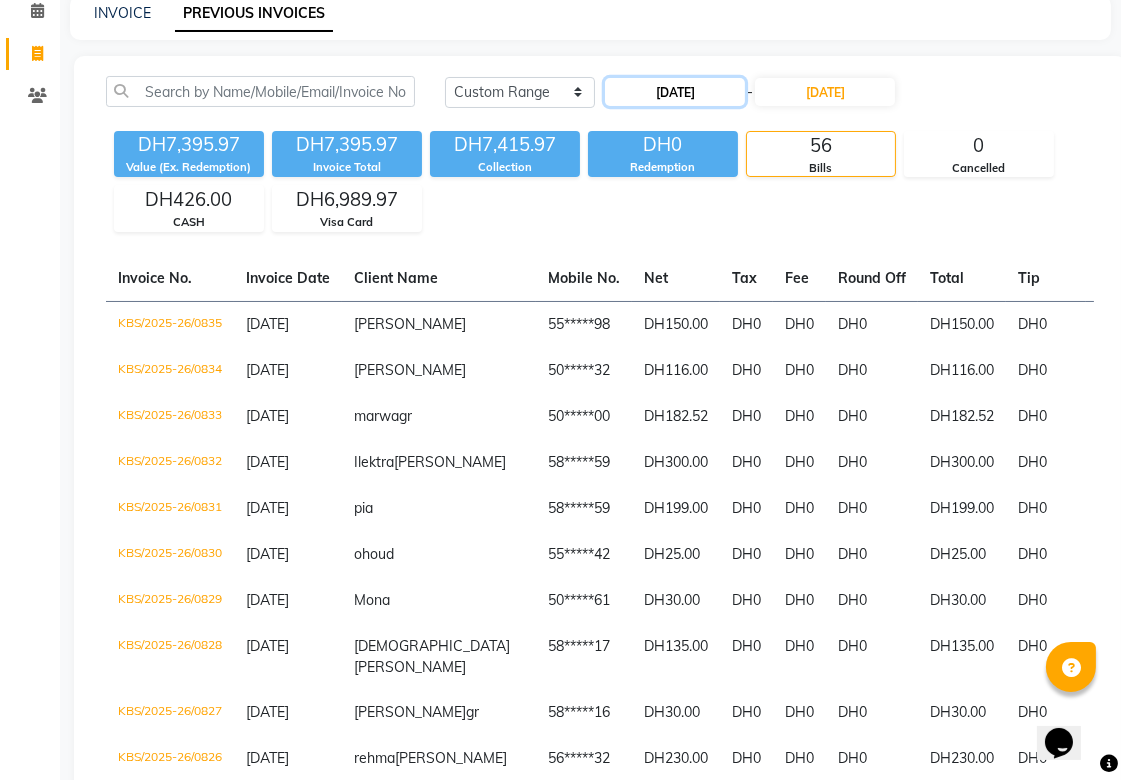 click on "[DATE]" 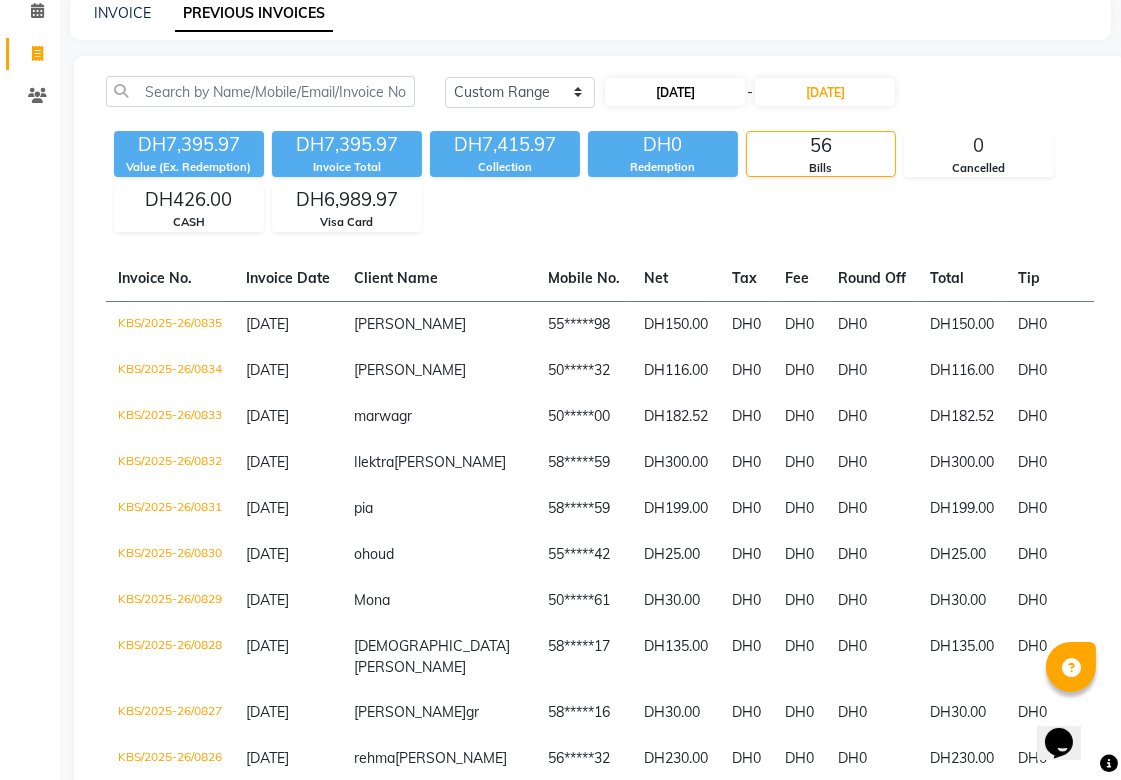 select on "4" 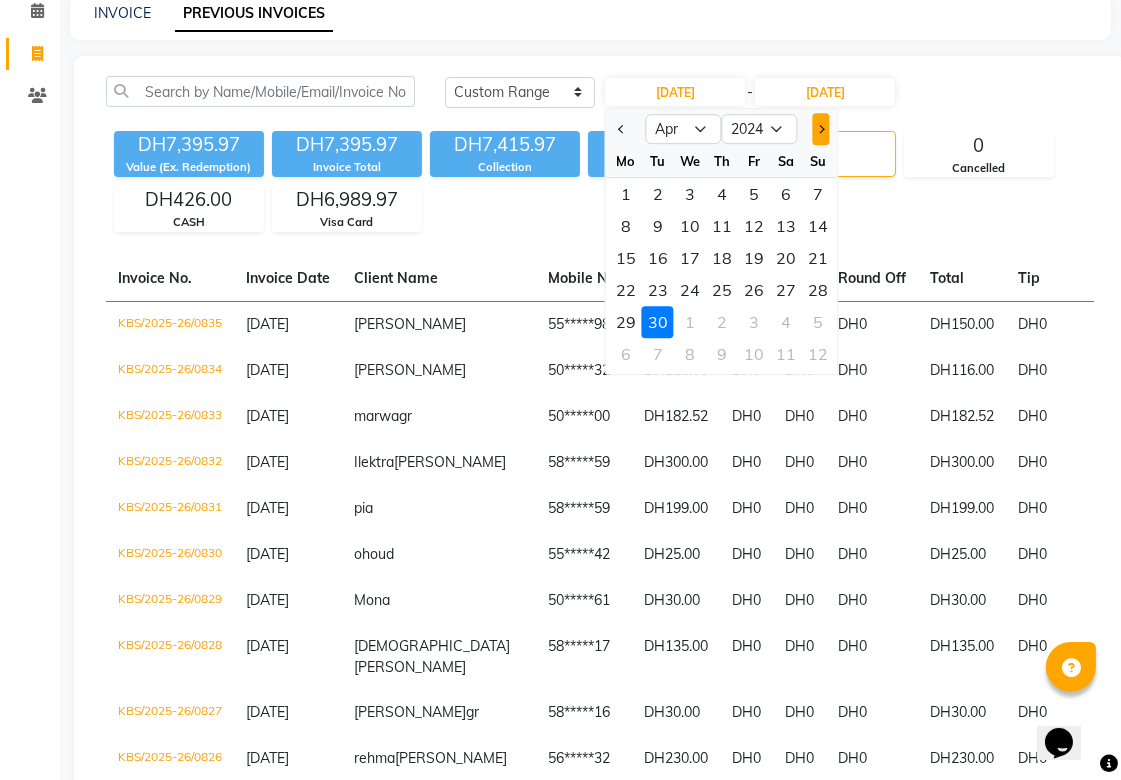 click 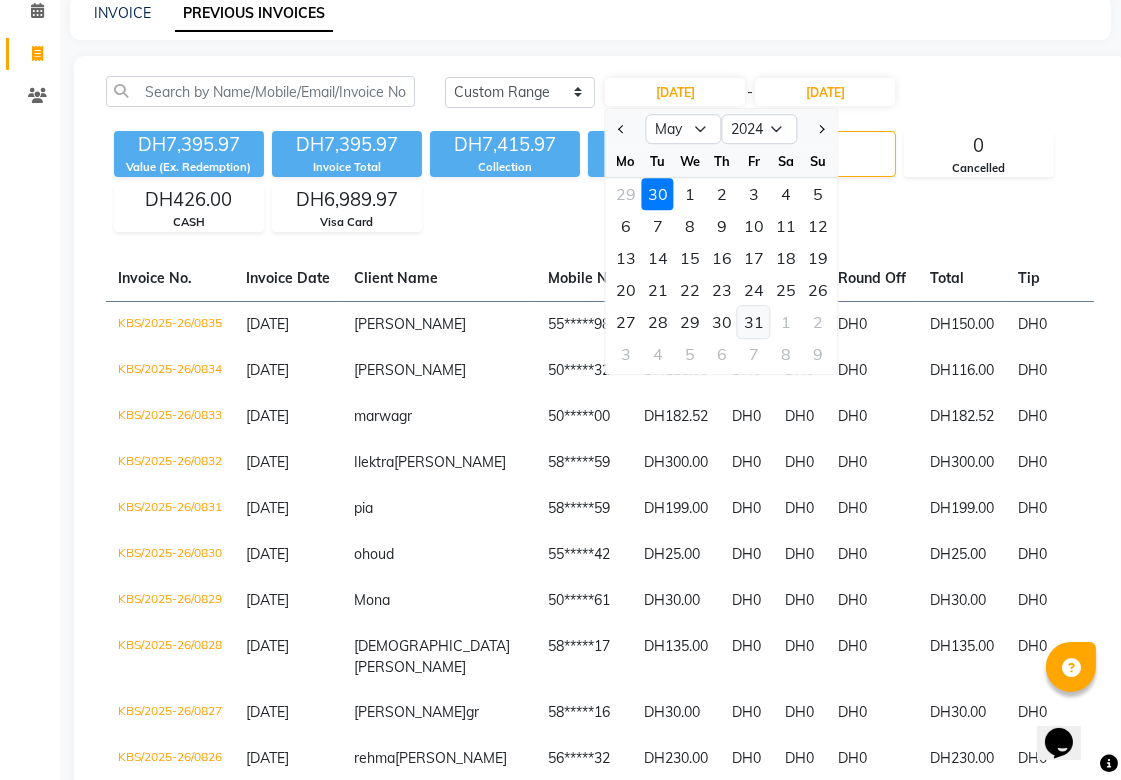 click on "31" 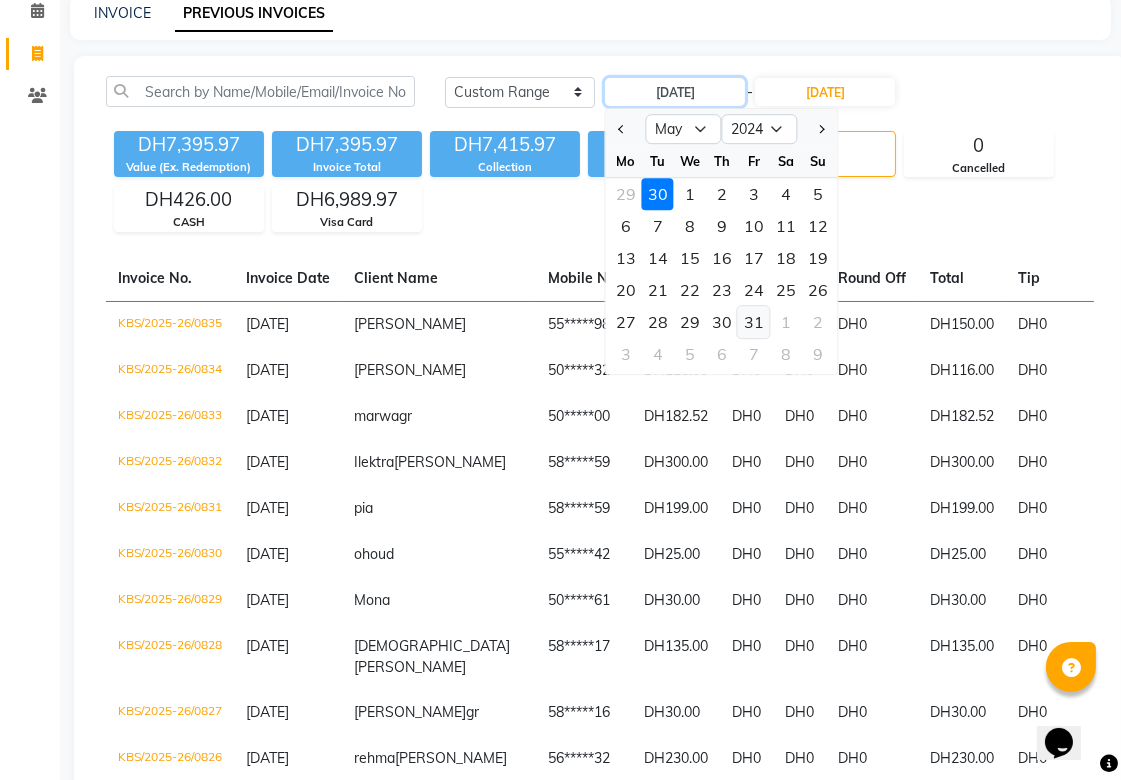 type on "[DATE]" 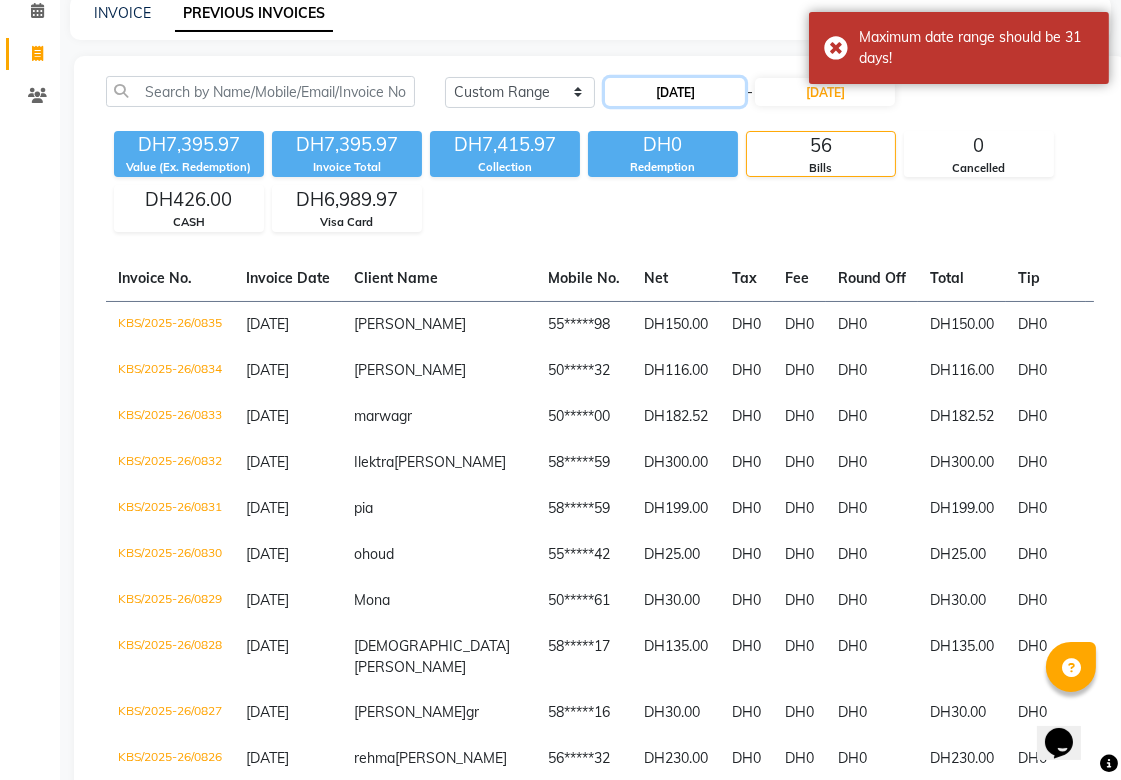click on "[DATE]" 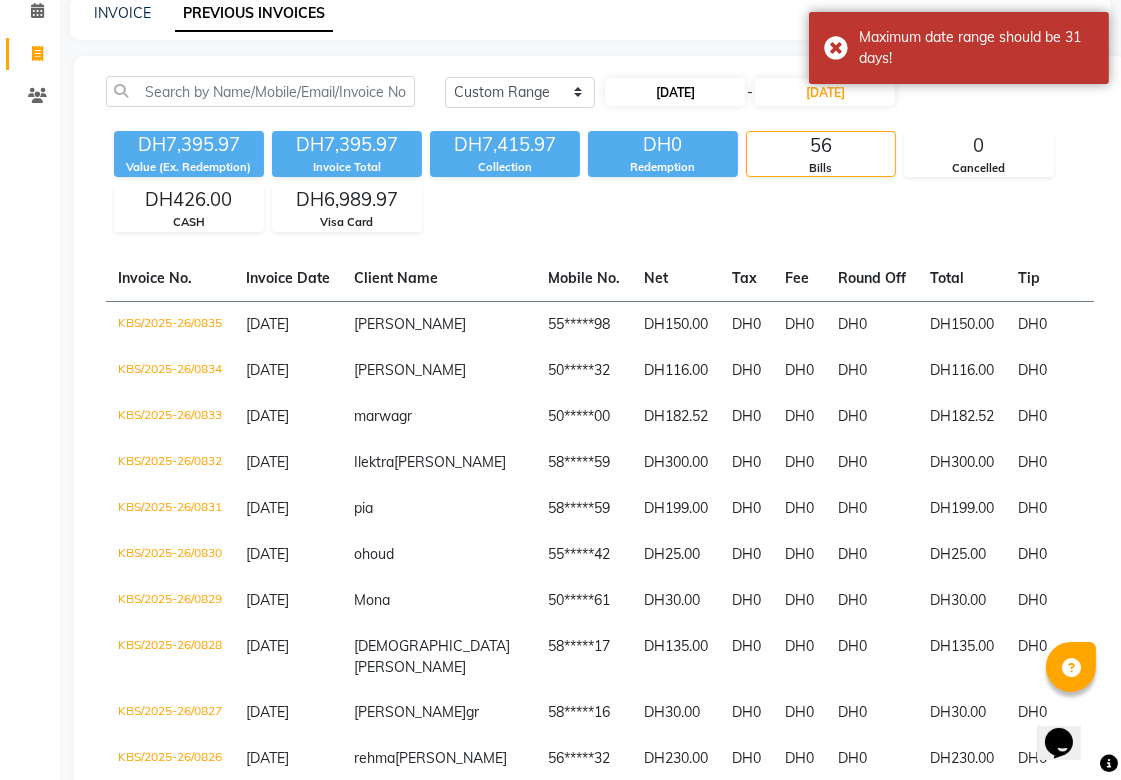 select on "5" 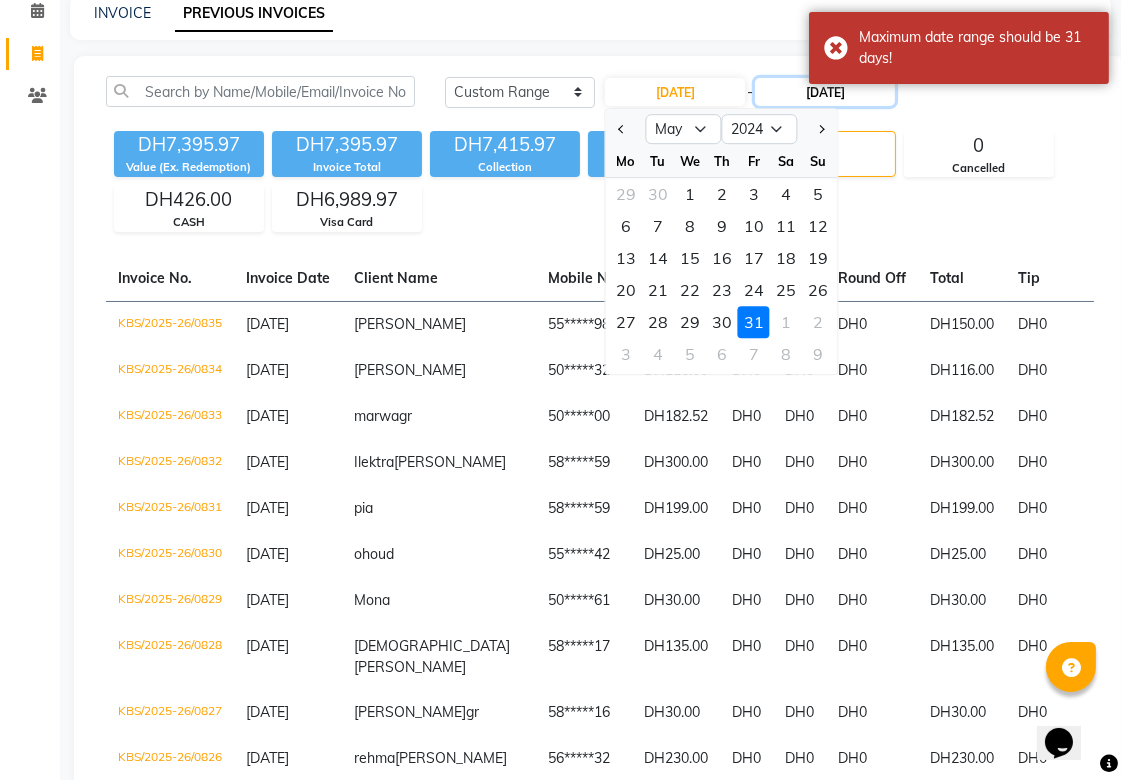 click on "[DATE]" 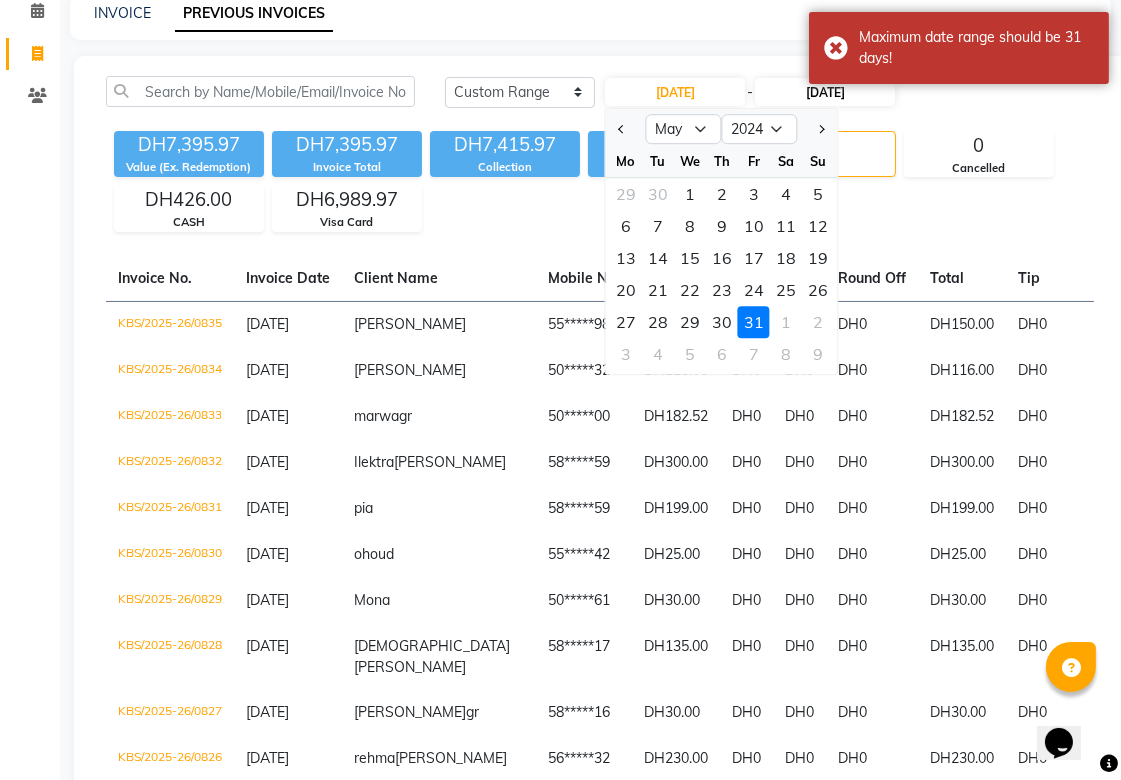 select on "7" 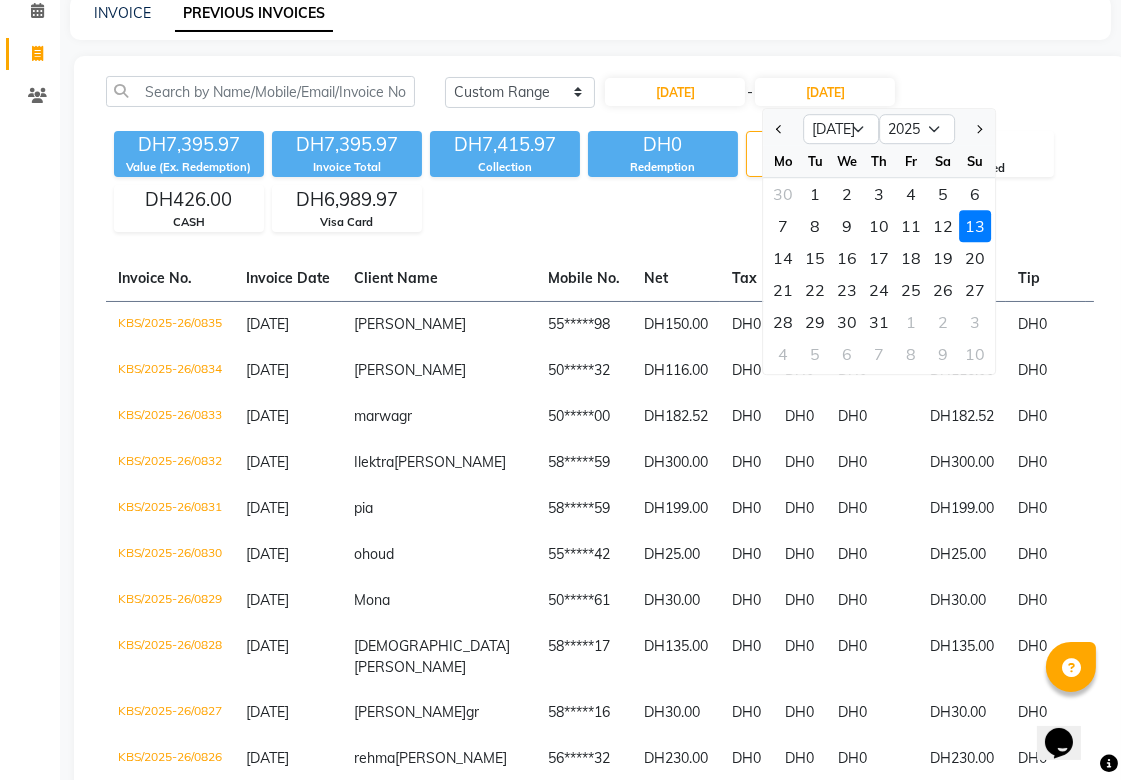 click 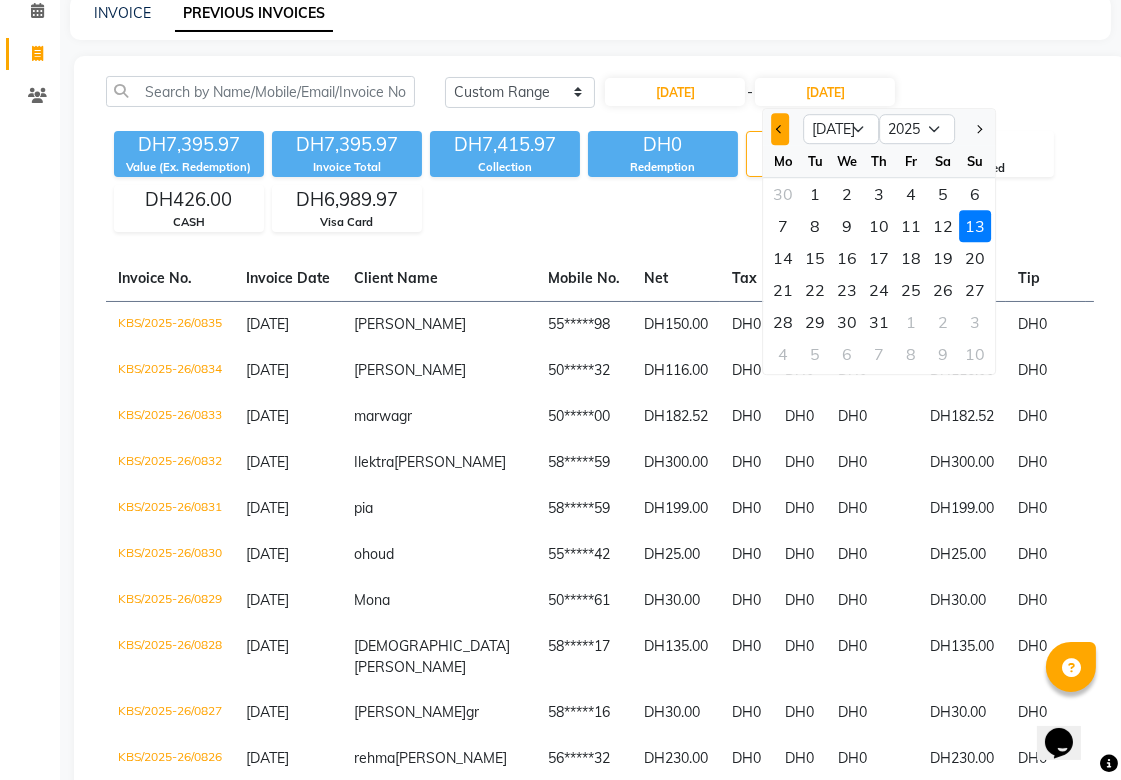 click 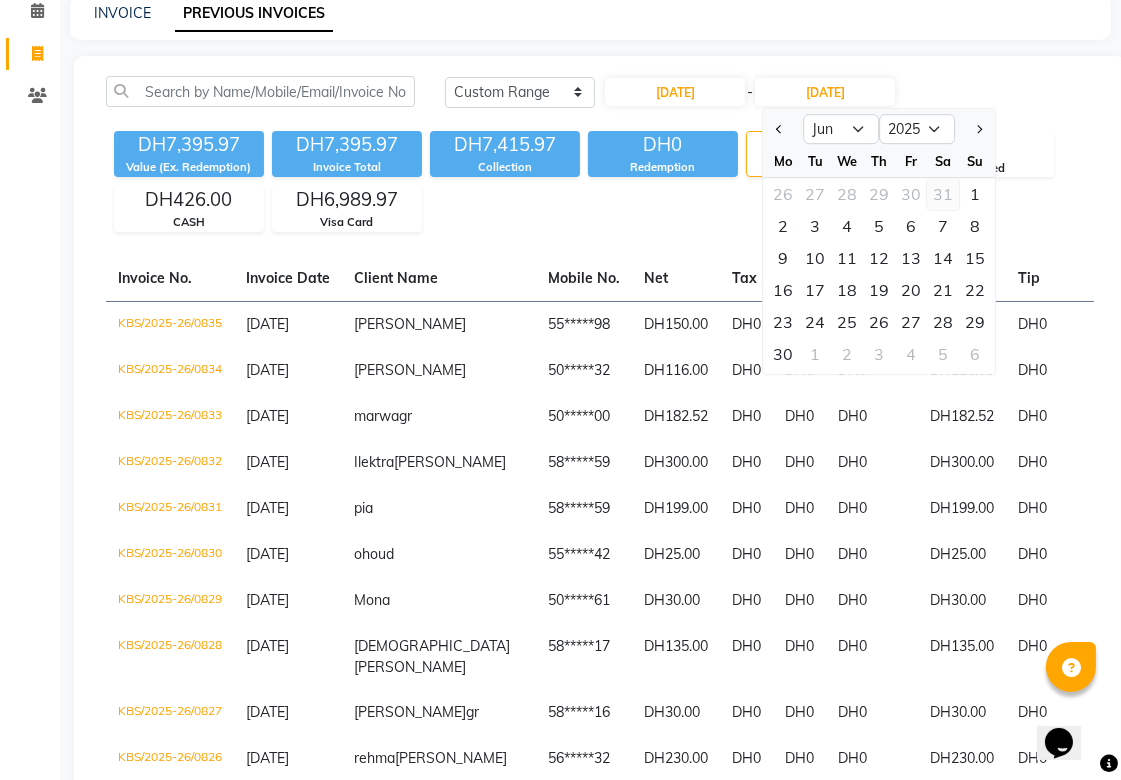 click on "31" 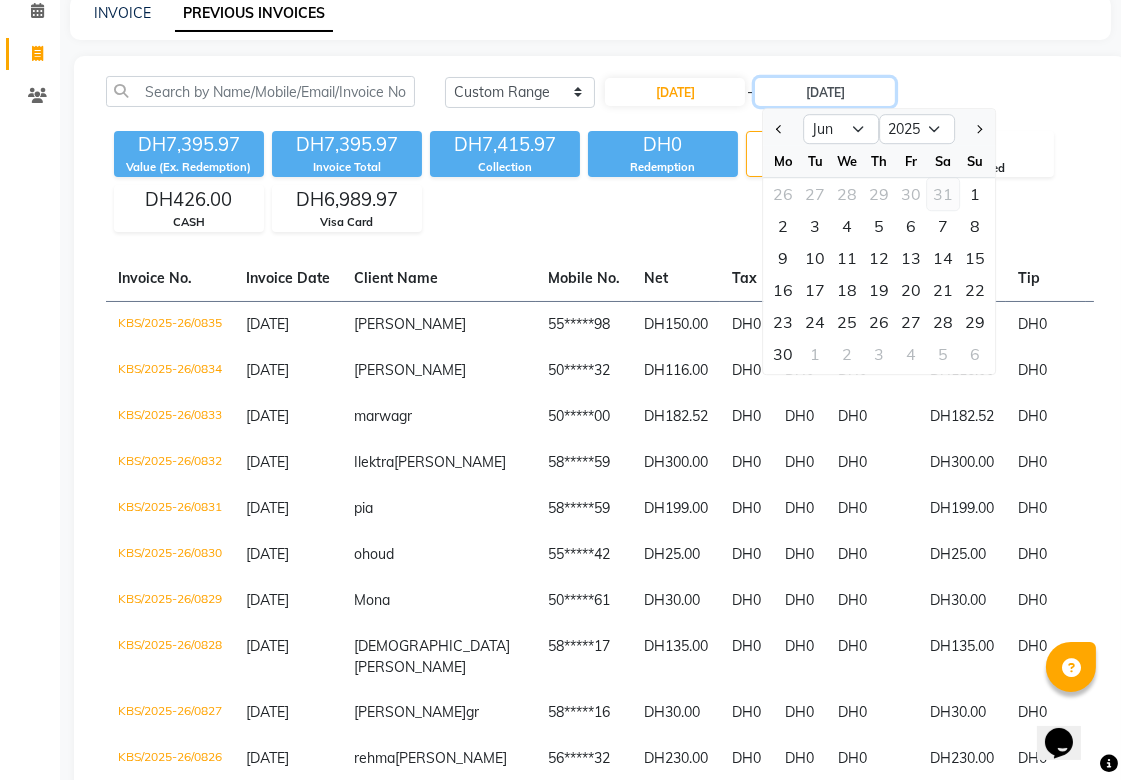 type on "31-05-2025" 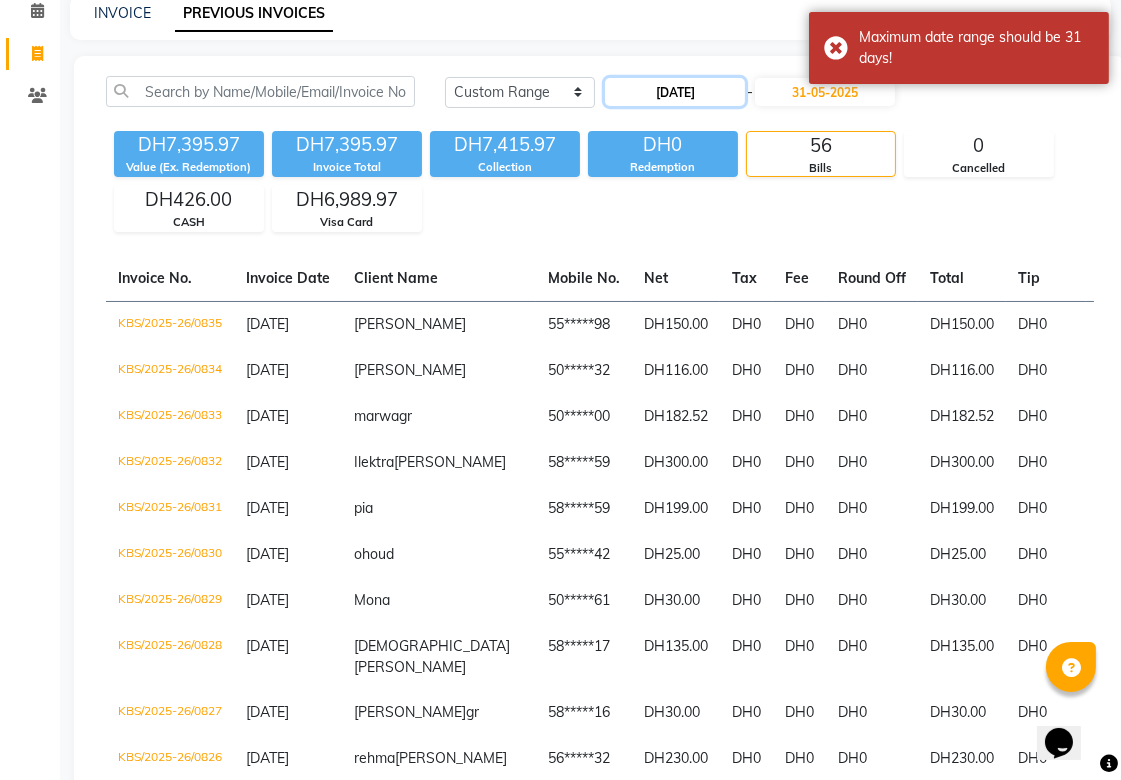 click on "[DATE]" 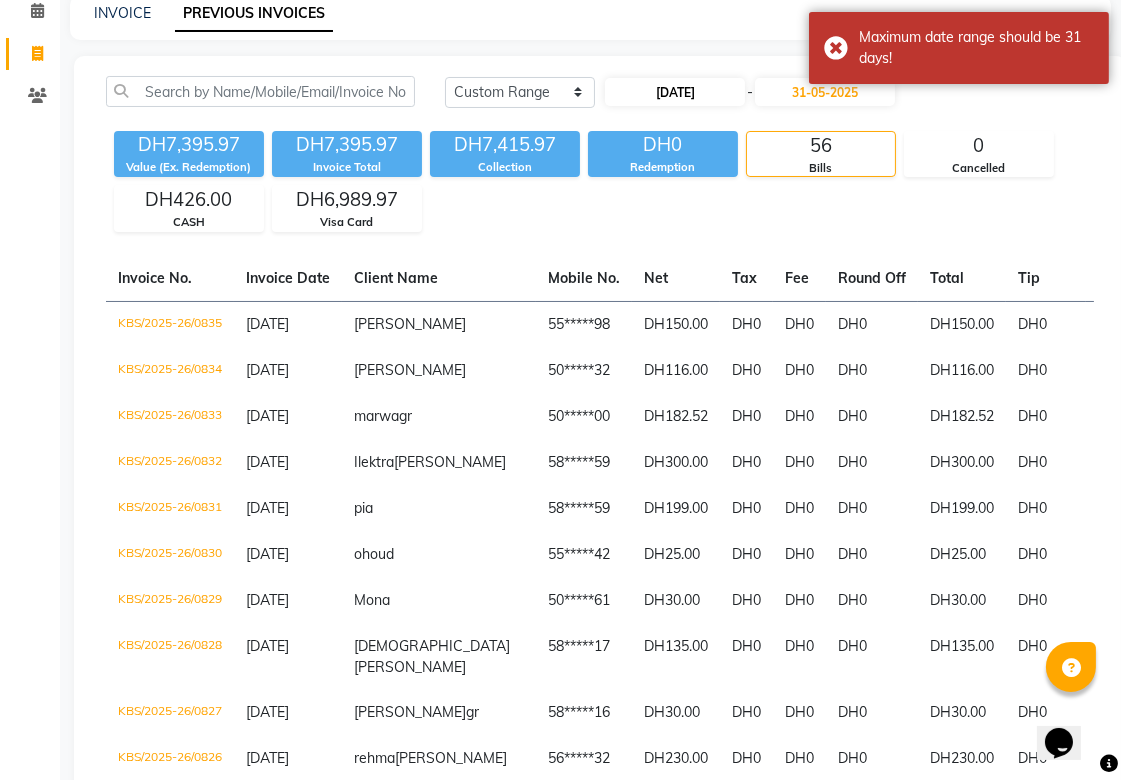 select on "5" 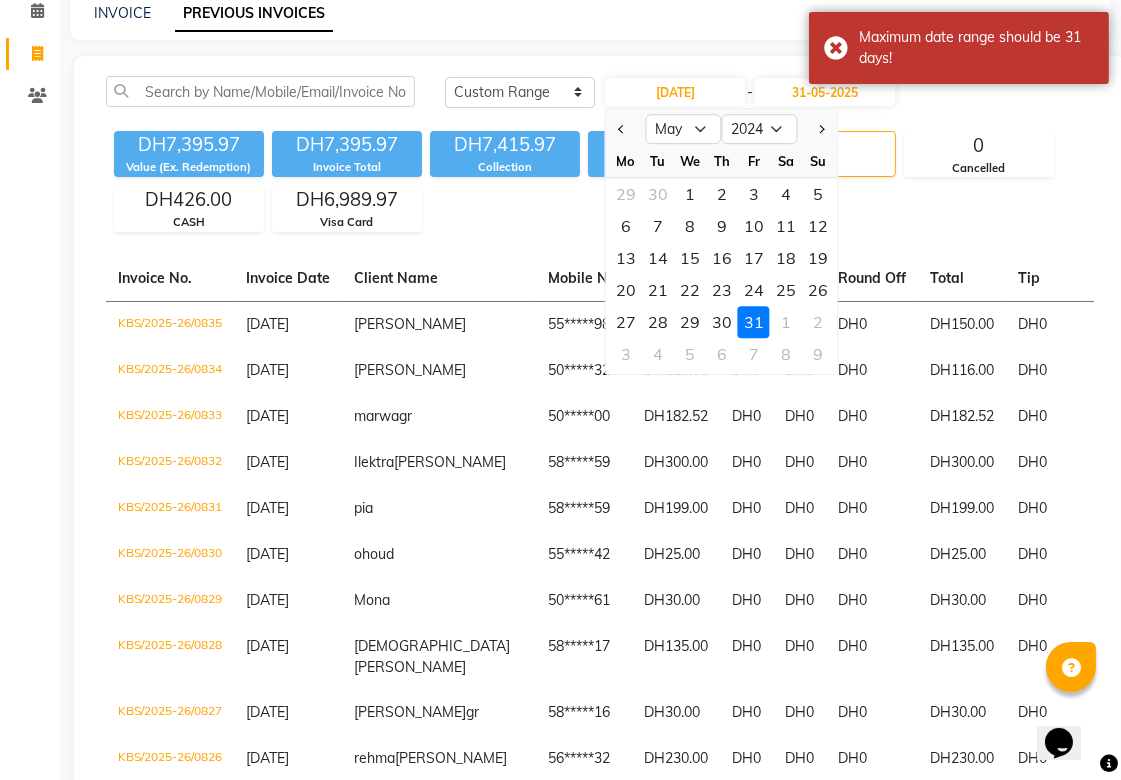 click on "3" 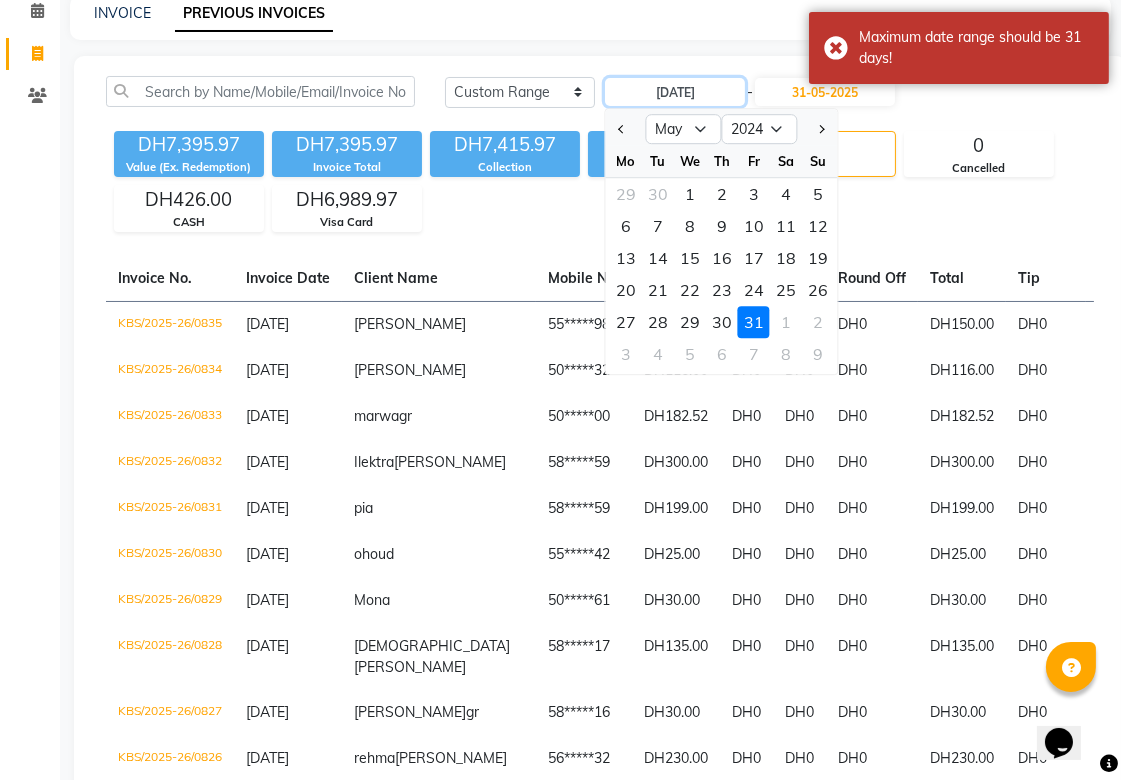 type on "[DATE]" 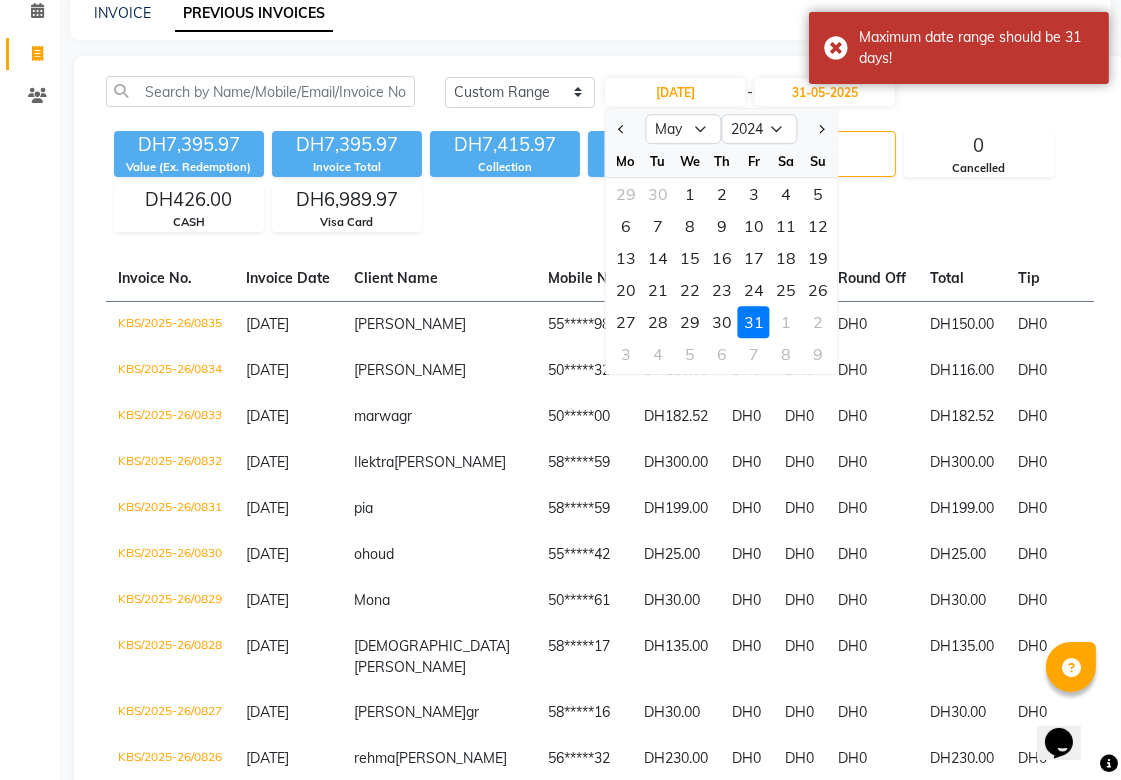 click on "[DATE] [DATE] Custom Range [DATE] Jan Feb Mar Apr May Jun [DATE] Aug Sep Oct Nov [DATE] 2015 2016 2017 2018 2019 2020 2021 2022 2023 2024 2025 2026 2027 2028 2029 2030 2031 2032 2033 2034 Mo Tu We Th Fr Sa Su 29 30 1 2 3 4 5 6 7 8 9 10 11 12 13 14 15 16 17 18 19 20 21 22 23 24 25 26 27 28 29 30 31 1 2 3 4 5 6 7 8 9 - [DATE] DH7,395.97 Value (Ex. Redemption) DH7,395.97 Invoice Total  DH7,415.97 Collection DH0 Redemption 56 Bills 0 Cancelled DH426.00 CASH DH6,989.97 Visa Card  Invoice No.   Invoice Date   Client Name   Mobile No.   Net   Tax   Fee   Round Off   Total   Tip   Current Due   Last Payment Date   Payment Amount   Payment Methods   Cancel Reason   Status   KBS/2025-26/0835  [DATE] [PERSON_NAME]   55*****98 DH150.00 DH0  DH0  DH0 DH150.00 DH0 DH0 [DATE] DH0  Visa Card - PAID  KBS/2025-26/0834  [DATE] [PERSON_NAME]   50*****32 DH116.00 DH0  DH0  DH0 DH116.00 DH0 DH0 [DATE] DH0  Visa Card - PAID  KBS/2025-26/0833  [DATE] marwa  gr 50*****00 DH182.52 DH0  DH0  DH0 DH182.52 DH0 DH0 [DATE]" 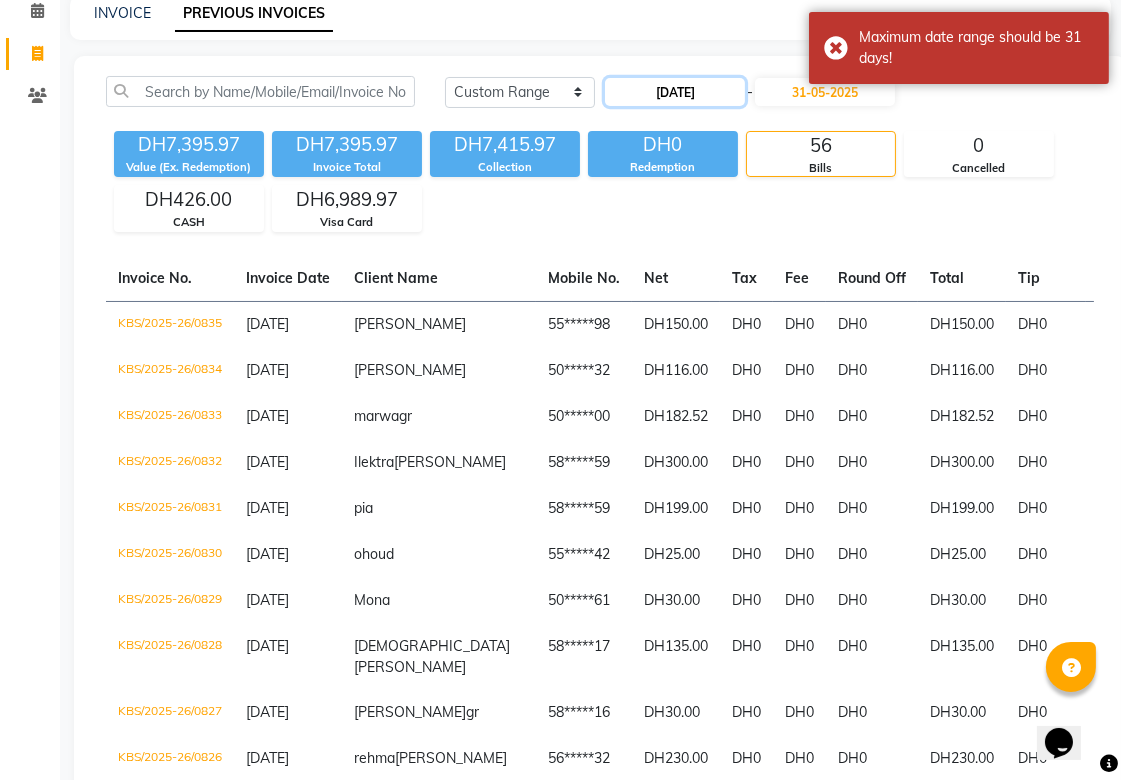 click on "[DATE]" 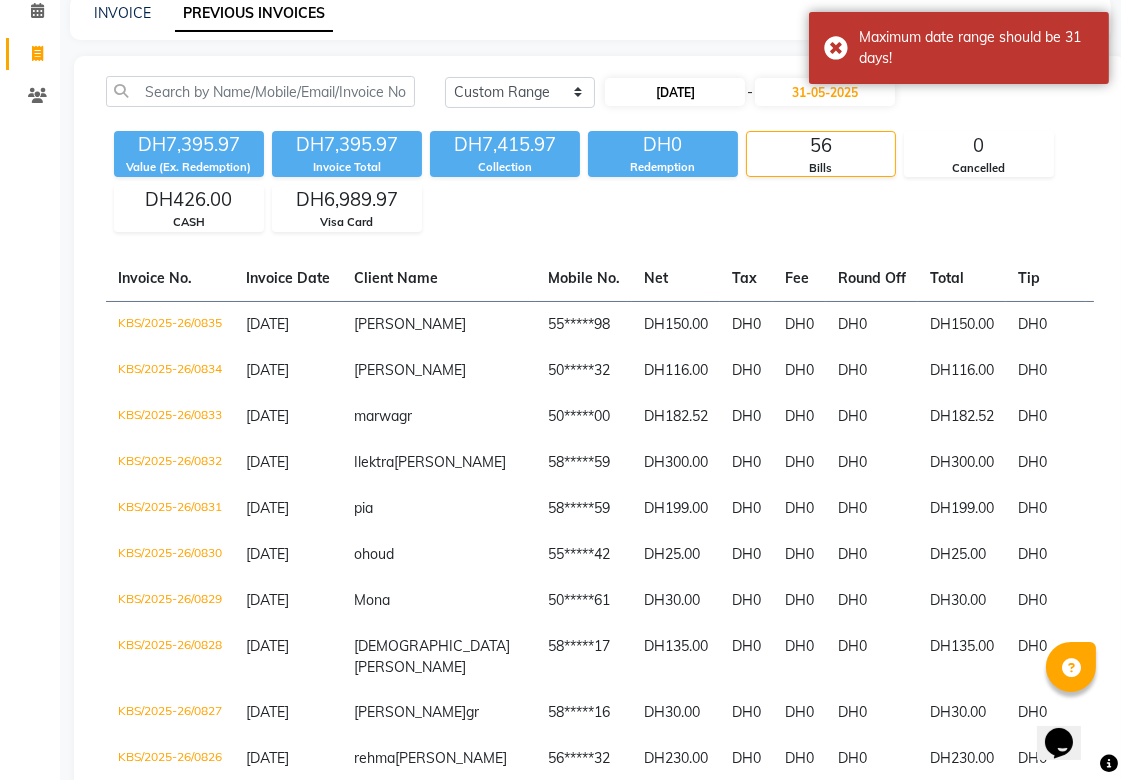 select on "5" 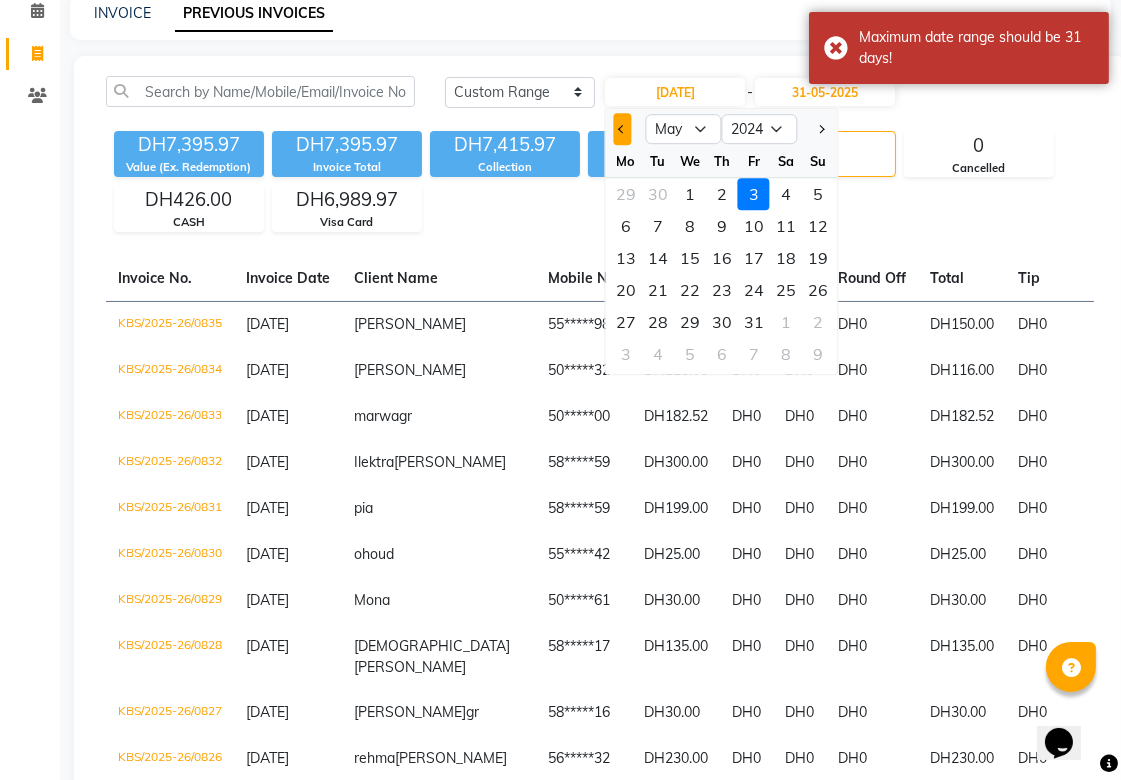 click 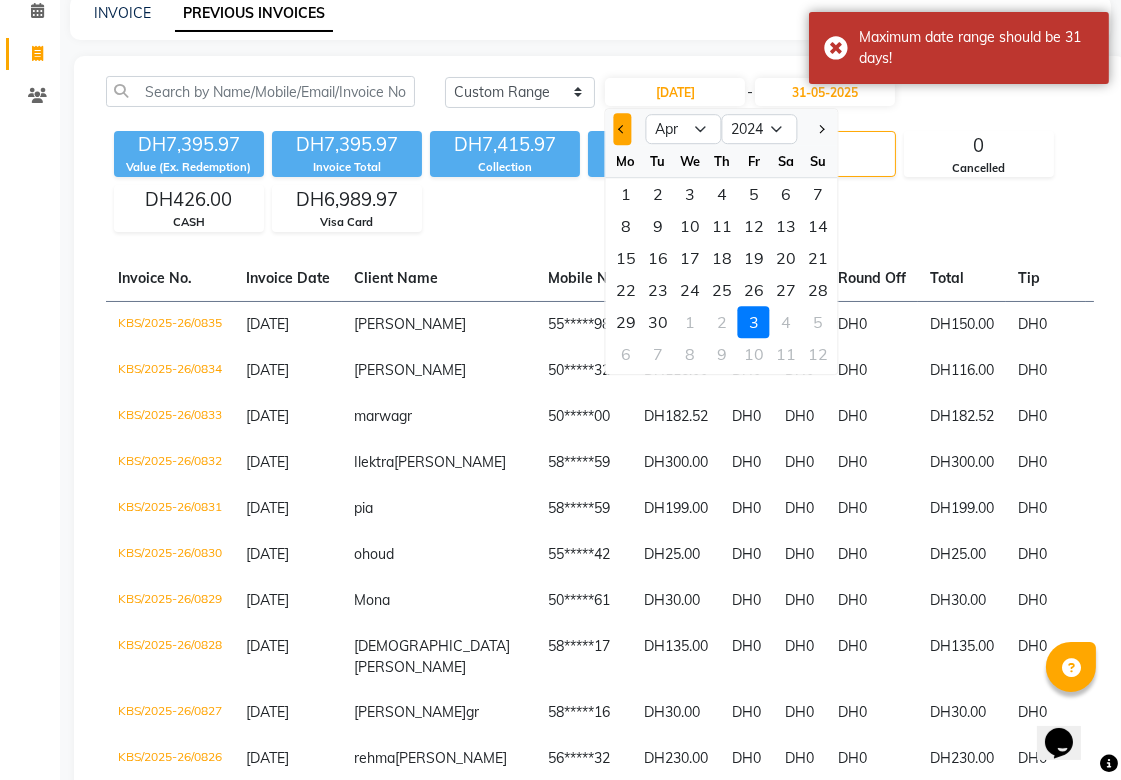 click 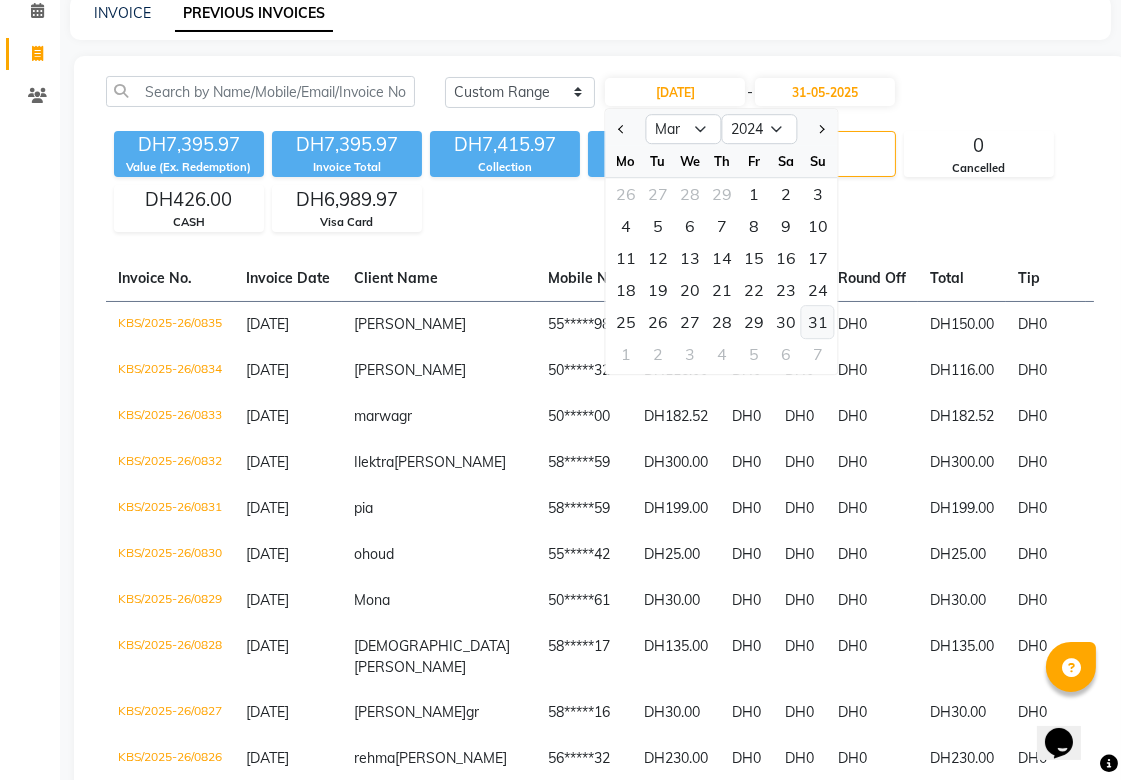click on "31" 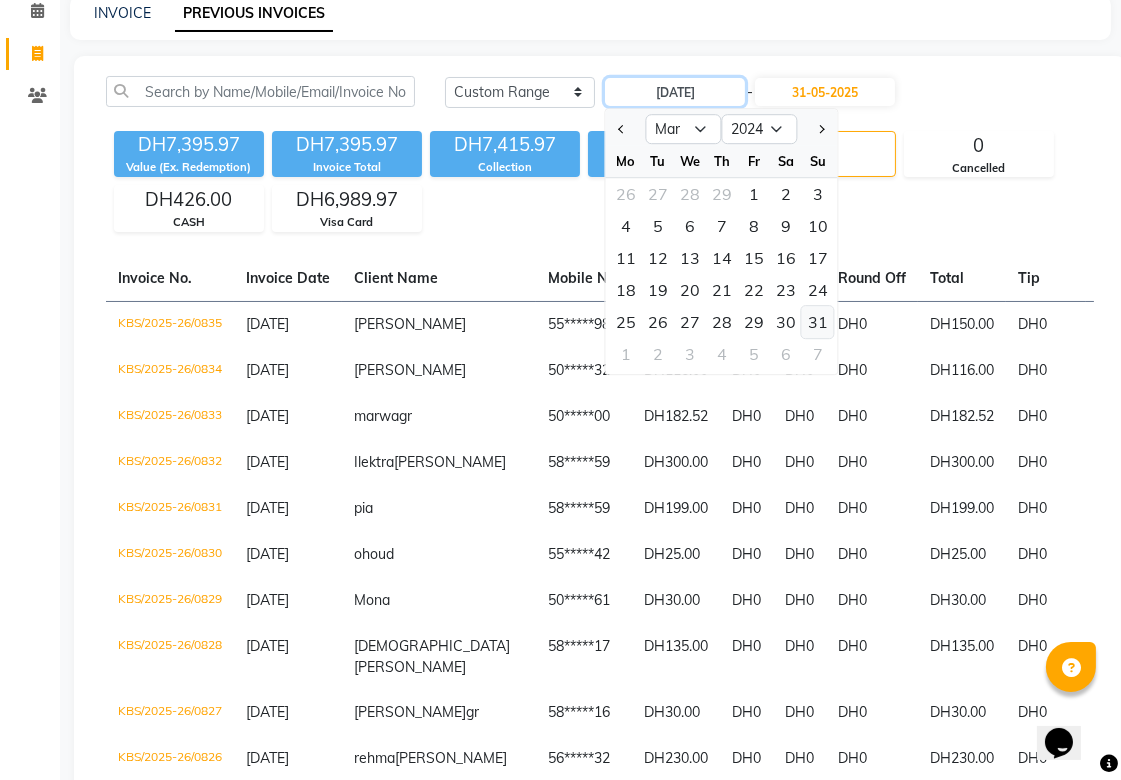 type on "[DATE]" 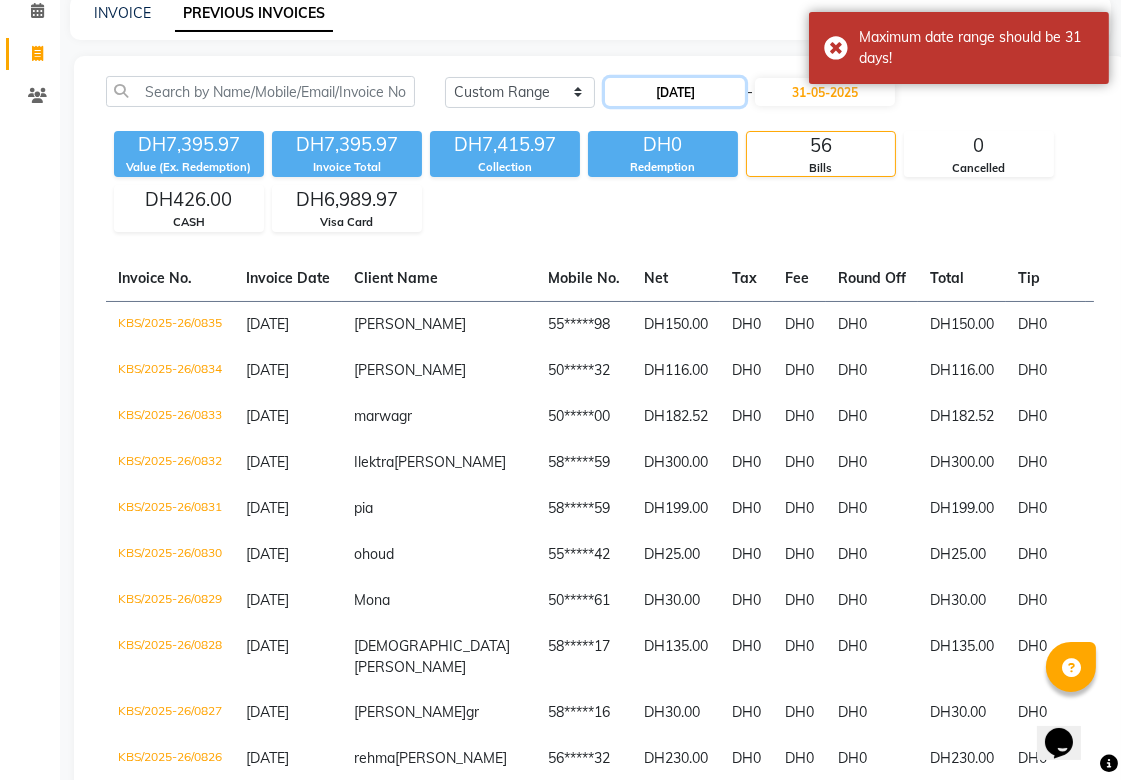 click on "[DATE]" 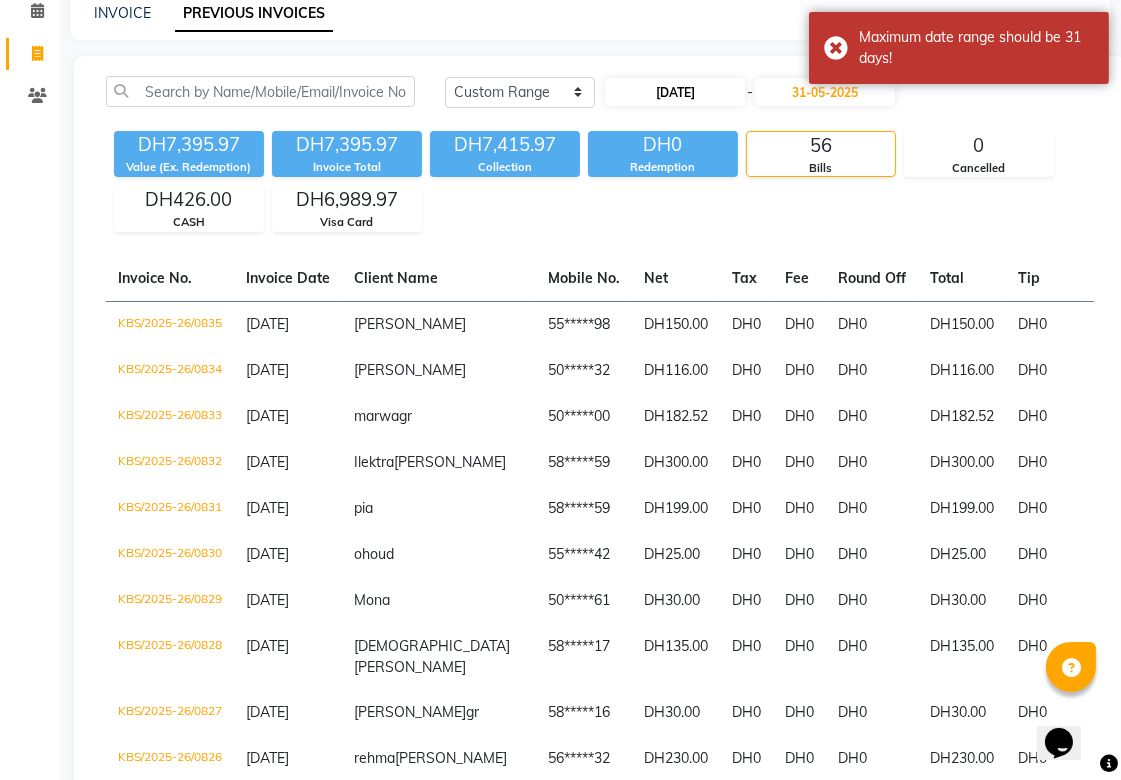 select on "3" 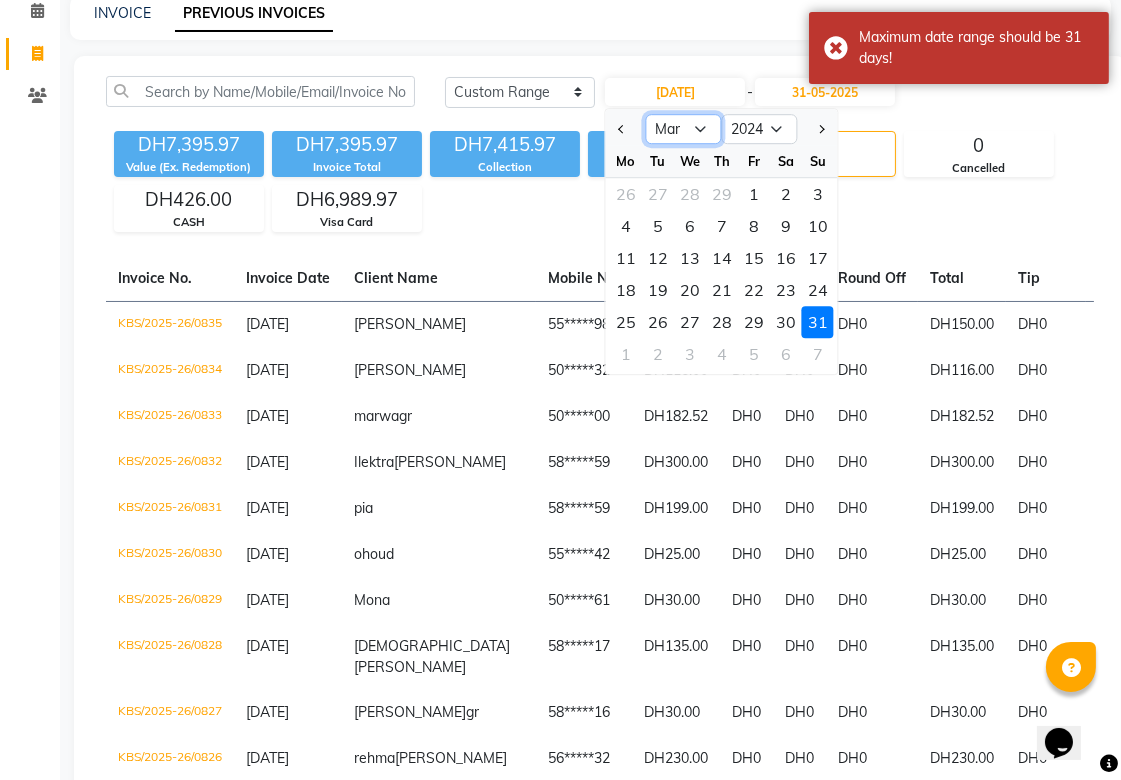 click on "Jan Feb Mar Apr May Jun [DATE] Aug Sep Oct Nov Dec" 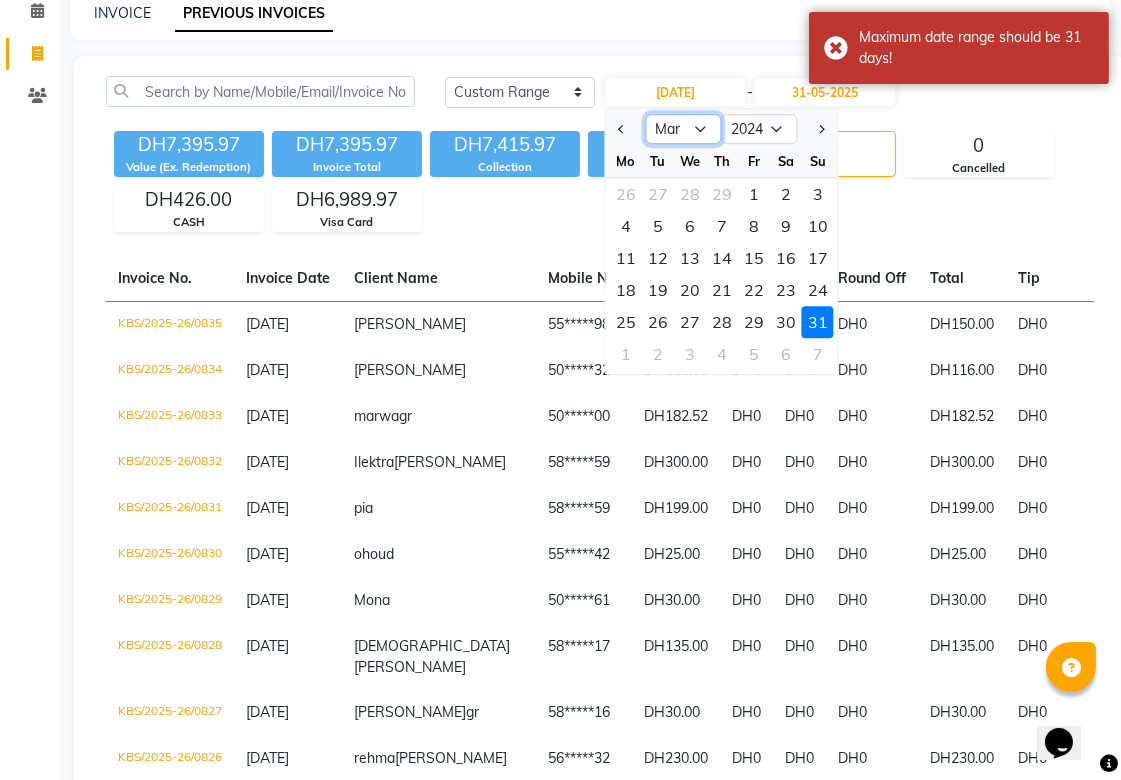 select on "7" 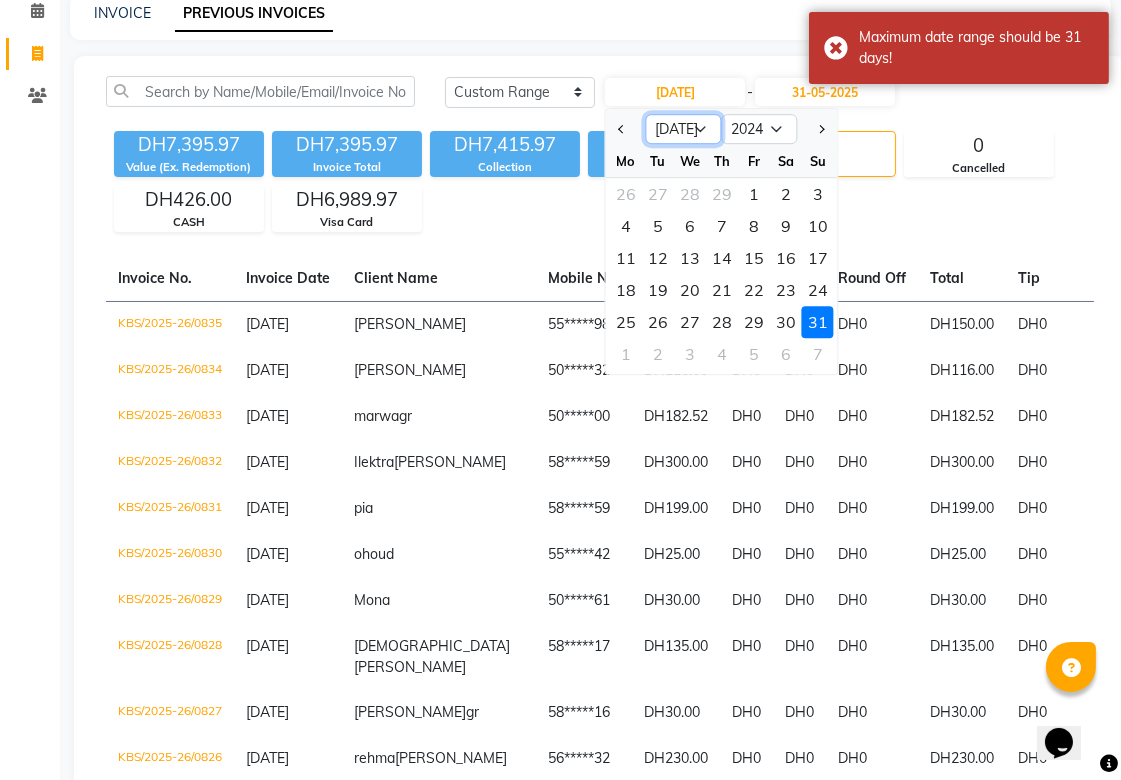 click on "Jan Feb Mar Apr May Jun [DATE] Aug Sep Oct Nov Dec" 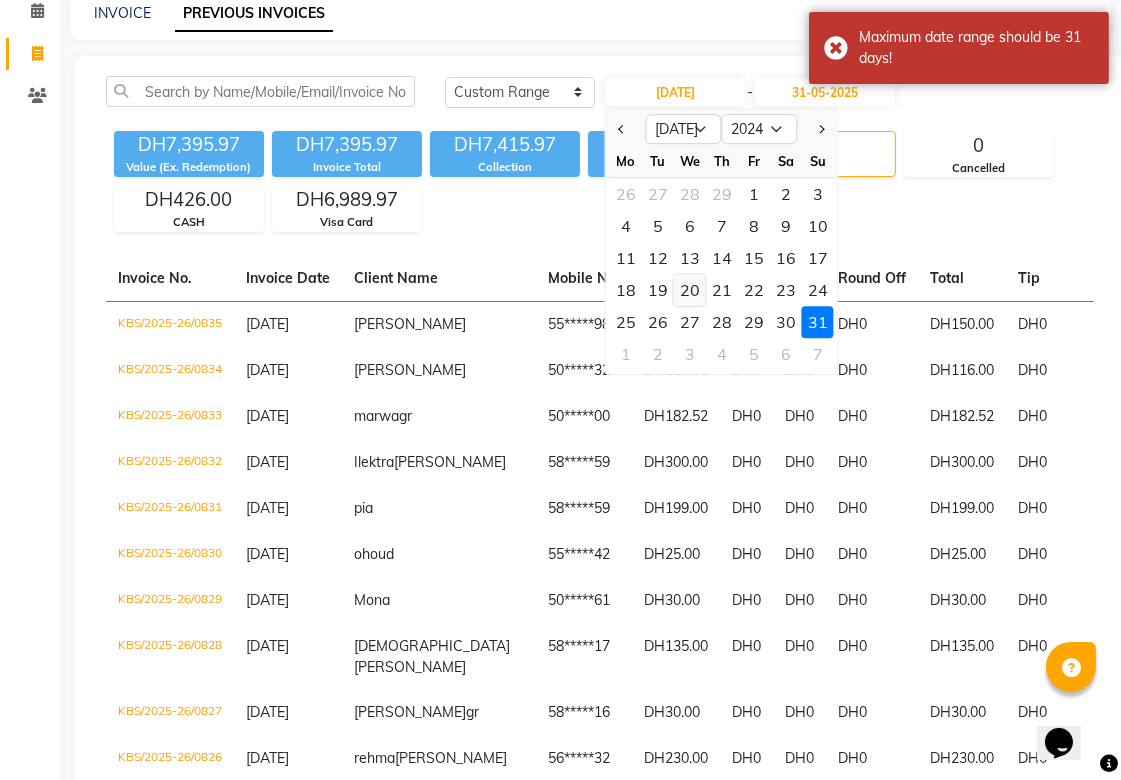 click on "20" 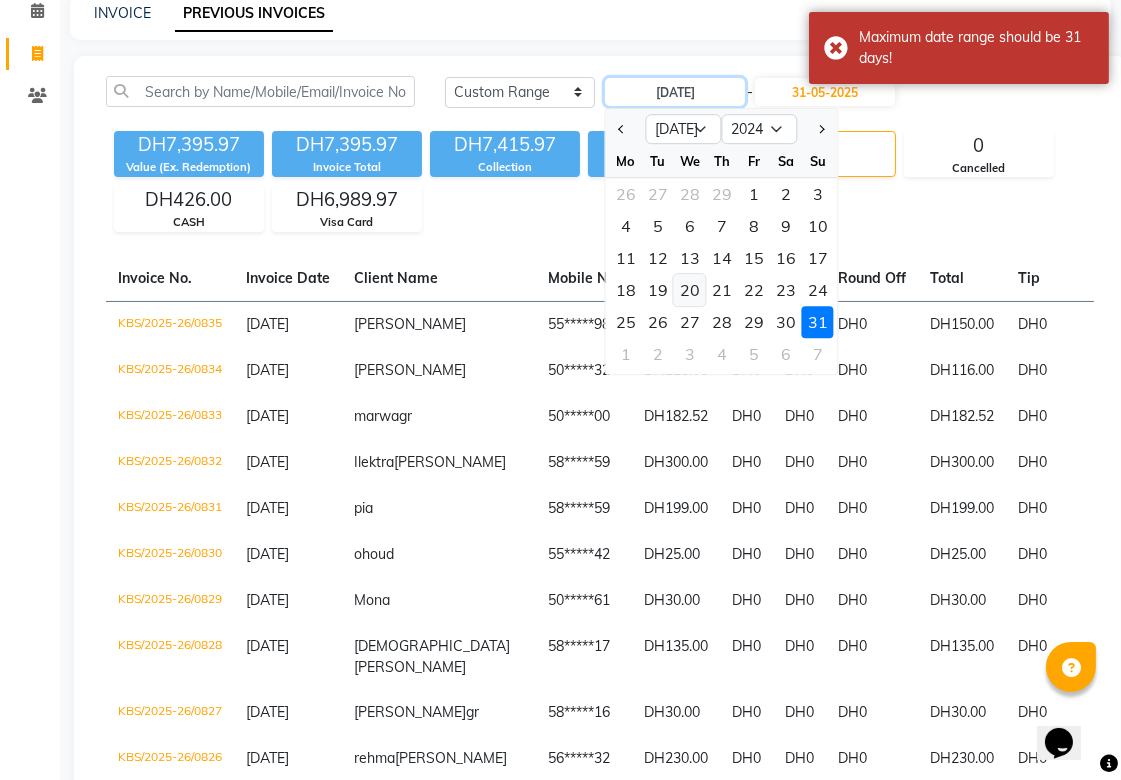 type on "[DATE]" 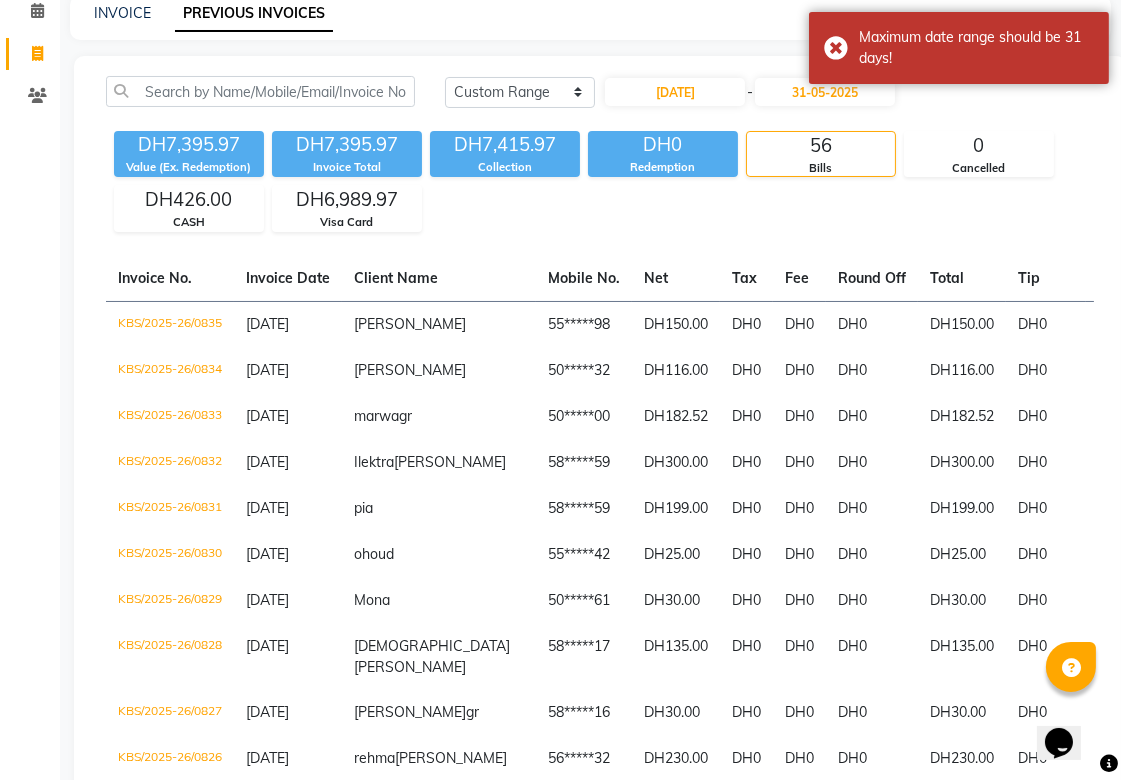 click on "Tax" 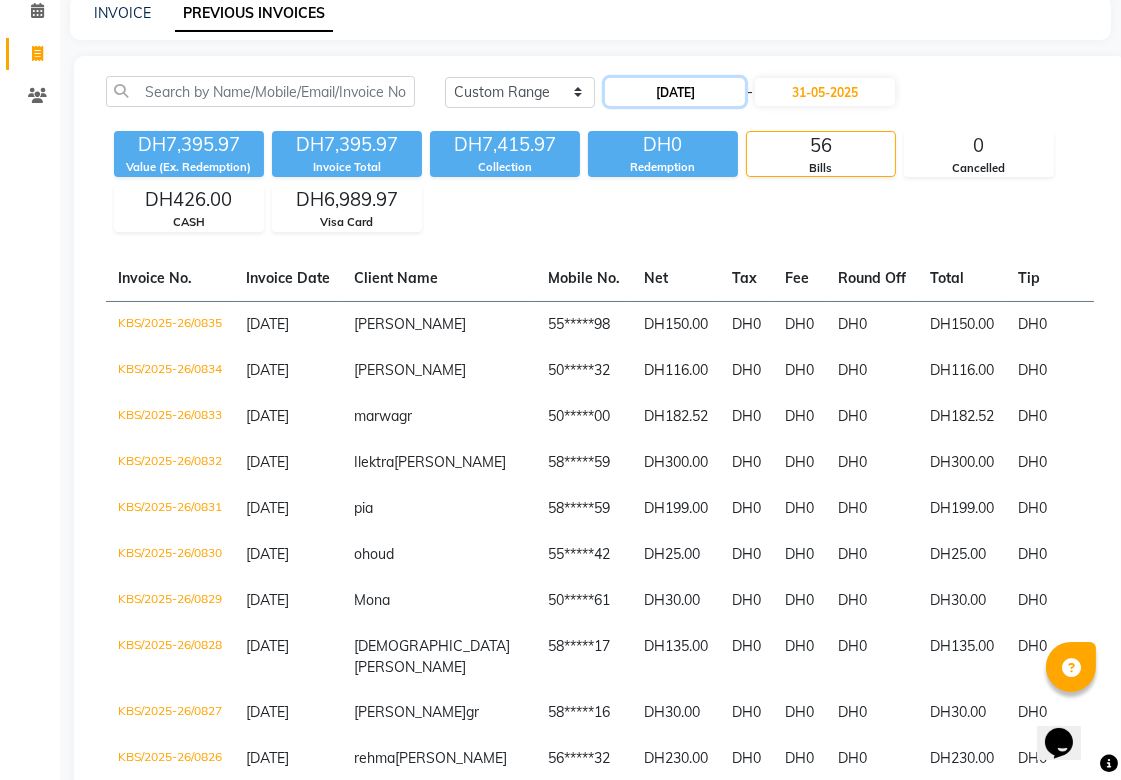 click on "[DATE]" 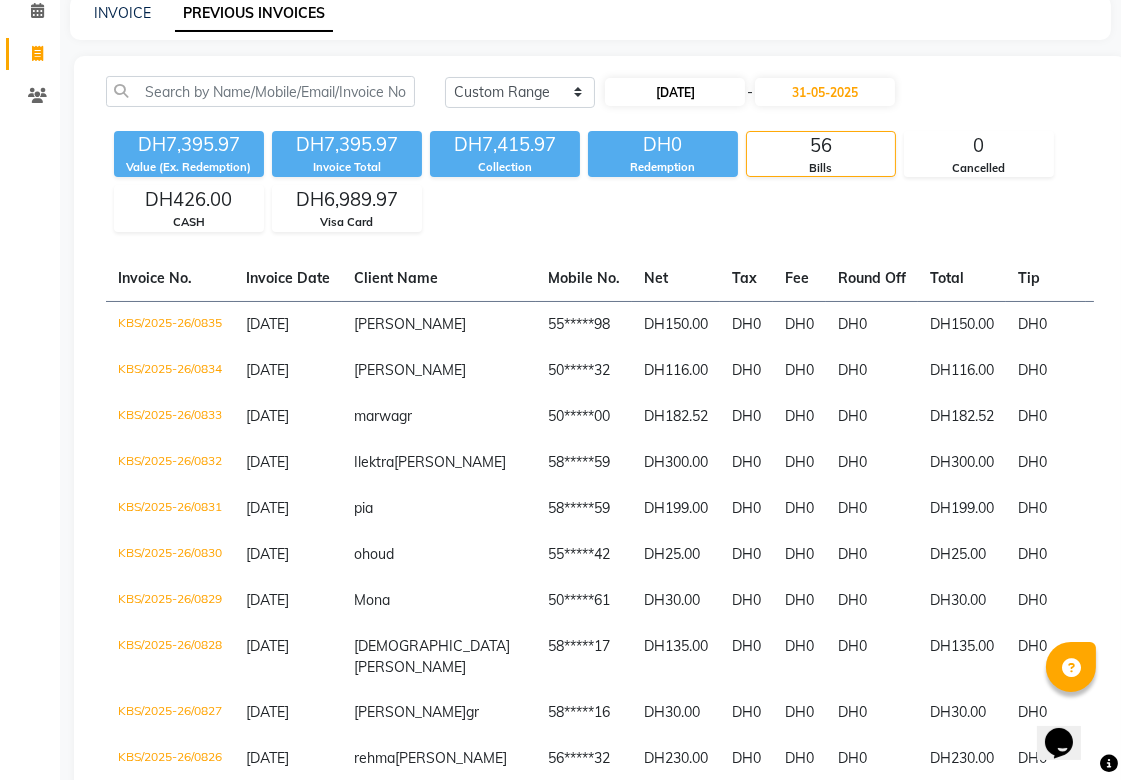 select on "7" 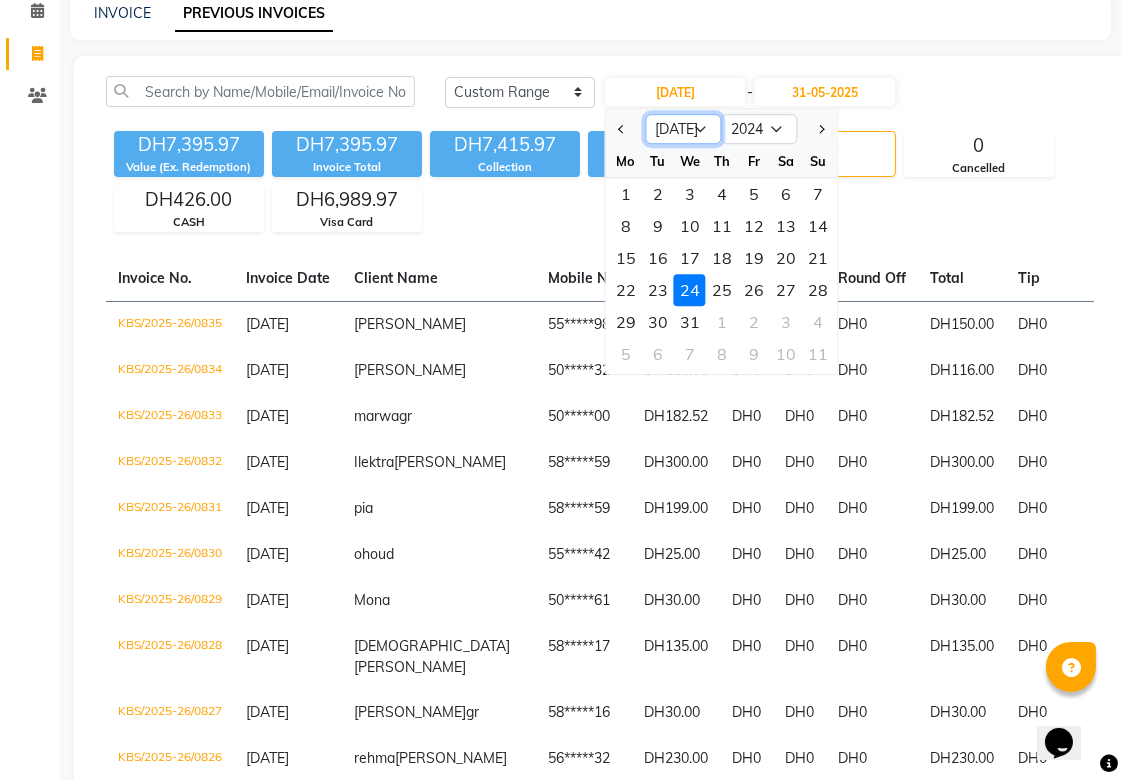 click on "Jan Feb Mar Apr May Jun [DATE] Aug Sep Oct Nov Dec" 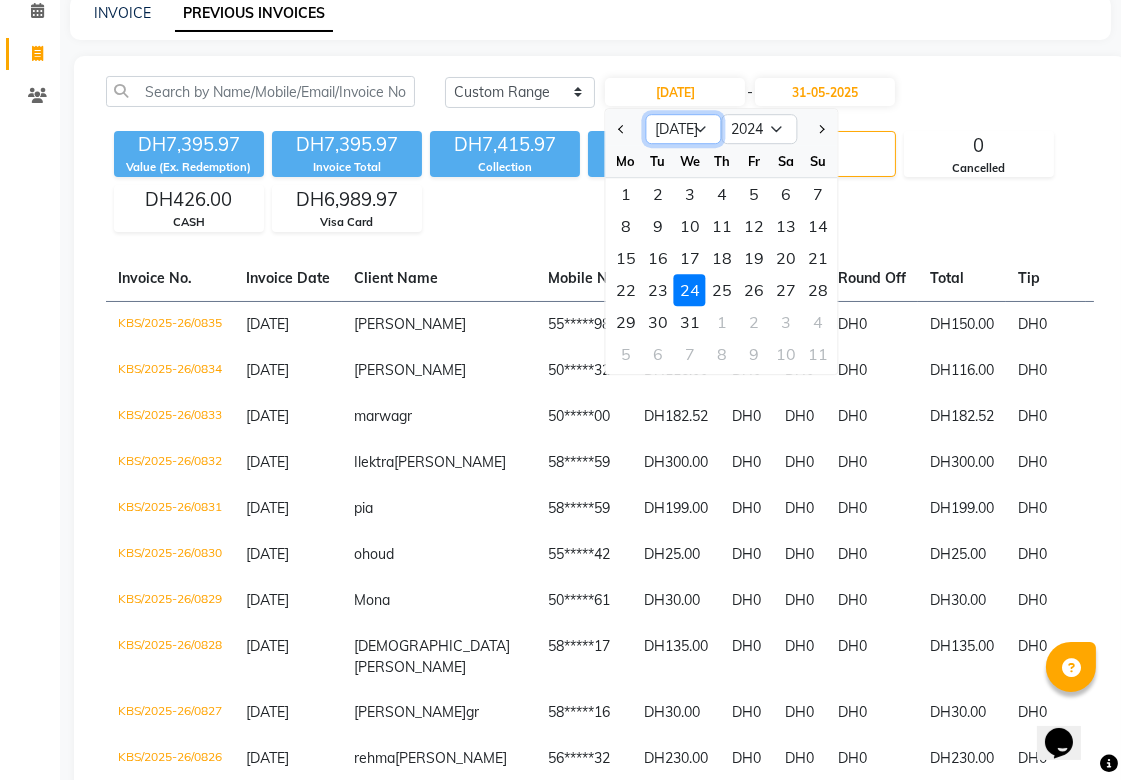 select on "4" 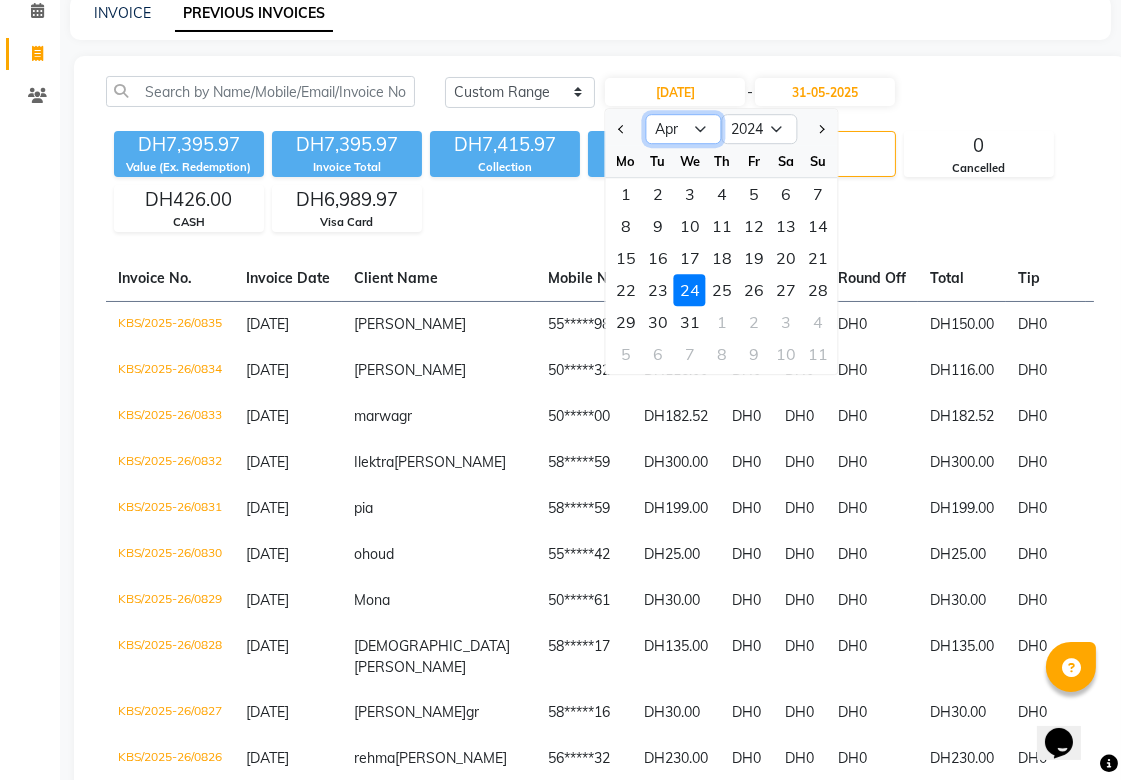 click on "Jan Feb Mar Apr May Jun [DATE] Aug Sep Oct Nov Dec" 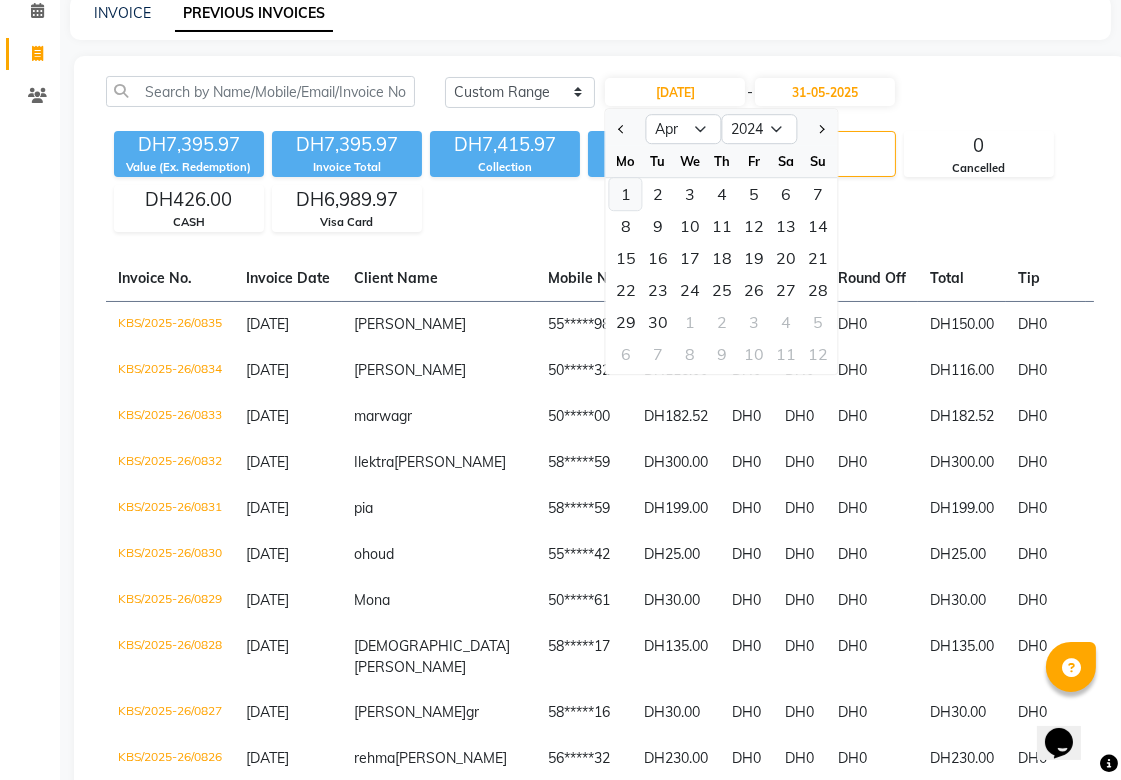 click on "1" 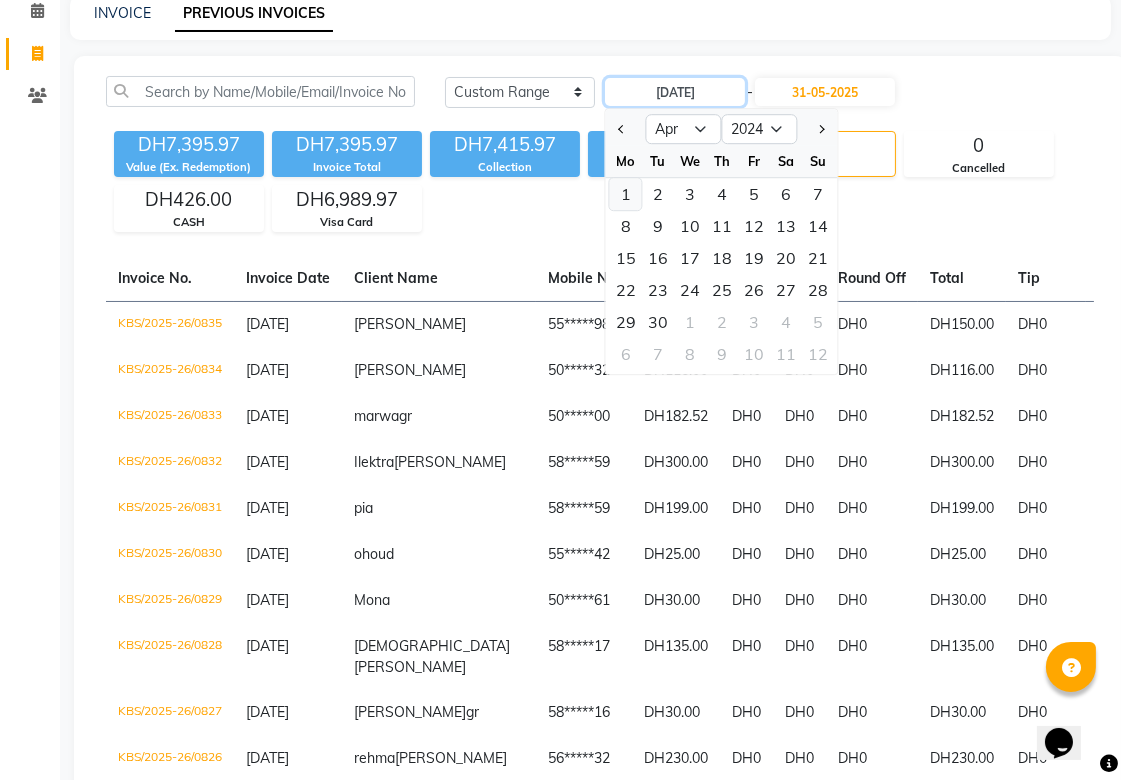 type on "[DATE]" 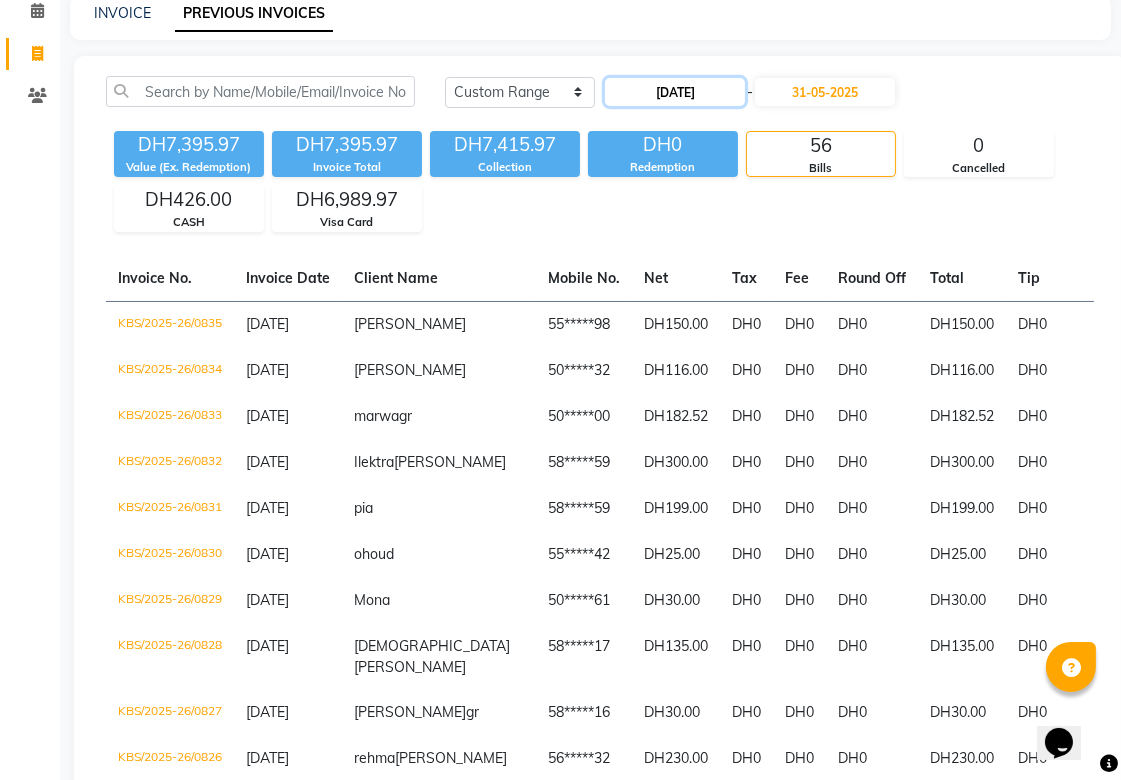 click on "[DATE]" 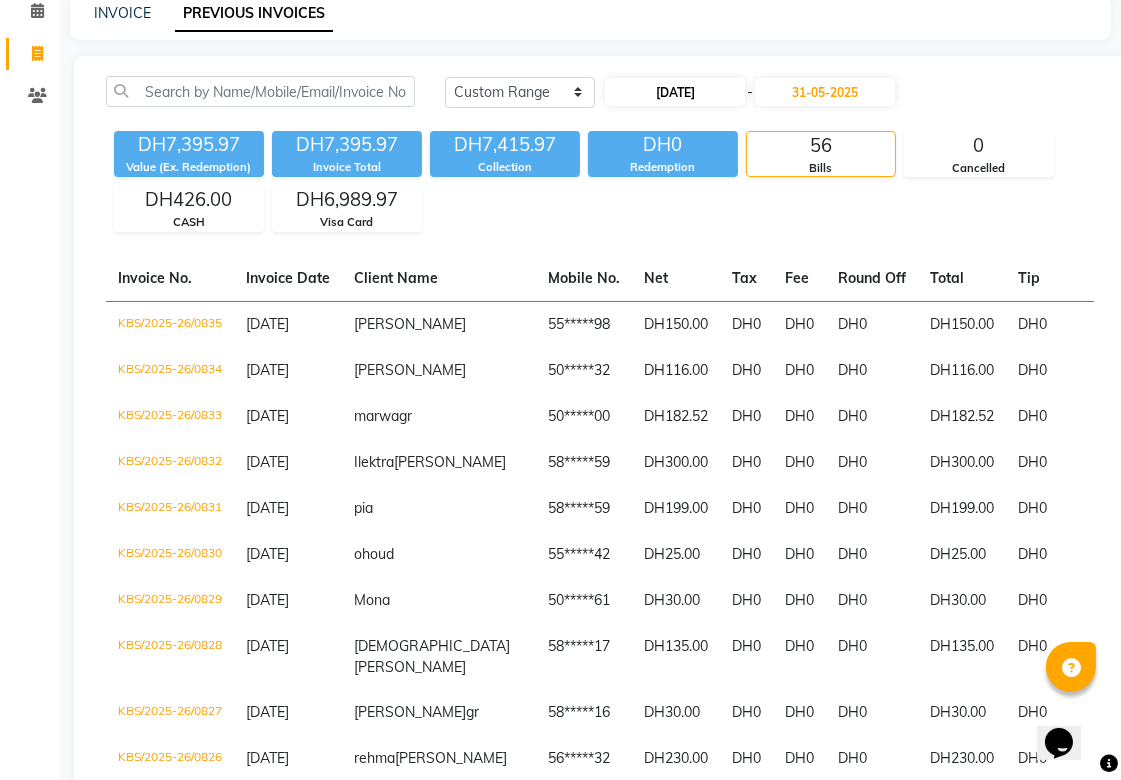 select on "4" 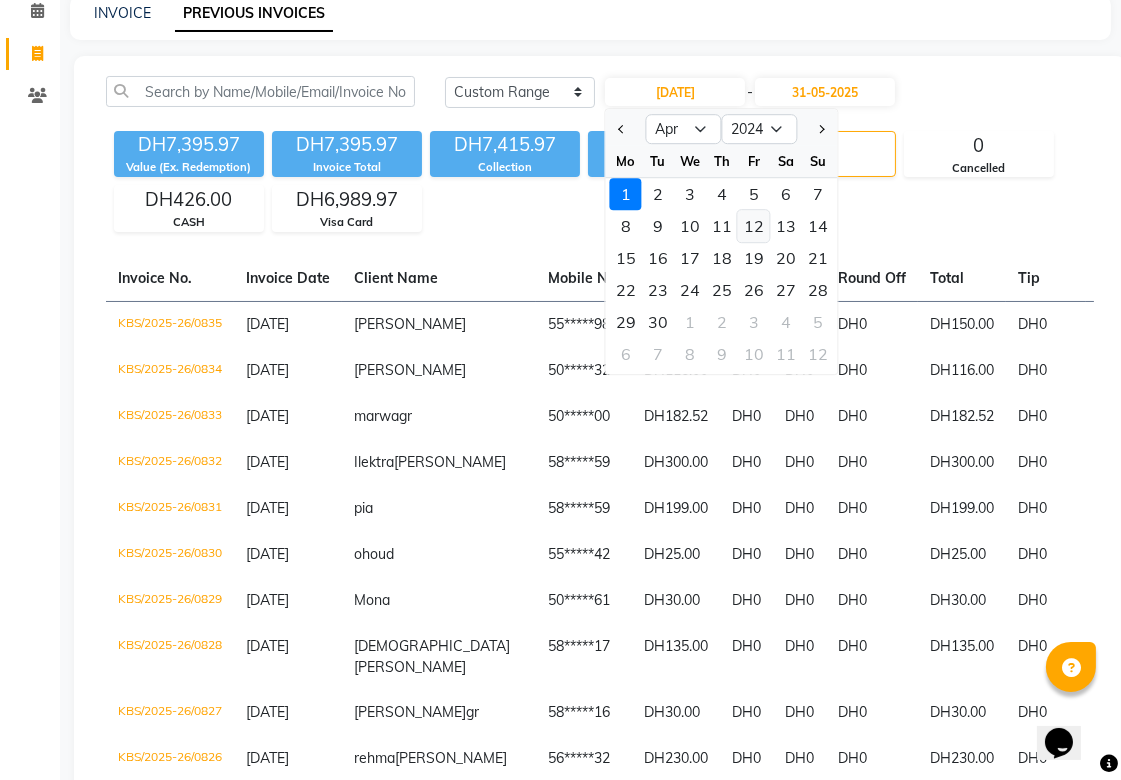 click on "12" 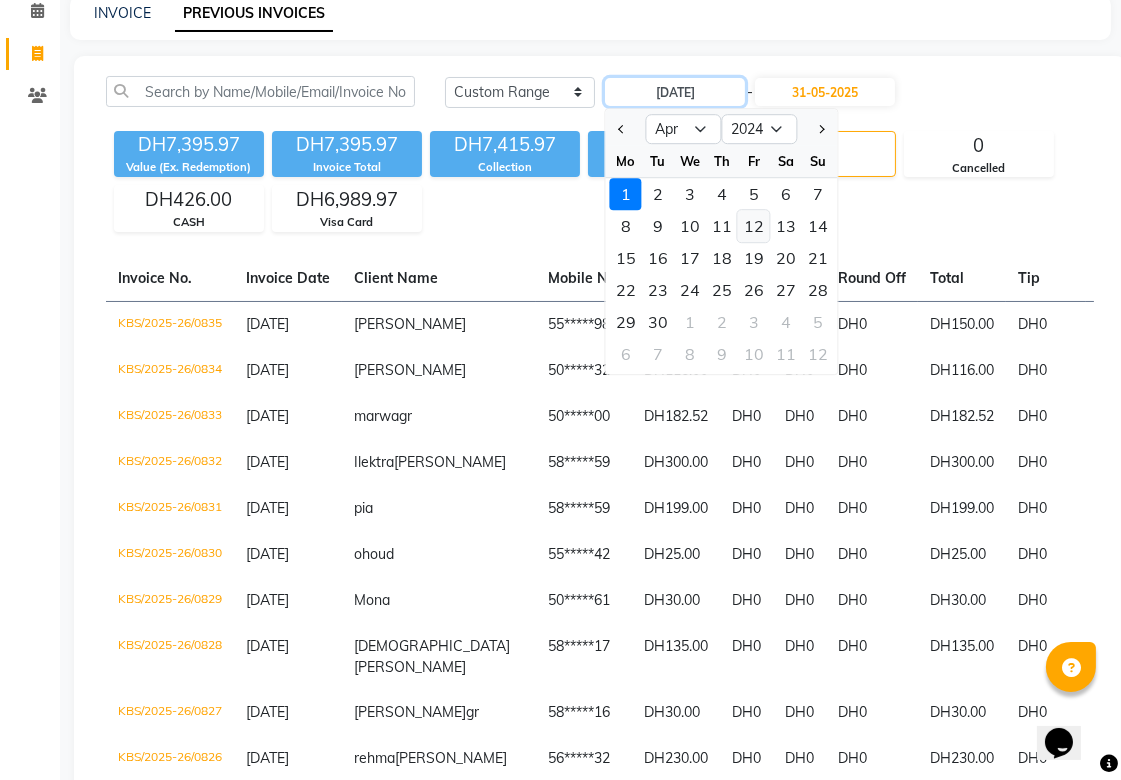 type on "[DATE]" 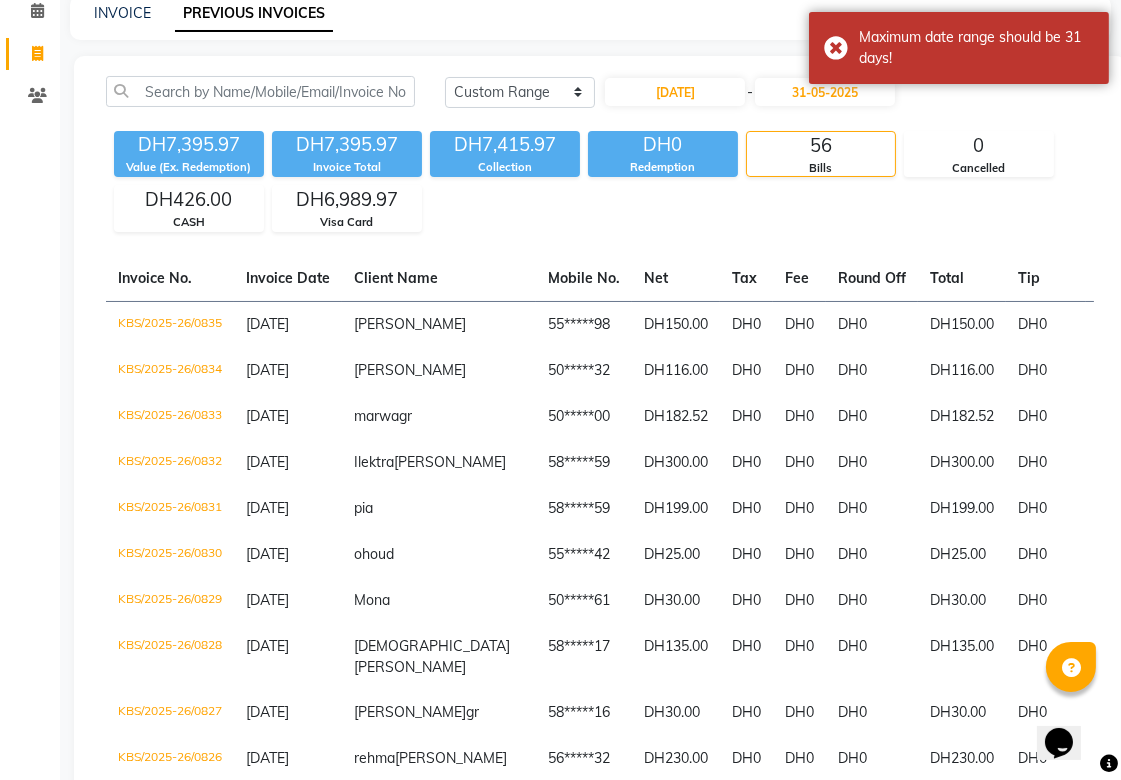 click on "Round Off" 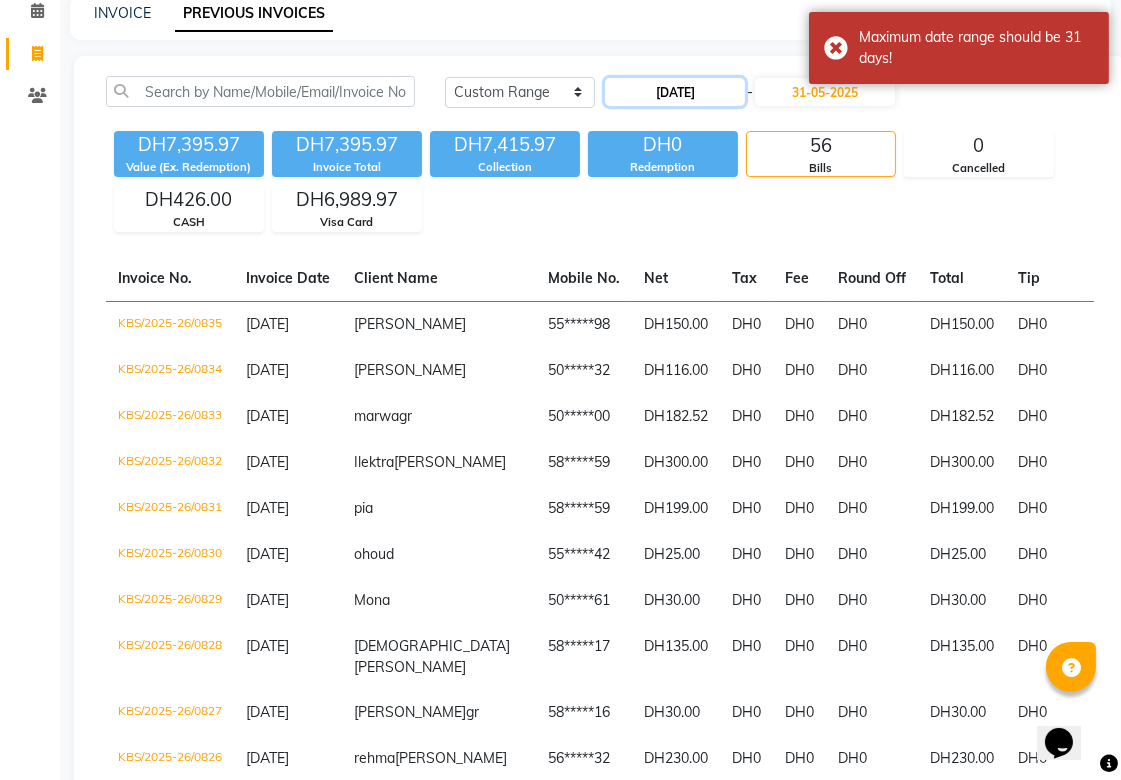 click on "[DATE]" 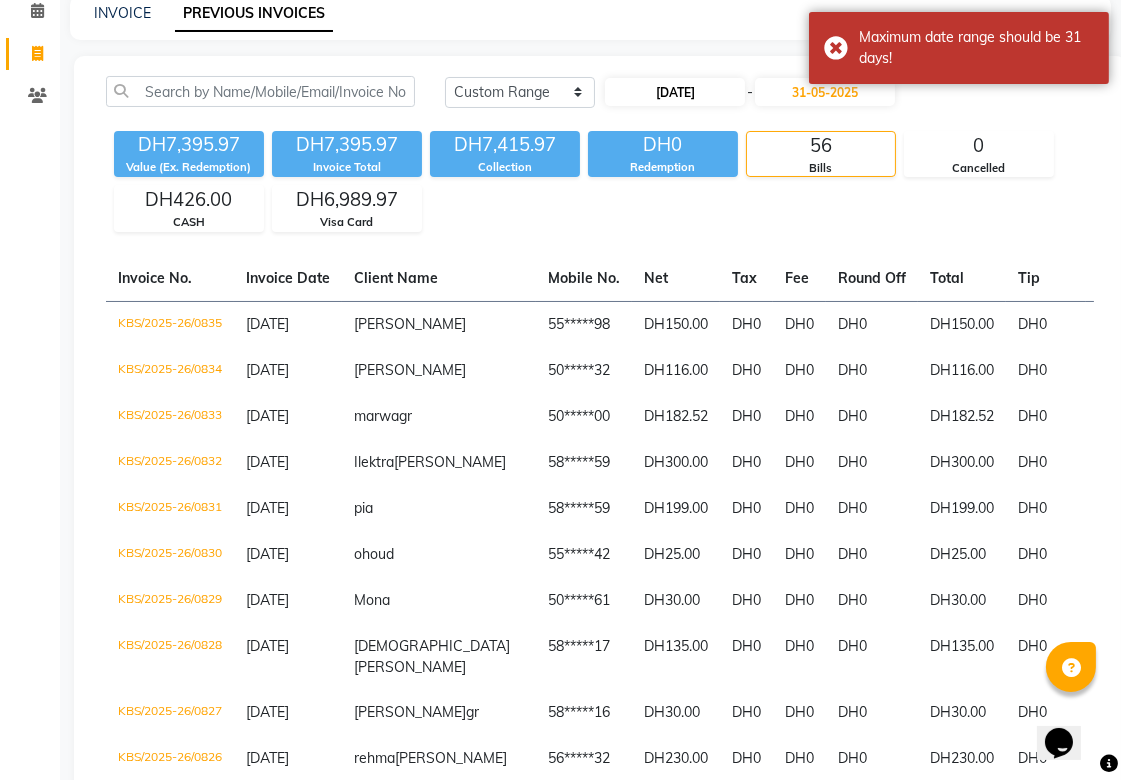 select on "4" 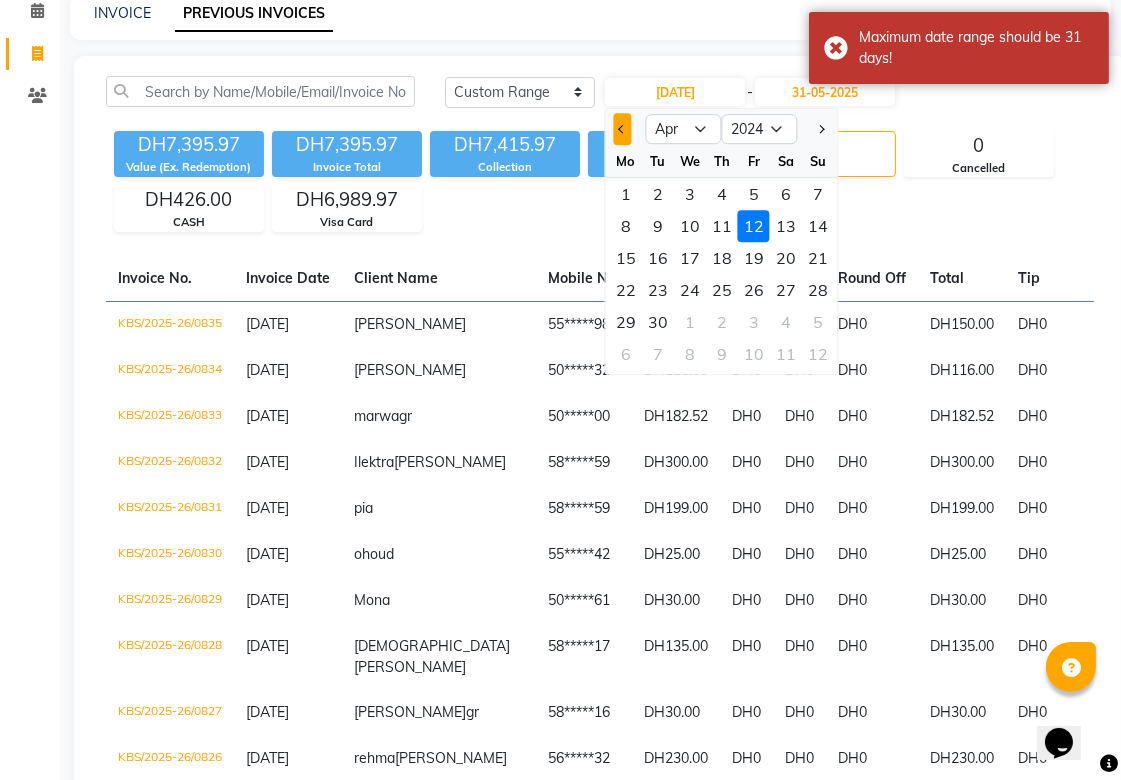 click 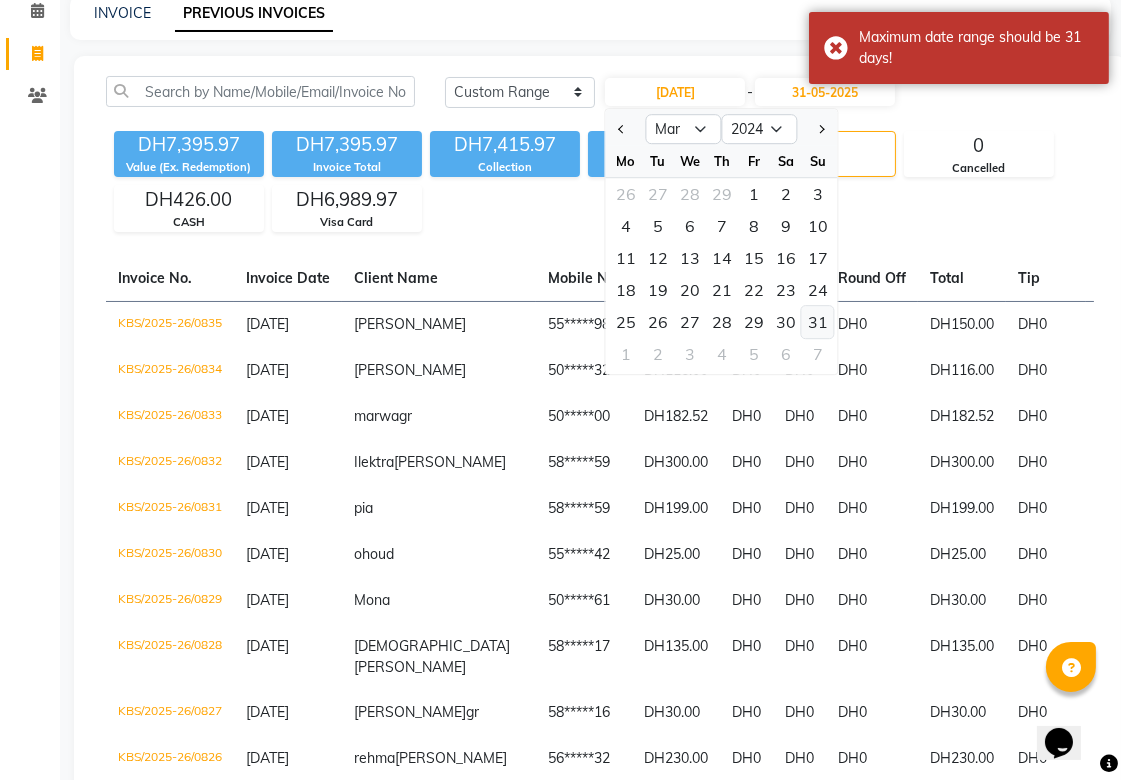 click on "31" 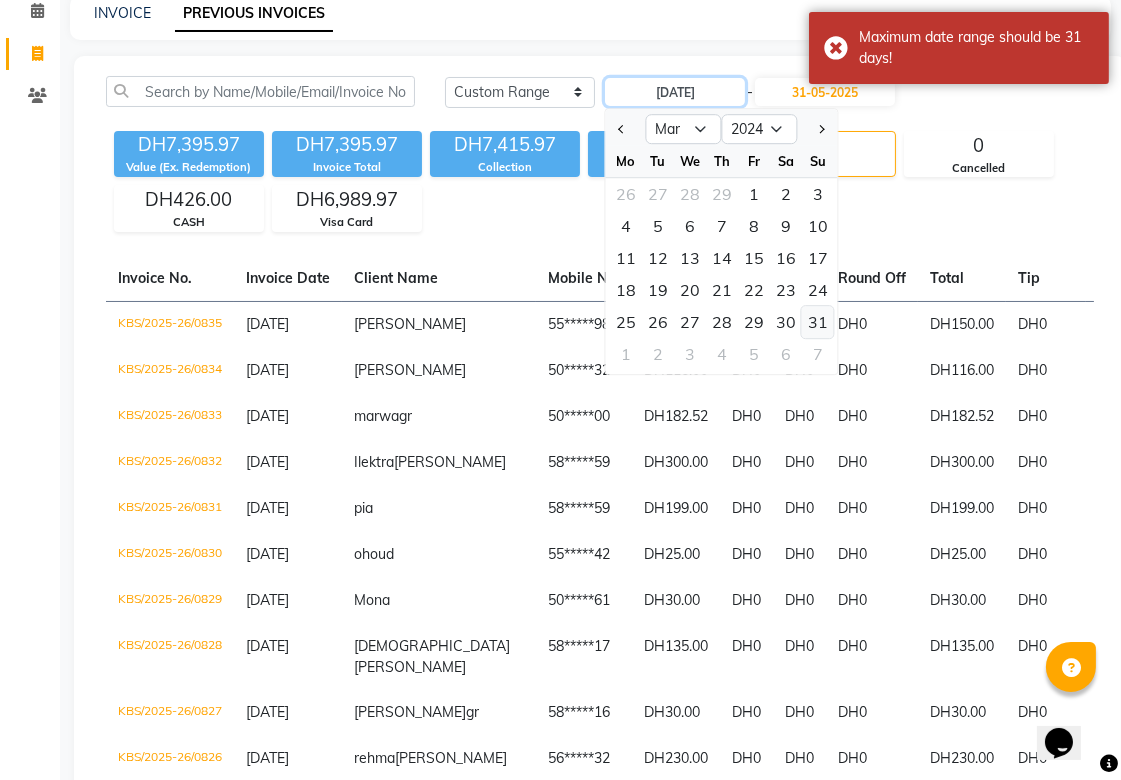 type on "[DATE]" 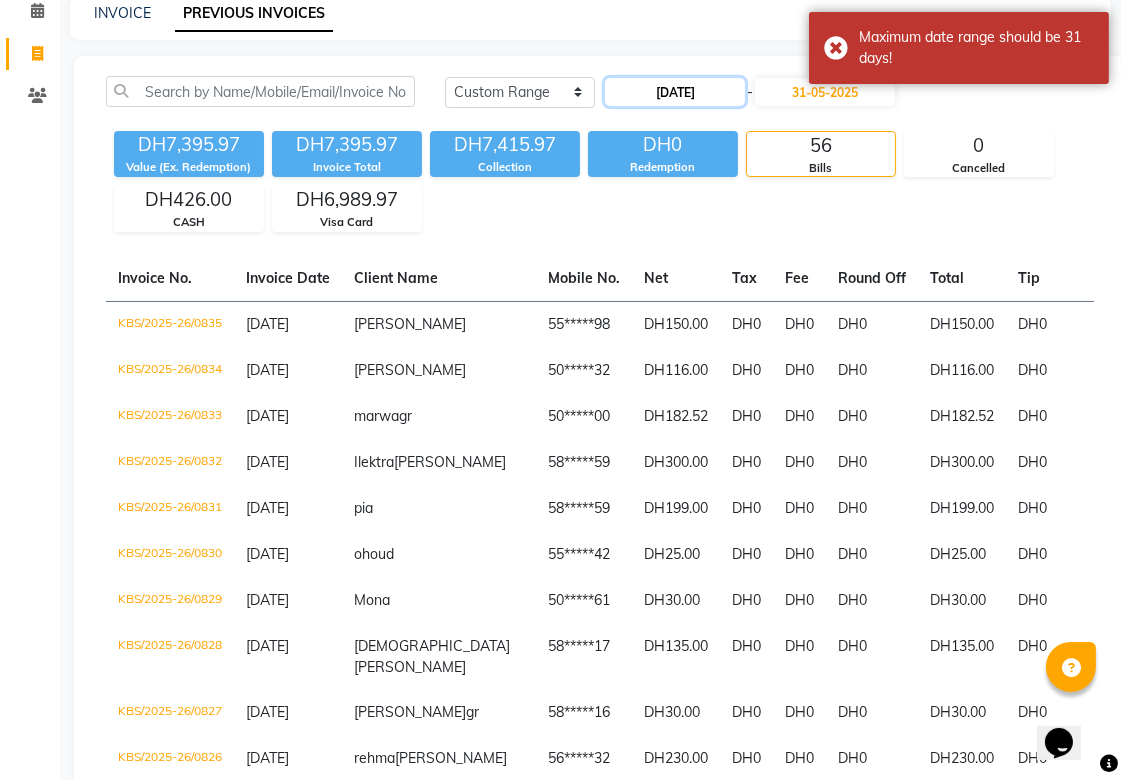 click on "[DATE]" 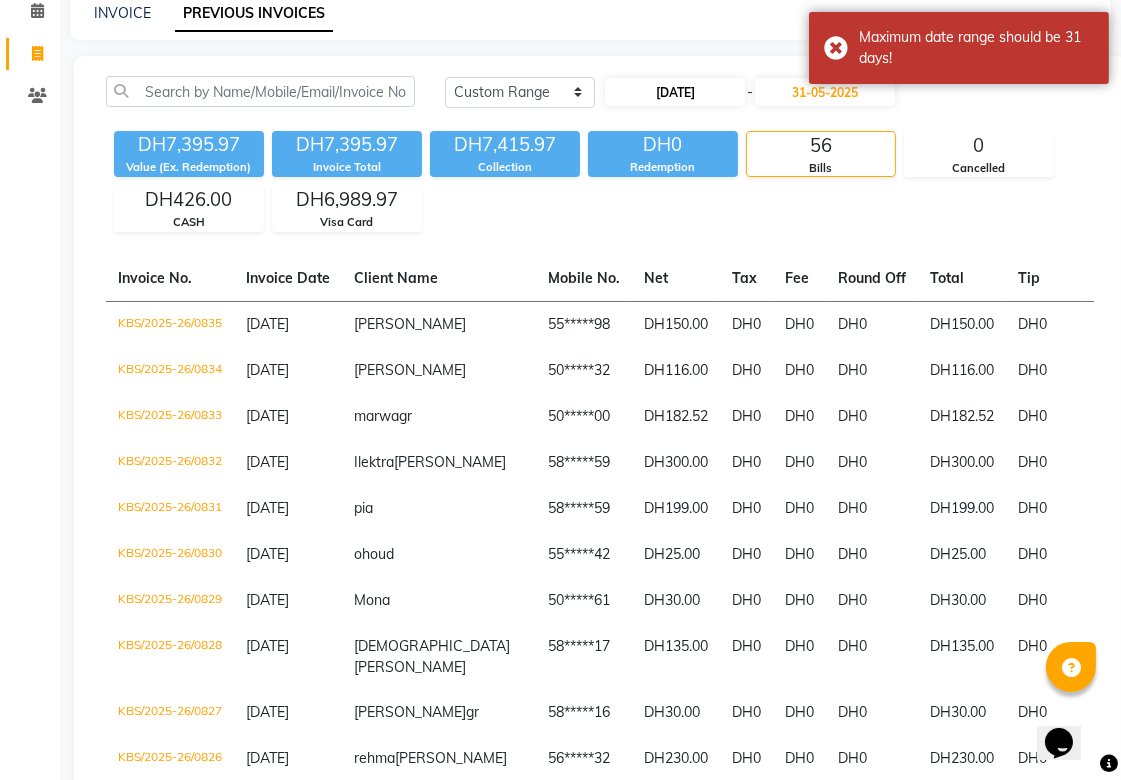 select on "3" 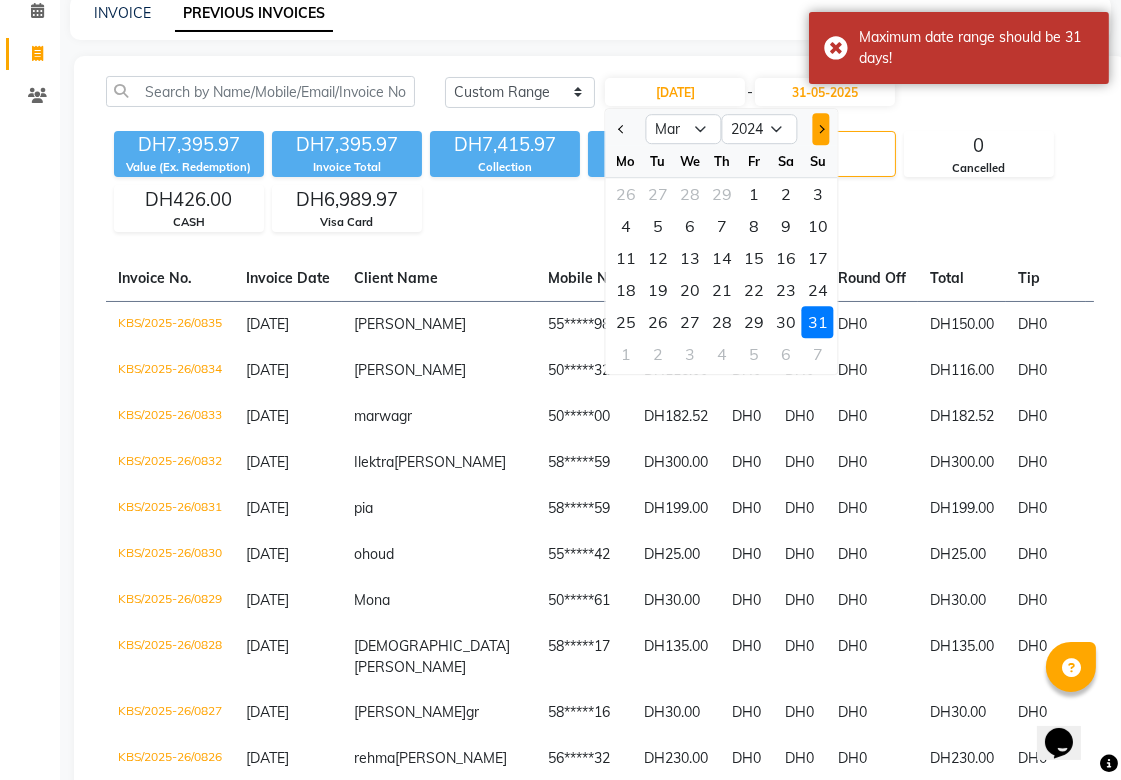 click 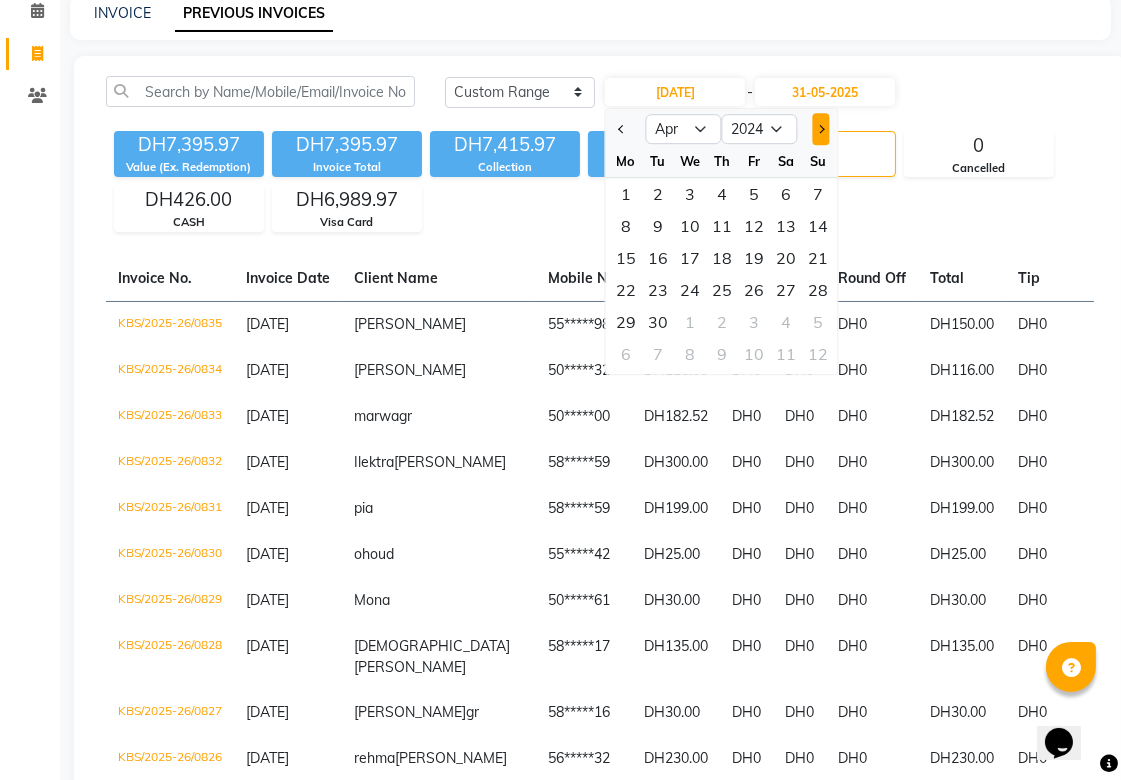click 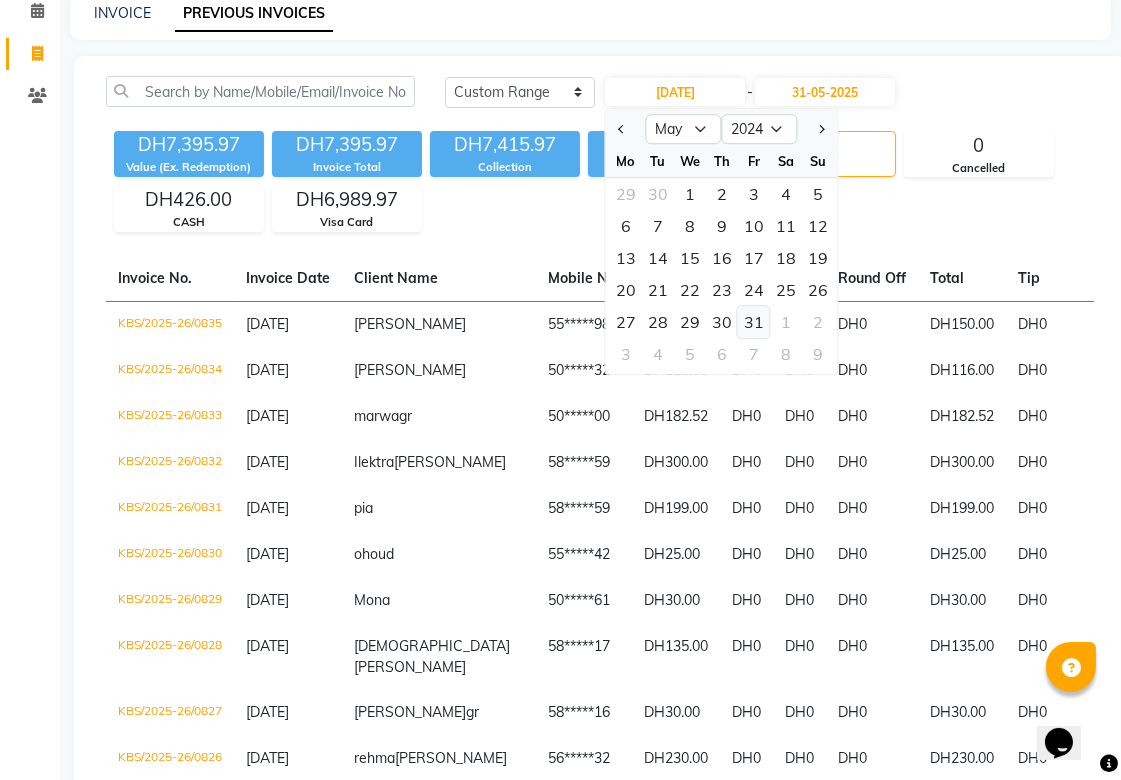 click on "31" 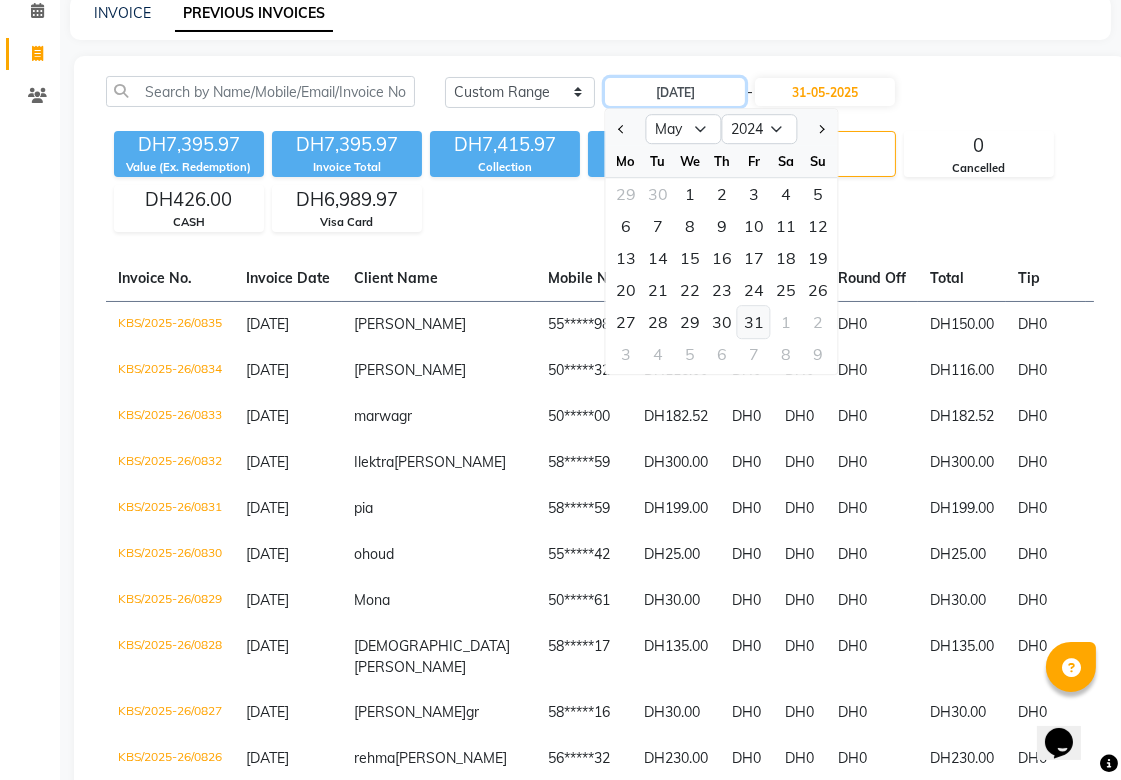 type on "[DATE]" 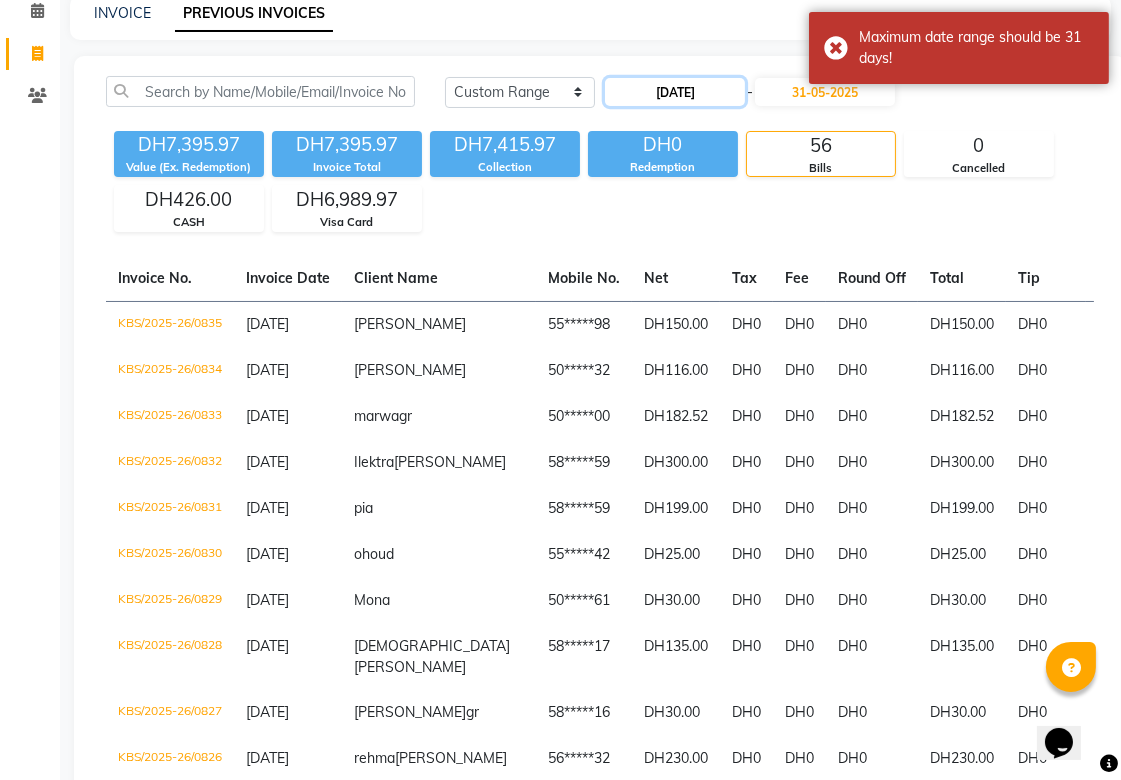 click on "[DATE]" 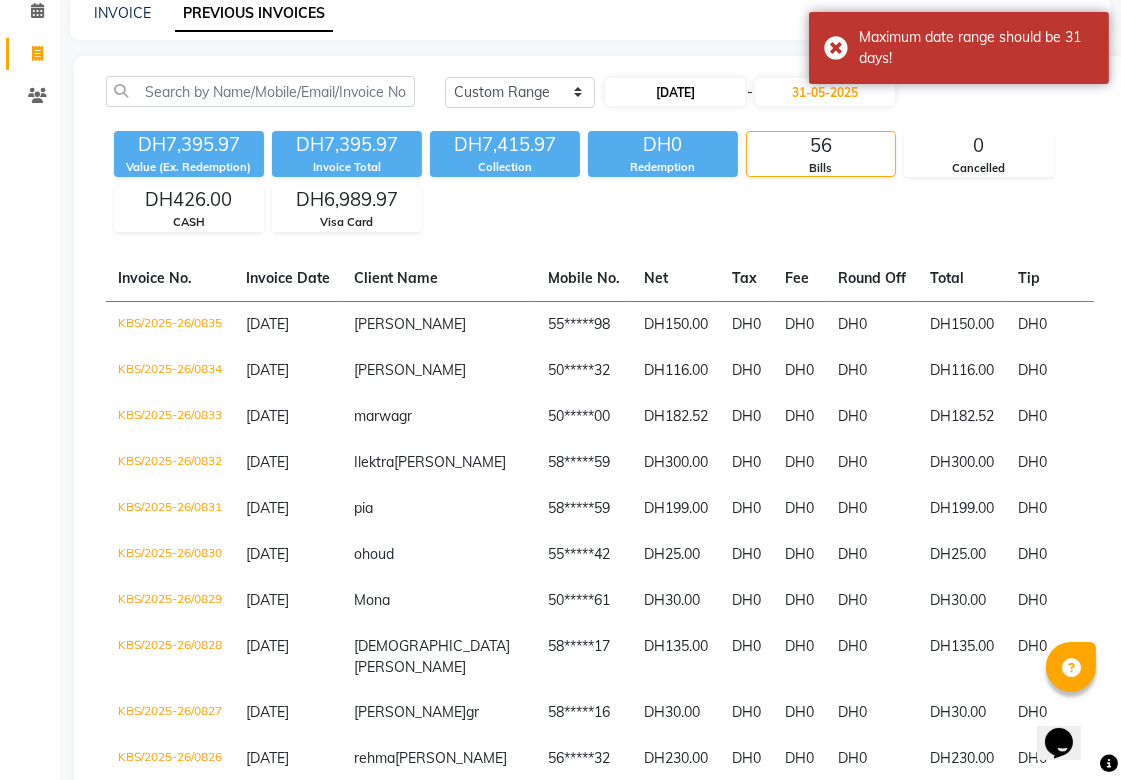 select on "5" 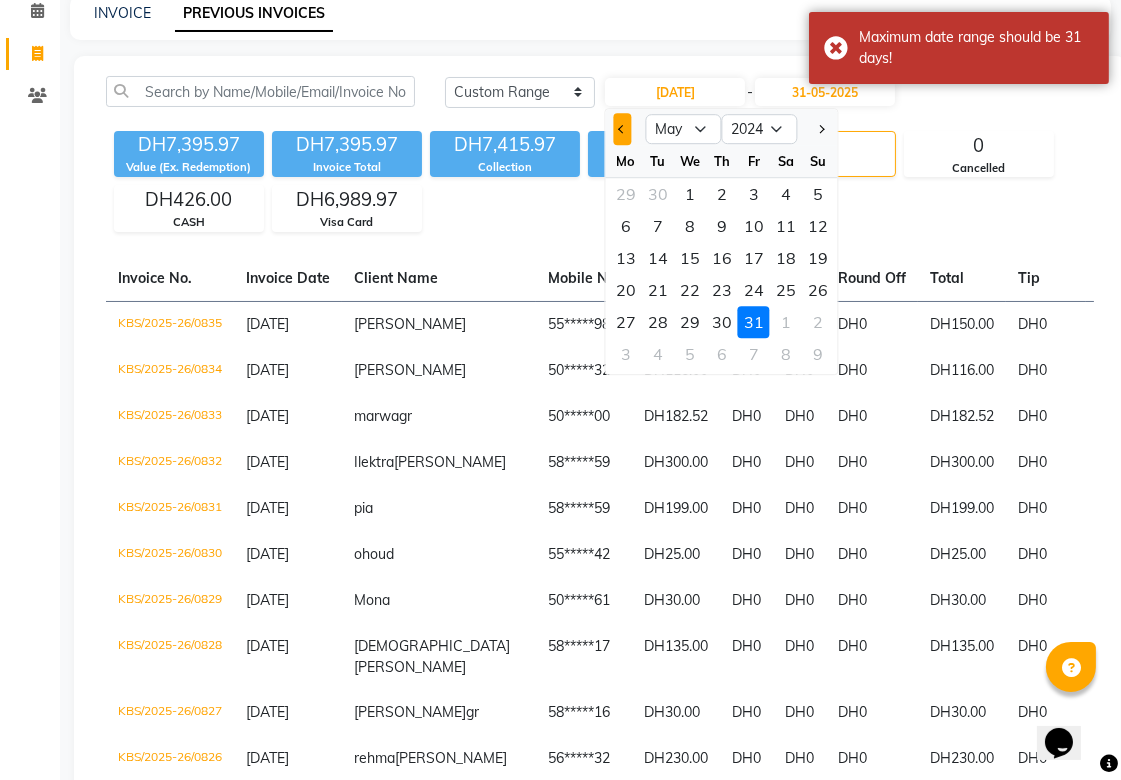 click 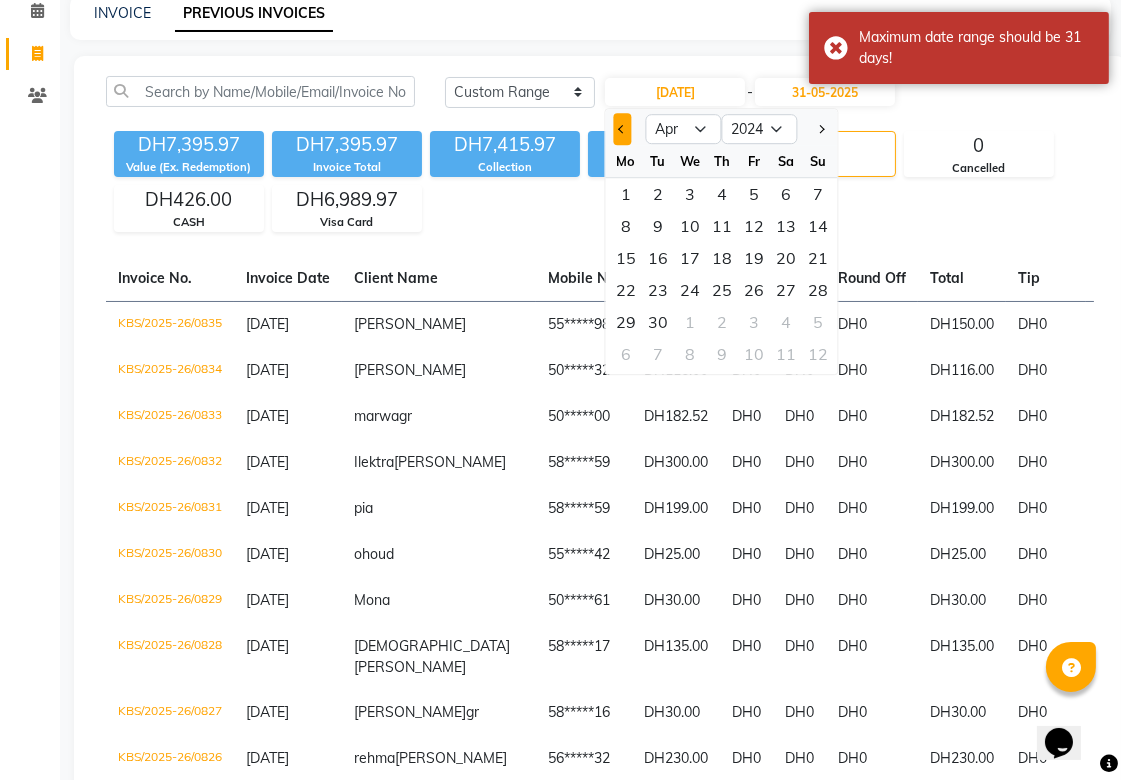 click 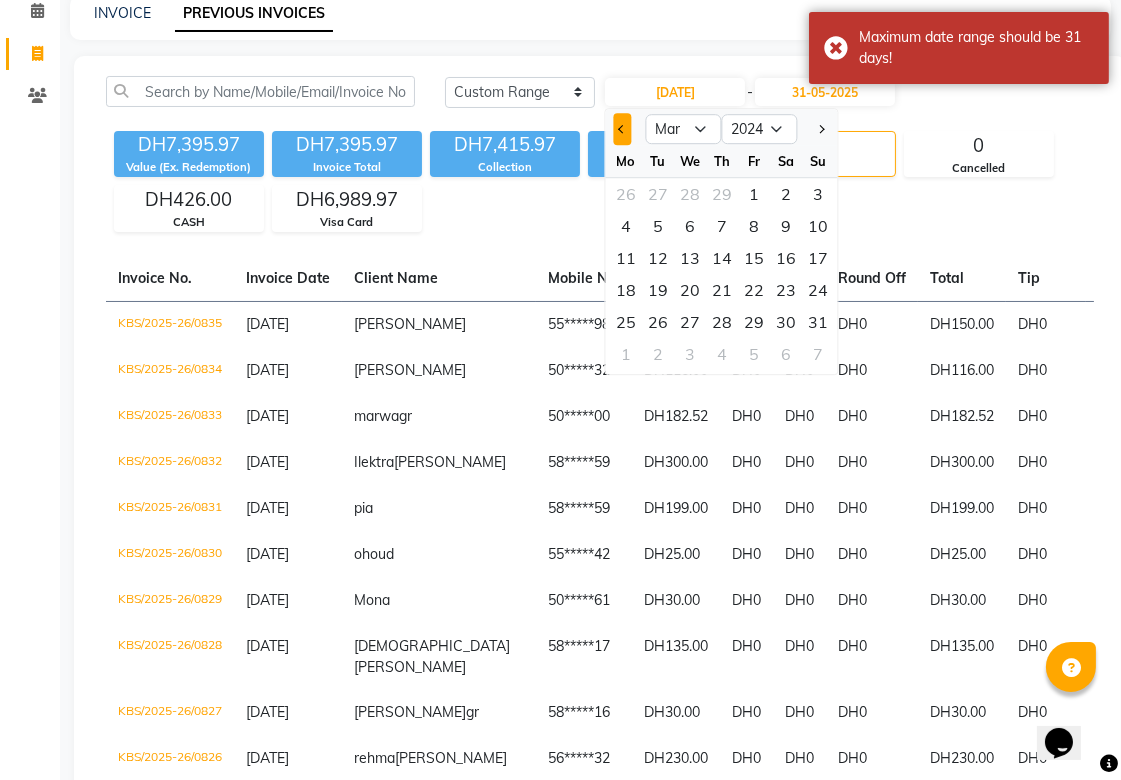click 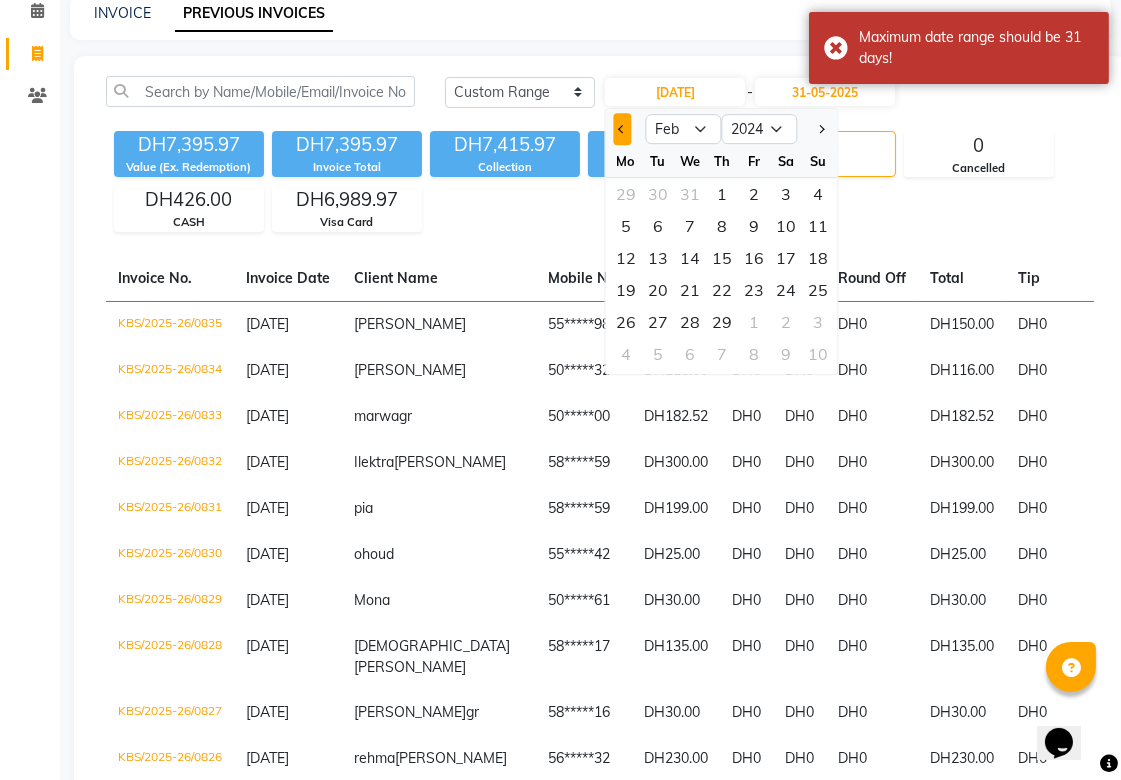 click 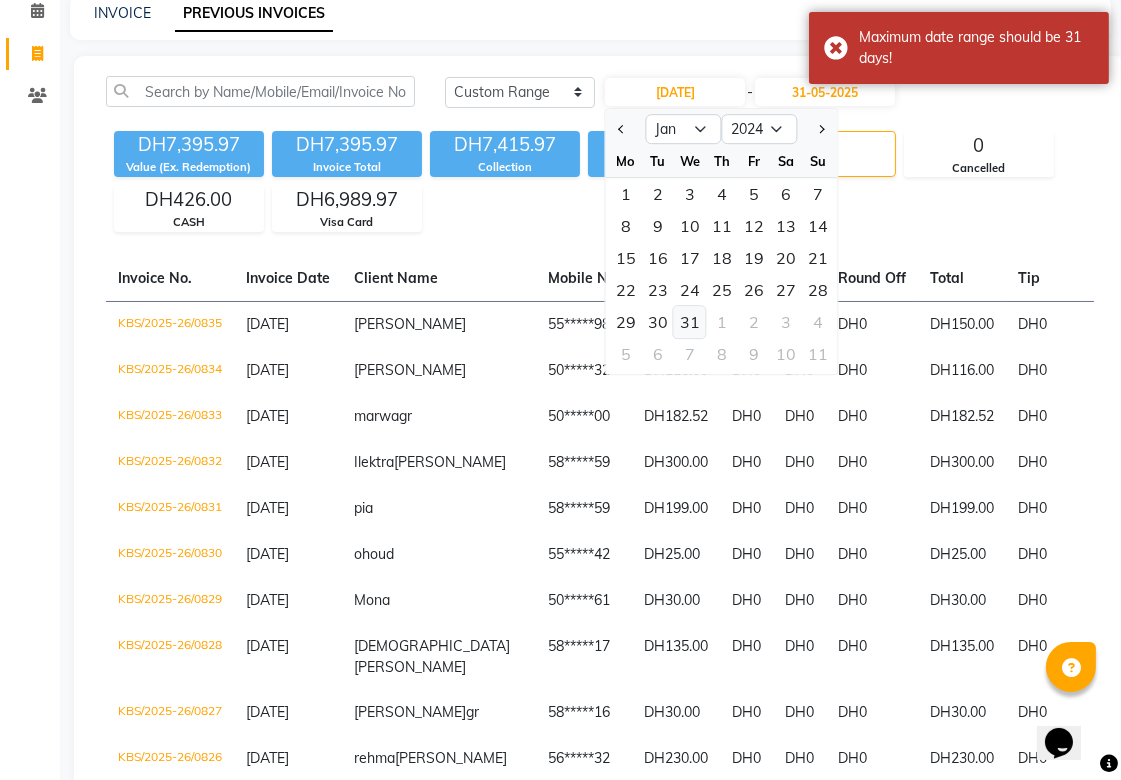 click on "31" 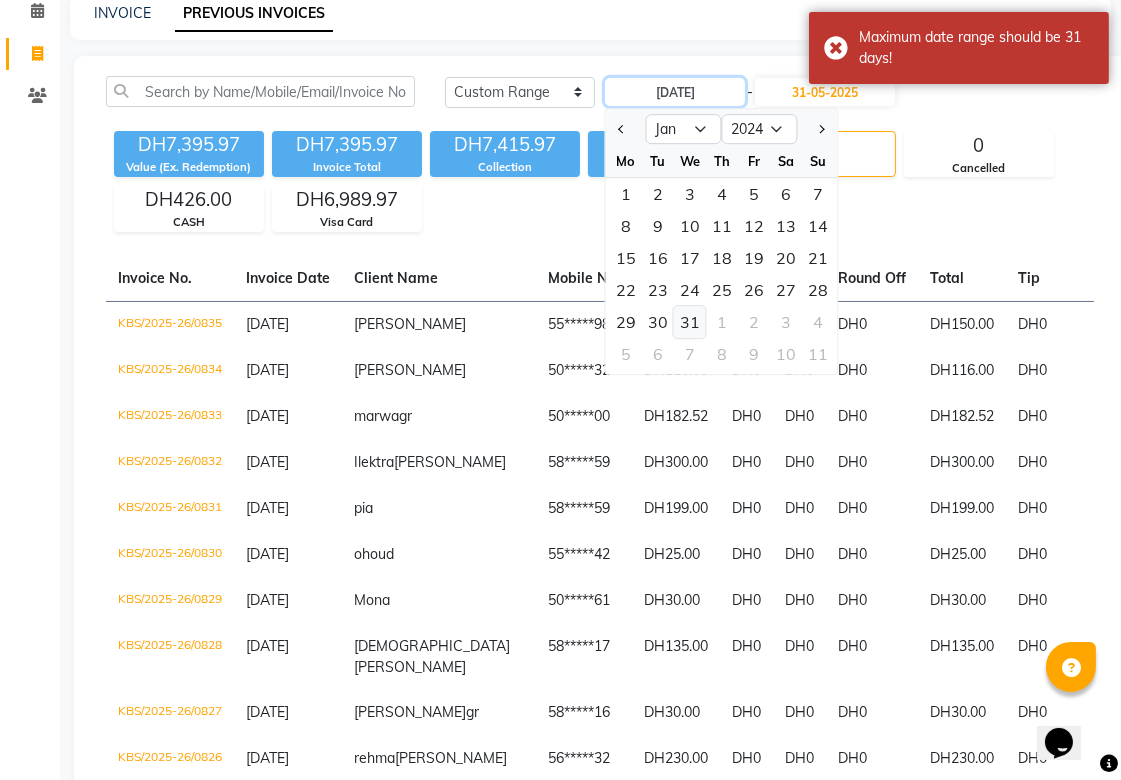 type on "[DATE]" 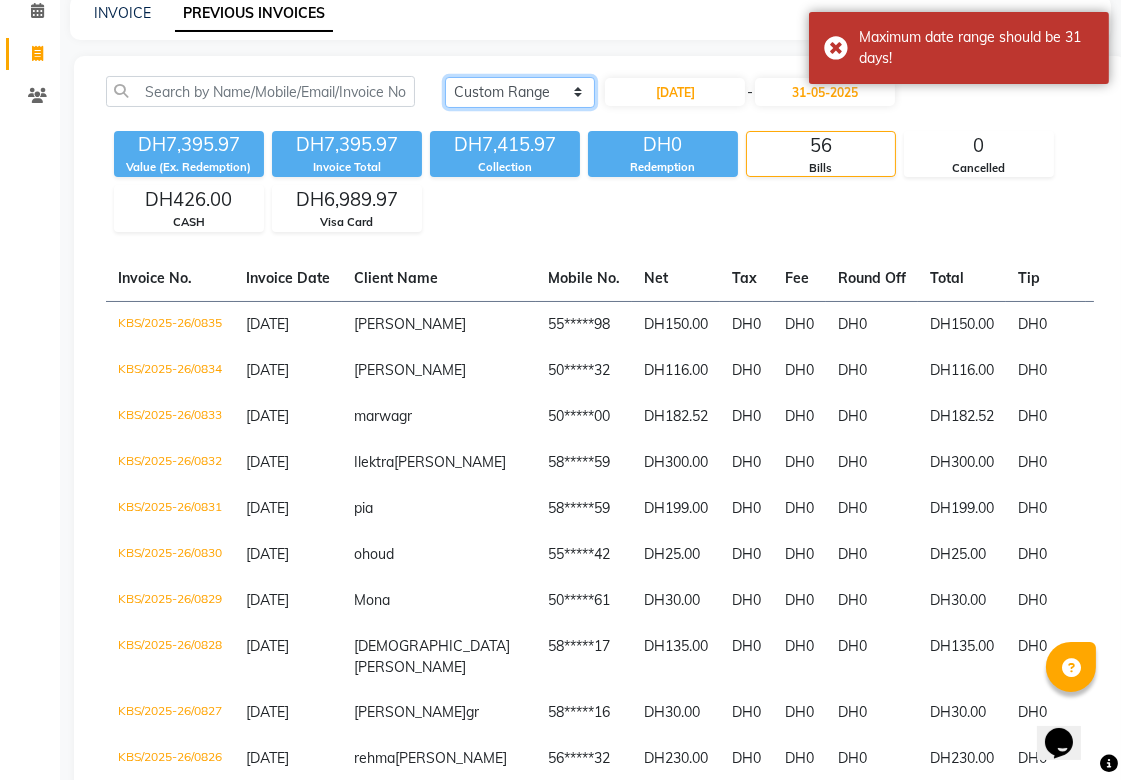 click on "[DATE] [DATE] Custom Range" 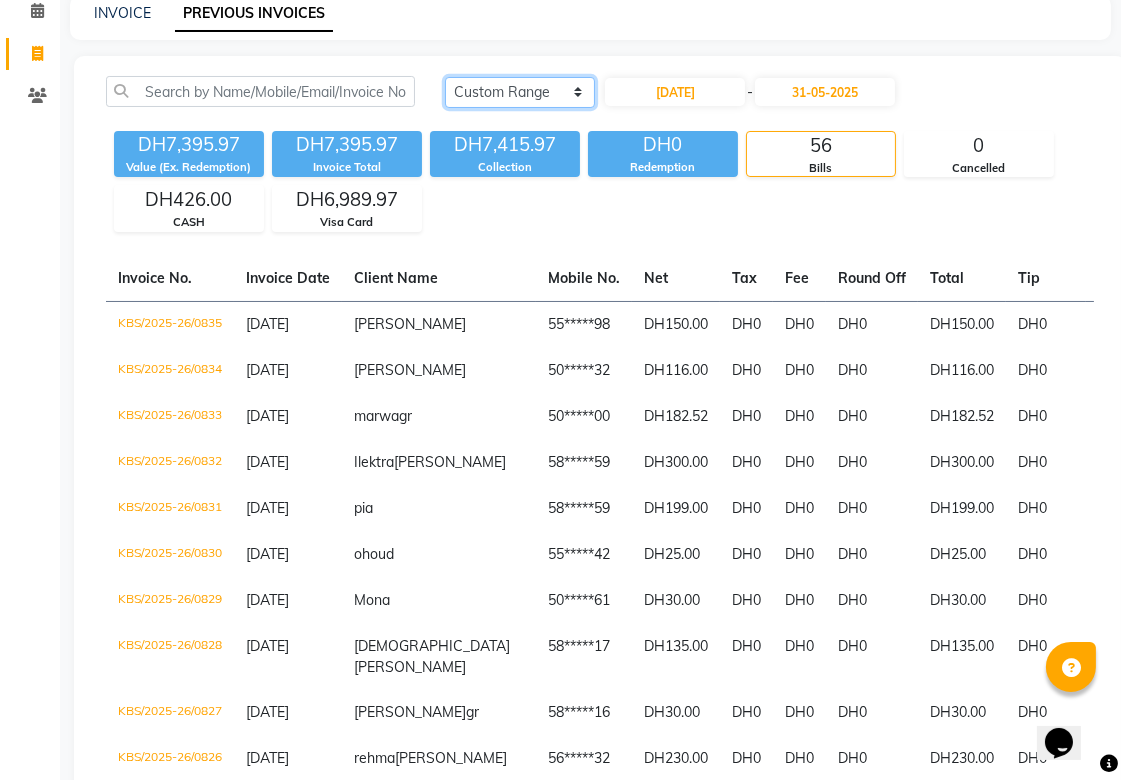 click on "[DATE] [DATE] Custom Range" 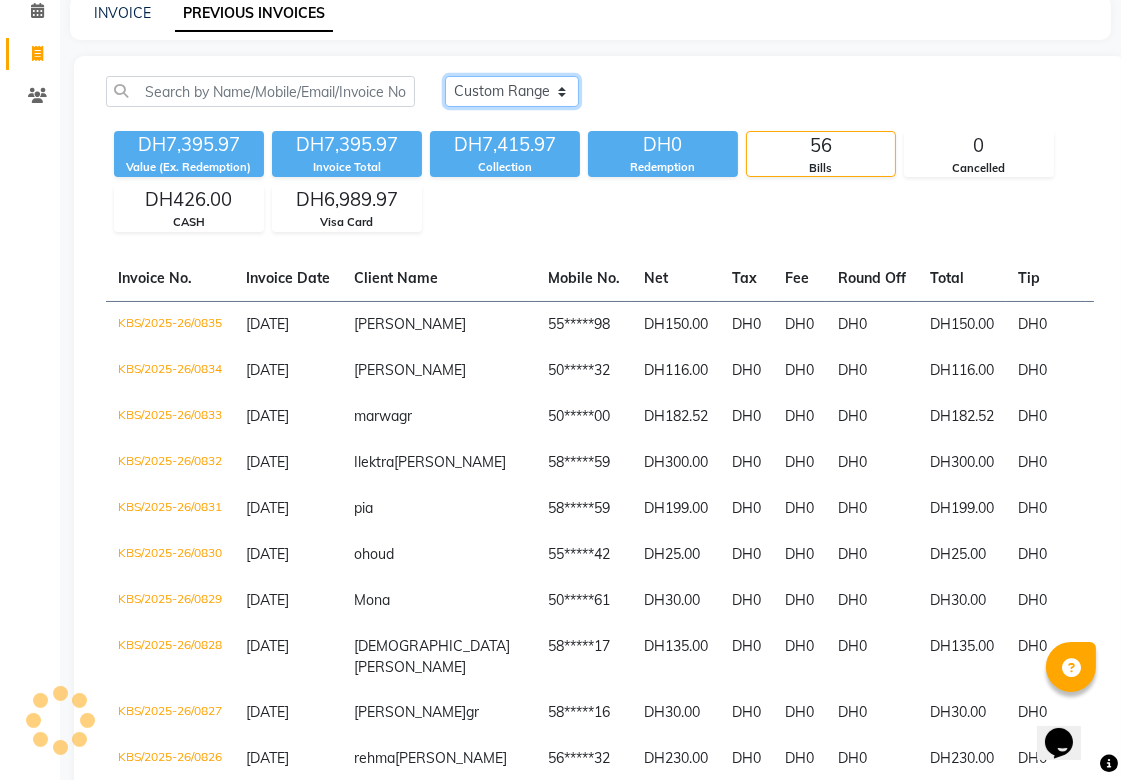scroll, scrollTop: 0, scrollLeft: 0, axis: both 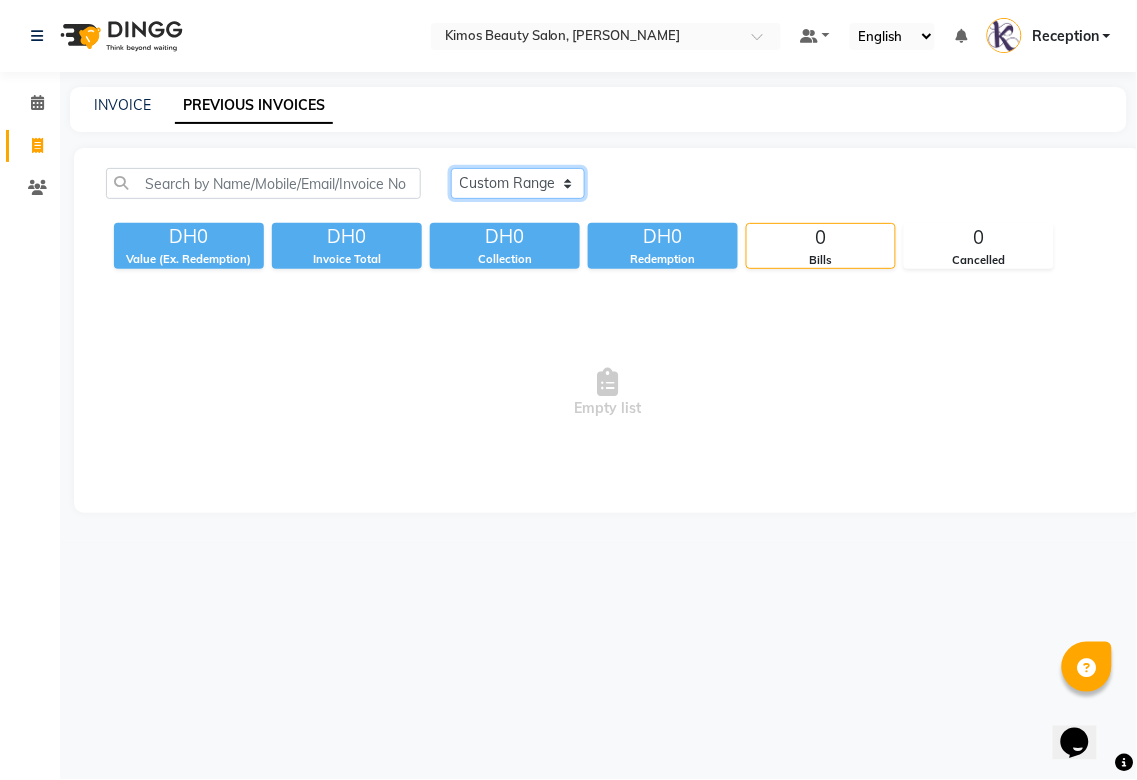 click on "[DATE] [DATE] Custom Range" 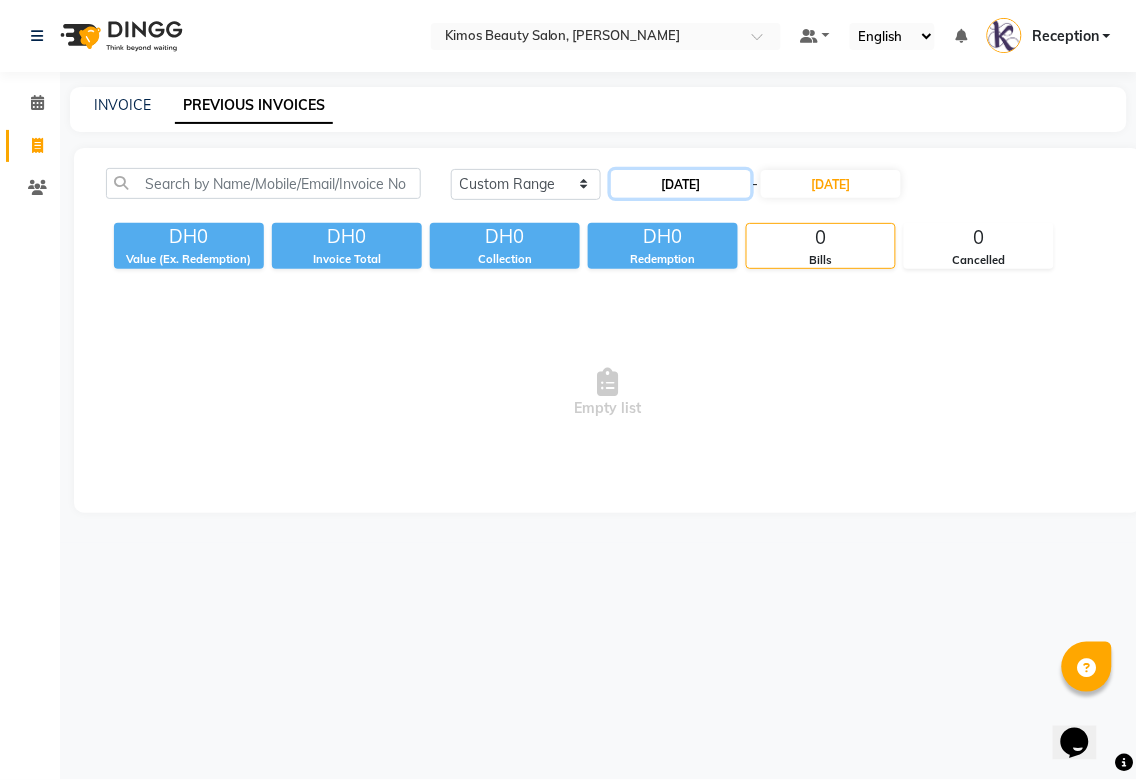 click on "[DATE]" 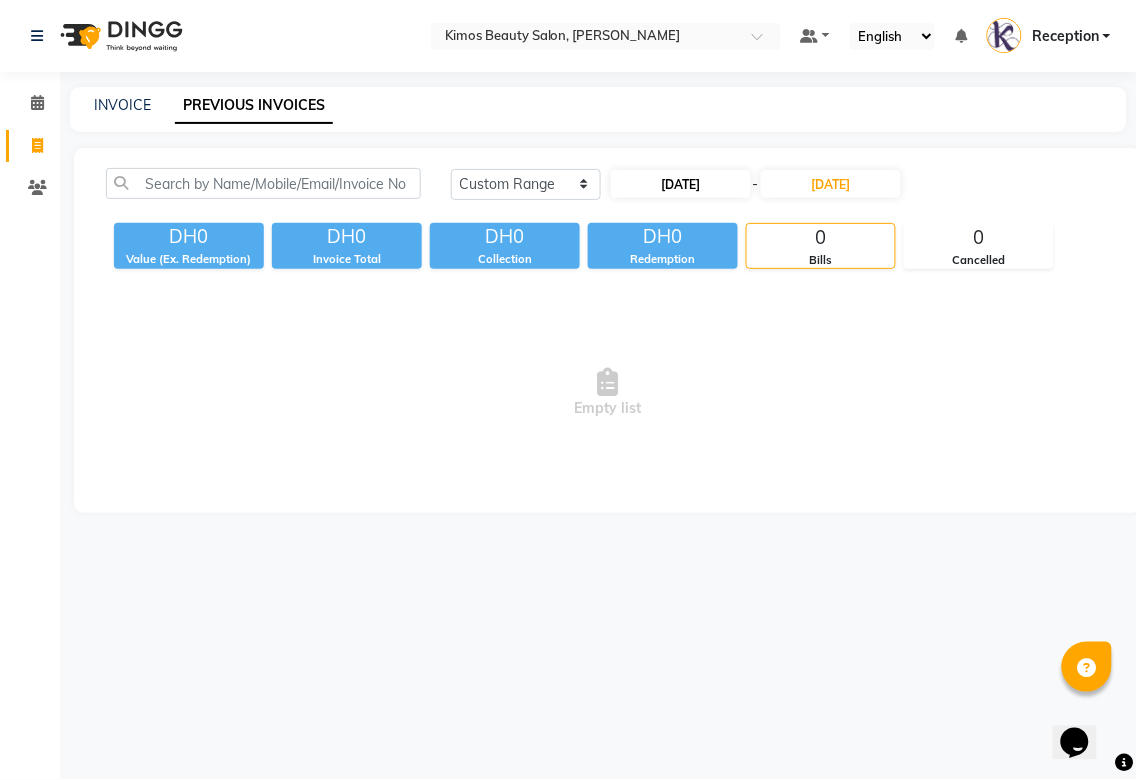 select on "7" 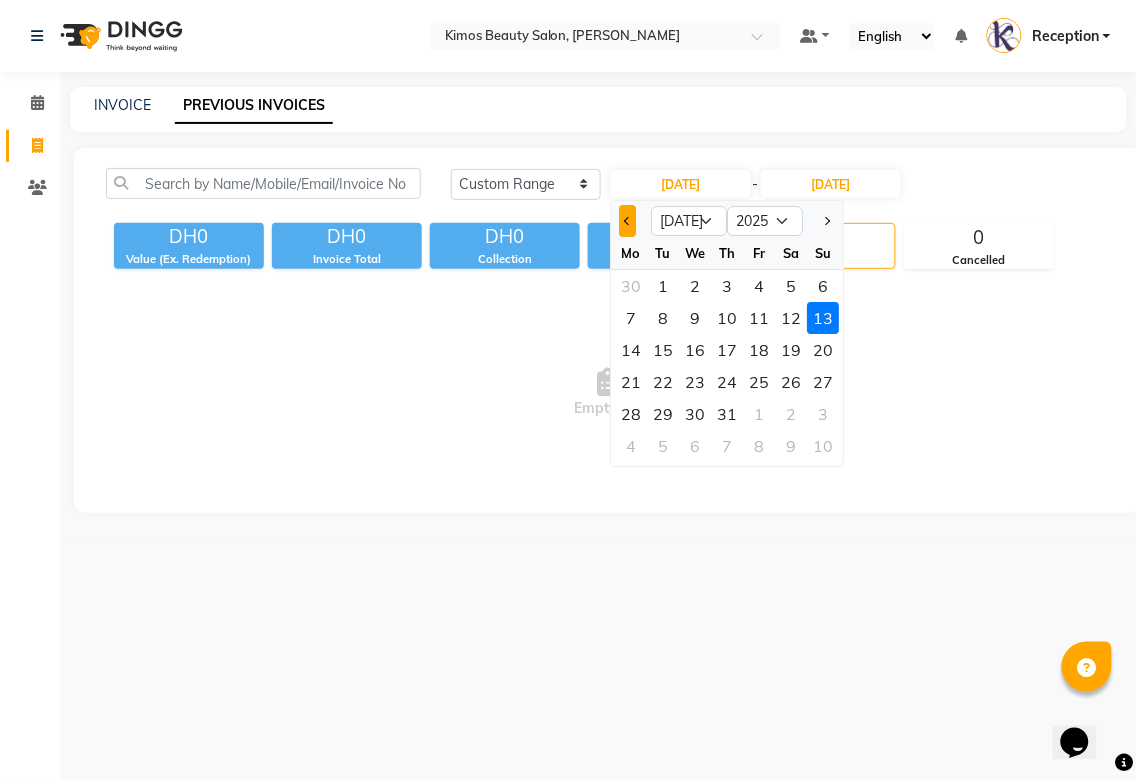 click 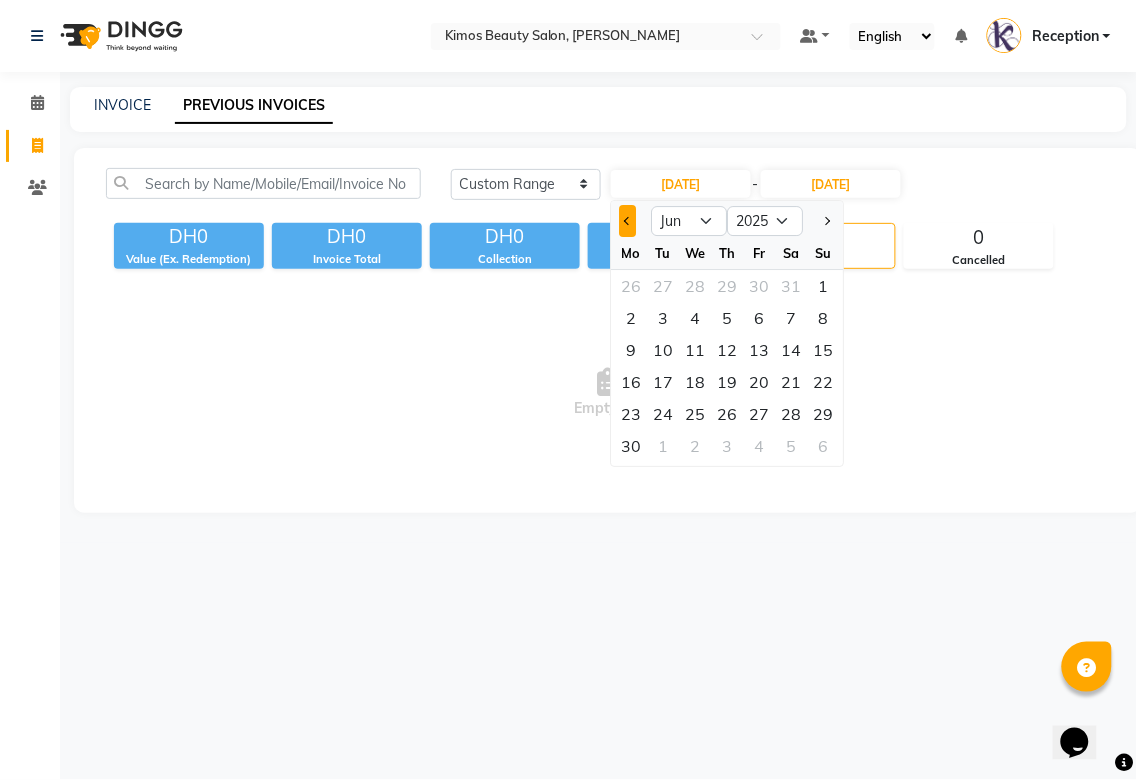 click 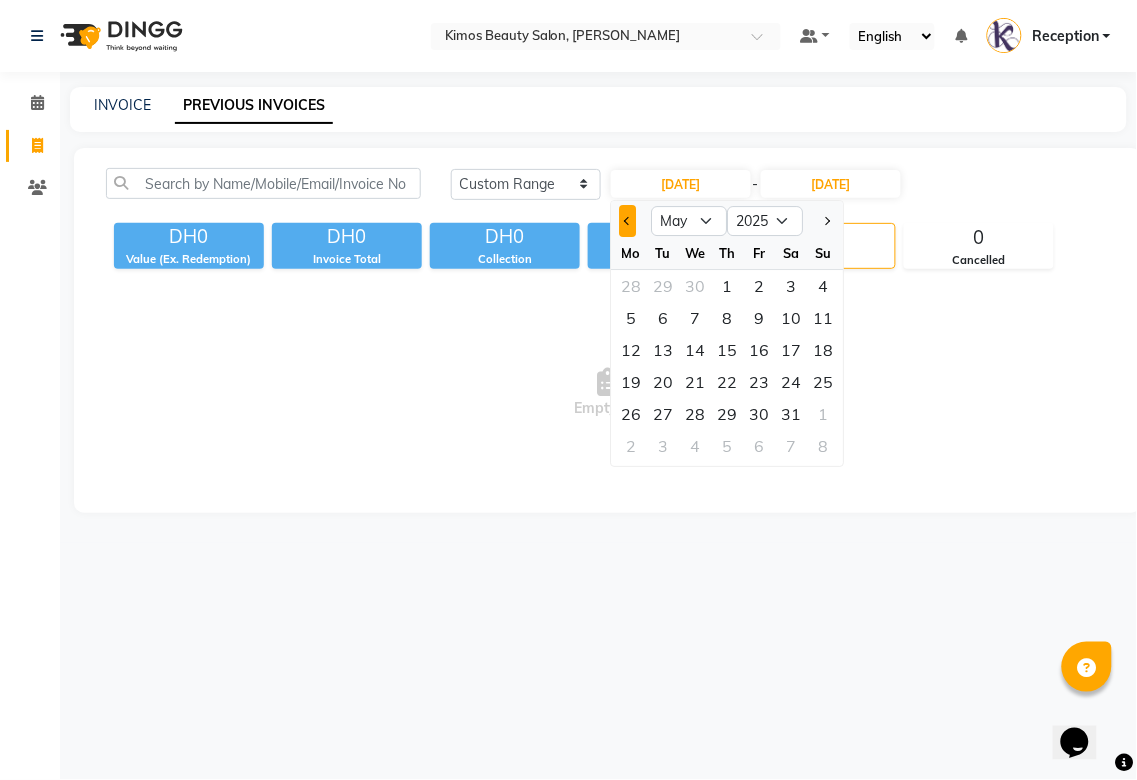 click 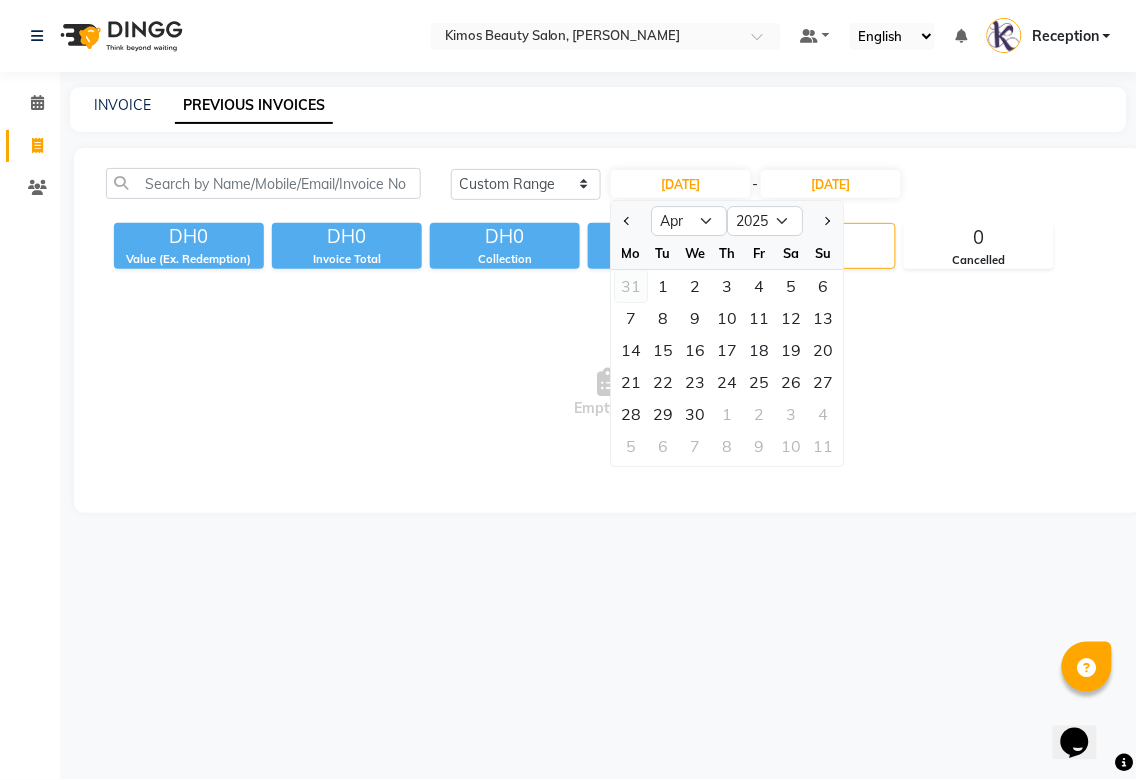 click on "31" 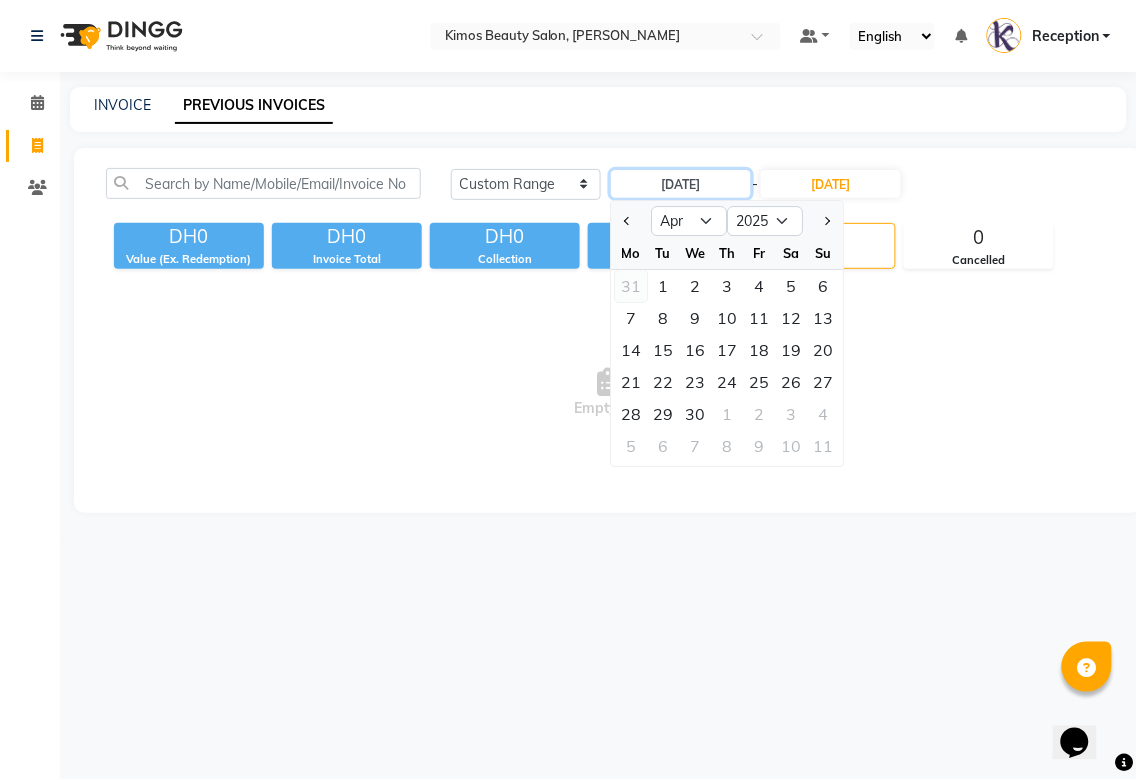 type on "[DATE]" 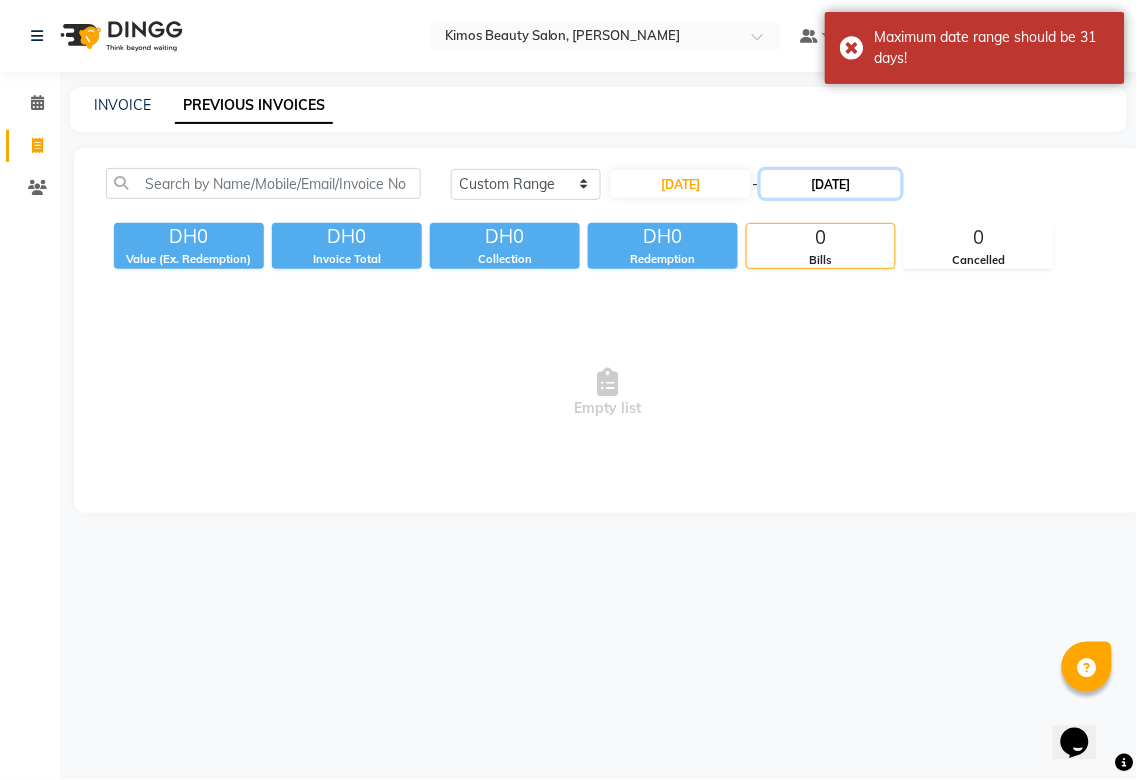 click on "[DATE]" 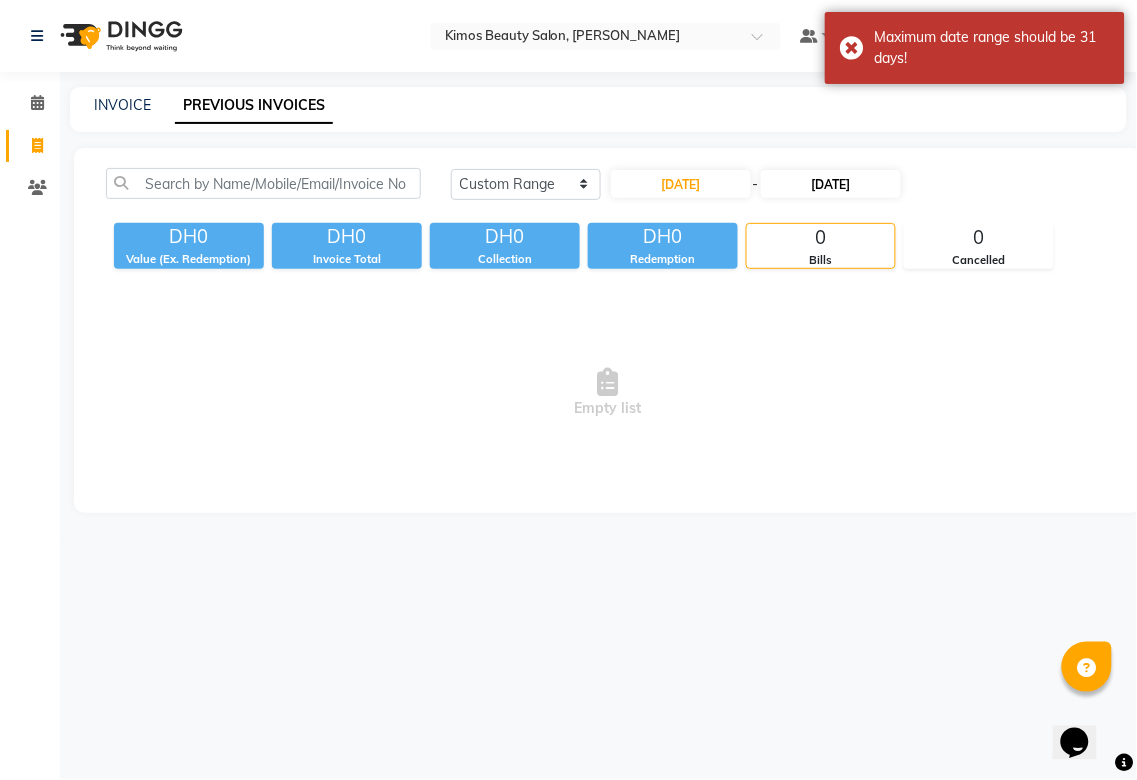 select on "7" 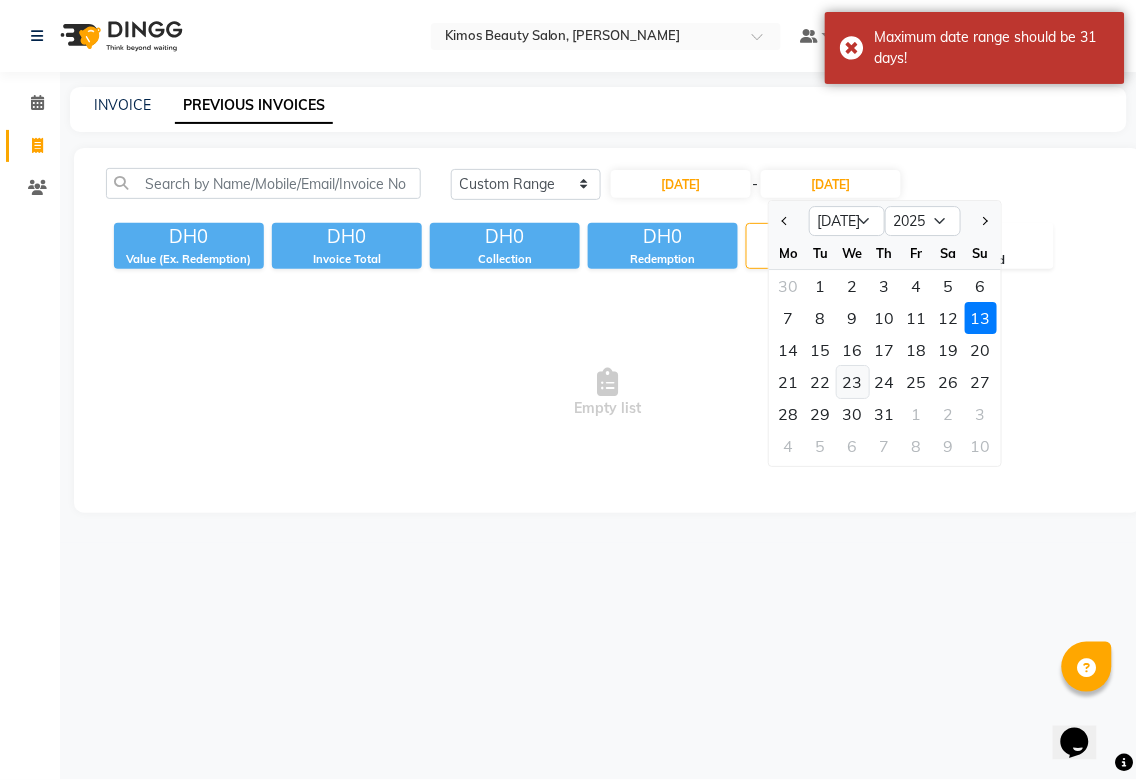 click on "23" 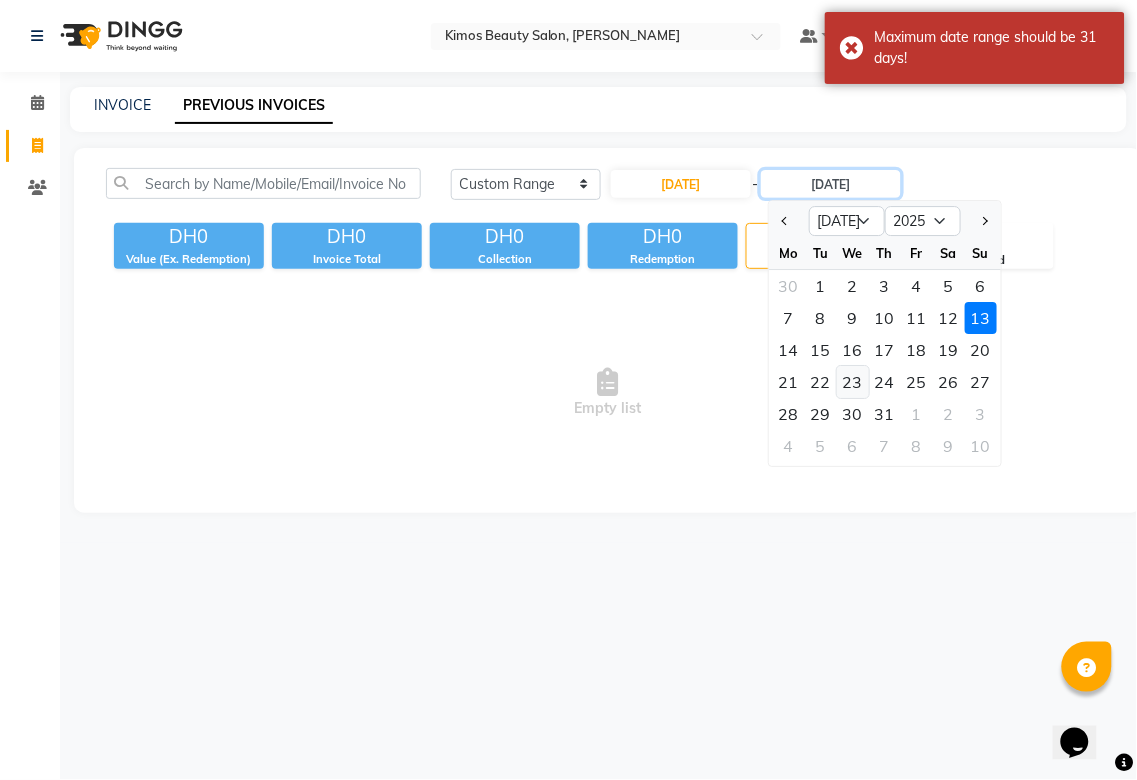 type on "[DATE]" 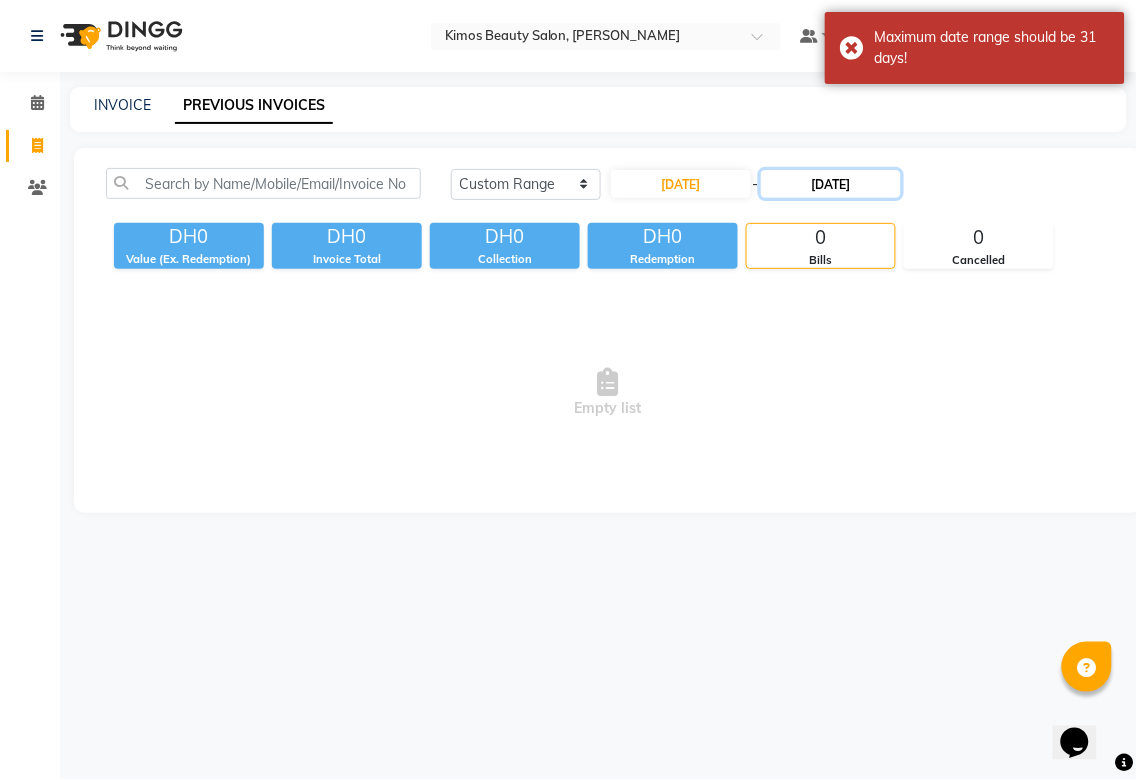 click on "[DATE]" 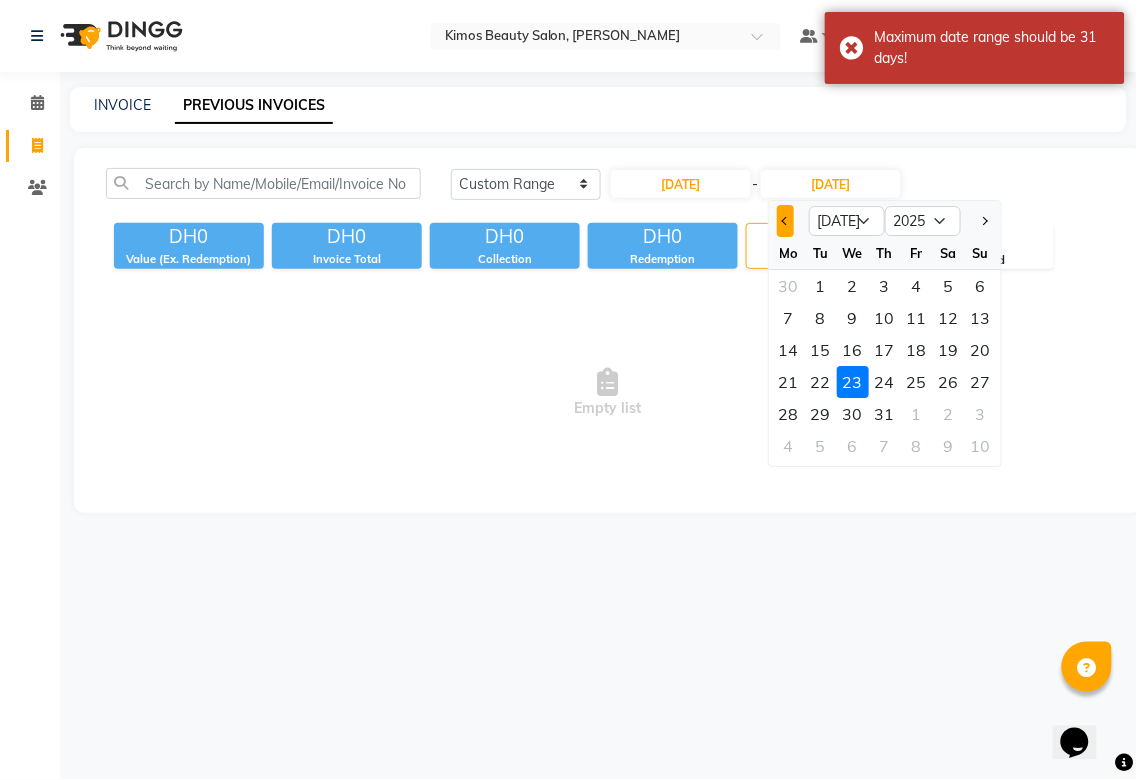 click 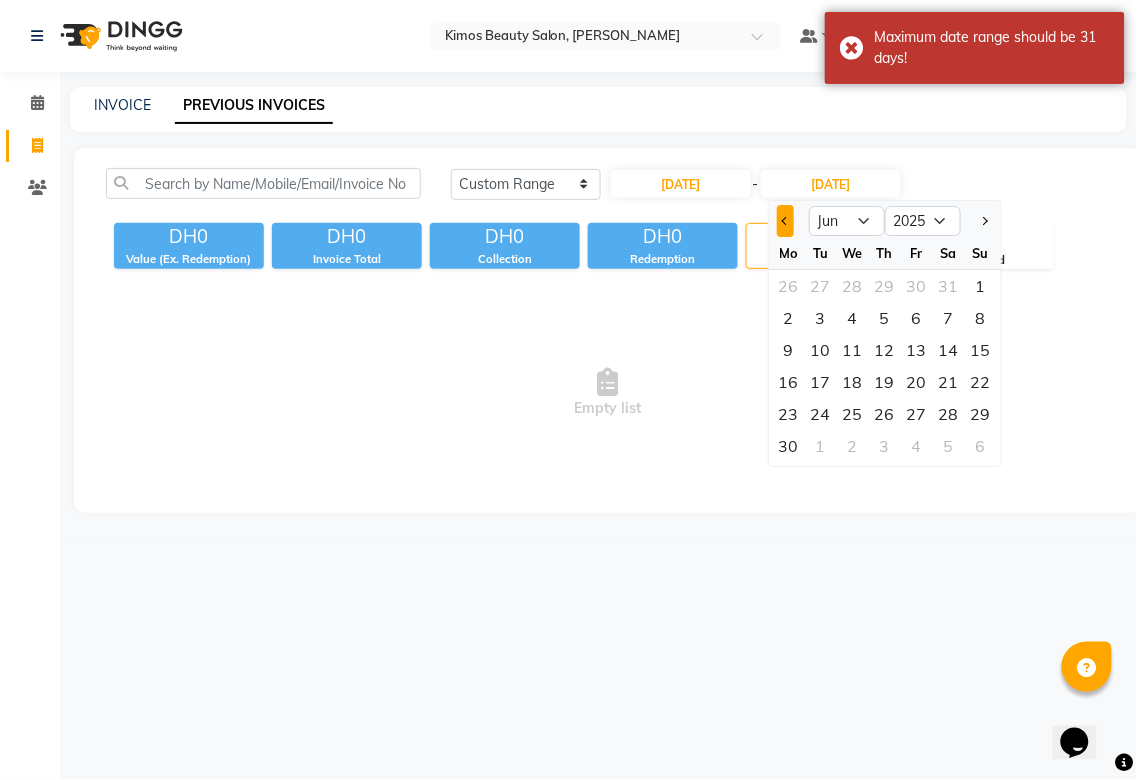 click 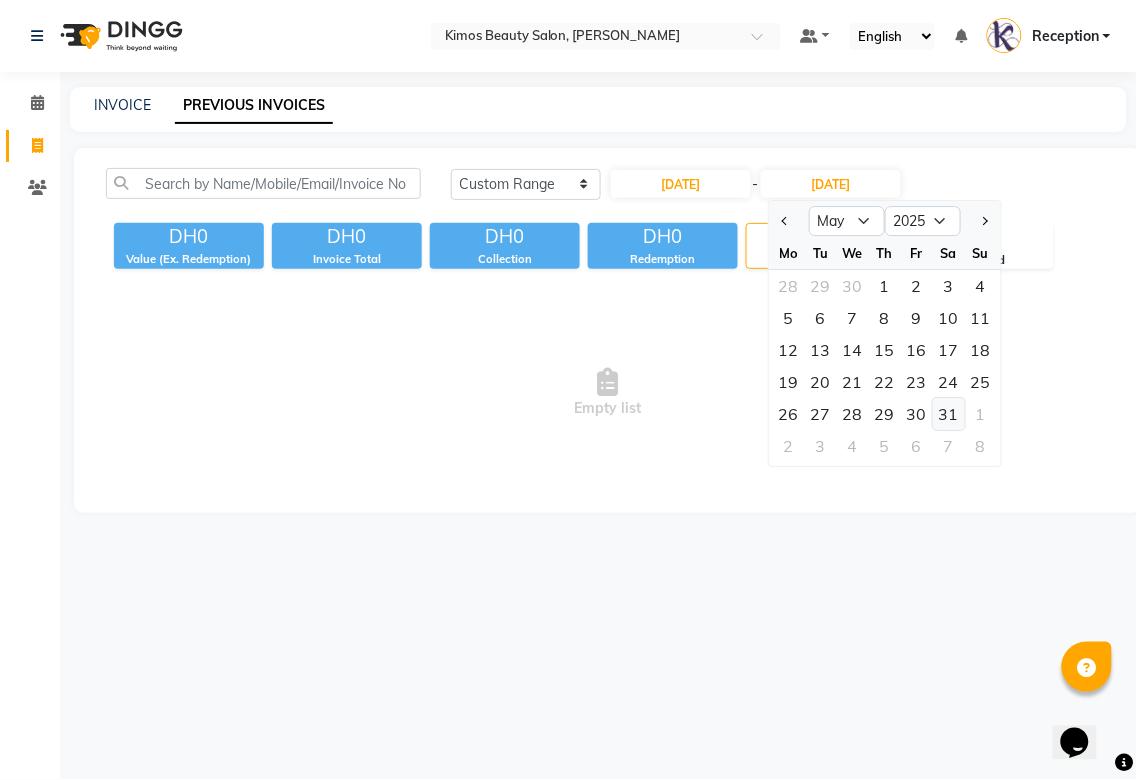 click on "31" 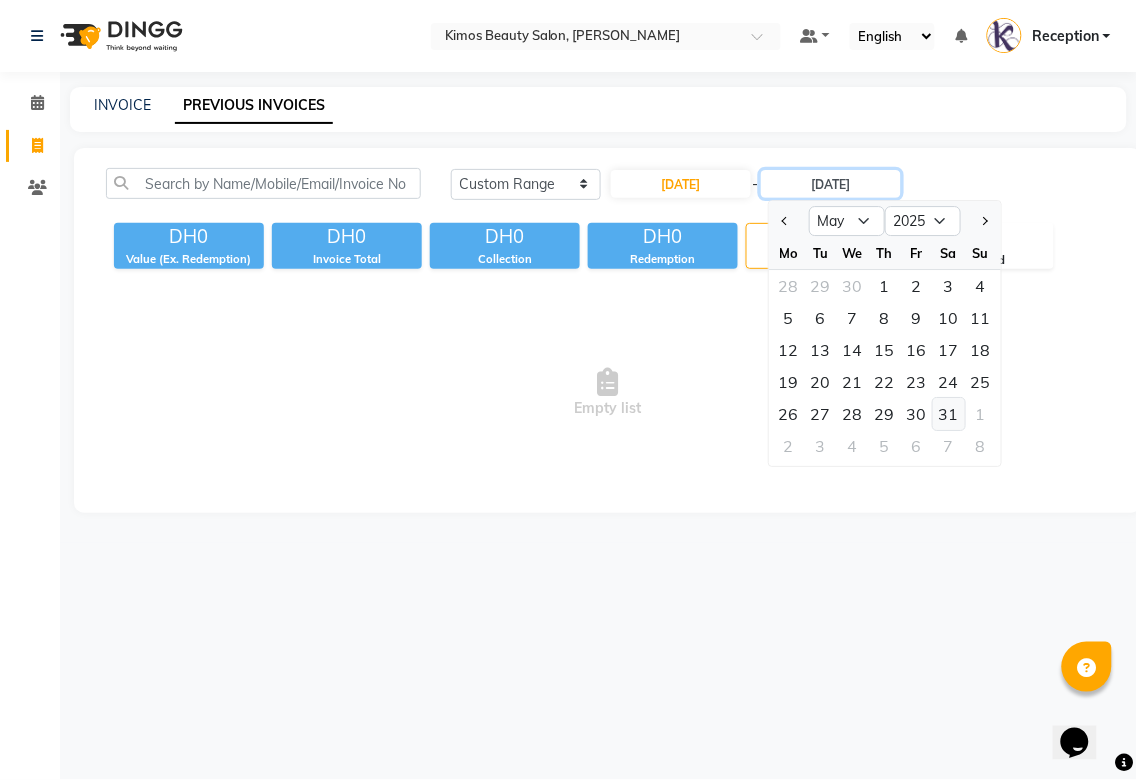 type on "31-05-2025" 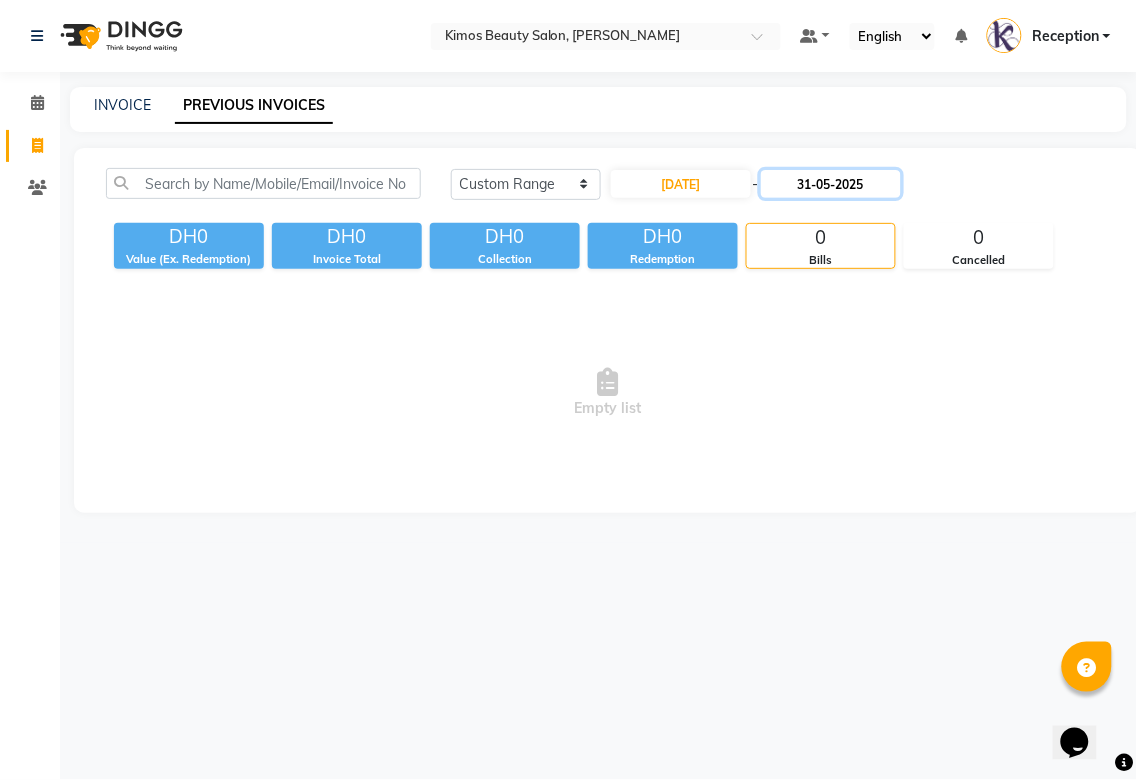 click on "31-05-2025" 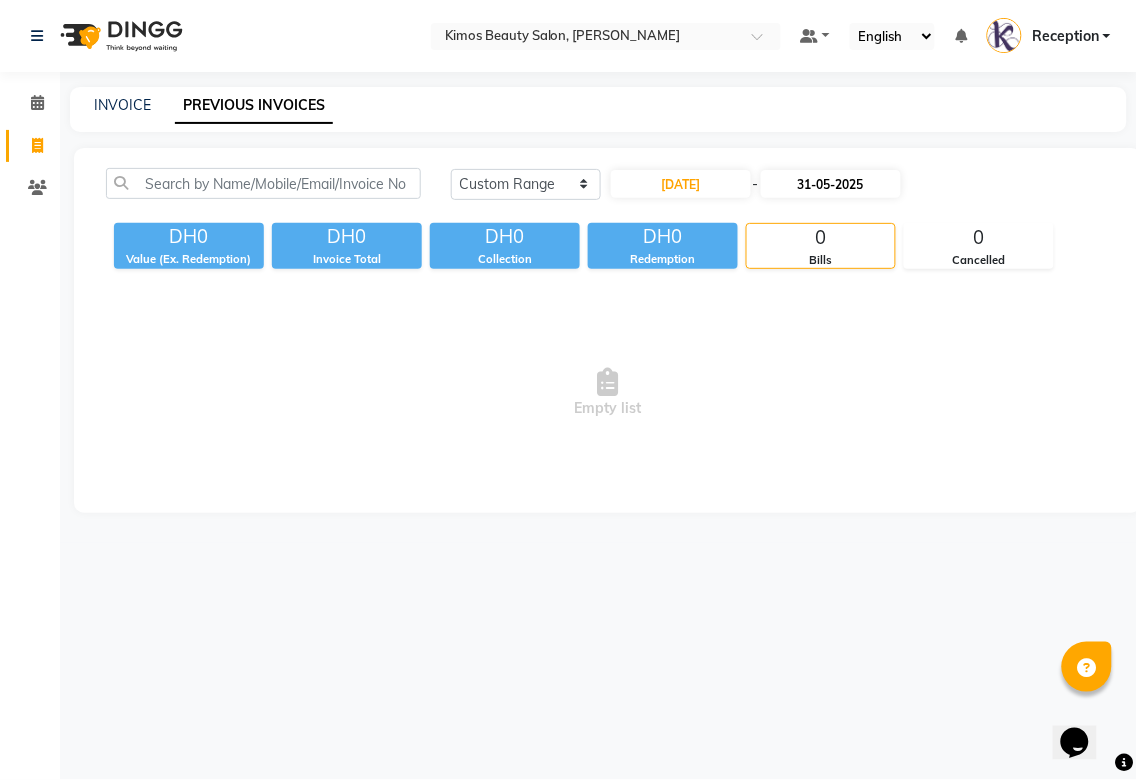 select on "5" 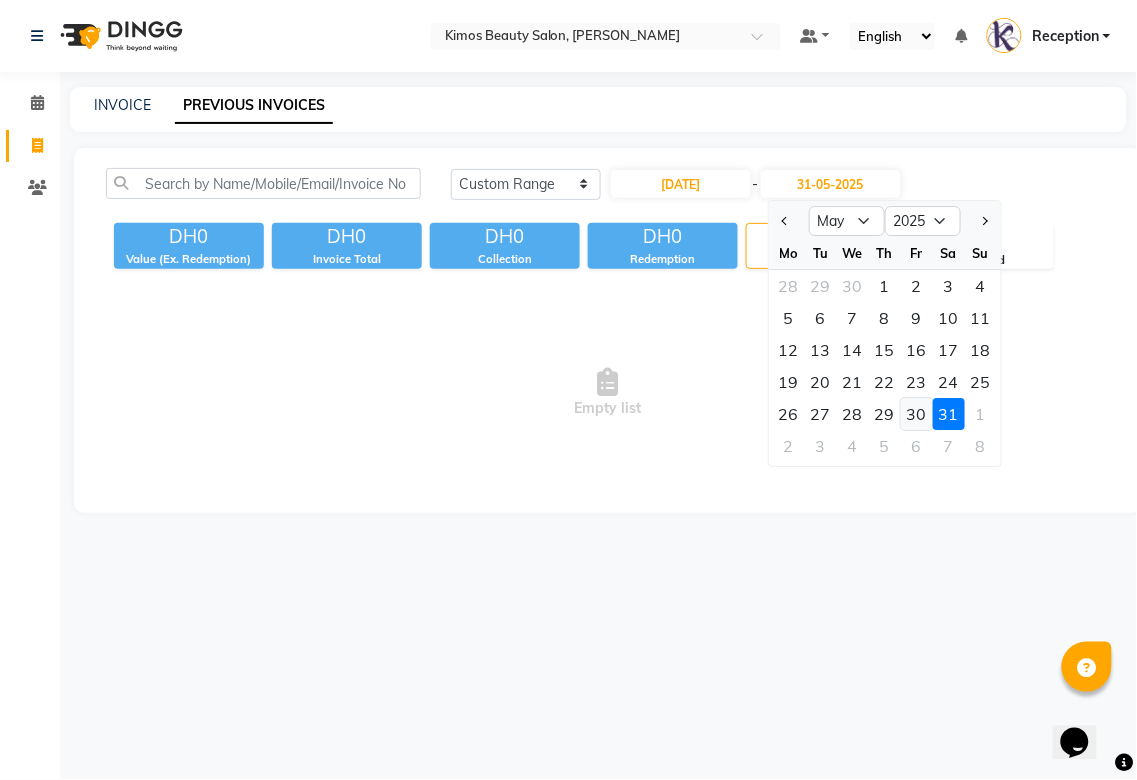 click on "30" 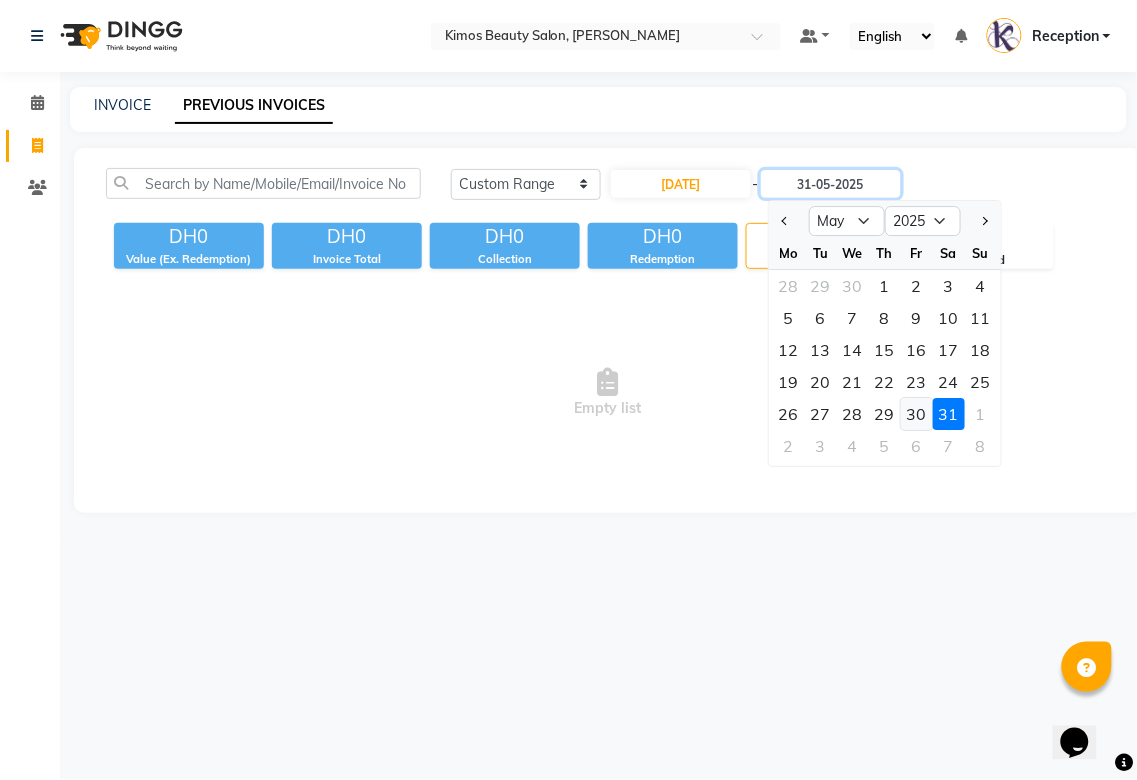 type on "[DATE]" 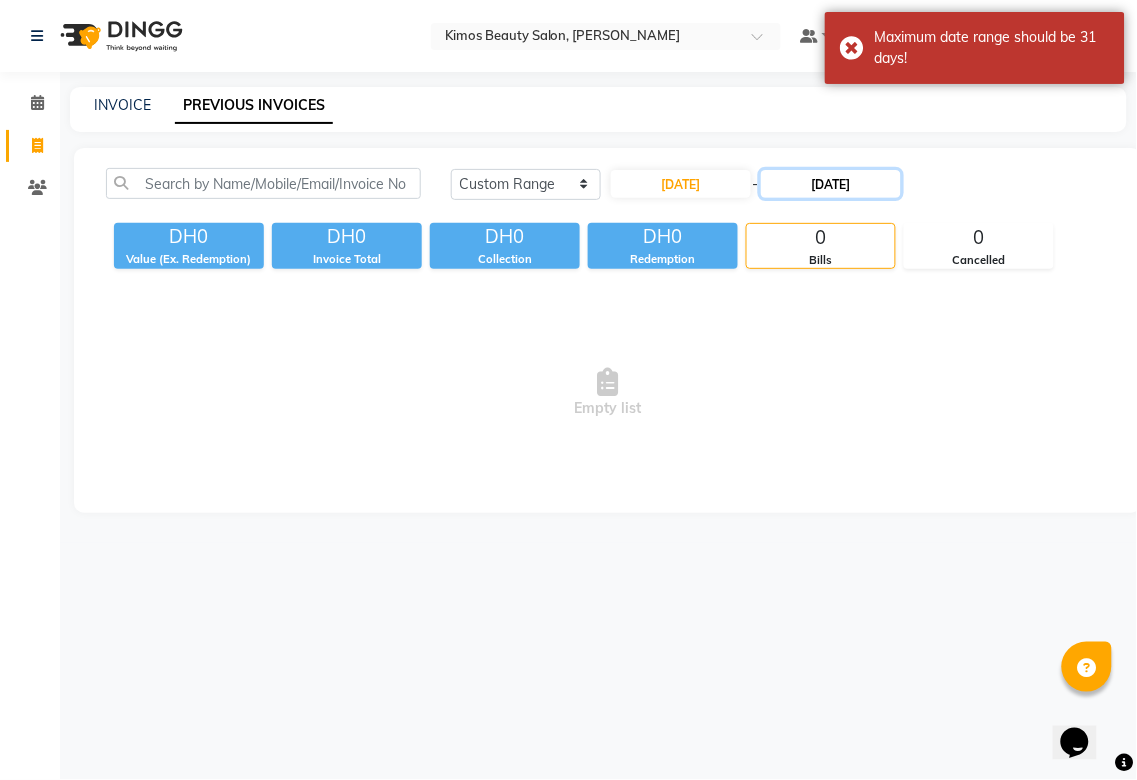 click on "[DATE]" 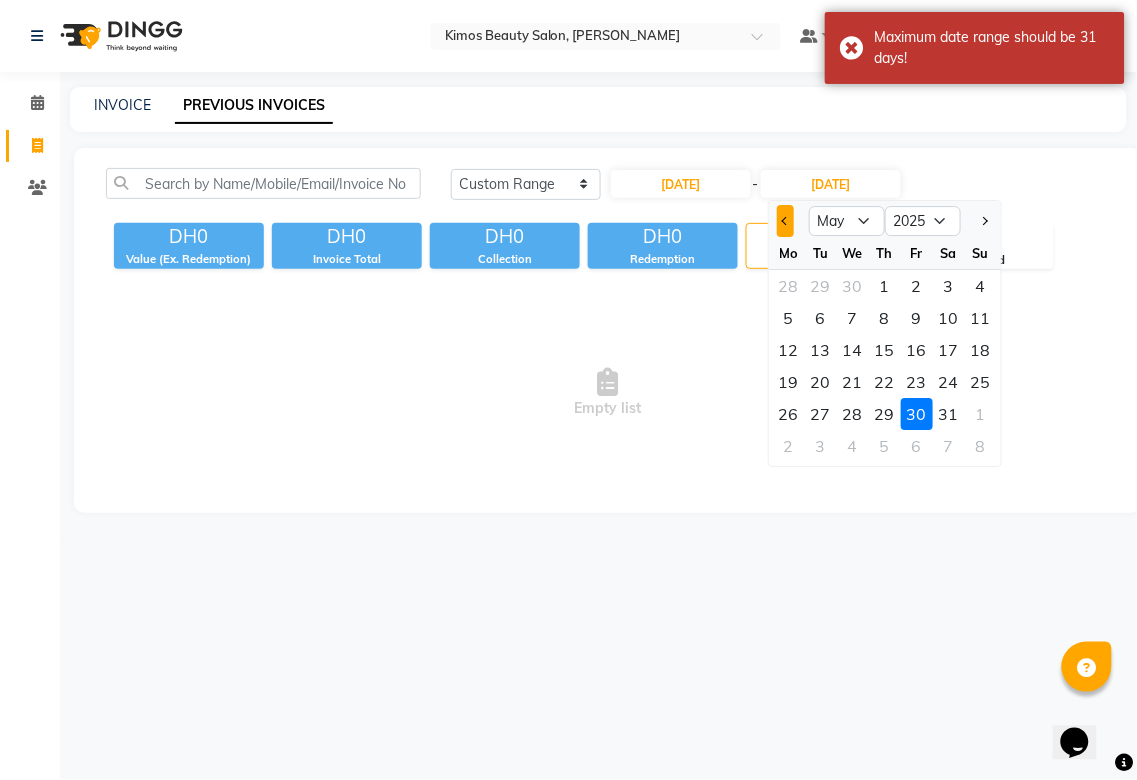click 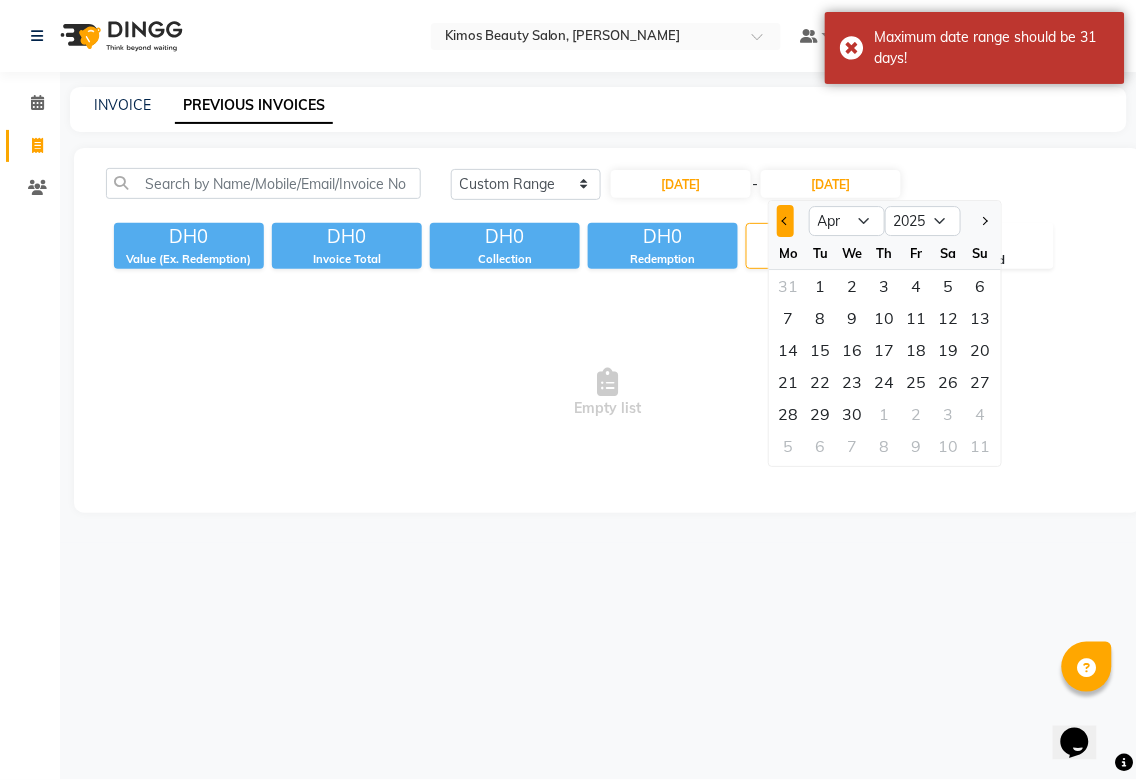 click 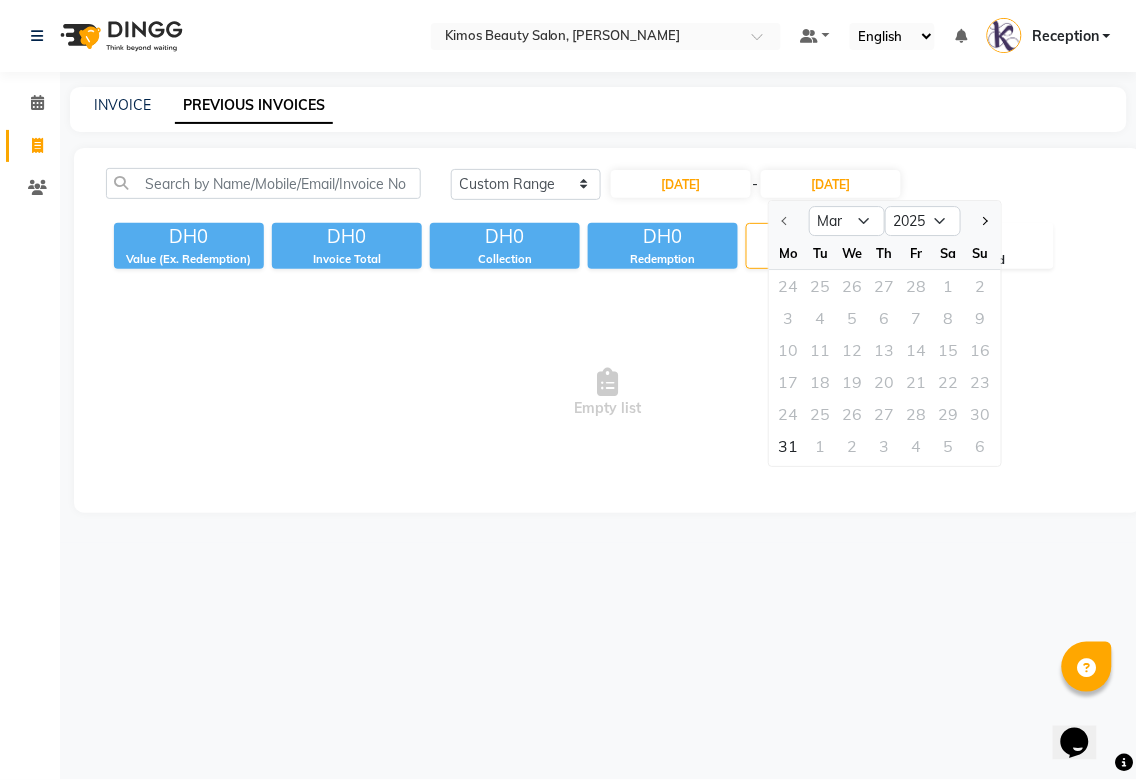 click 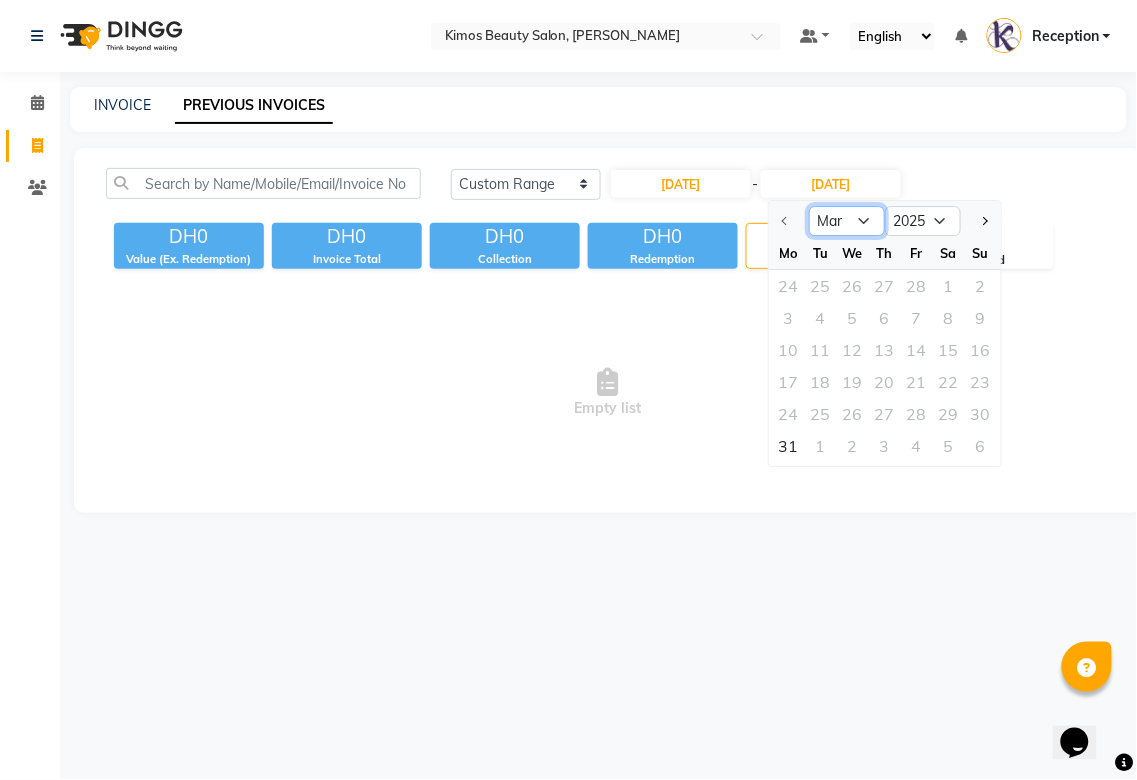 click on "Mar Apr May Jun [DATE] Aug Sep Oct Nov Dec" 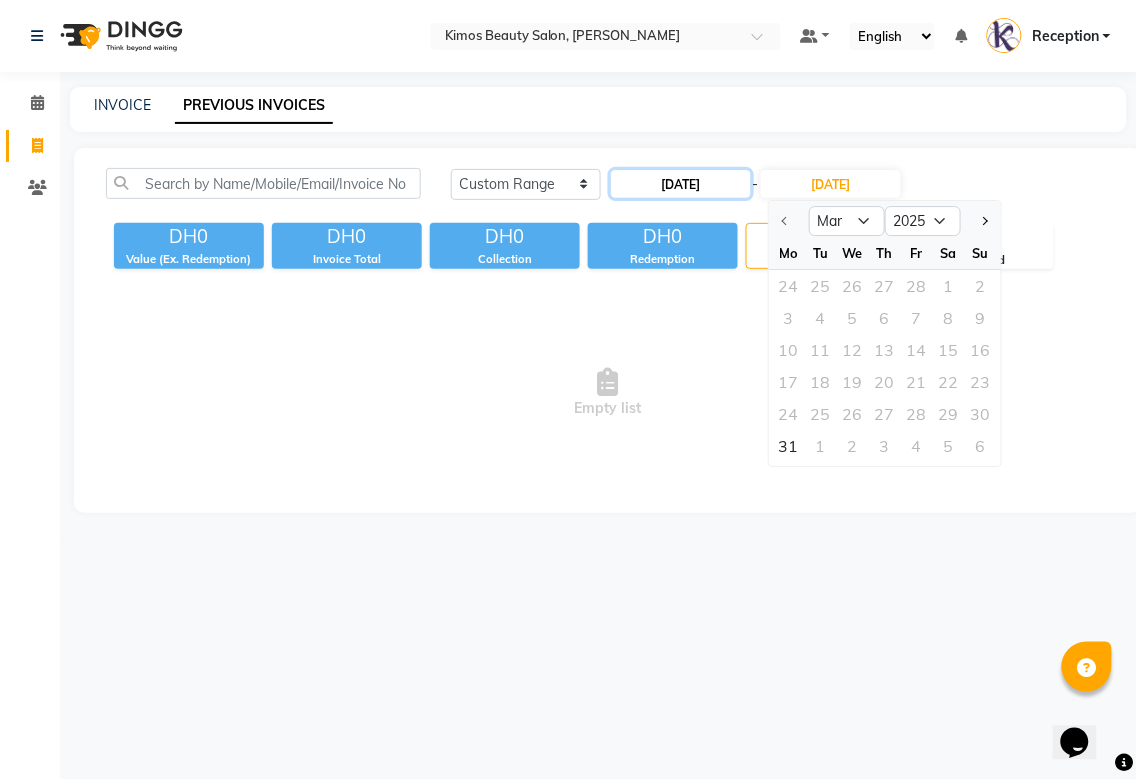 click on "[DATE]" 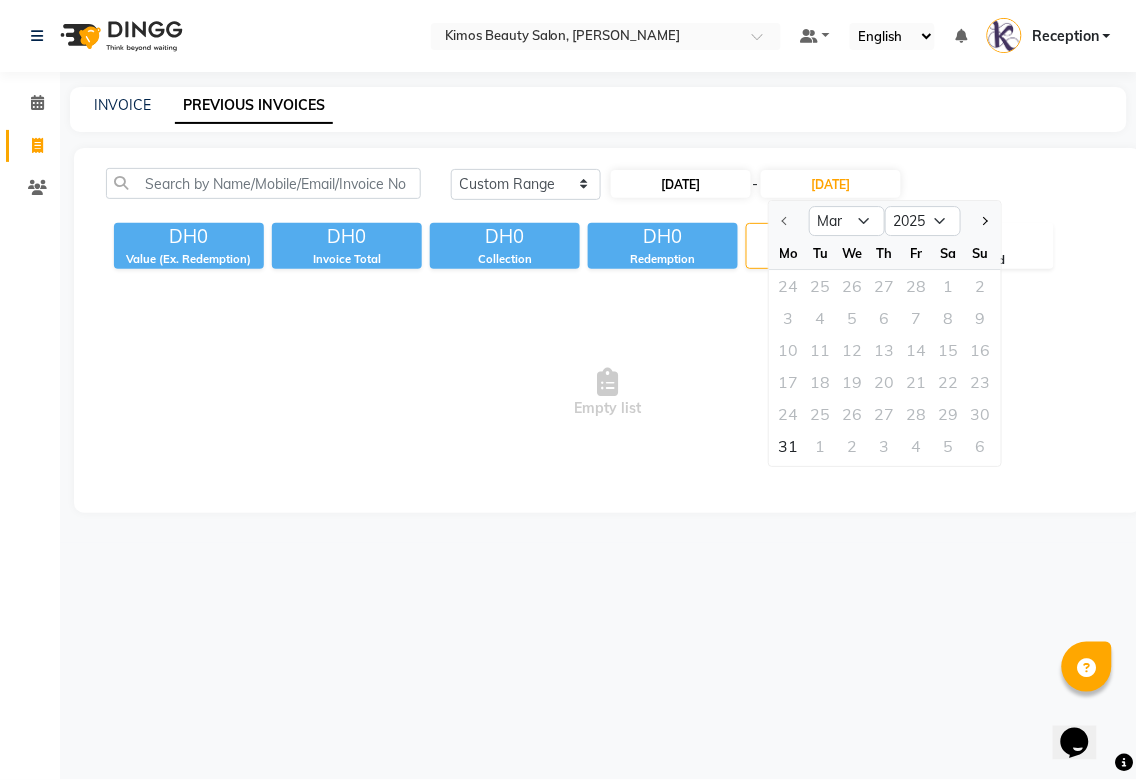 select on "3" 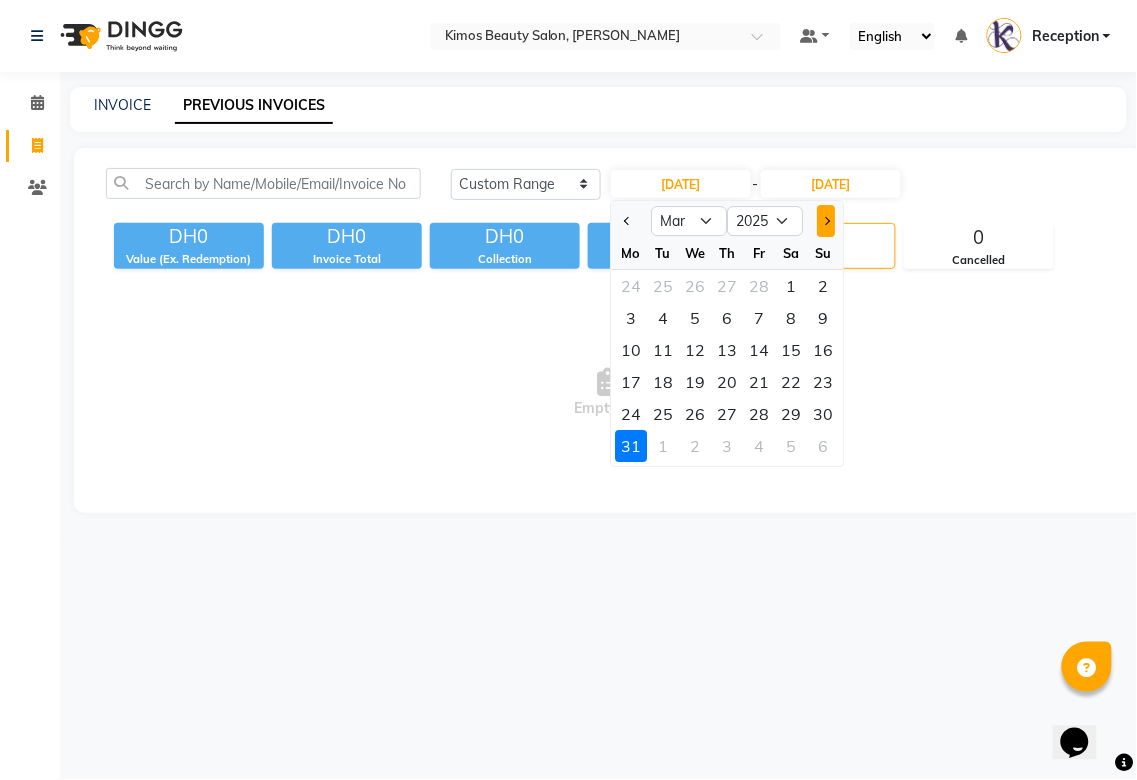 click 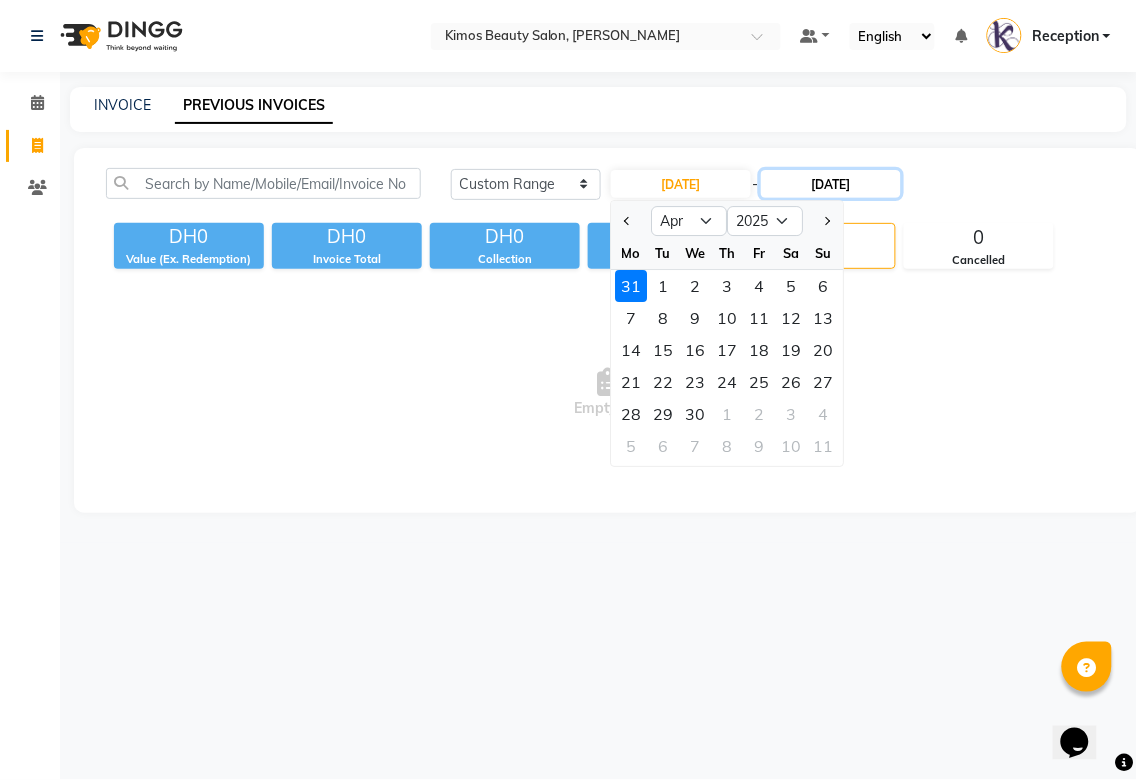 click on "[DATE]" 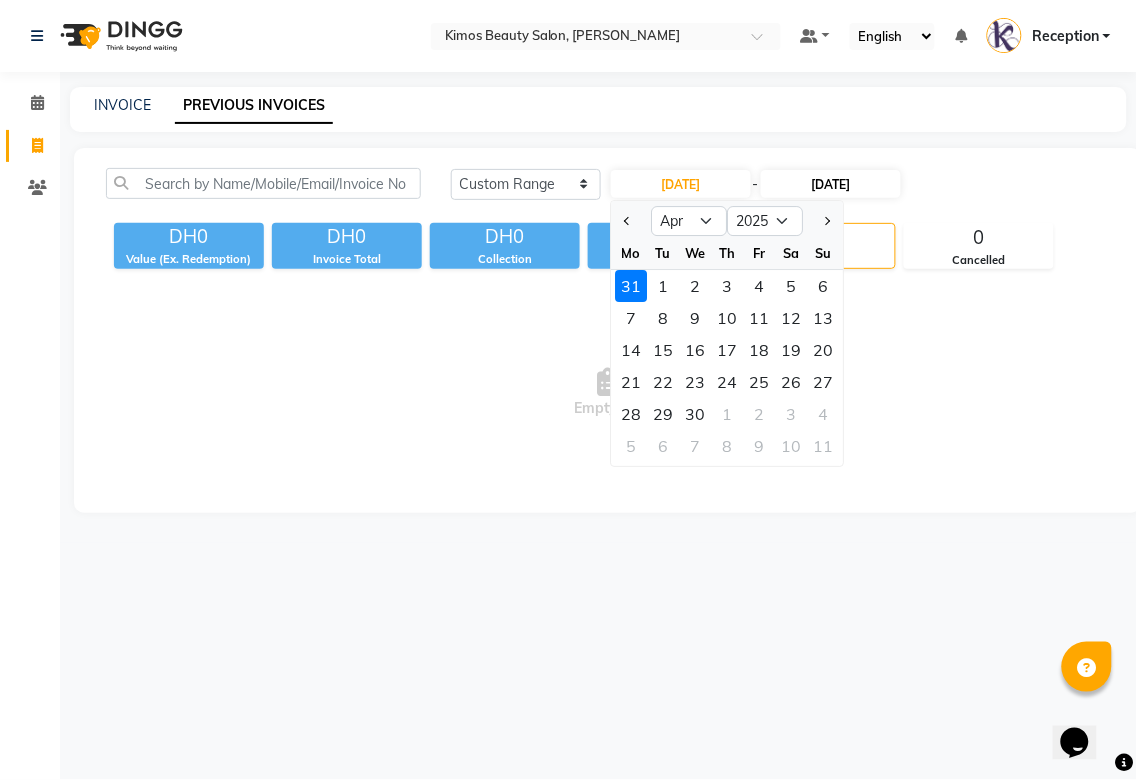 select on "5" 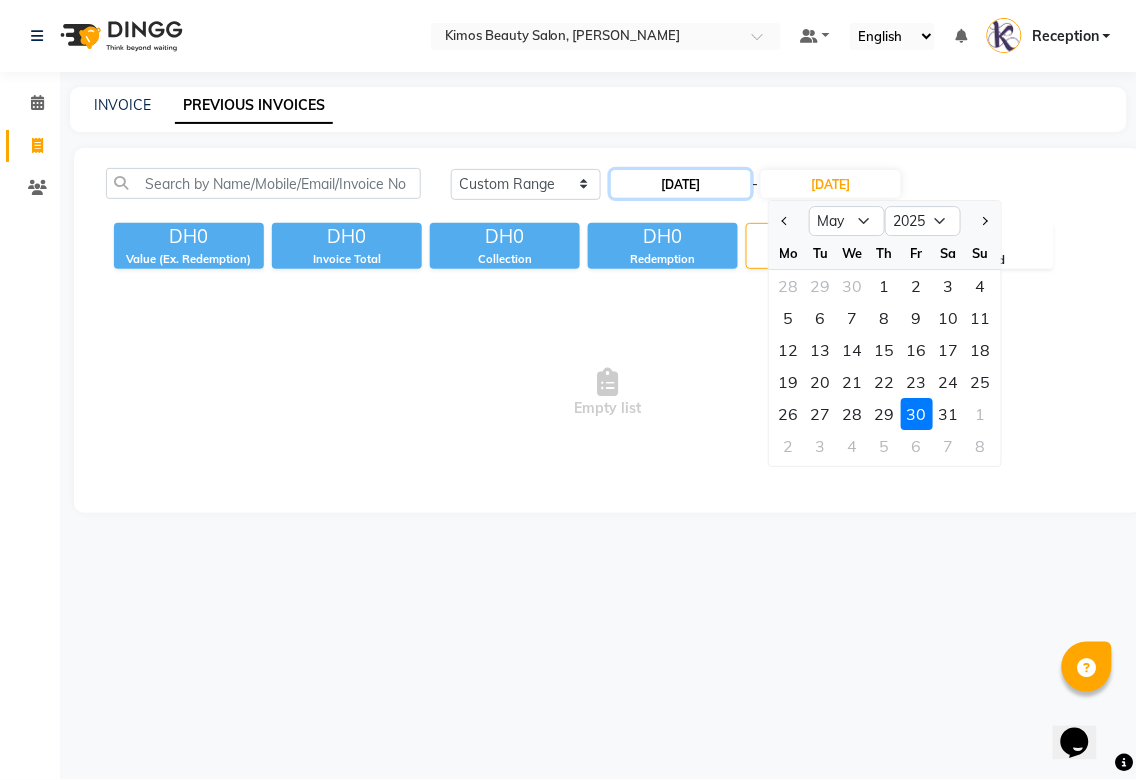 click on "[DATE]" 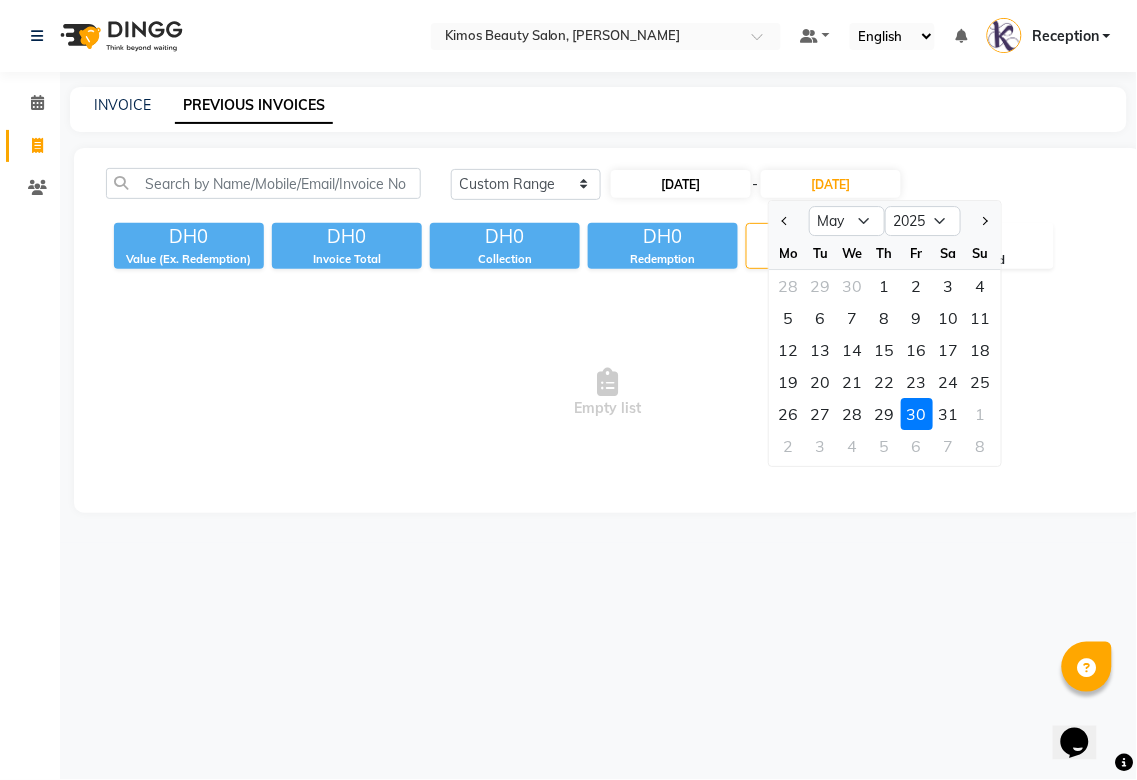 select on "3" 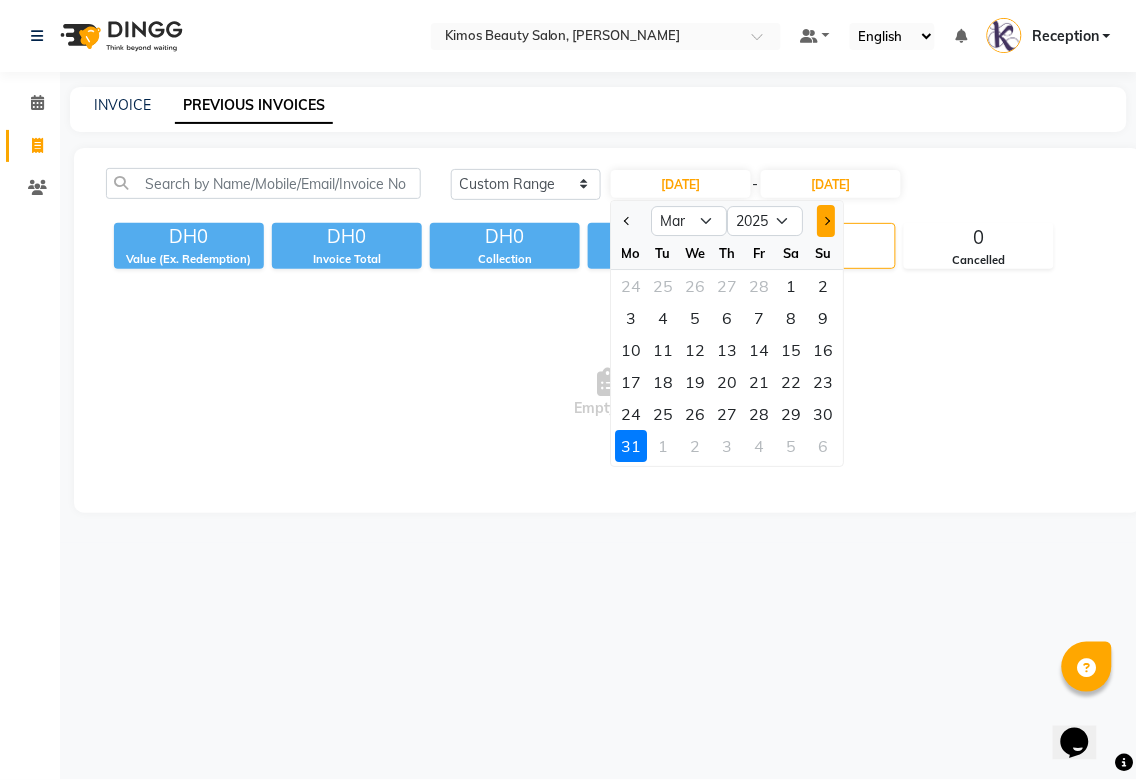 click 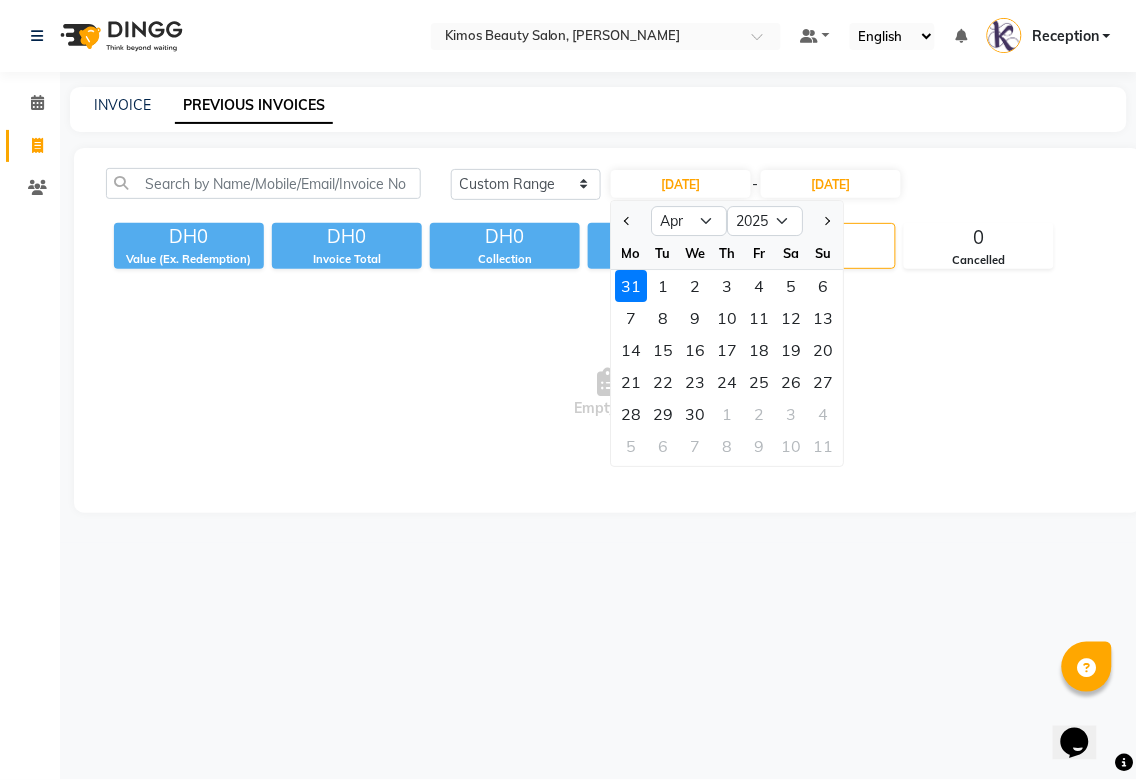 click on "Empty list" at bounding box center (608, 393) 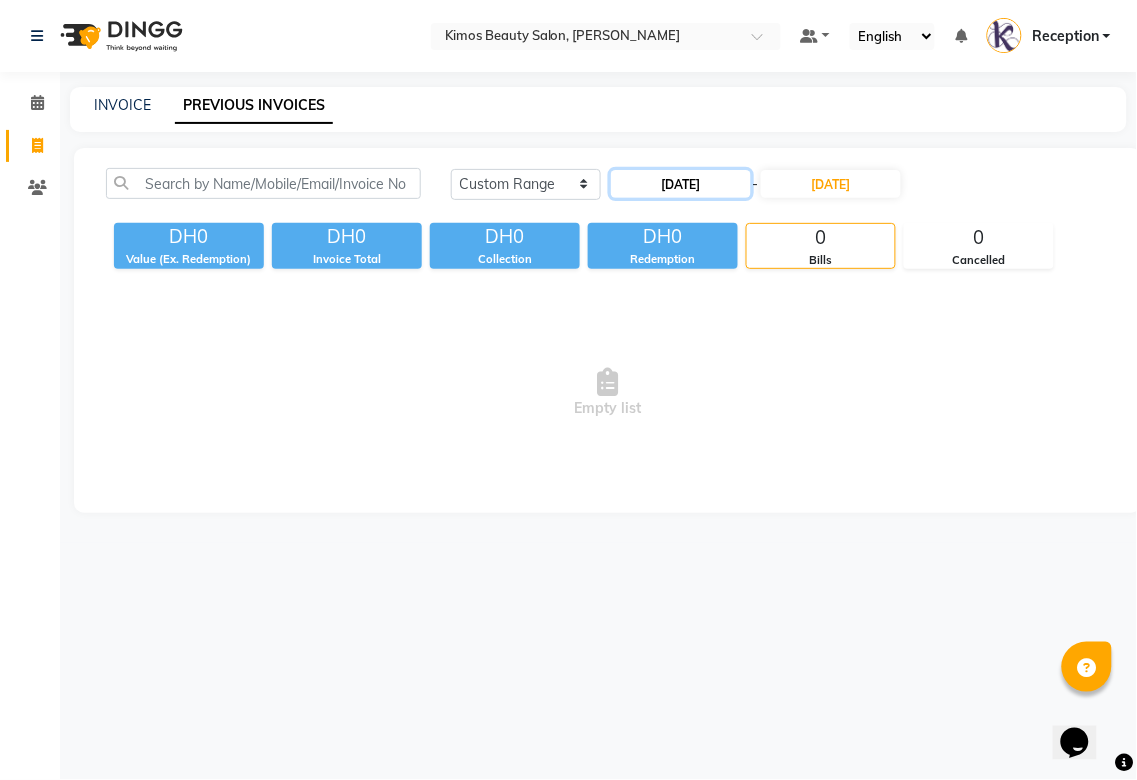 click on "[DATE]" 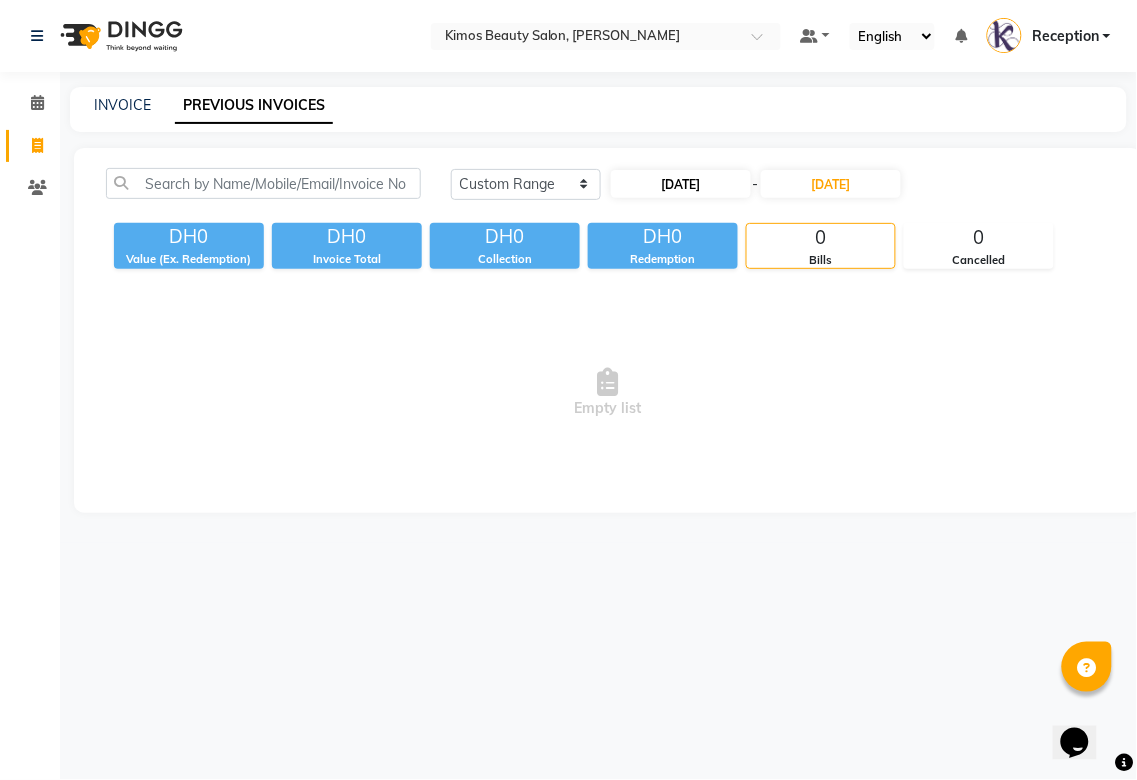 select on "3" 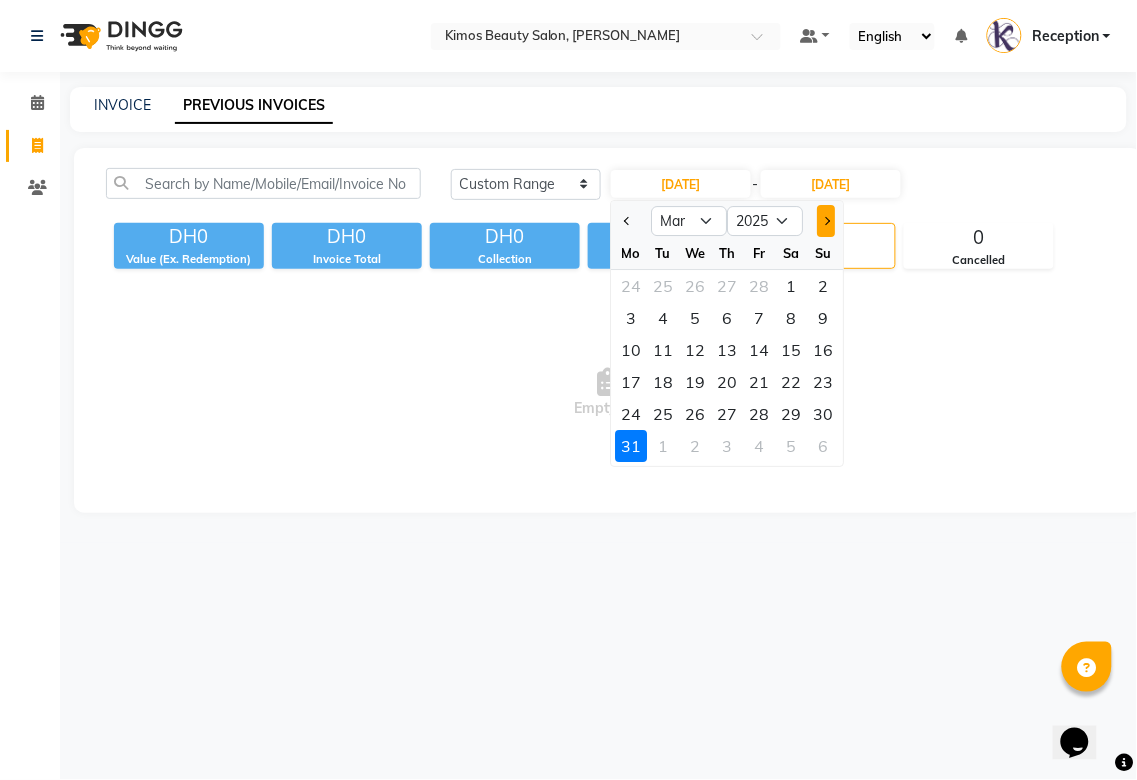 click 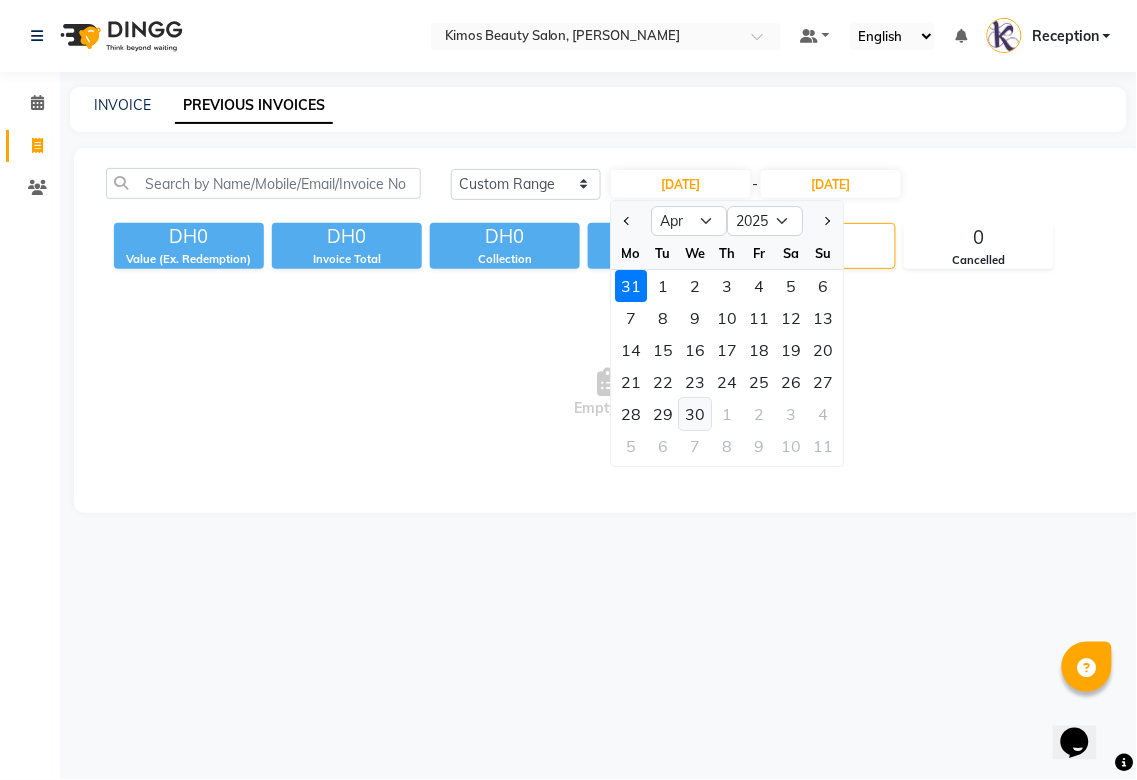 click on "30" 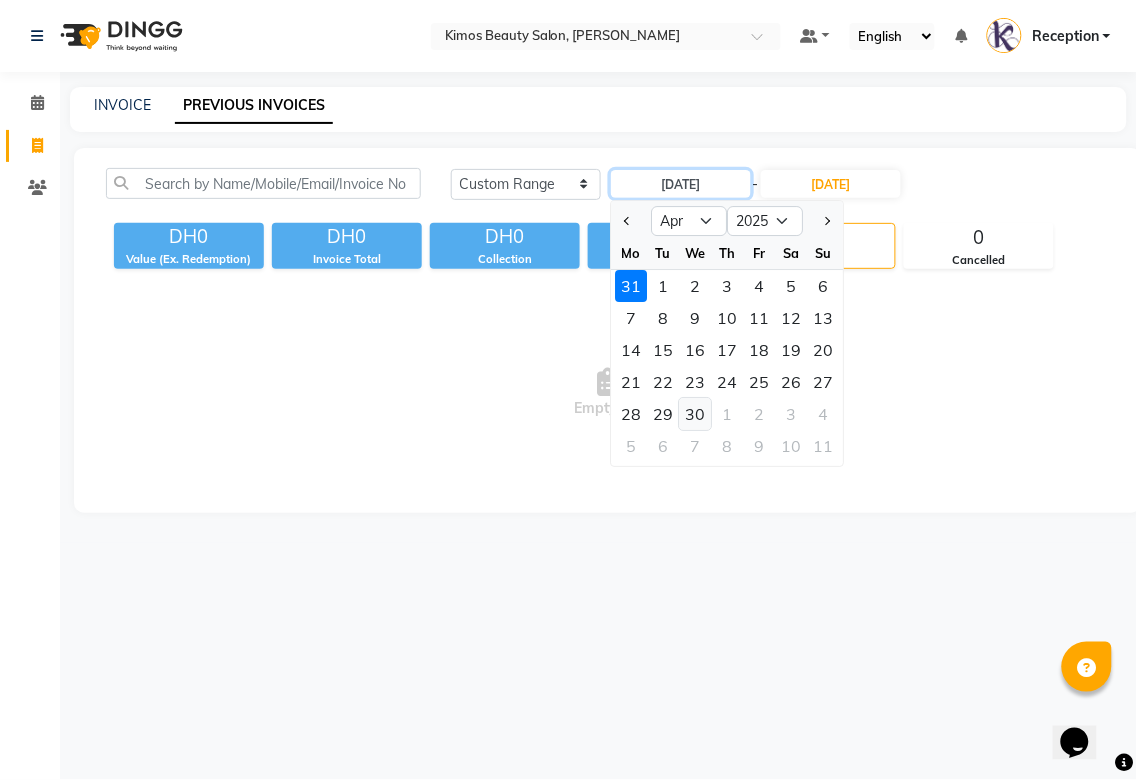 type on "[DATE]" 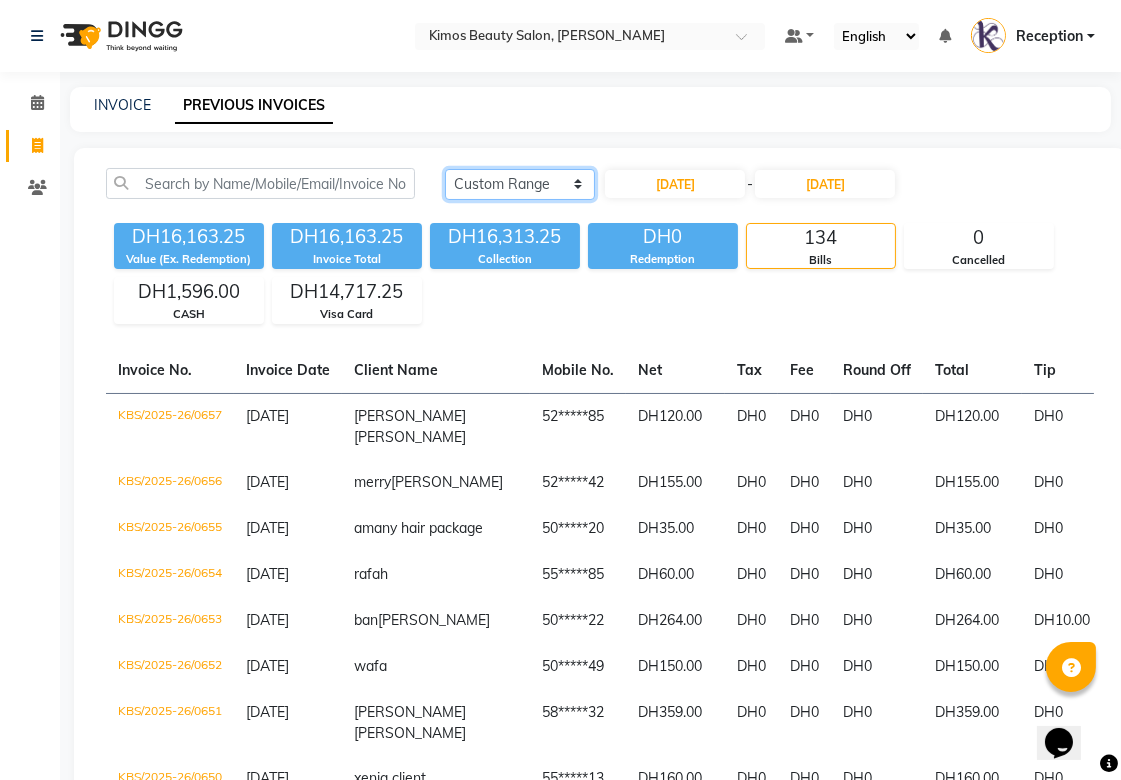click on "[DATE] [DATE] Custom Range" 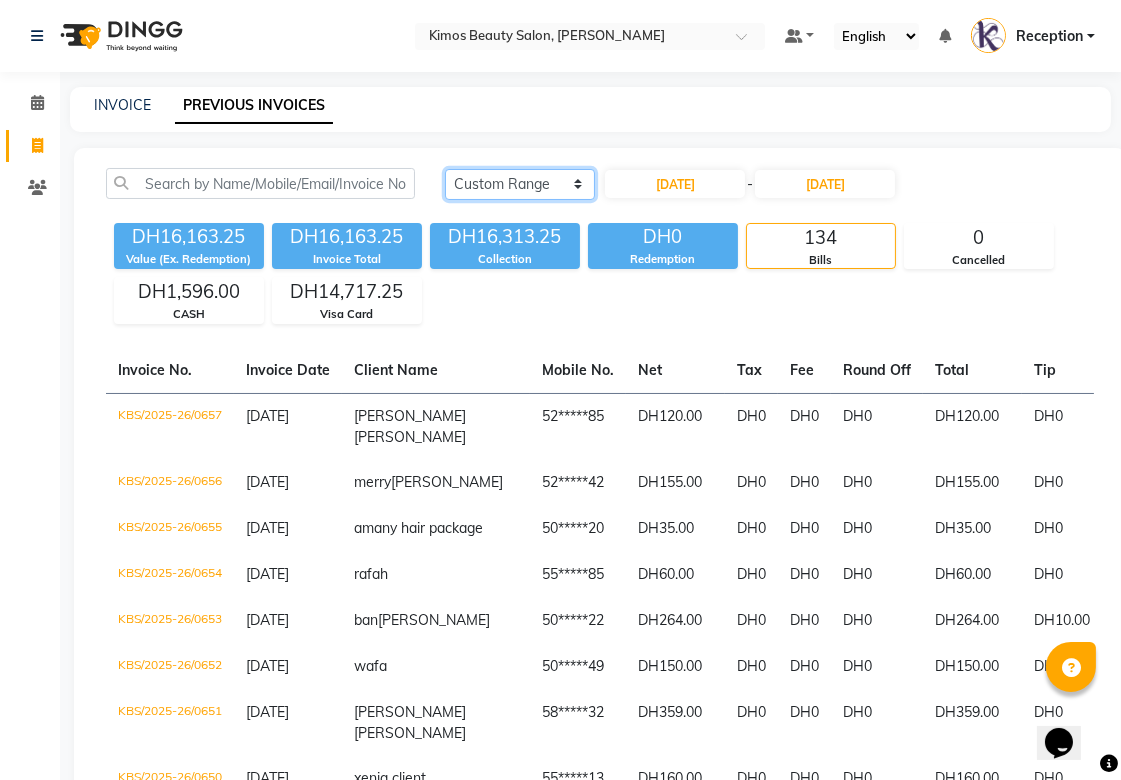 click on "[DATE] [DATE] Custom Range" 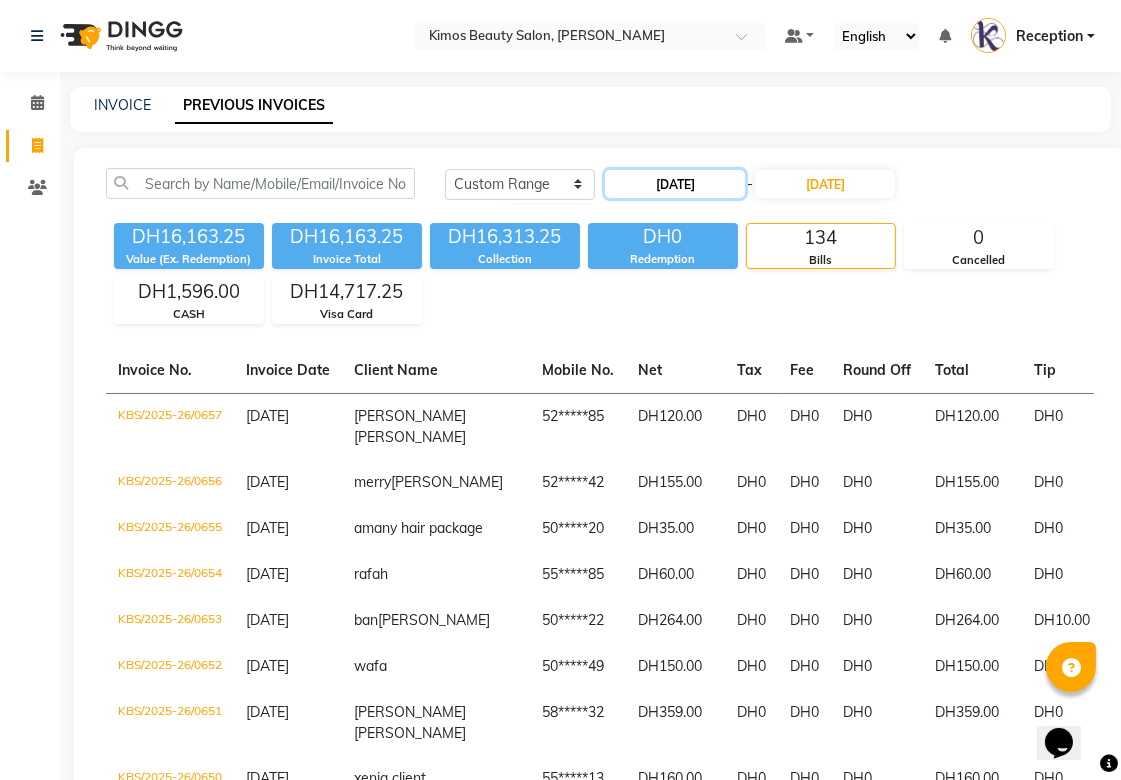 click on "[DATE]" 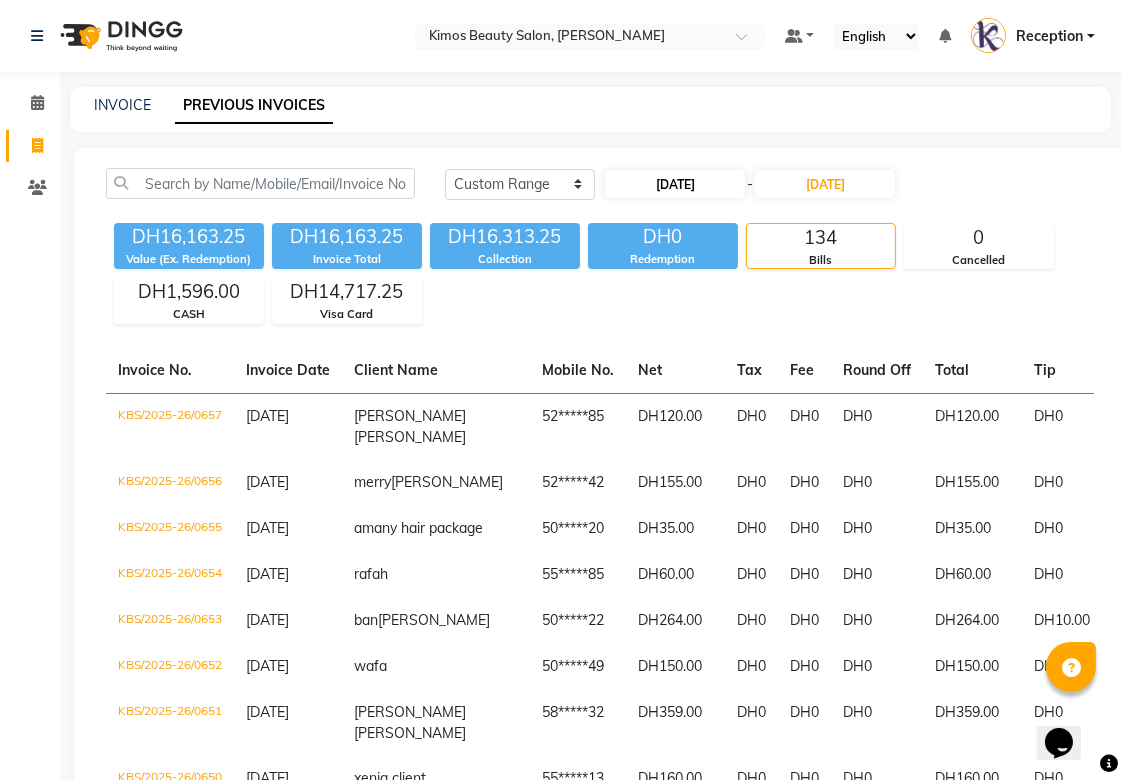 select on "4" 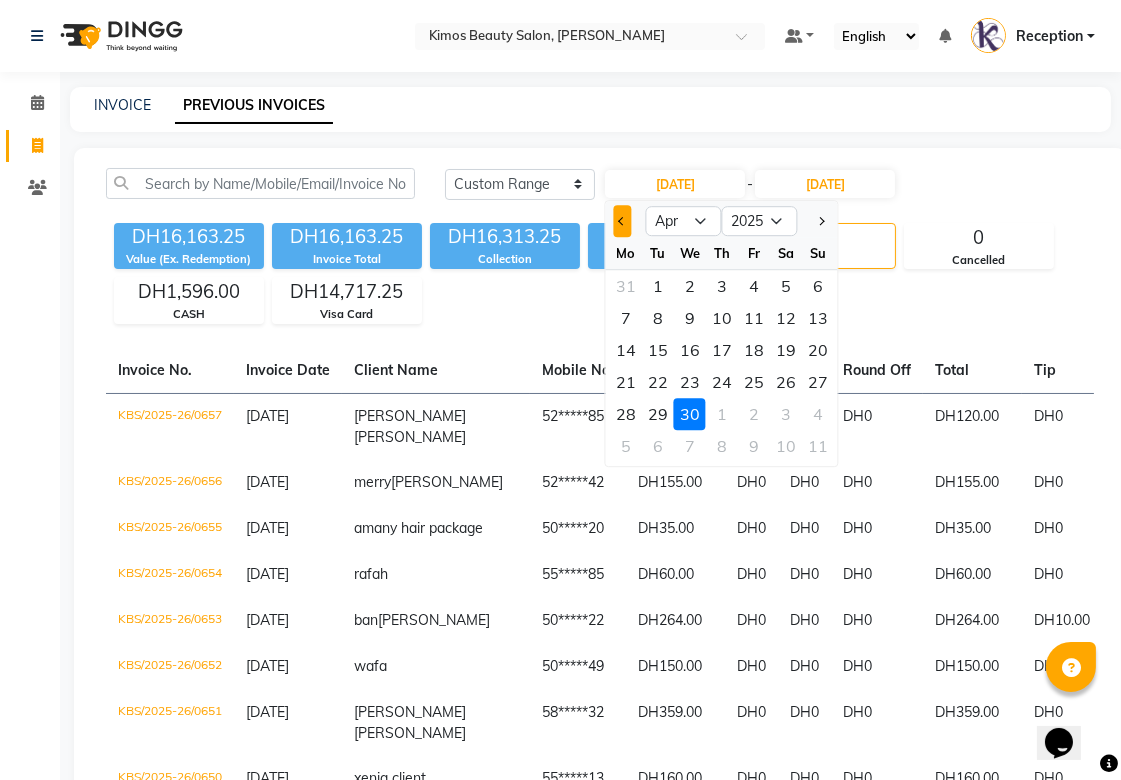 click 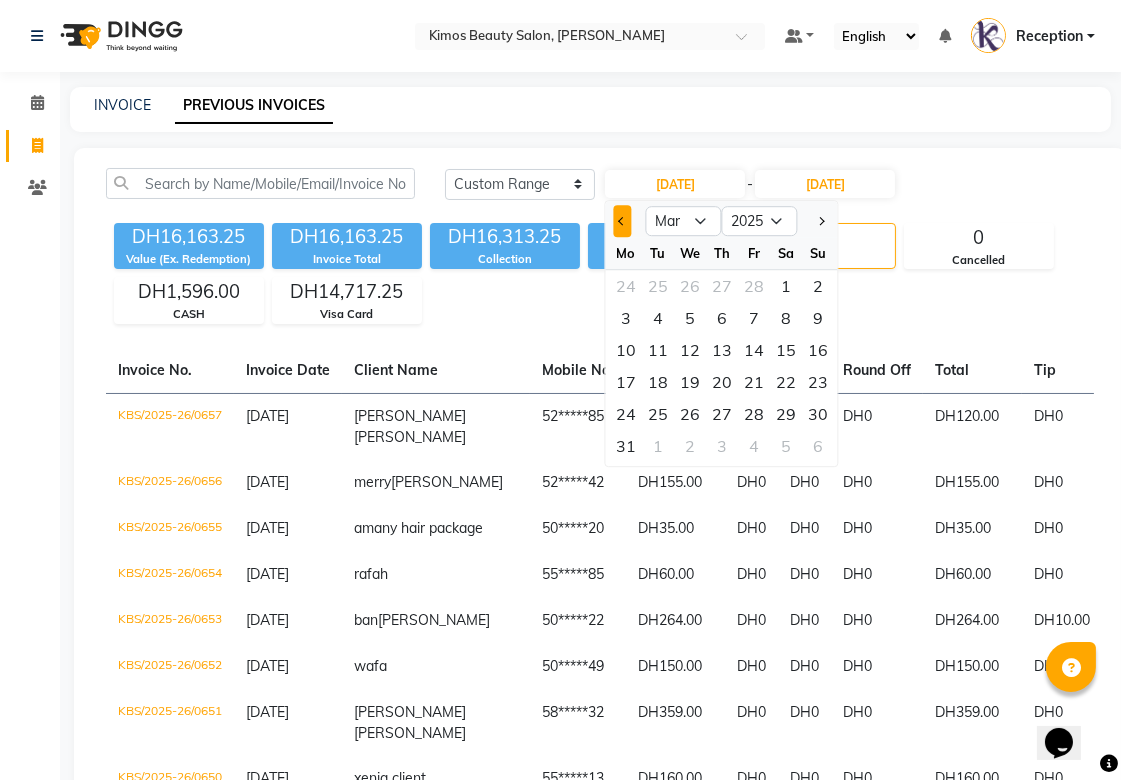 click 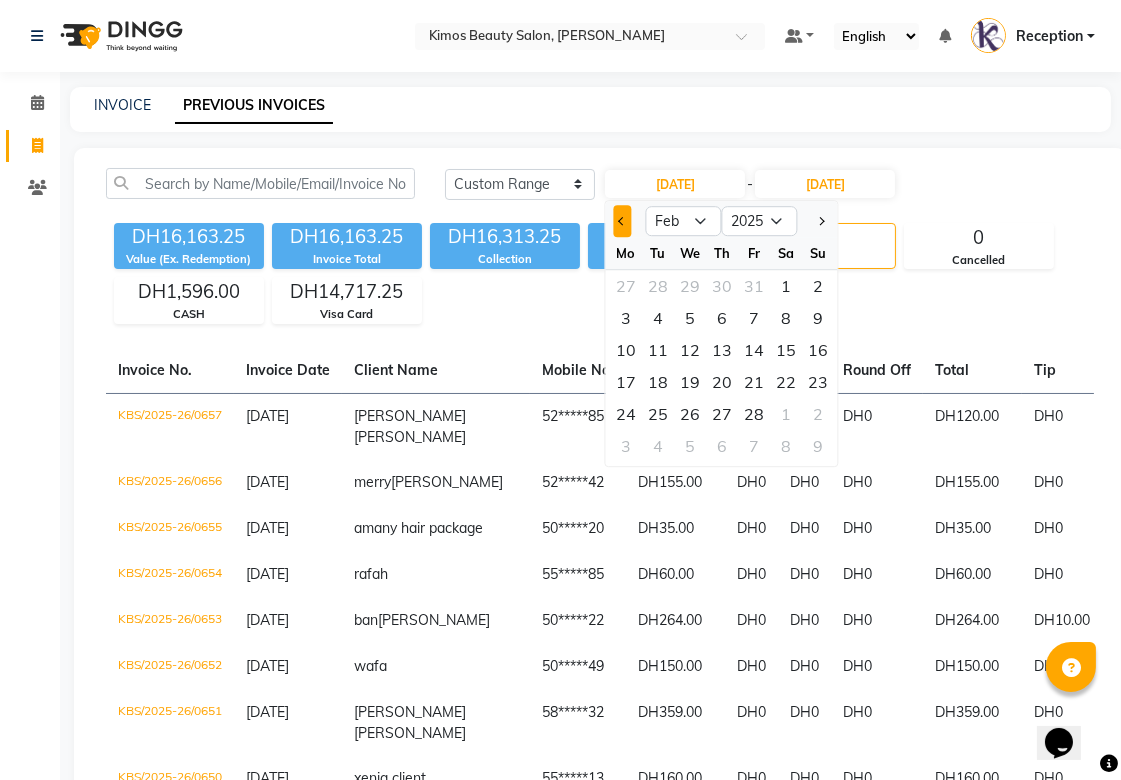 click 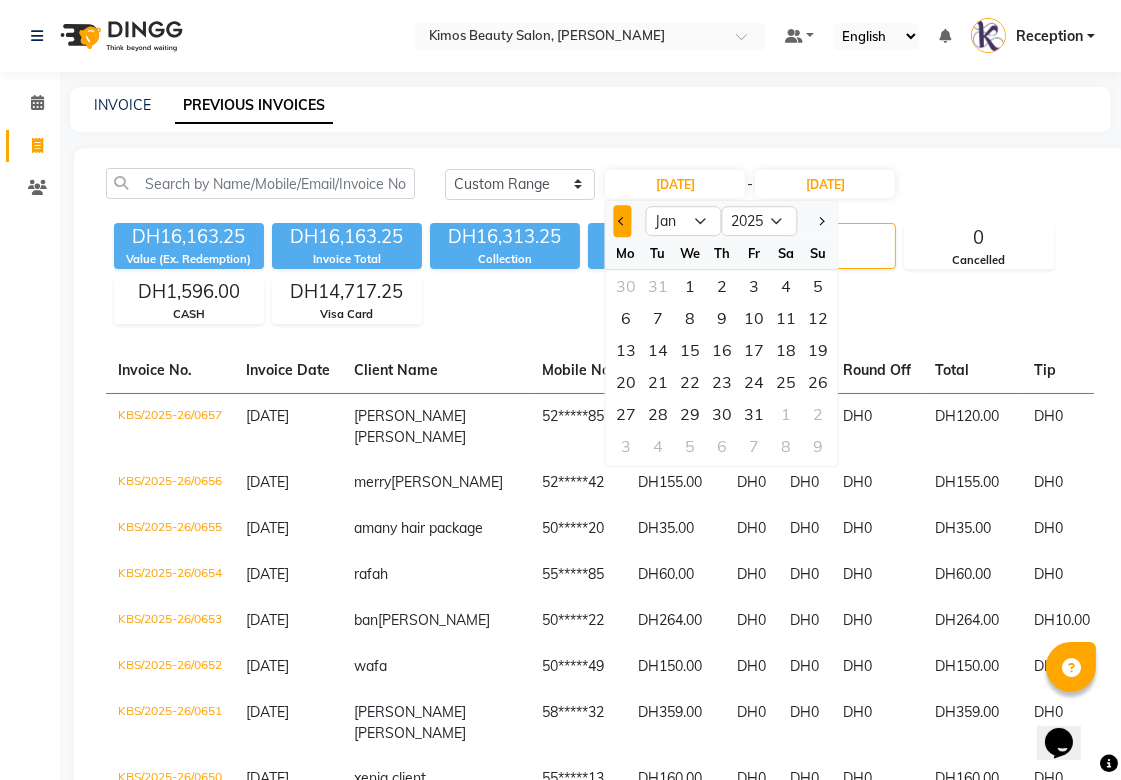 click 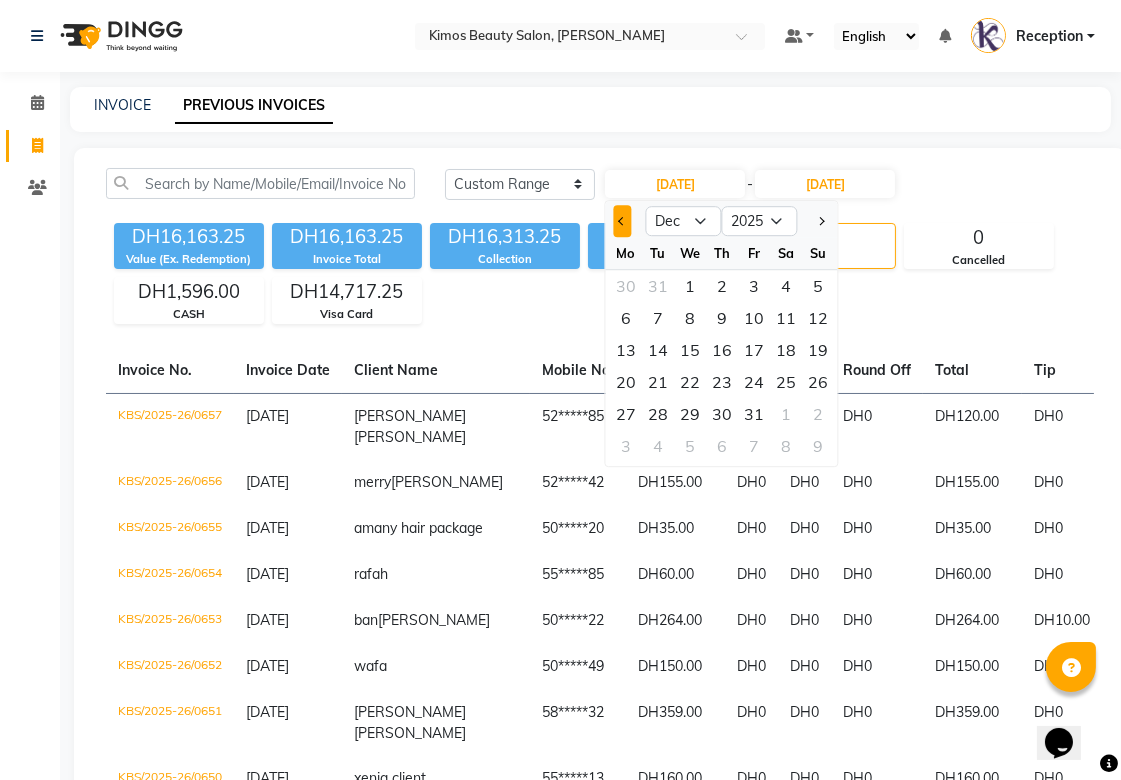 select on "2024" 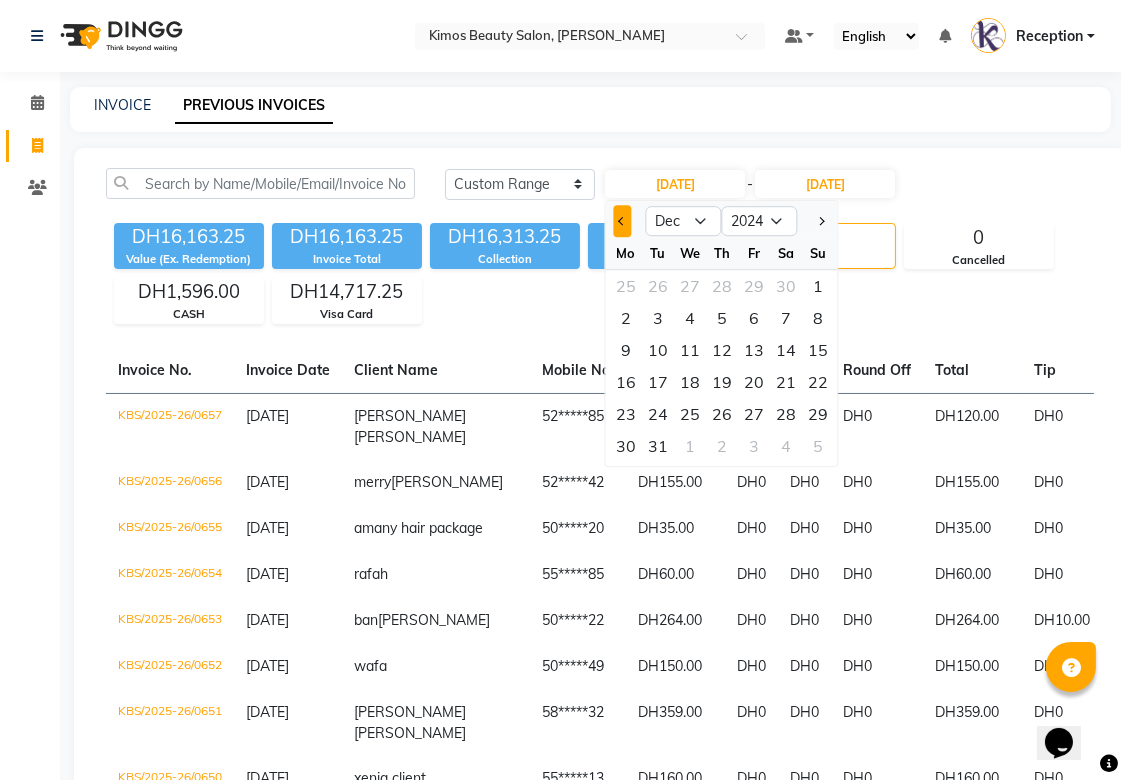 click 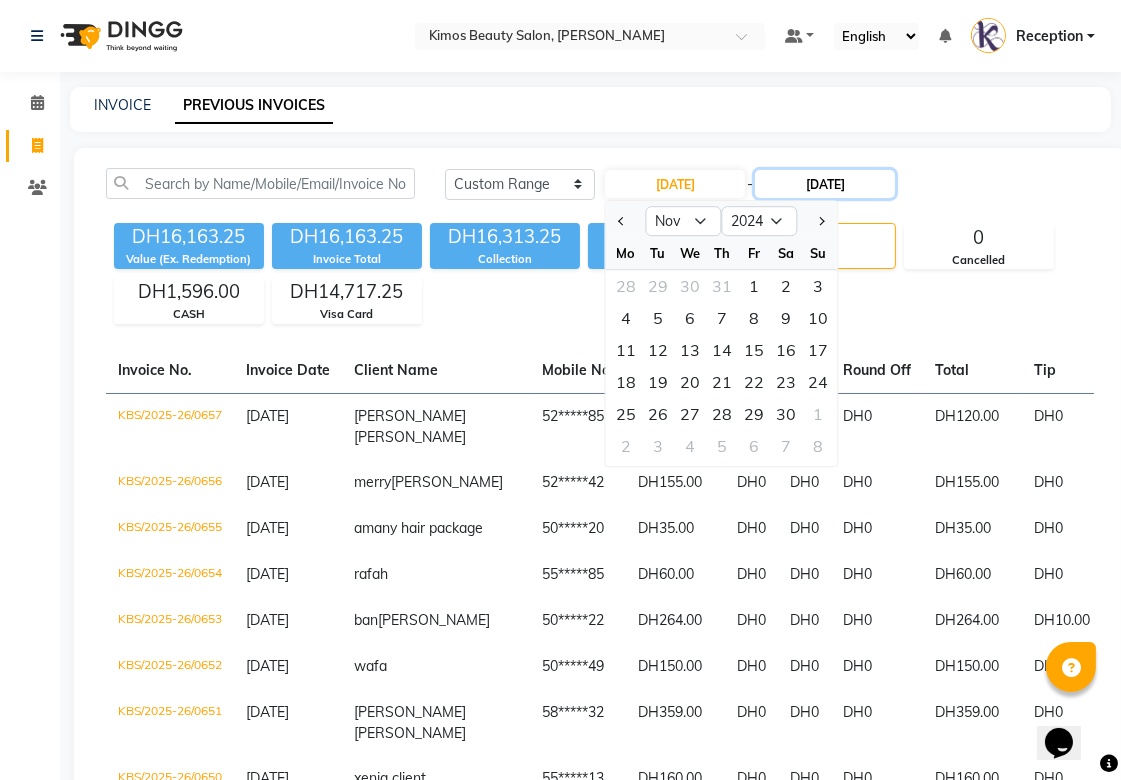 click on "[DATE]" 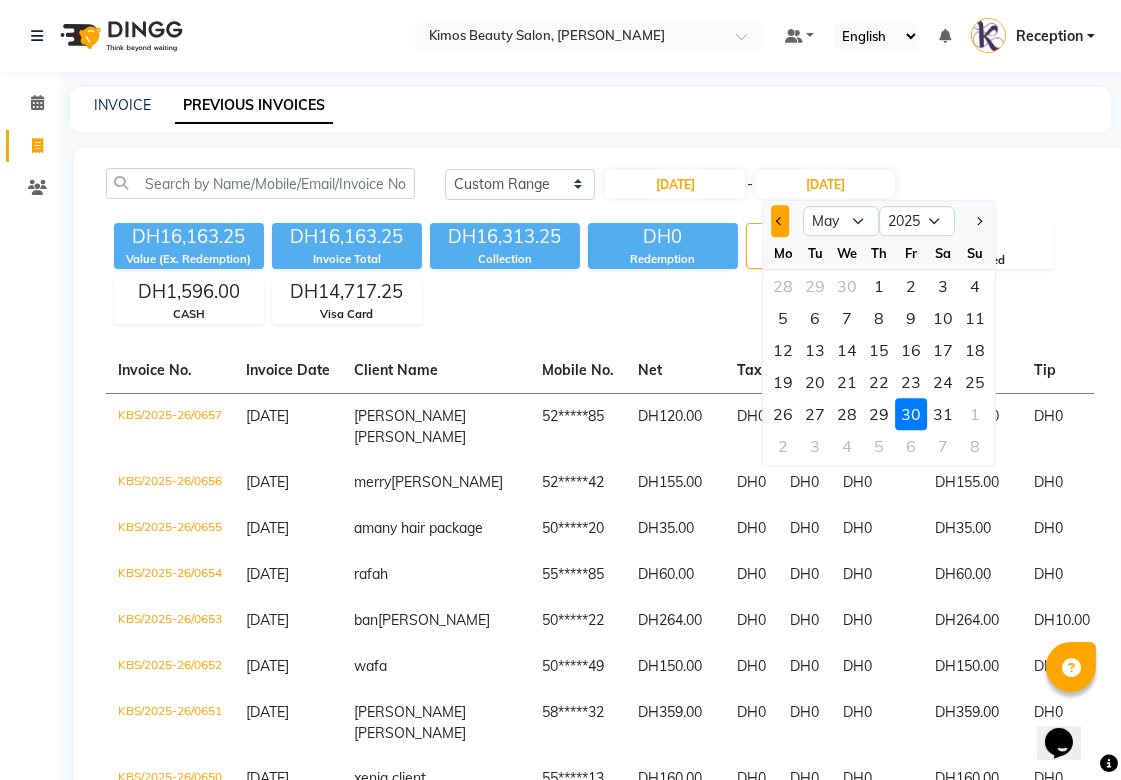 click 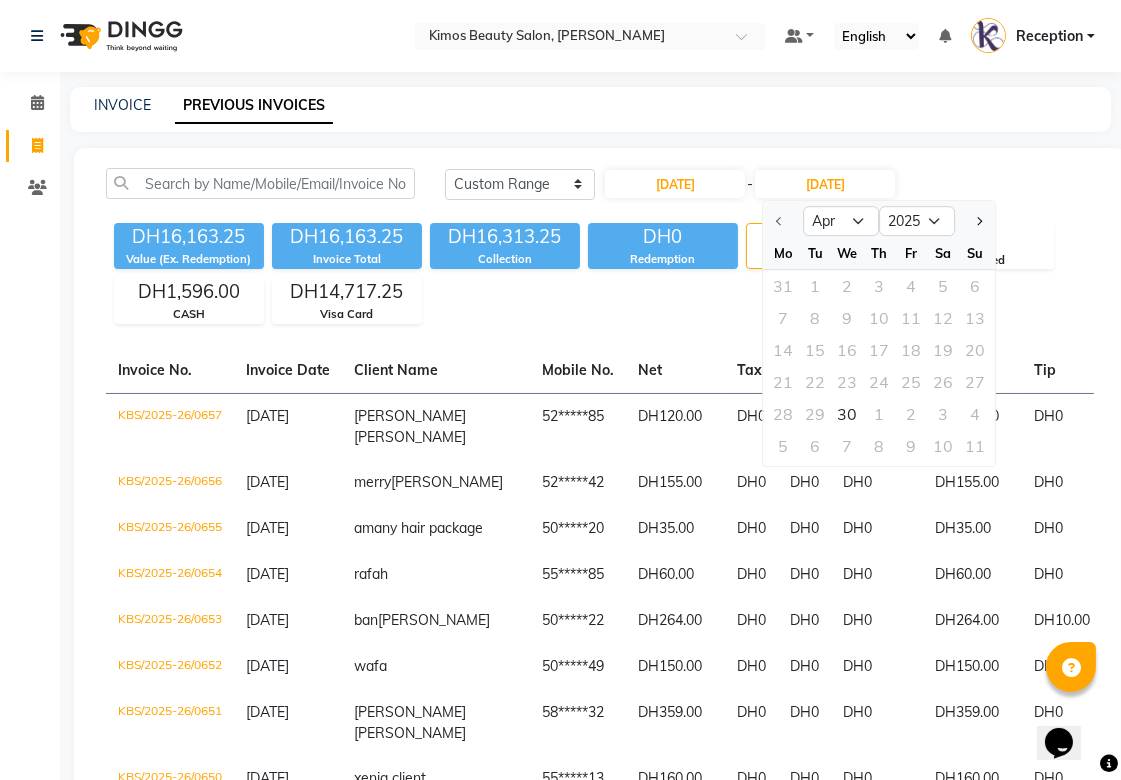 click 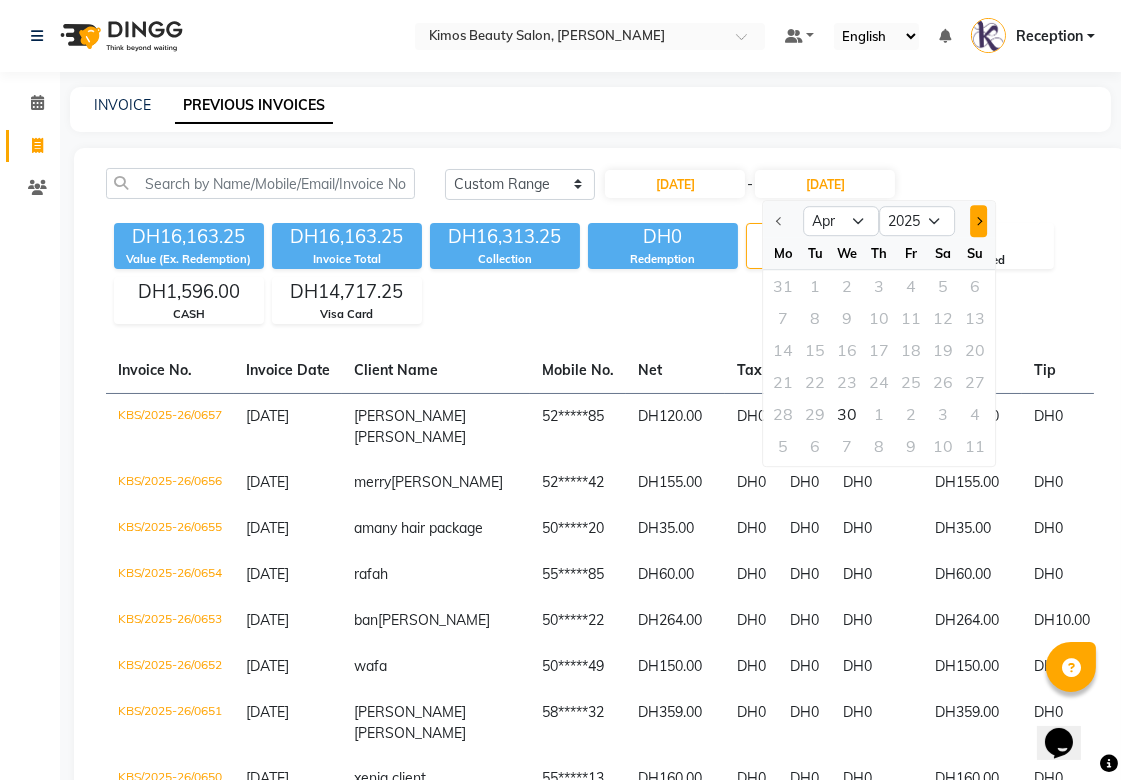 click 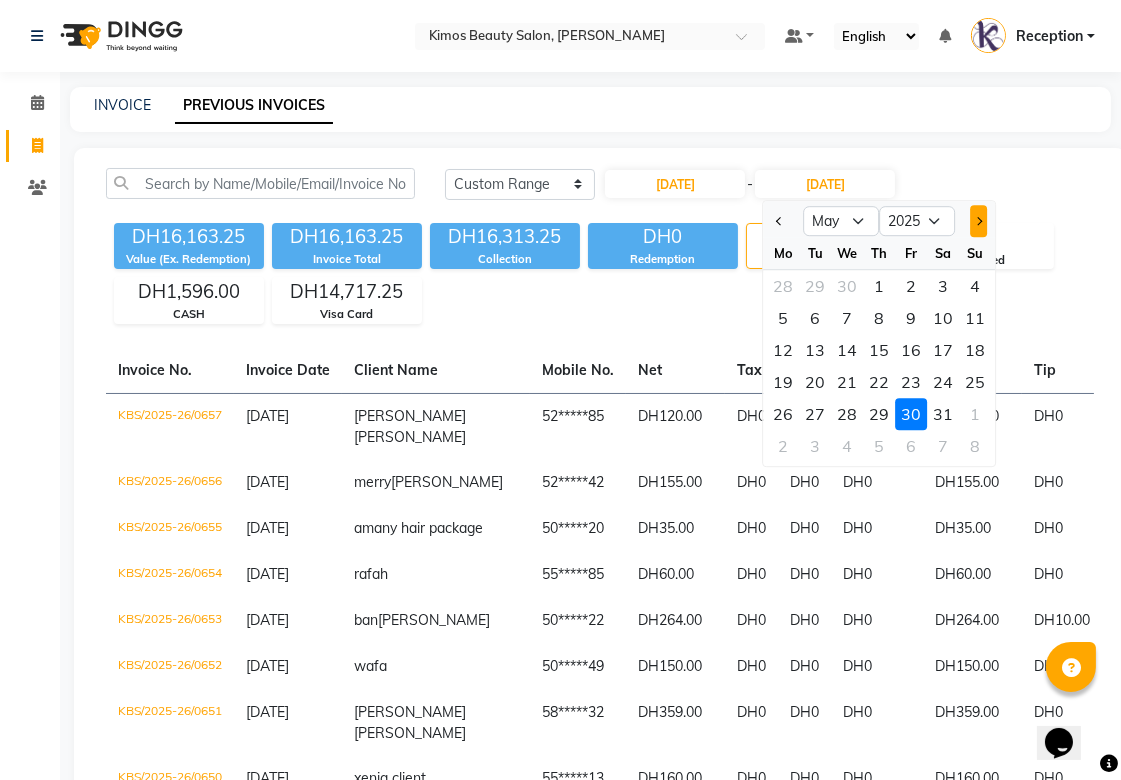 click 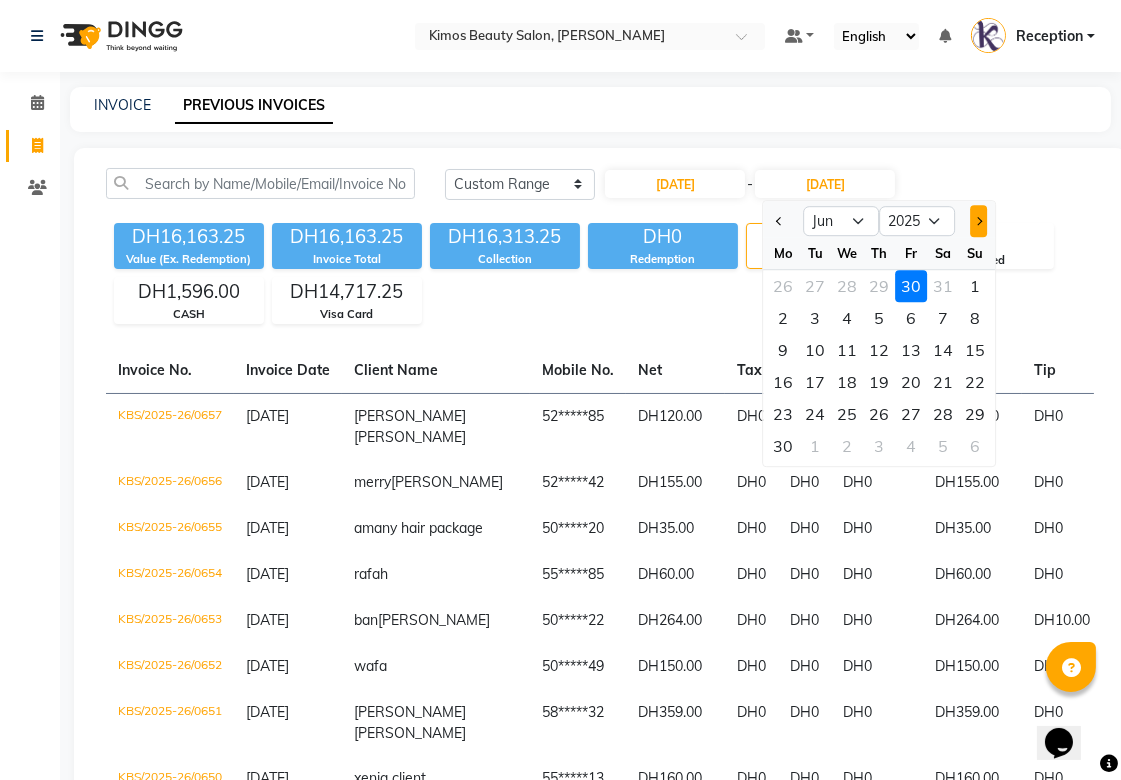 click 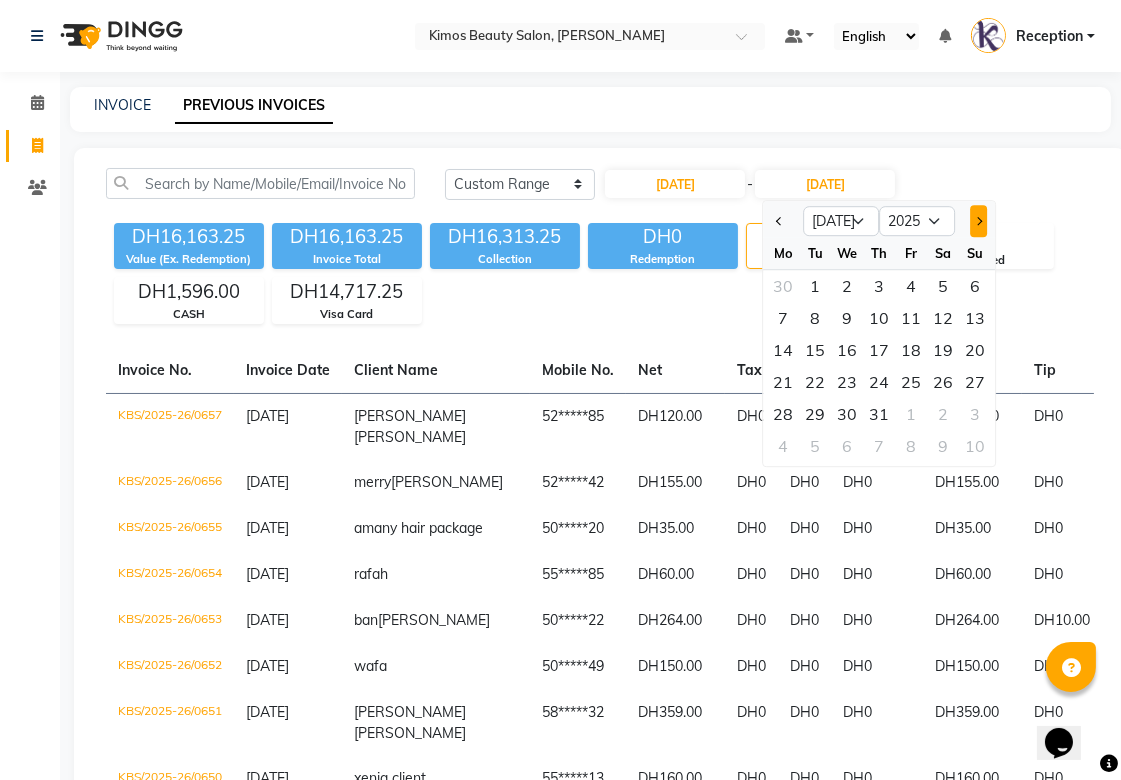 click 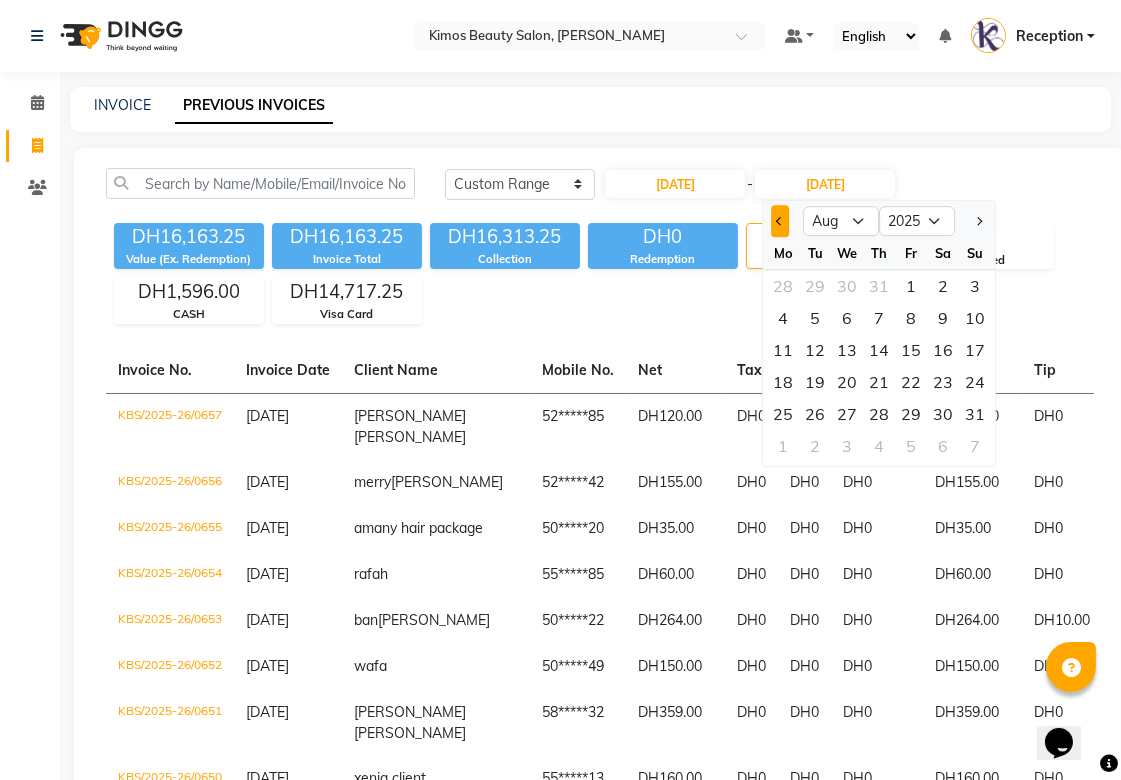 click 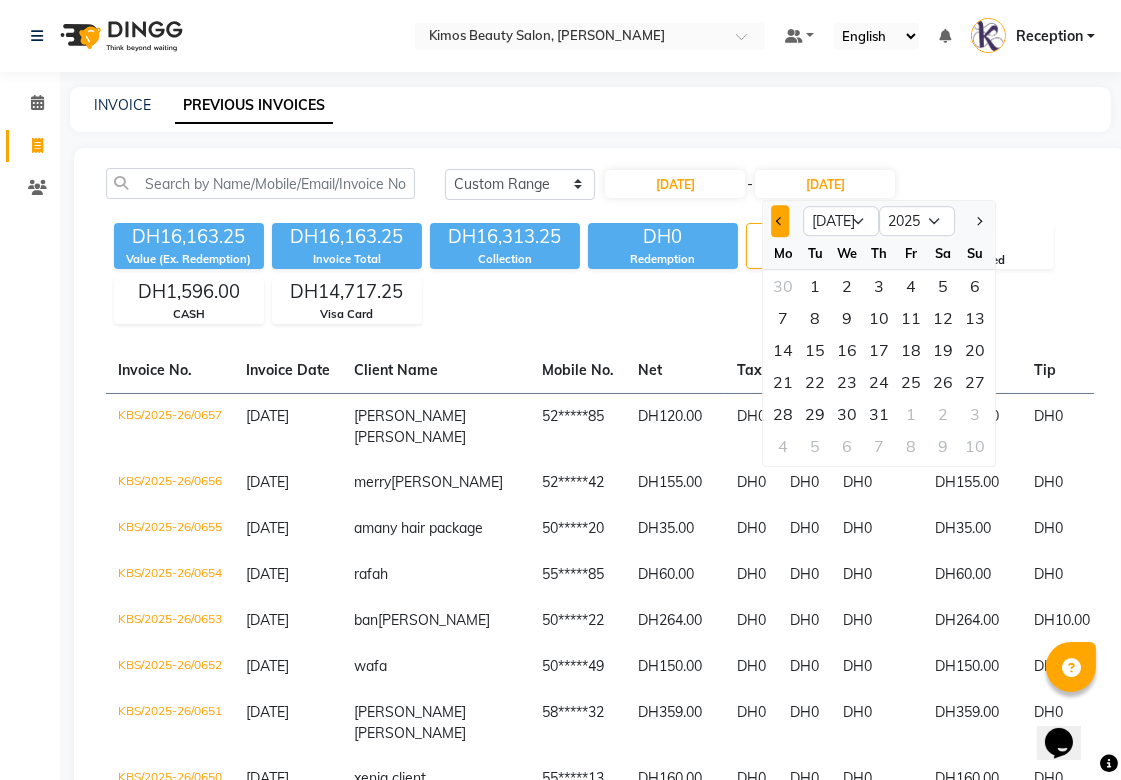 click 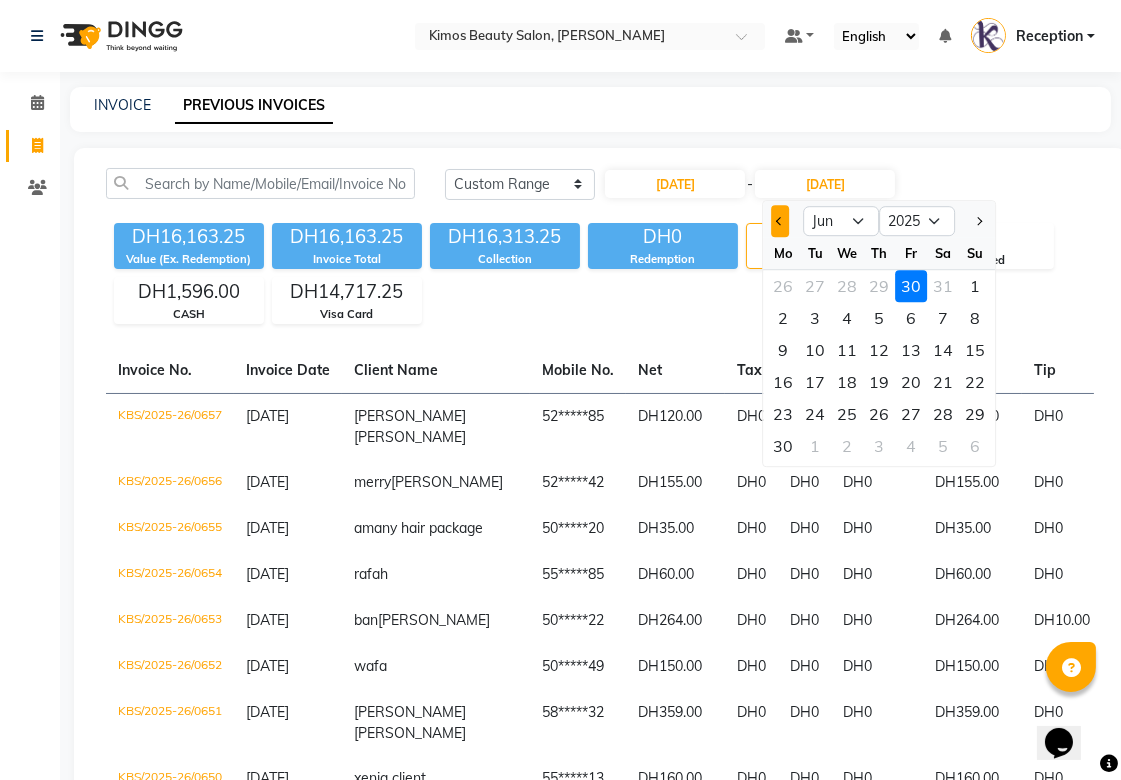 click 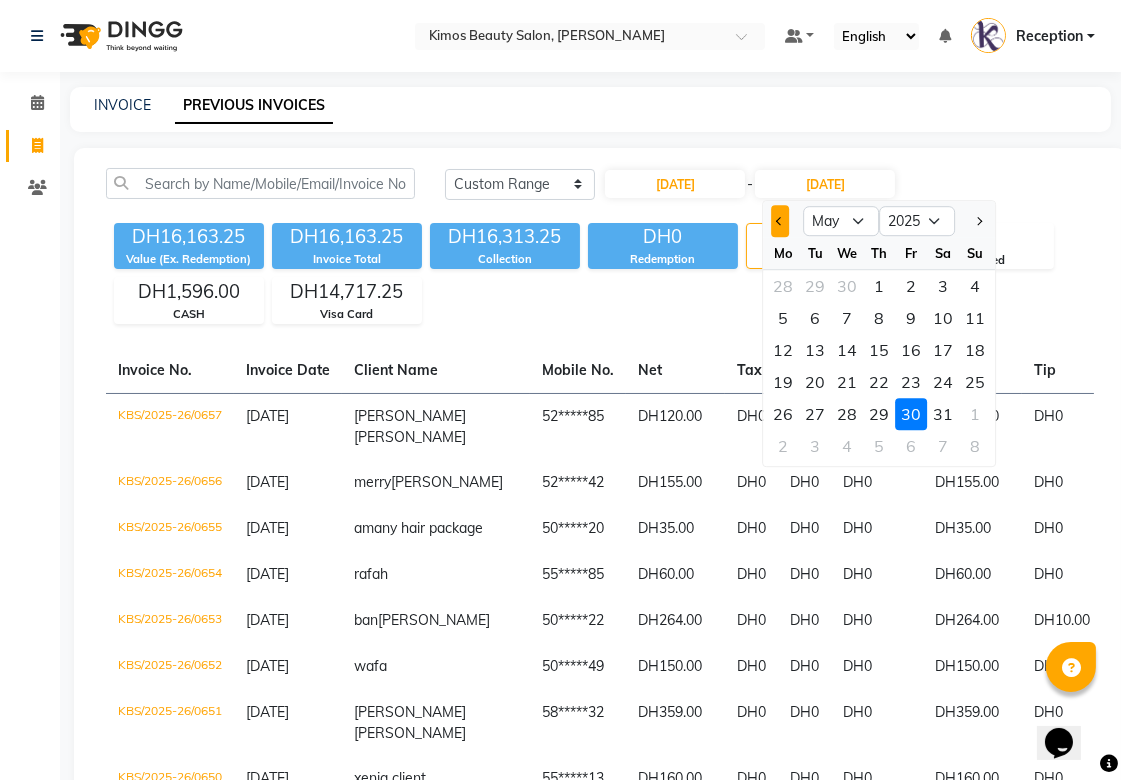 click 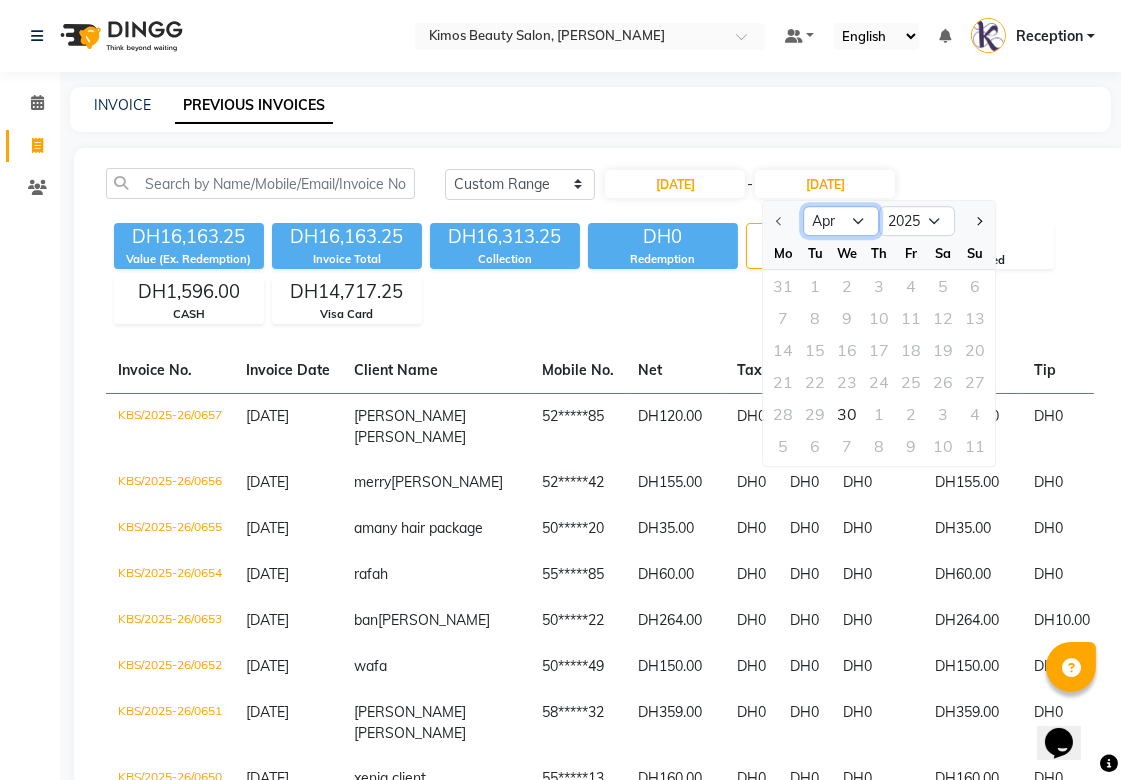 click on "Apr May Jun [DATE] Aug Sep Oct Nov Dec" 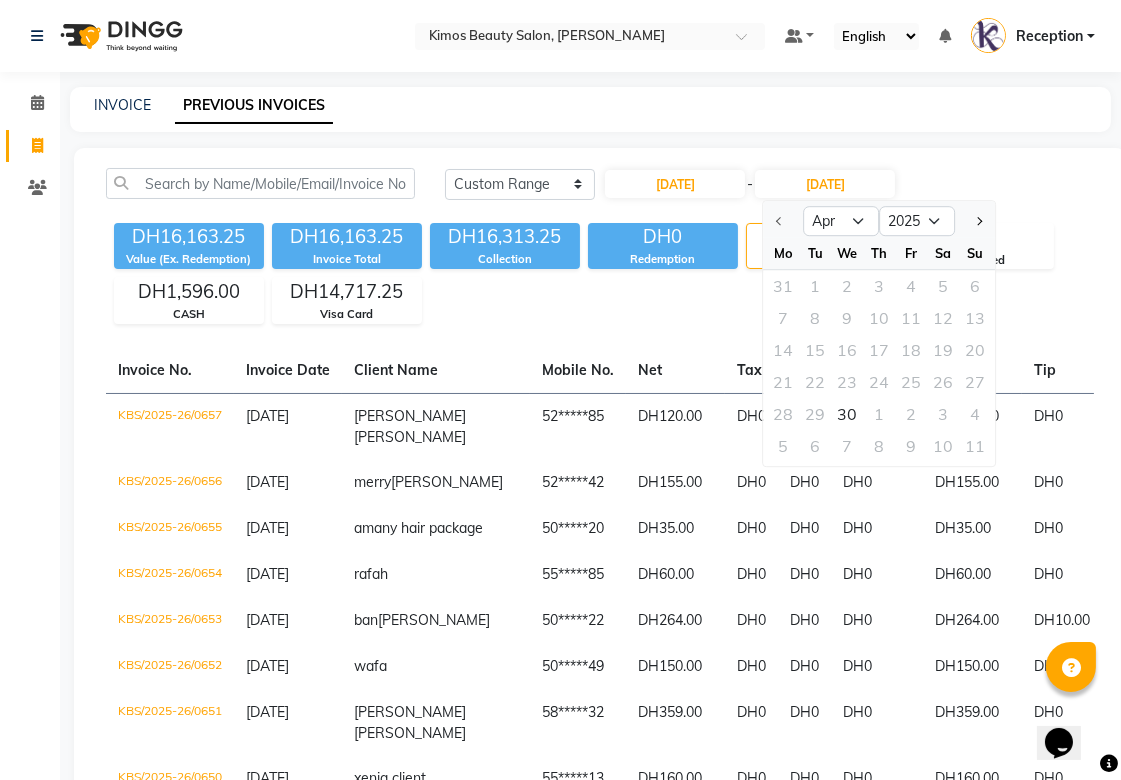 click 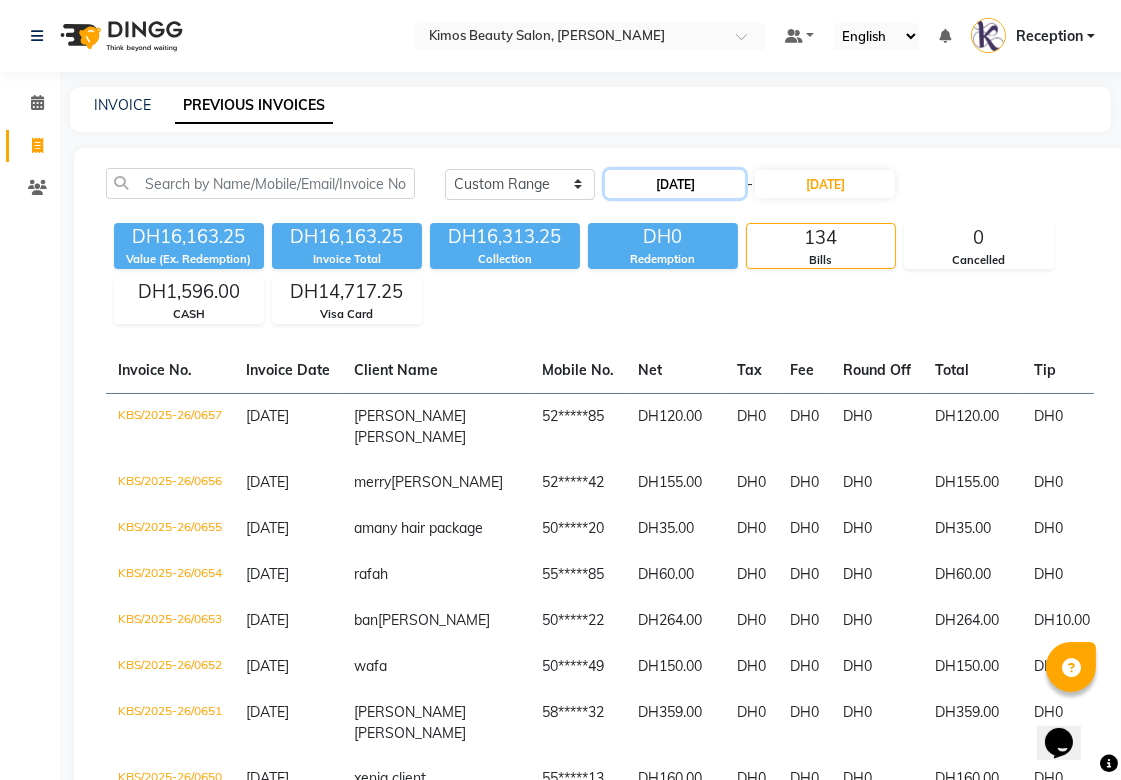click on "[DATE]" 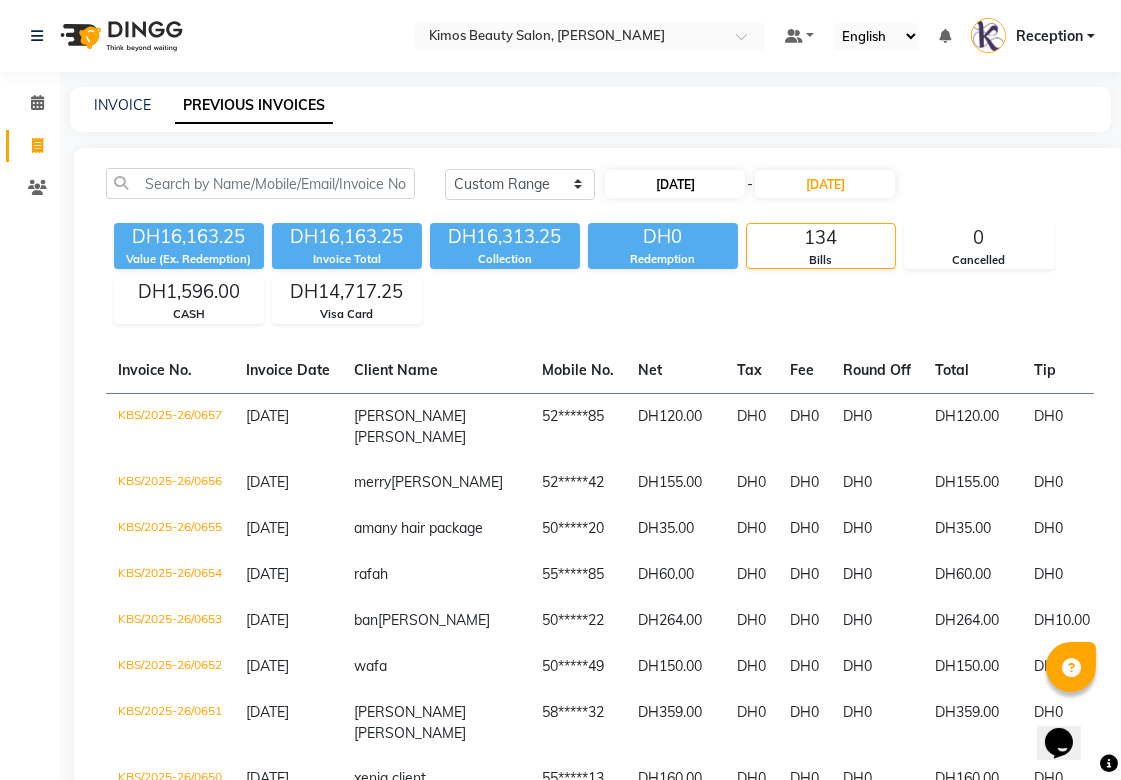 select on "4" 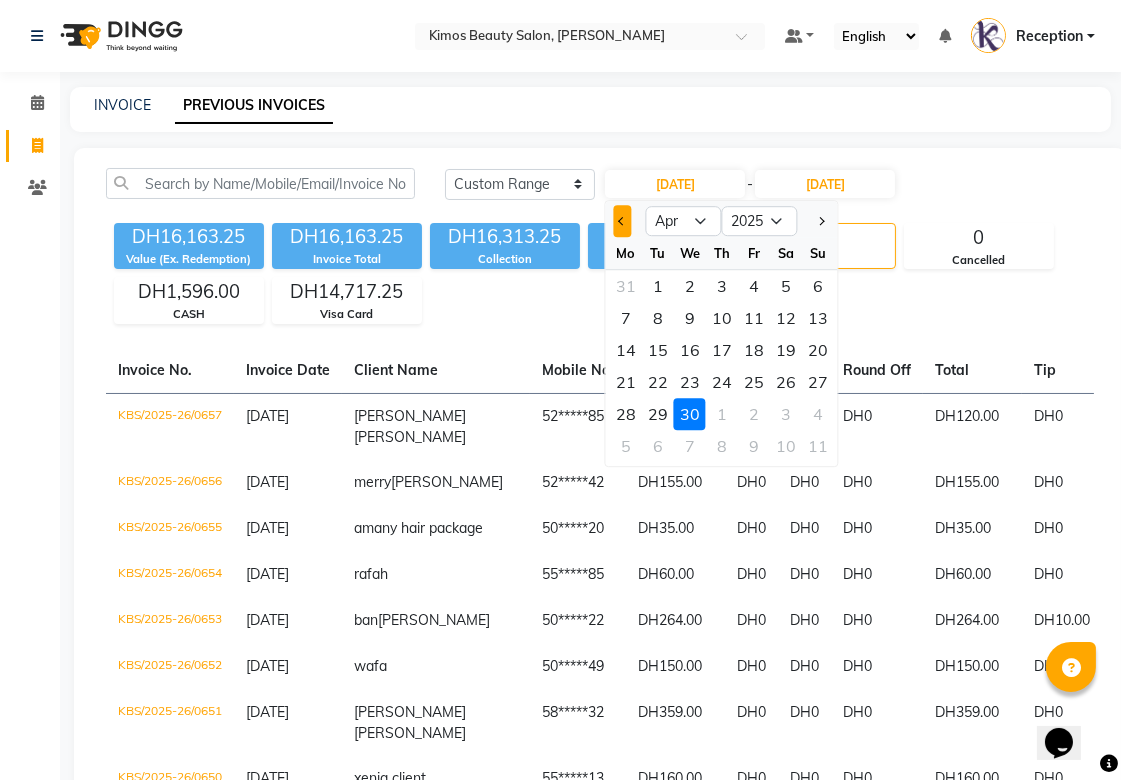 click 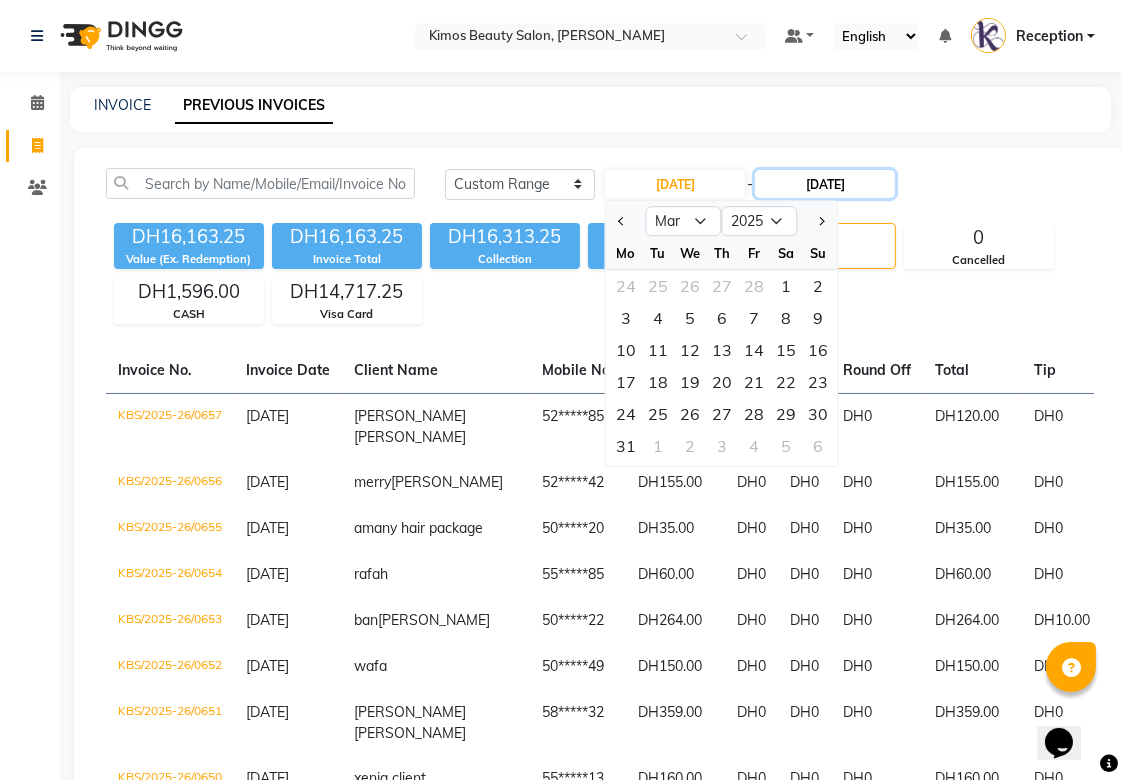 click on "[DATE]" 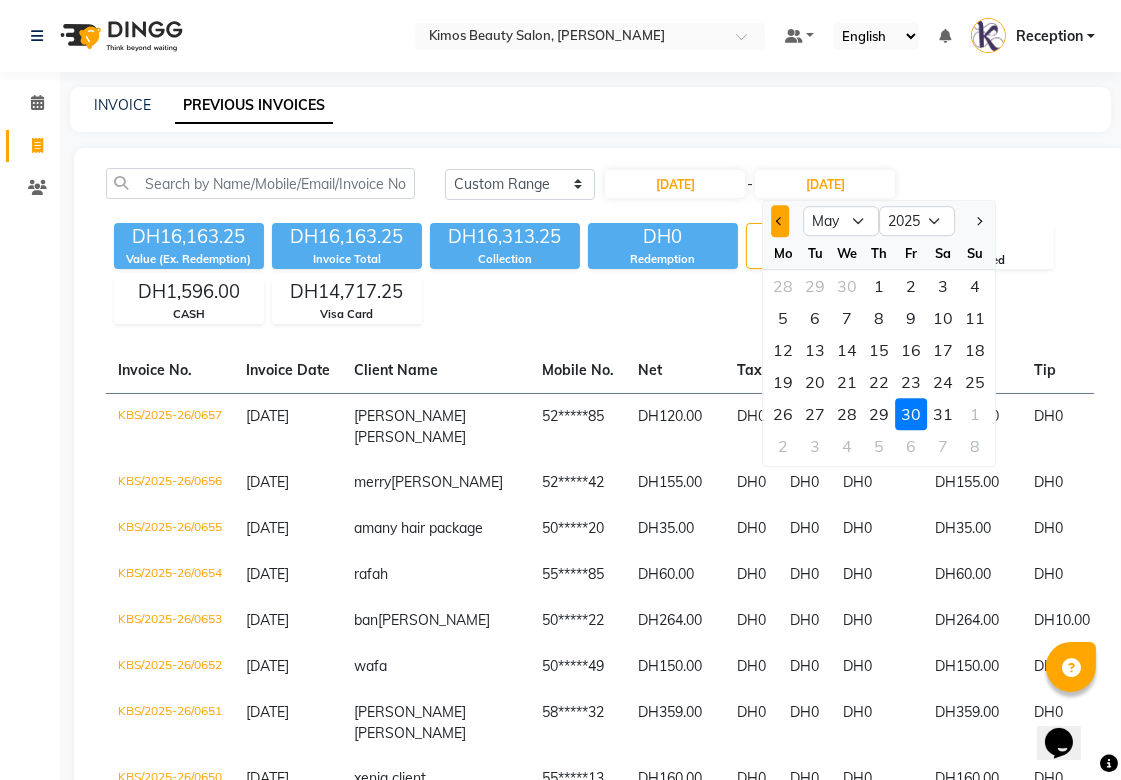 click 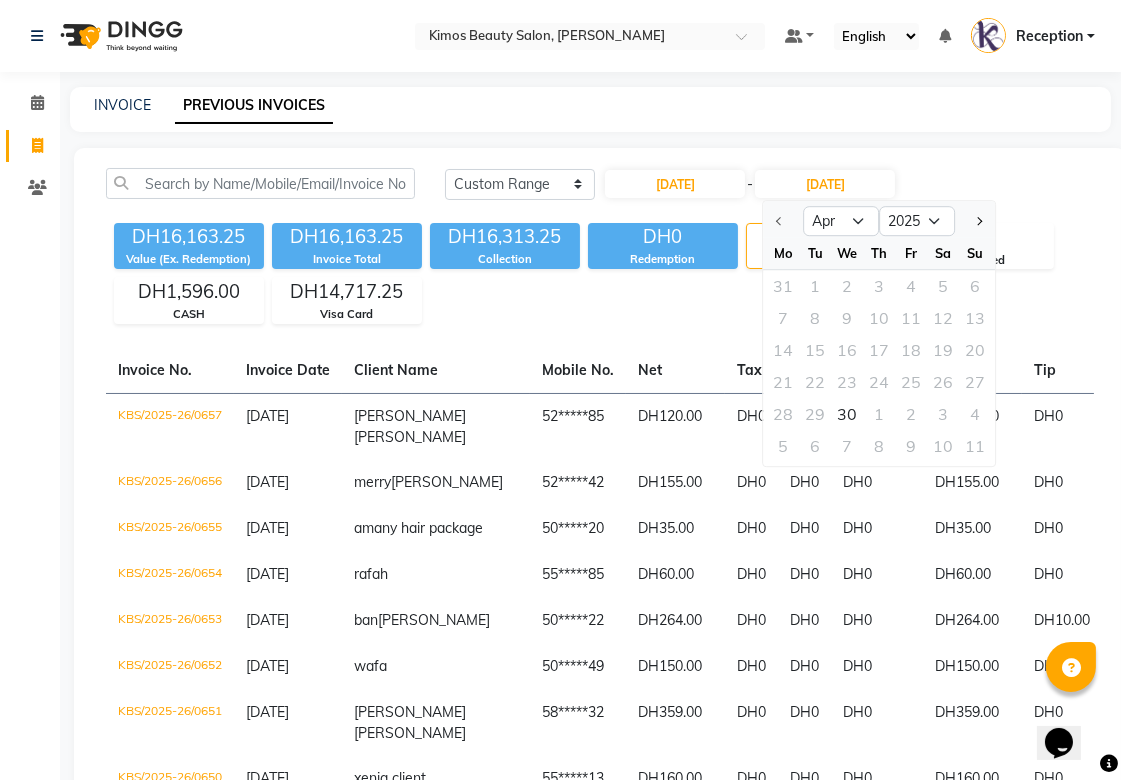 click on "[DATE] [DATE] Custom Range [DATE] - [DATE] Apr May Jun [DATE] Aug Sep Oct Nov [DATE] 2026 2027 2028 2029 2030 2031 2032 2033 2034 2035 Mo Tu We Th Fr Sa Su 31 1 2 3 4 5 6 7 8 9 10 11 12 13 14 15 16 17 18 19 20 21 22 23 24 25 26 27 28 29 30 1 2 3 4 5 6 7 8 9 10 11" 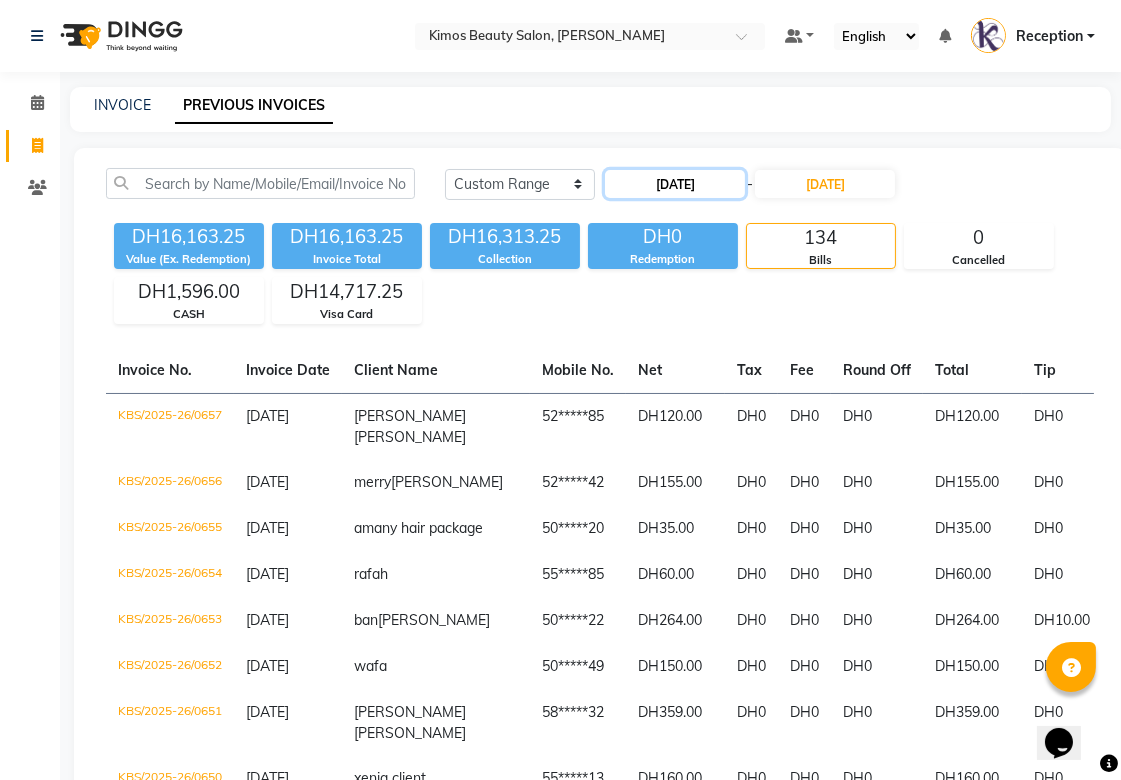click on "[DATE]" 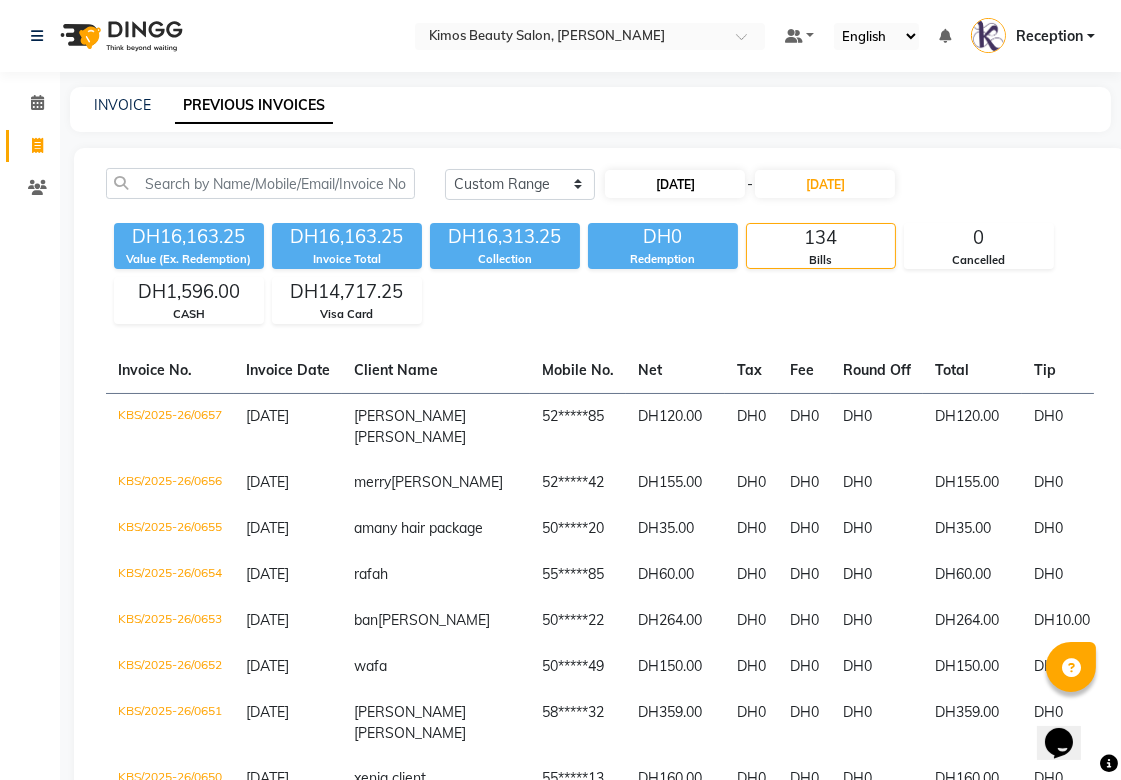 select on "4" 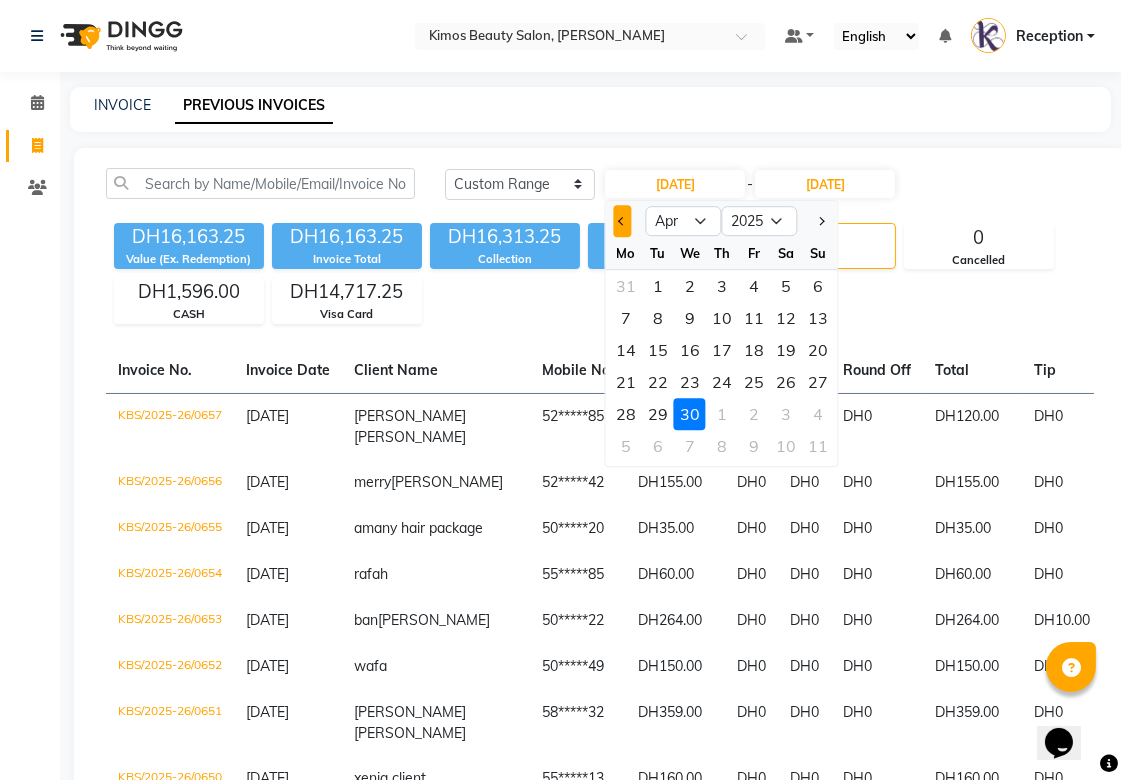 click 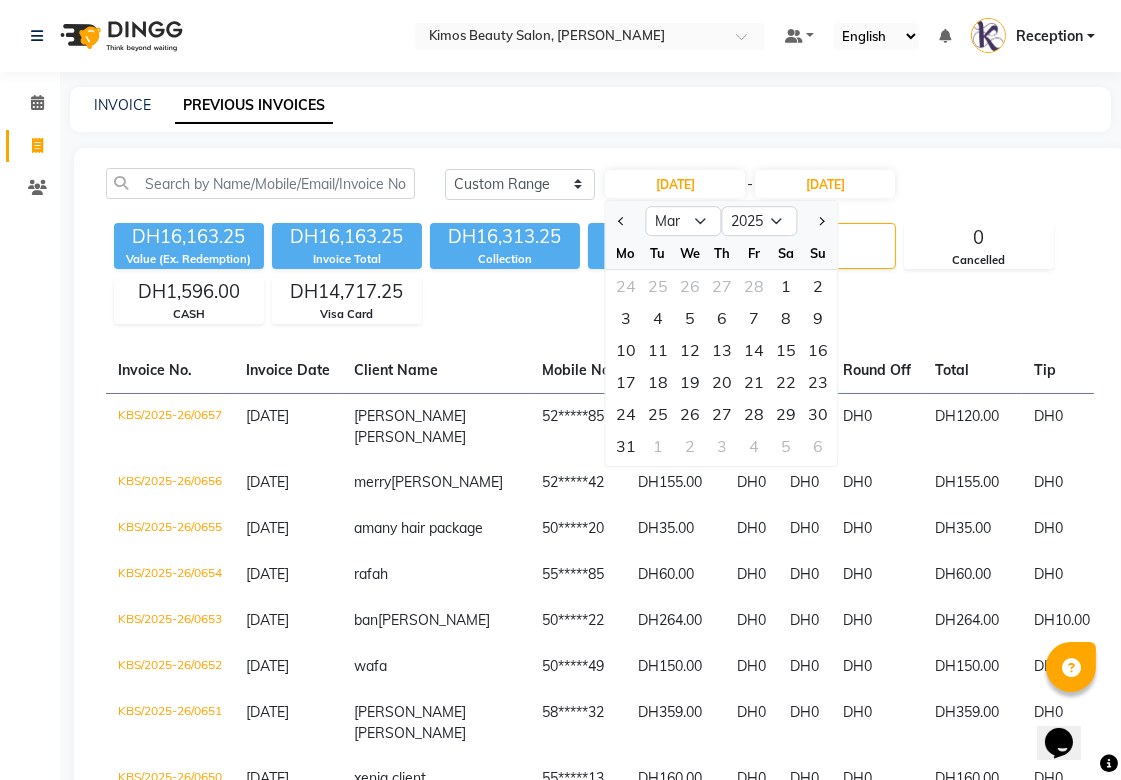 click on "[DATE] [DATE] Custom Range [DATE] Jan Feb Mar Apr May Jun [DATE] Aug Sep Oct Nov [DATE] 2016 2017 2018 2019 2020 2021 2022 2023 2024 2025 2026 2027 2028 2029 2030 2031 2032 2033 2034 2035 Mo Tu We Th Fr Sa Su 24 25 26 27 28 1 2 3 4 5 6 7 8 9 10 11 12 13 14 15 16 17 18 19 20 21 22 23 24 25 26 27 28 29 30 31 1 2 3 4 5 6 - [DATE]" 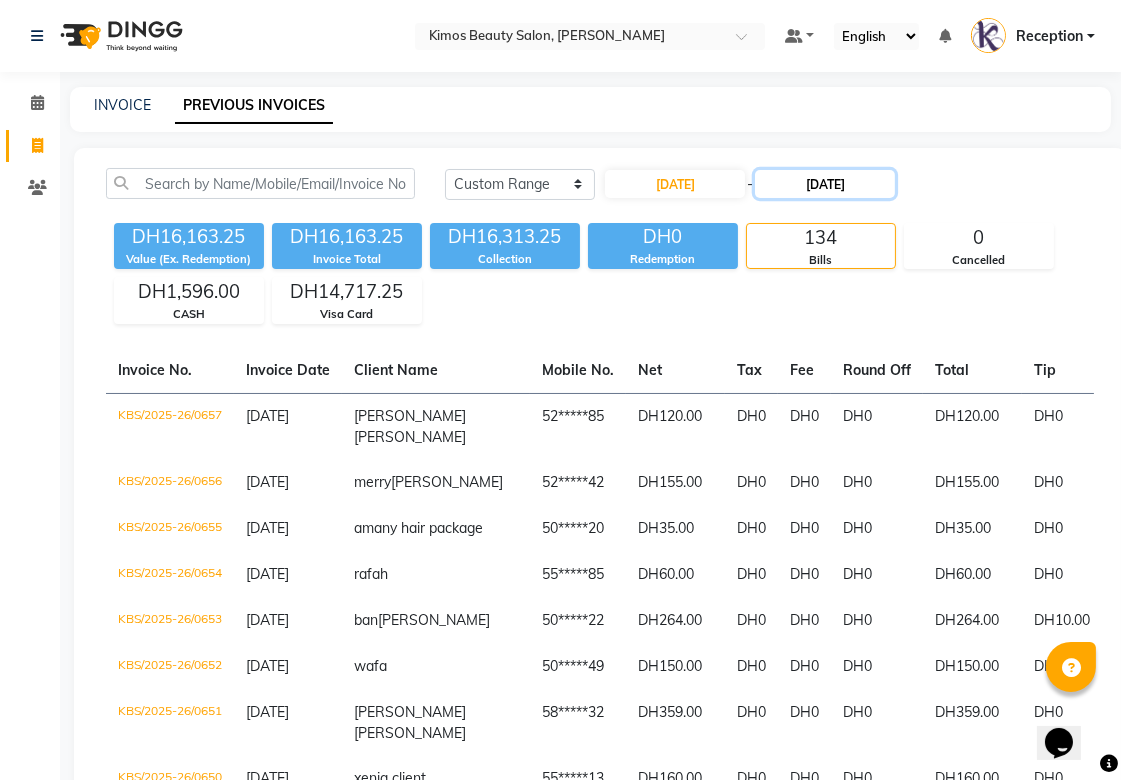 click on "[DATE]" 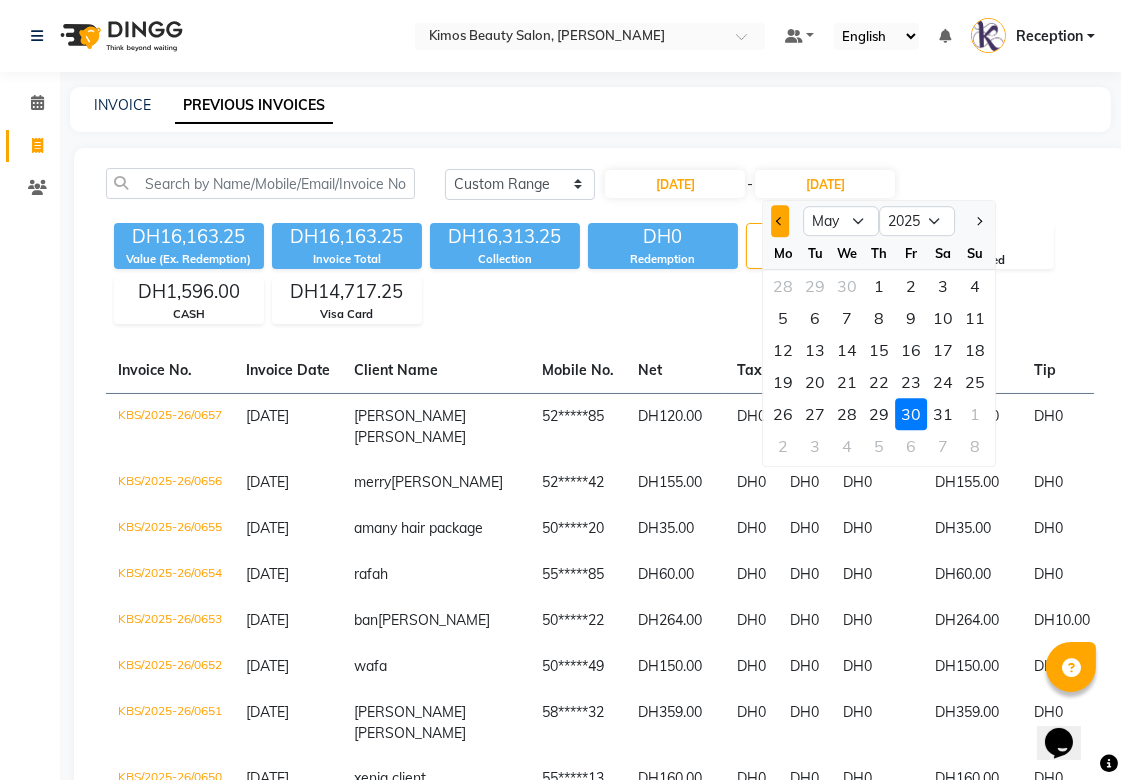 click 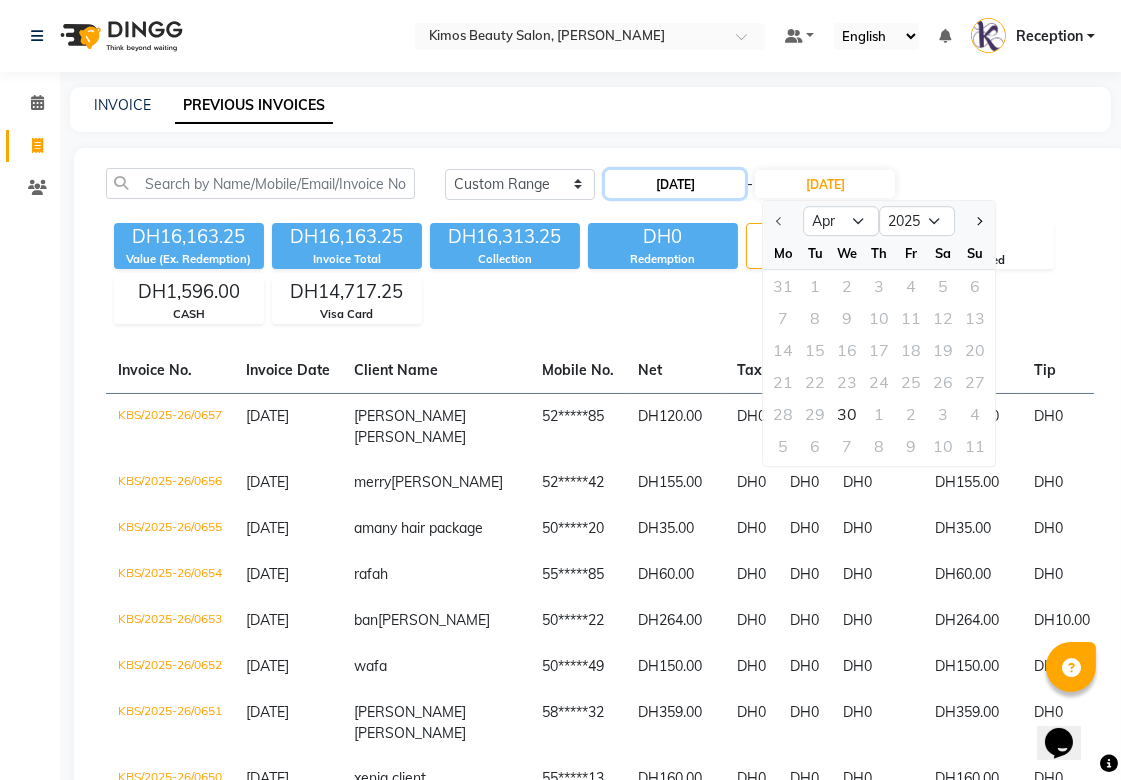 click on "[DATE]" 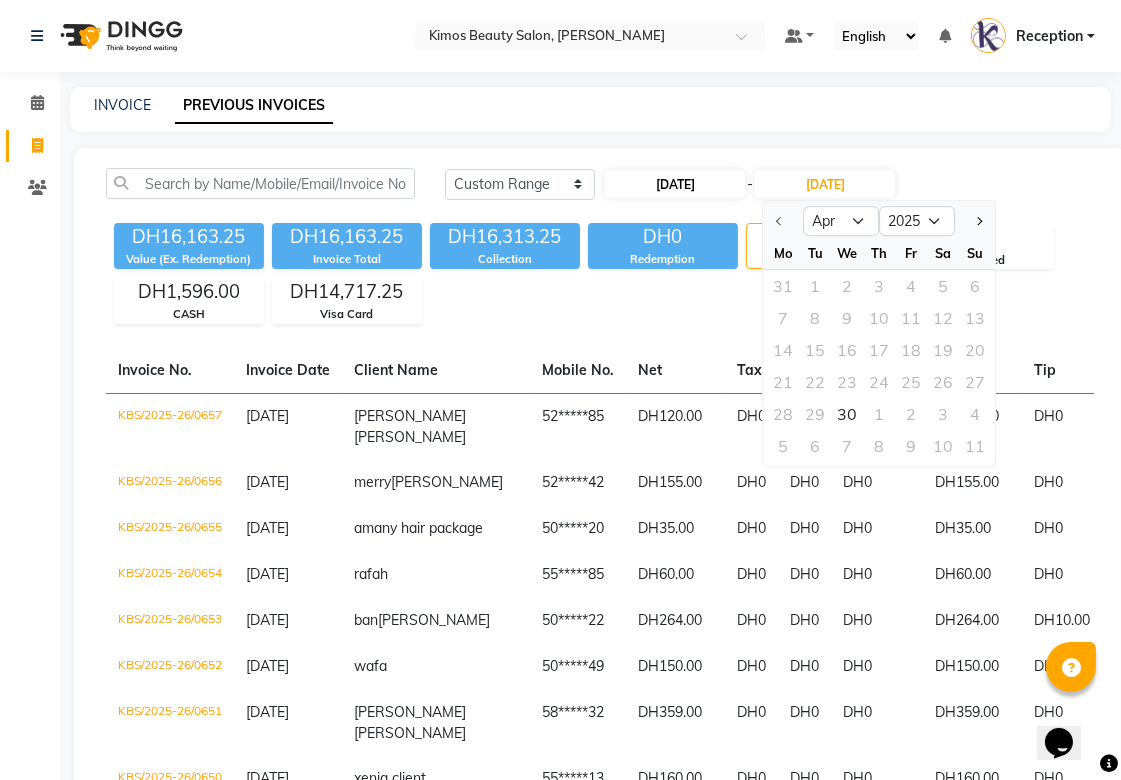 select on "4" 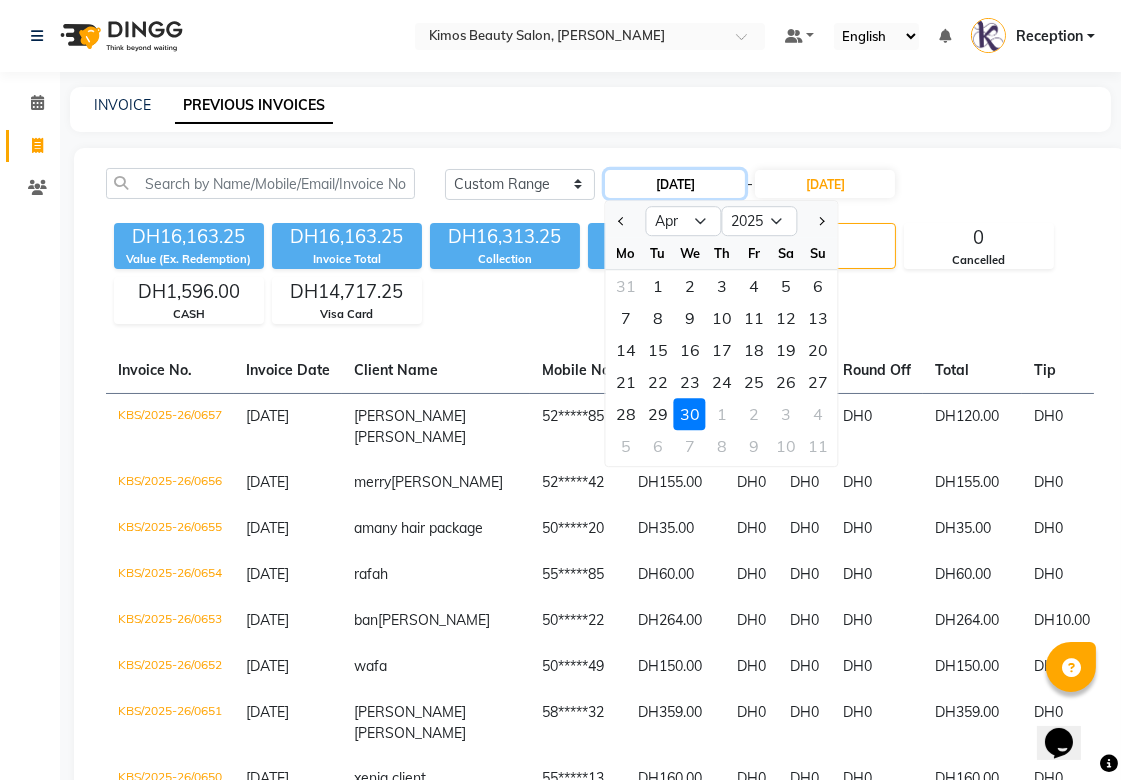 click on "[DATE]" 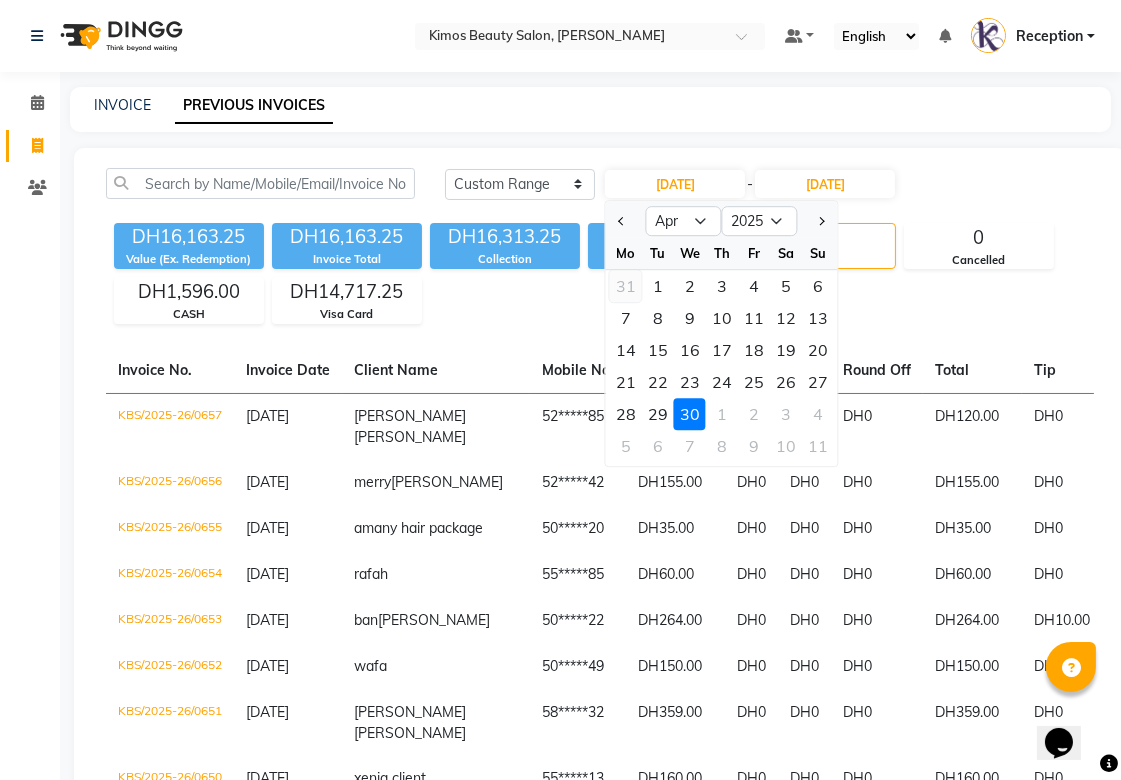 click on "31" 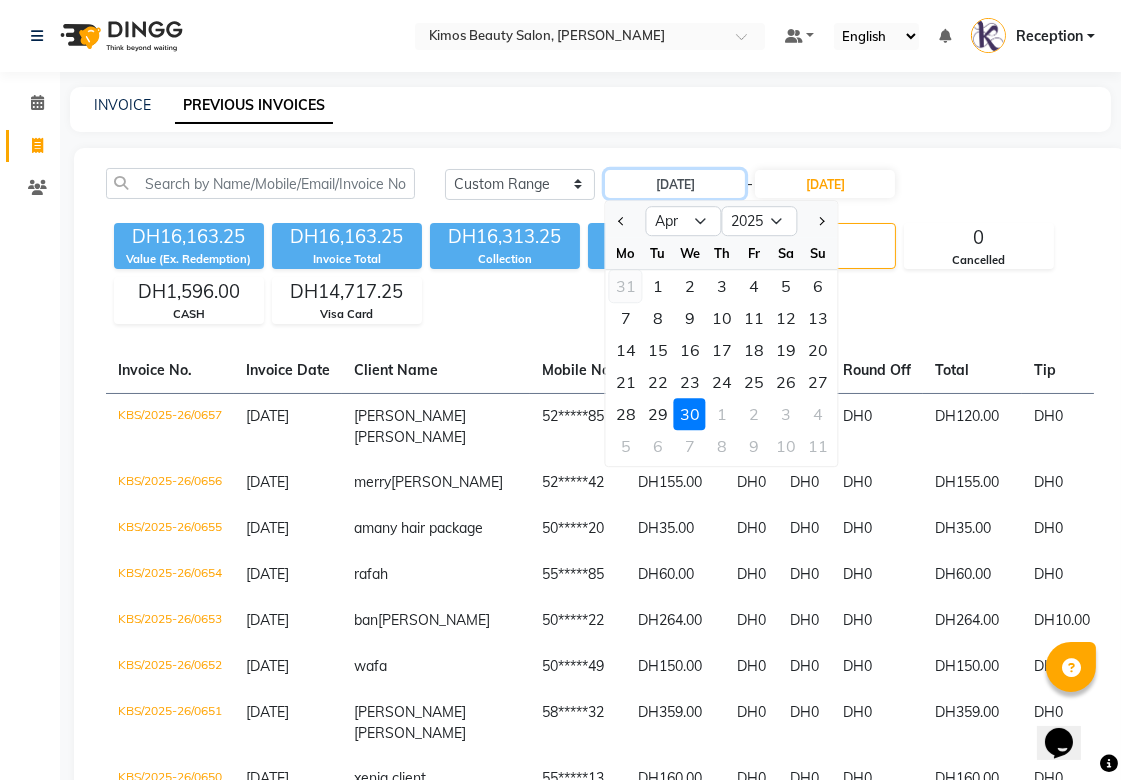 type on "[DATE]" 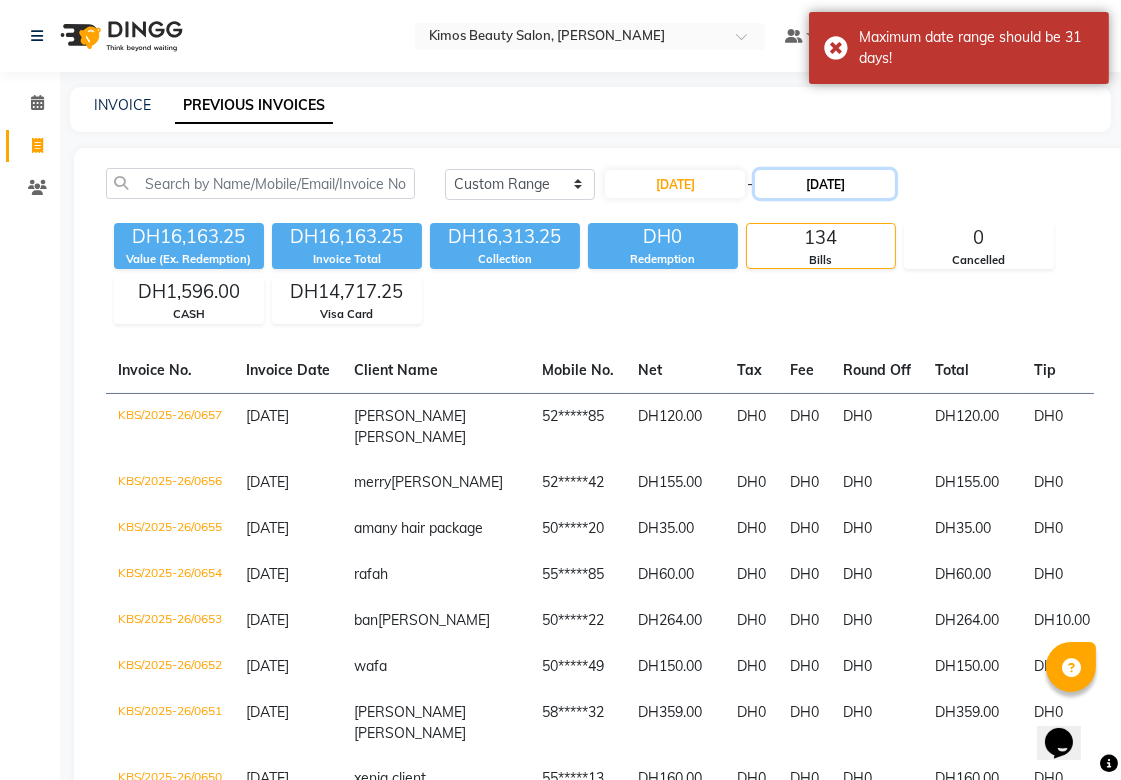 click on "[DATE]" 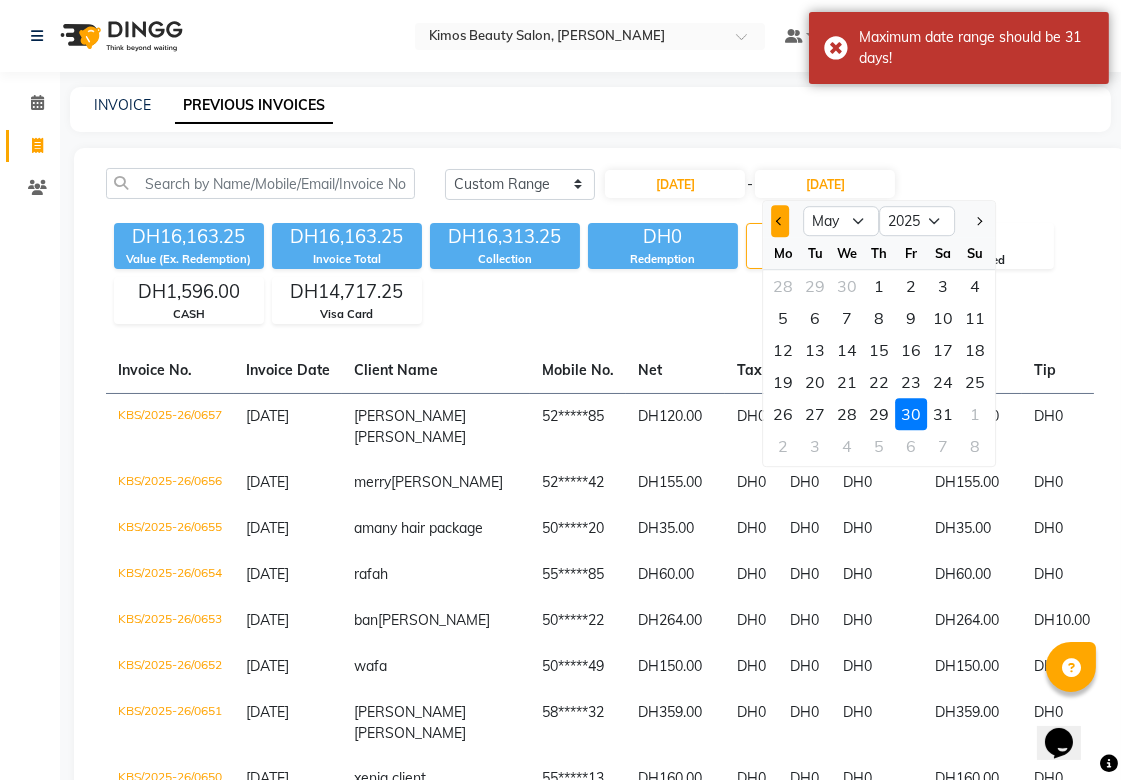 click 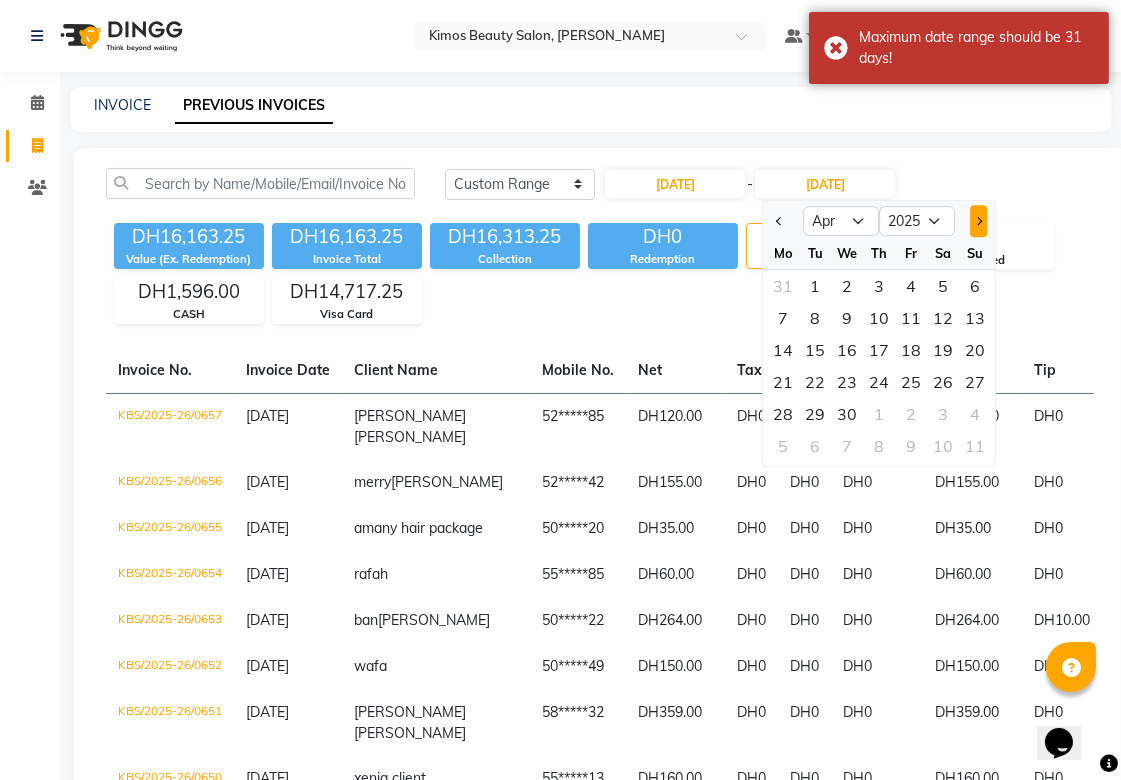 click 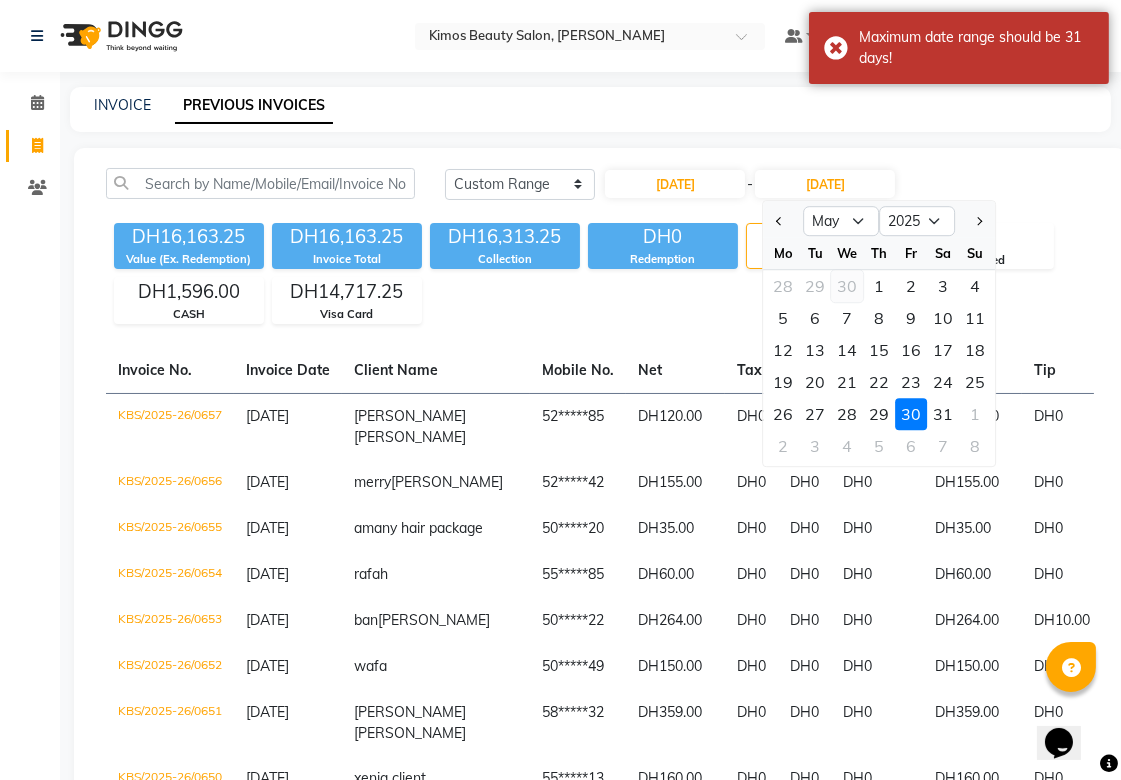 click on "30" 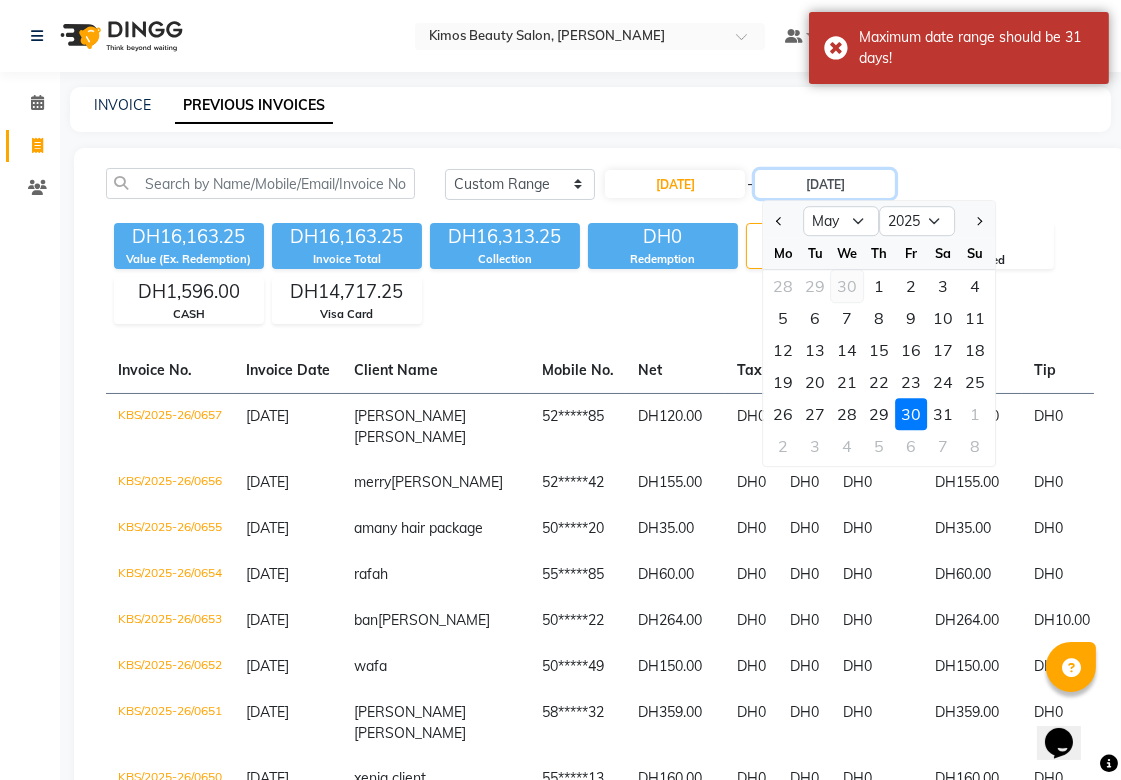type on "[DATE]" 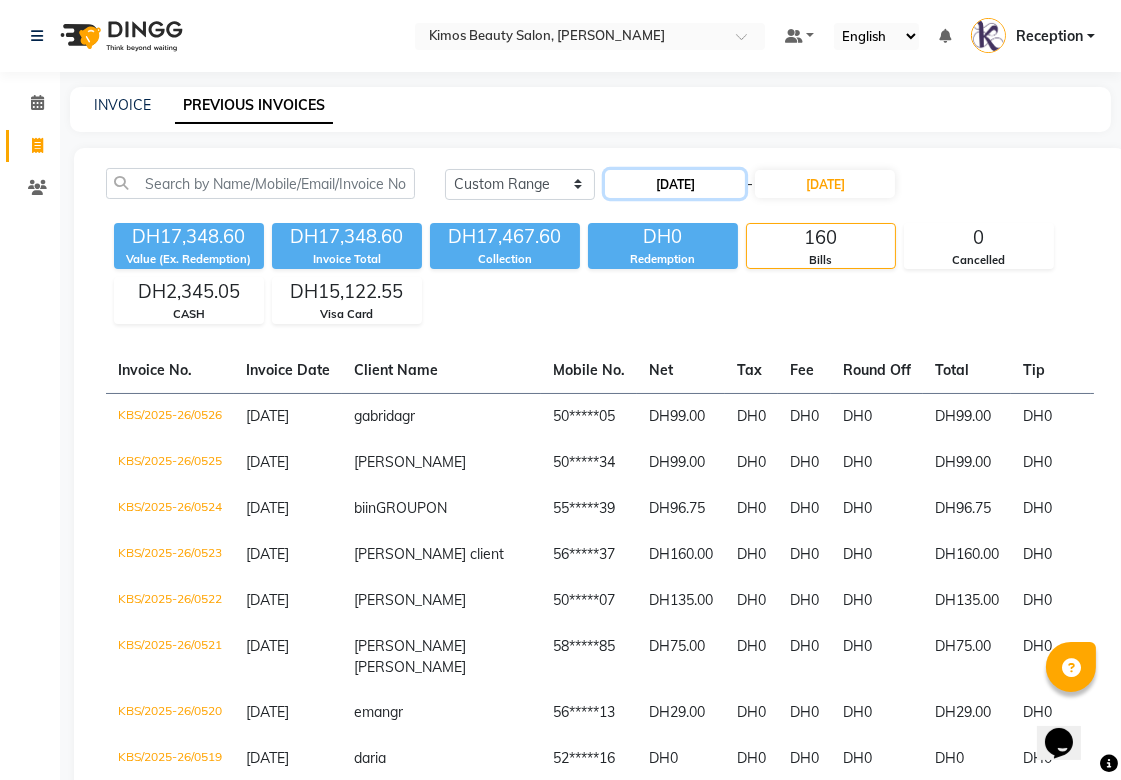 click on "[DATE]" 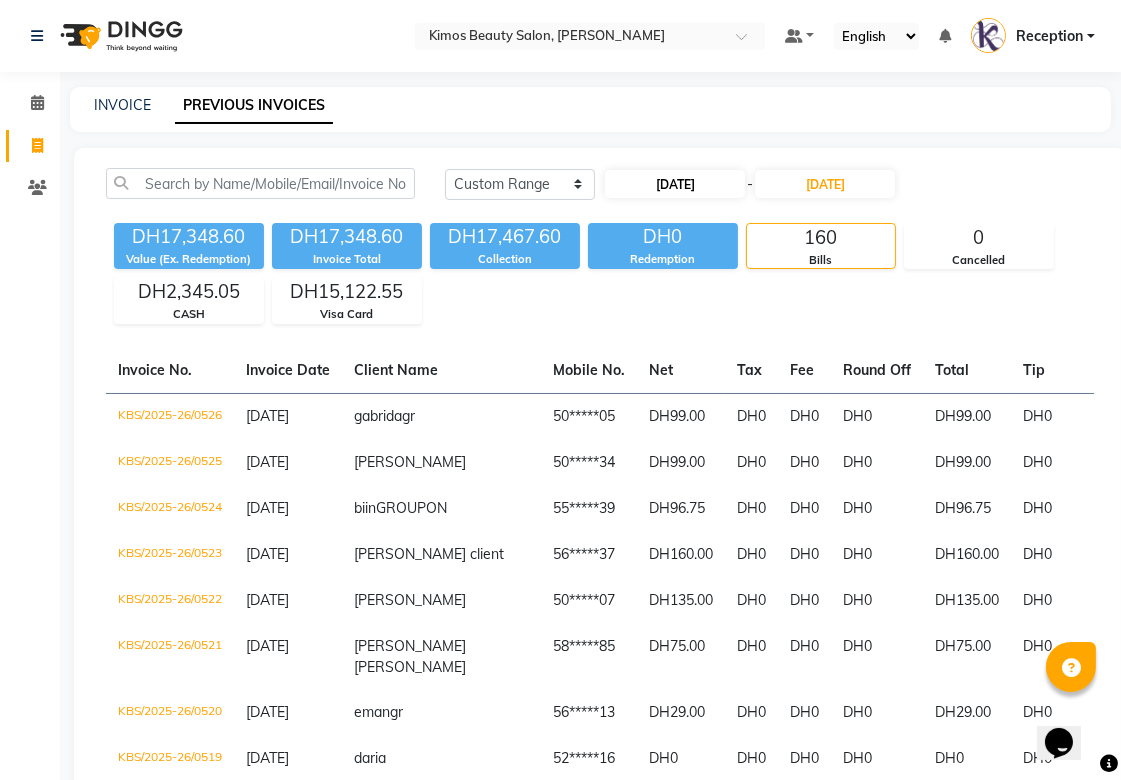 select on "3" 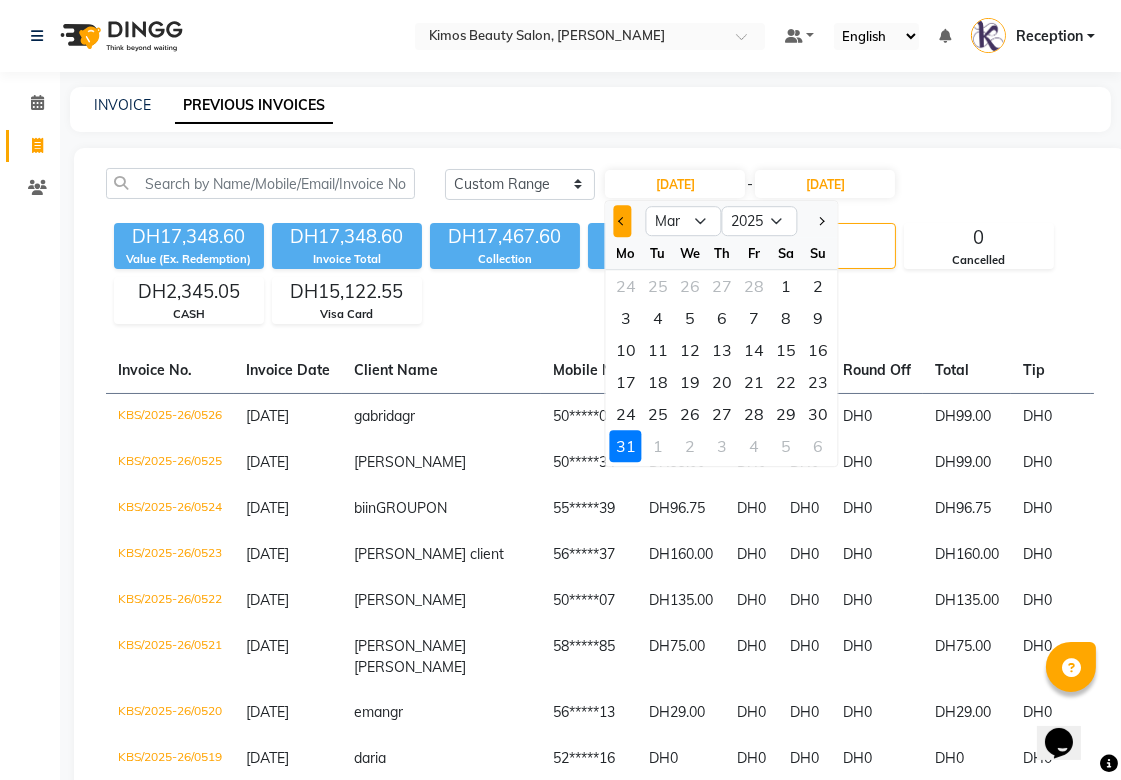 click 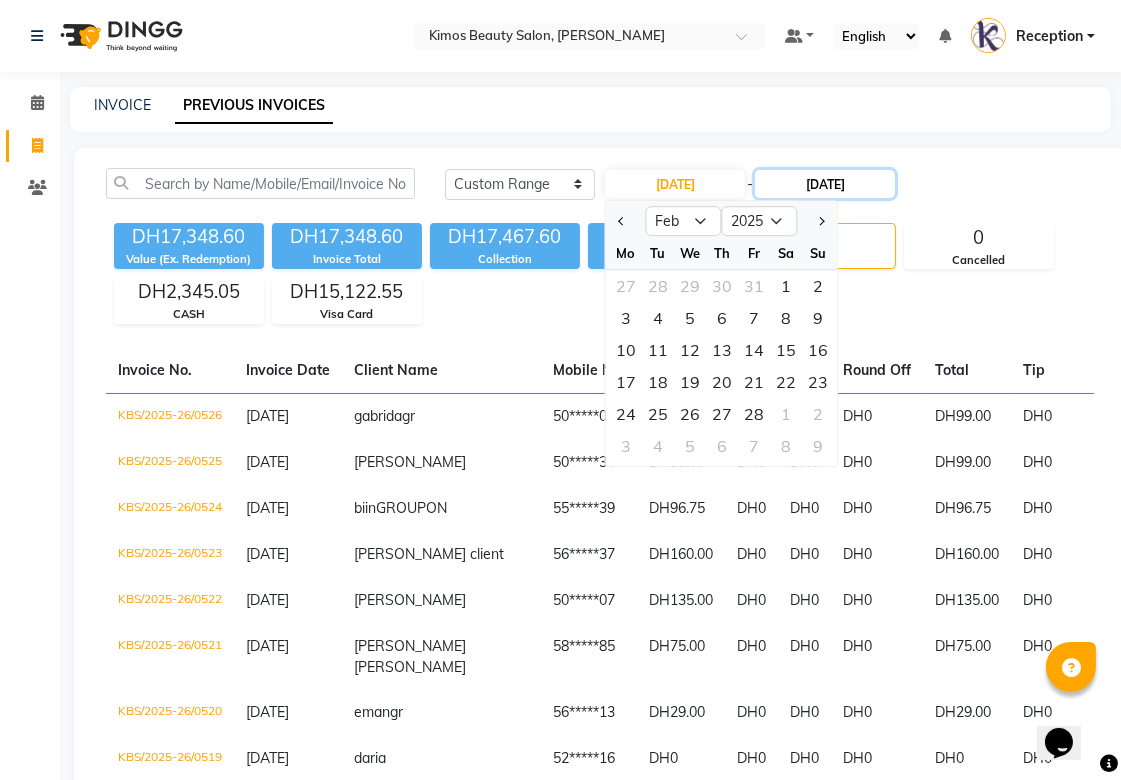 click on "[DATE]" 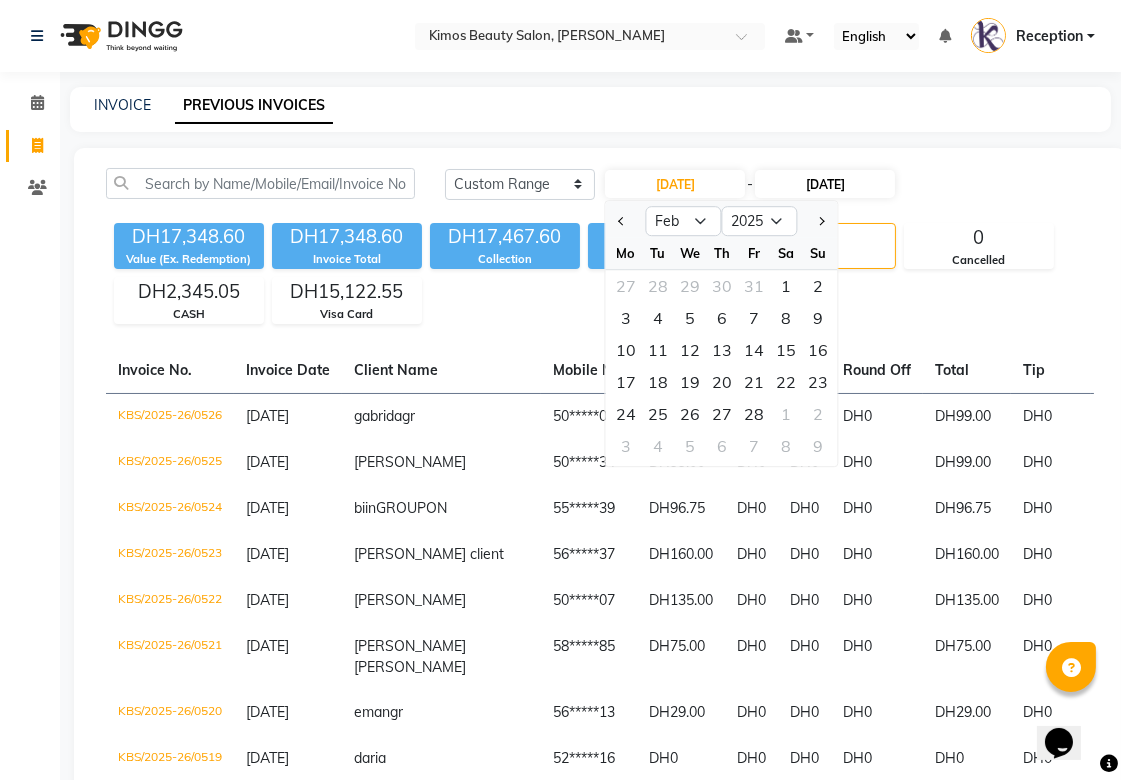 select on "4" 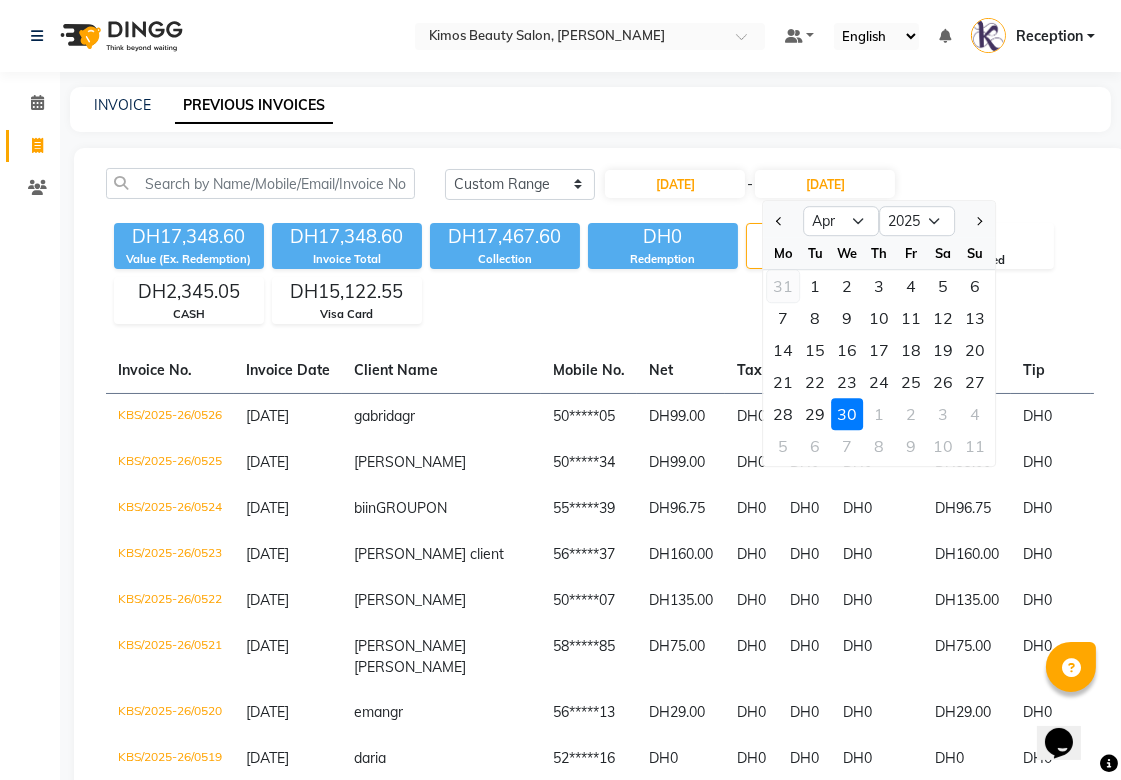 click on "31" 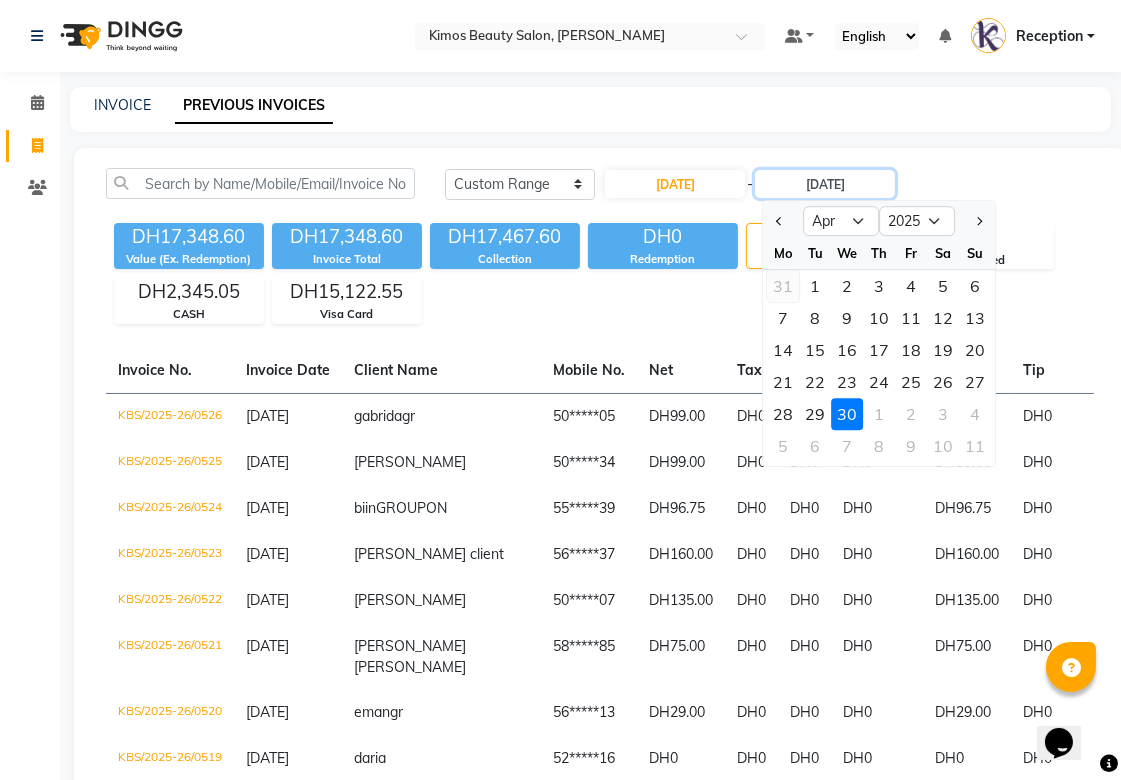 type on "[DATE]" 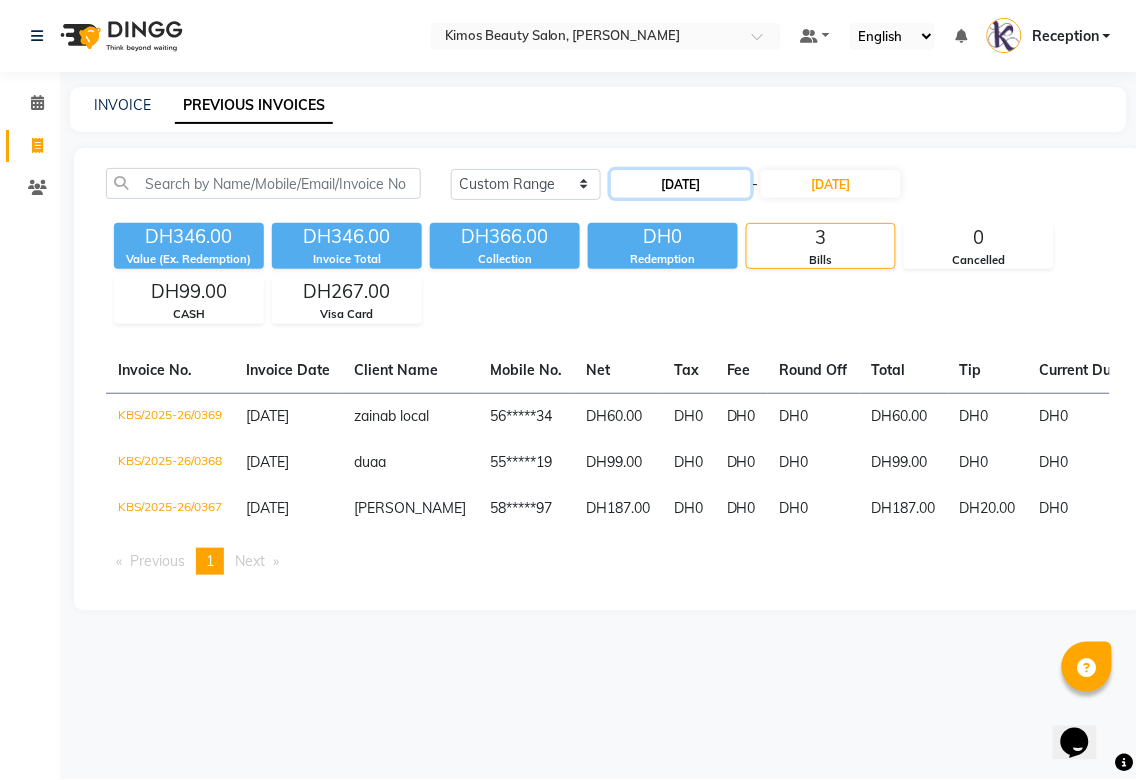 click on "[DATE]" 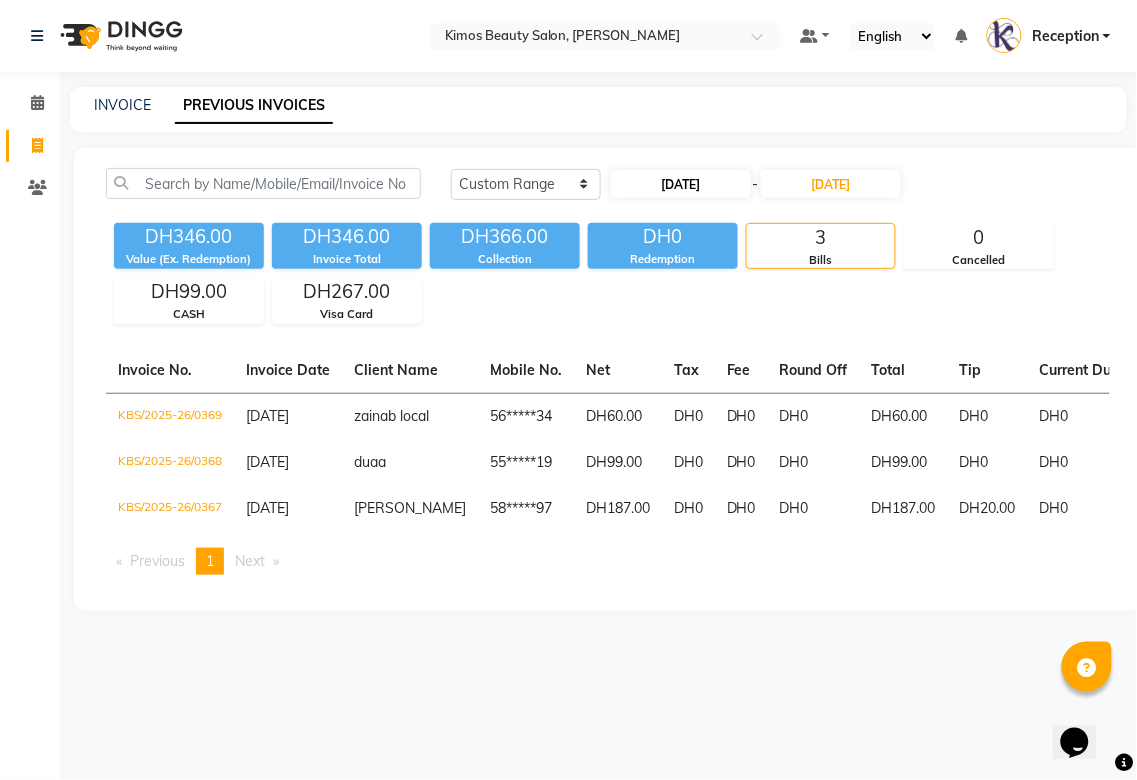 select on "3" 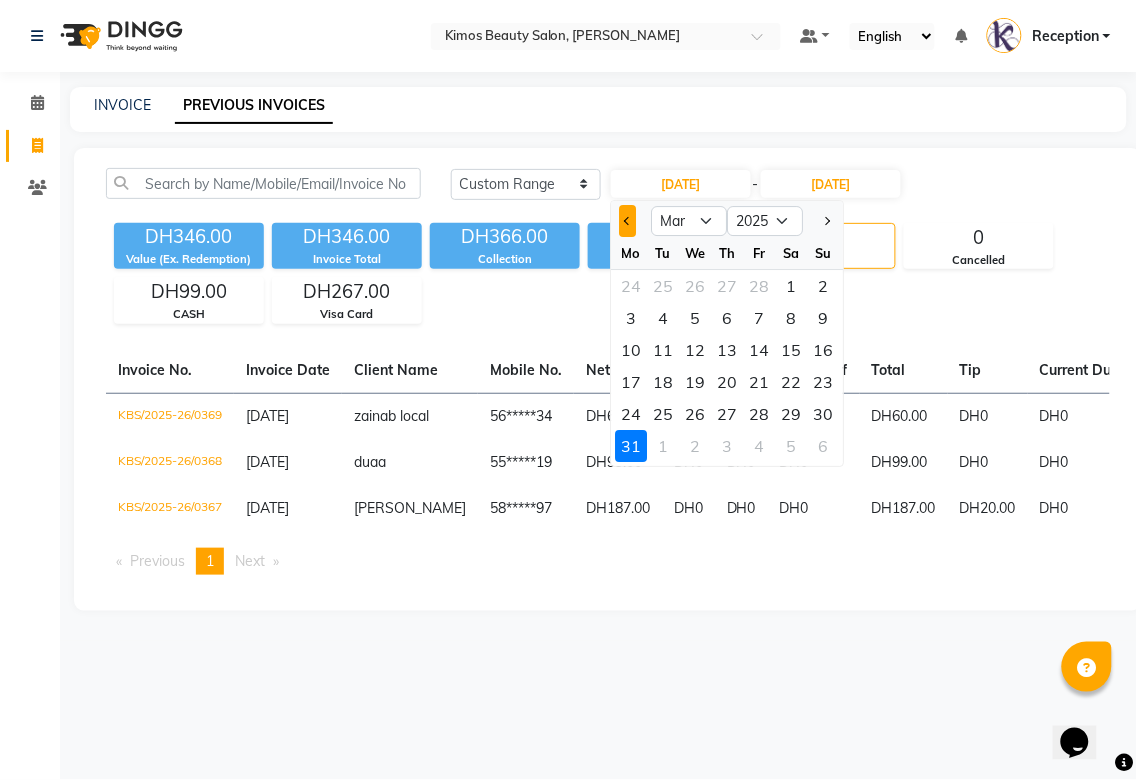 click 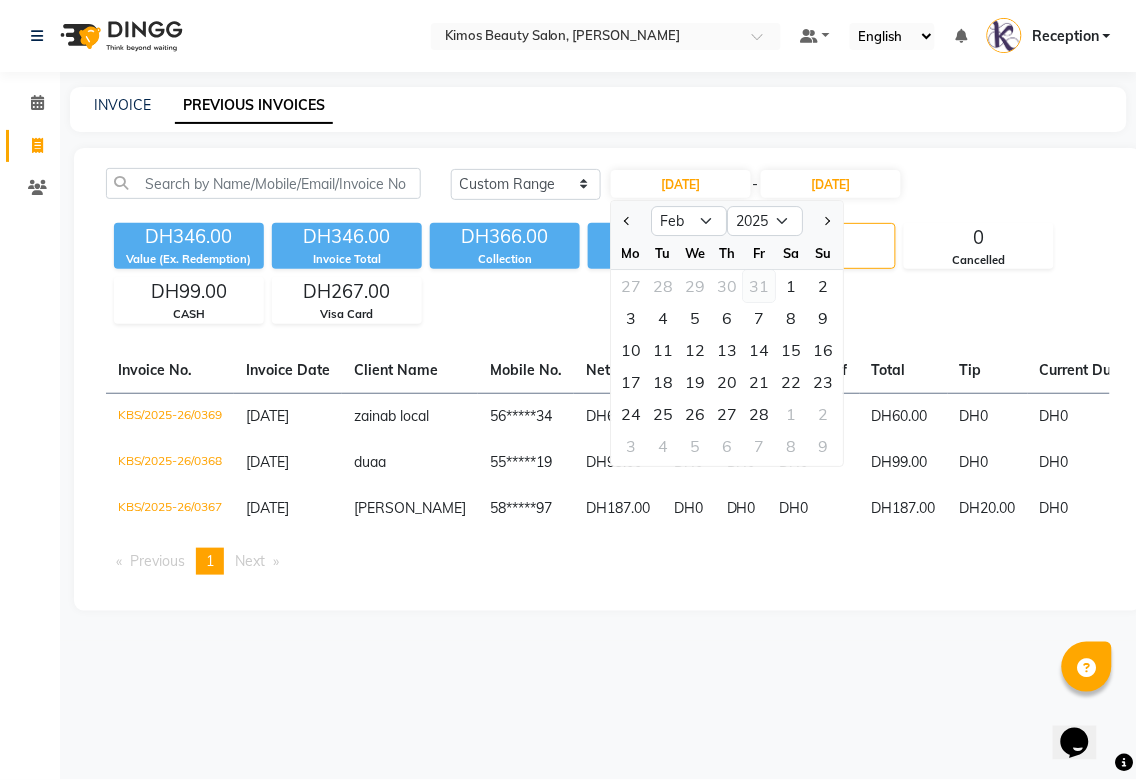 click on "31" 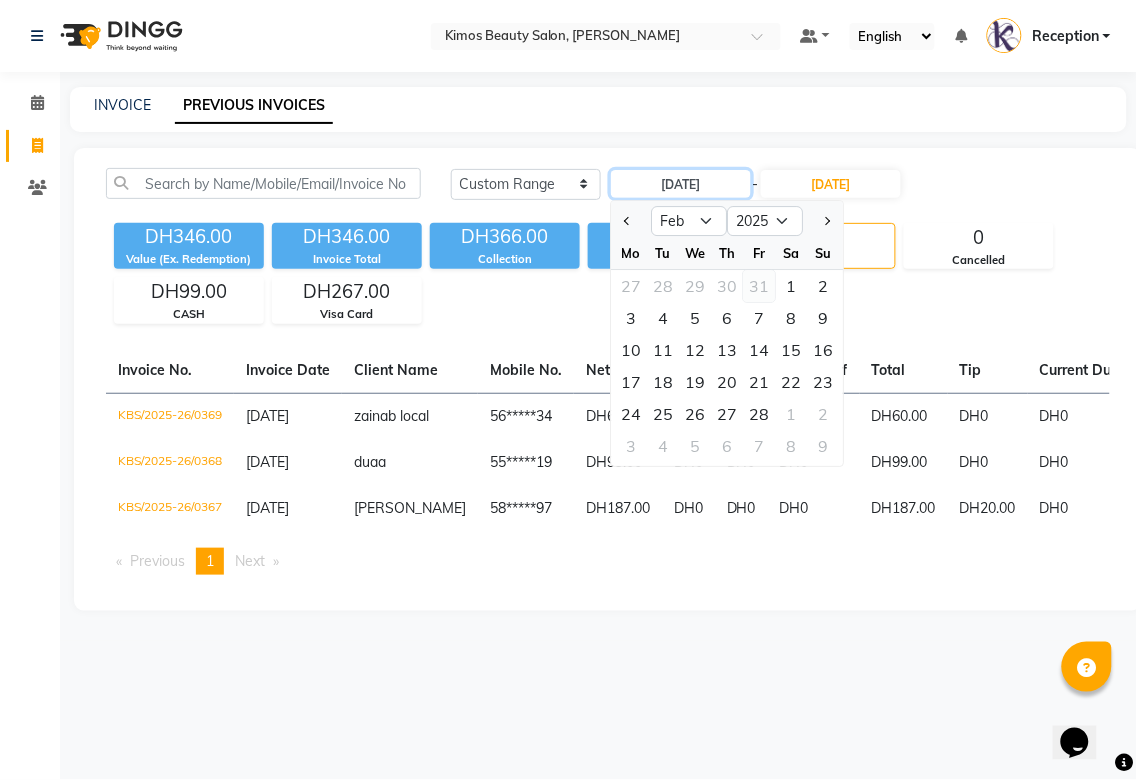 type on "[DATE]" 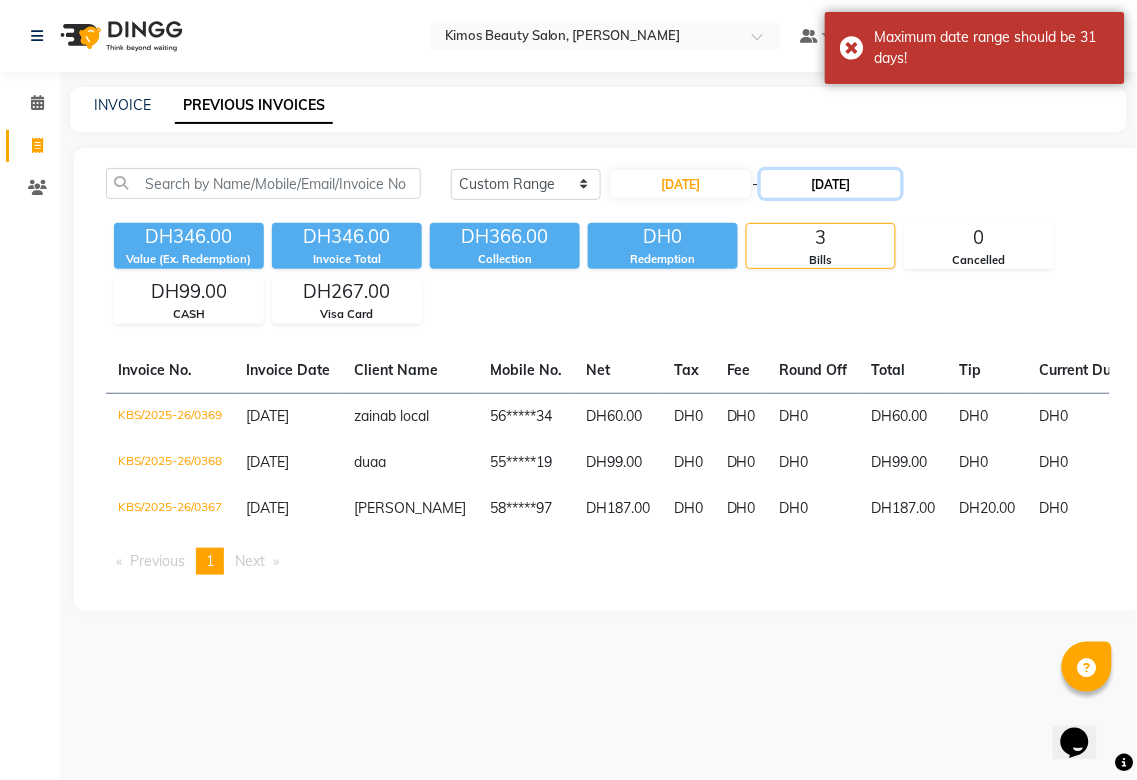 click on "[DATE]" 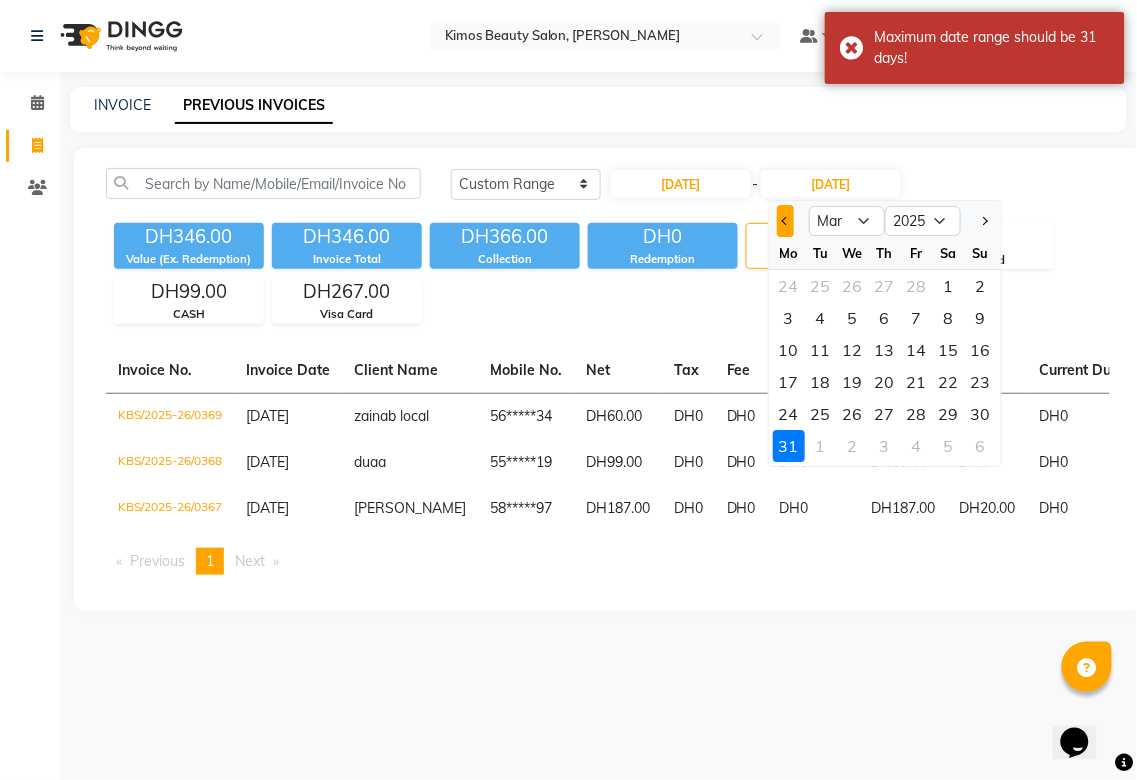 click 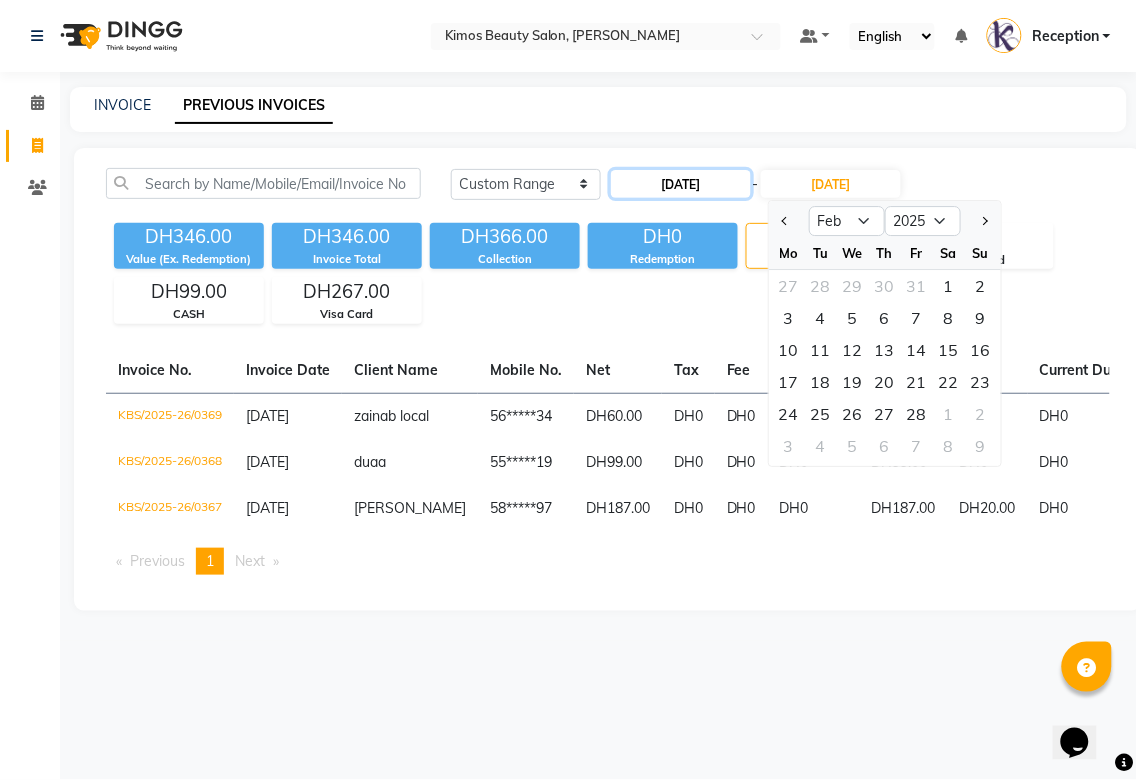 click on "[DATE]" 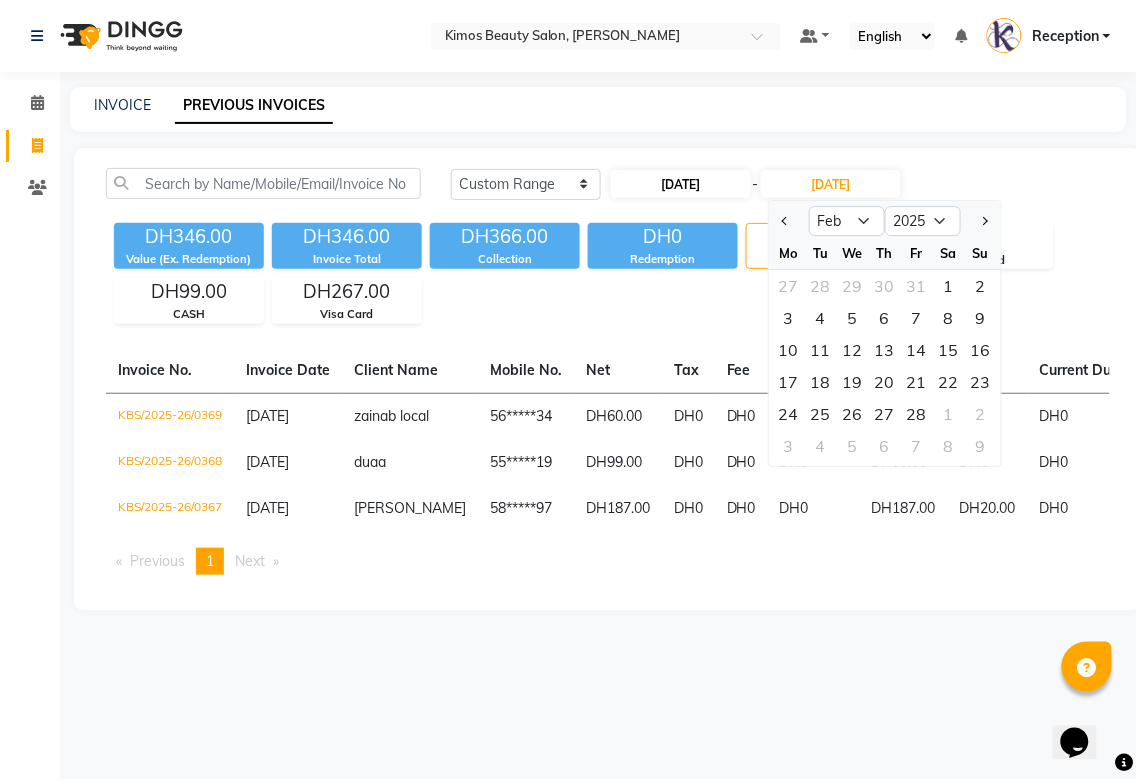 select on "2025" 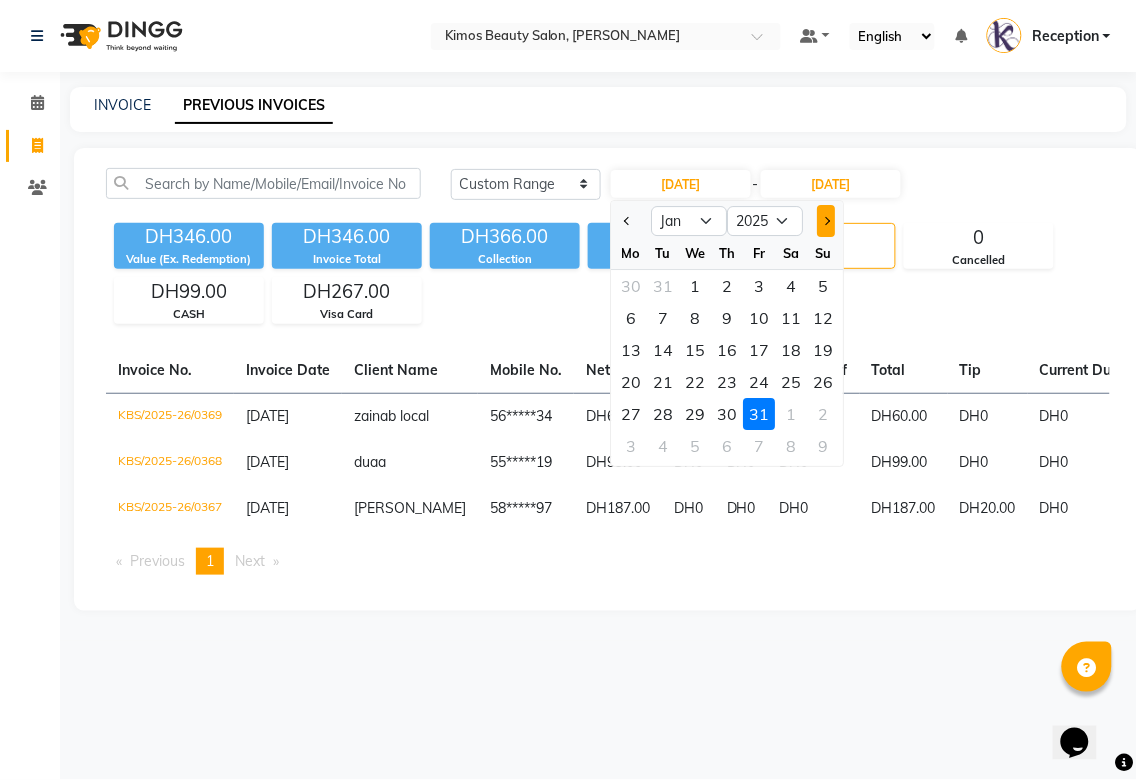 click 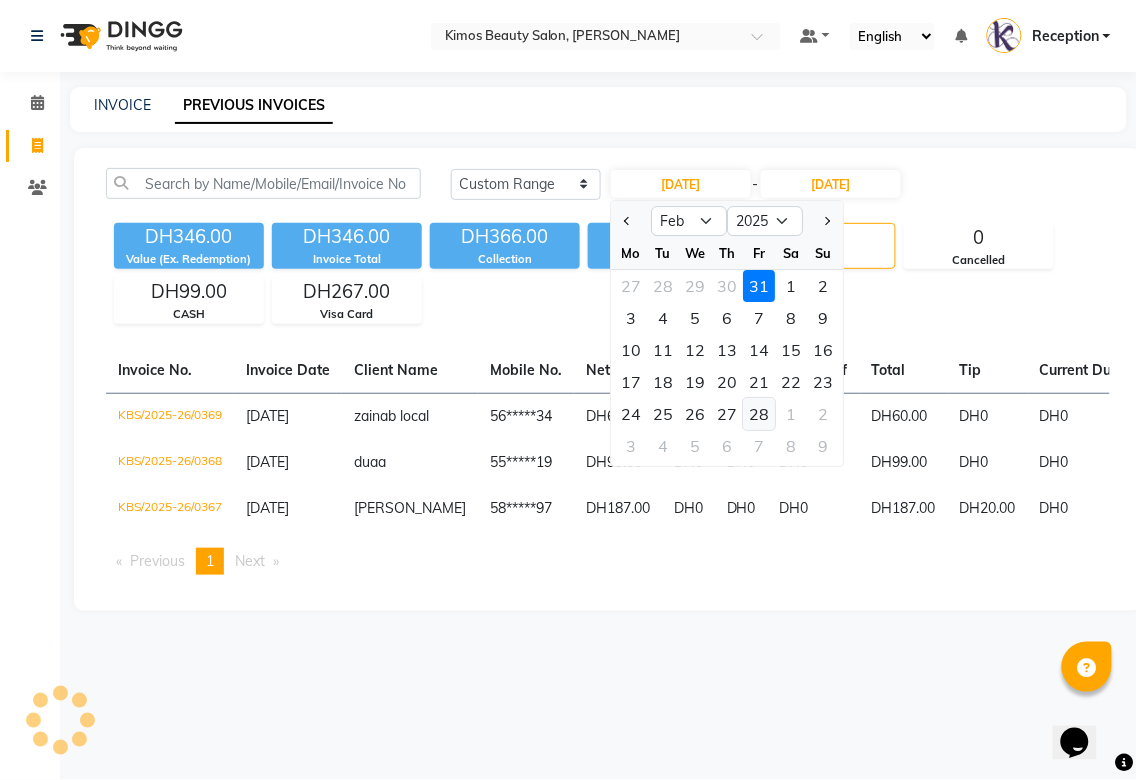 click on "28" 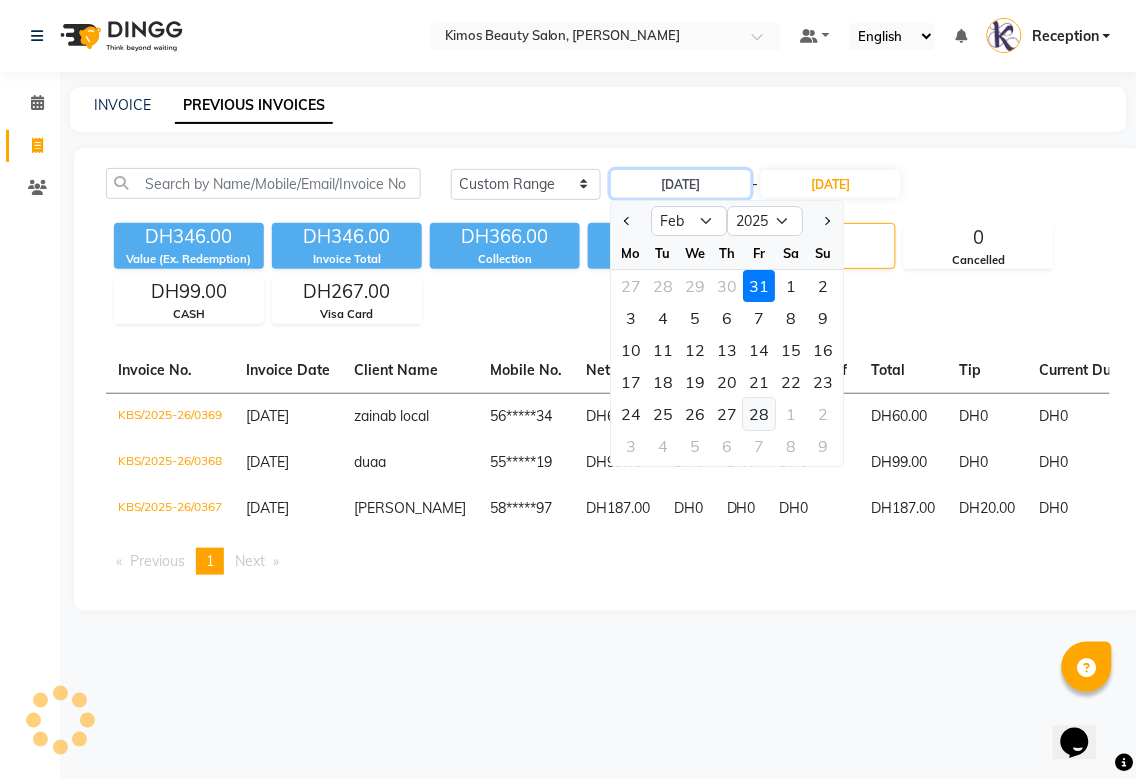 type on "[DATE]" 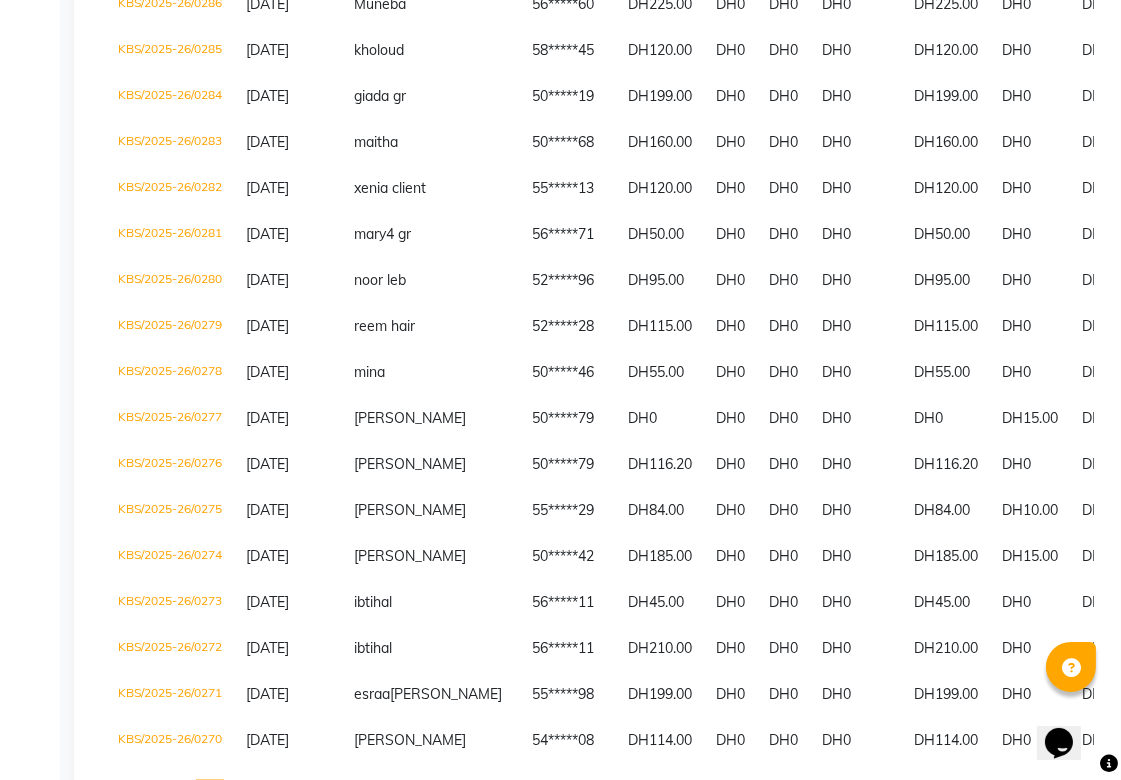 scroll, scrollTop: 4387, scrollLeft: 0, axis: vertical 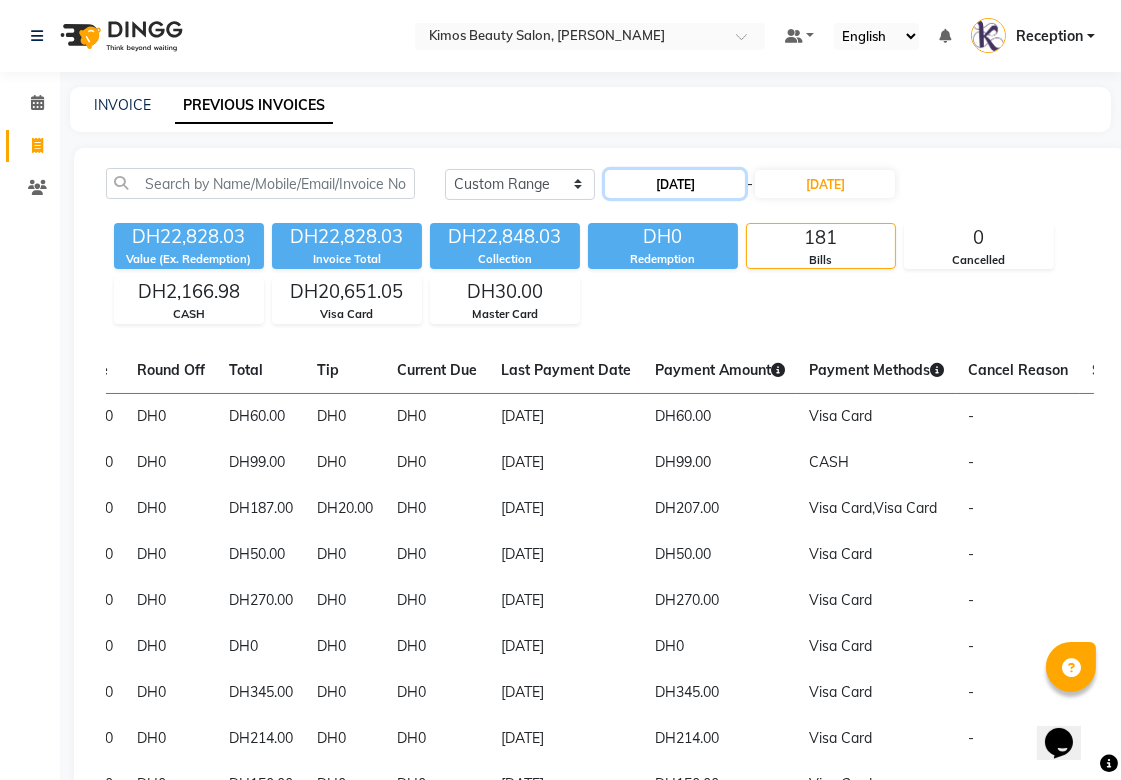 click on "[DATE]" 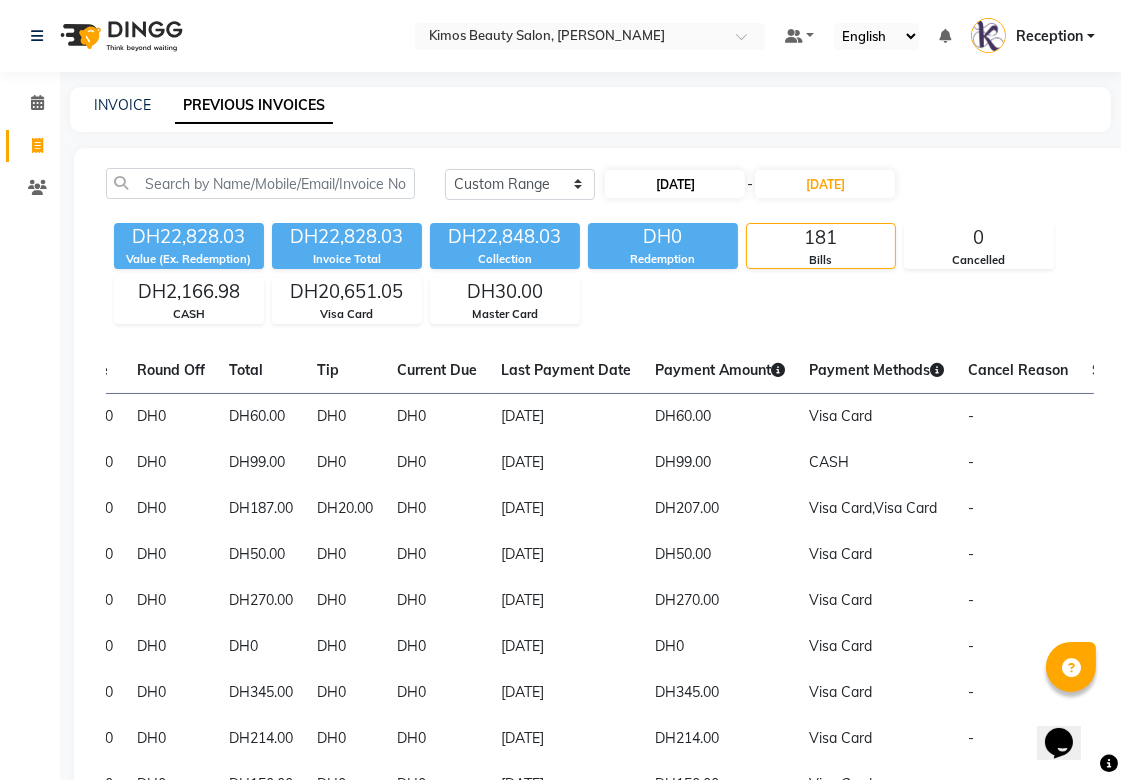 select on "2" 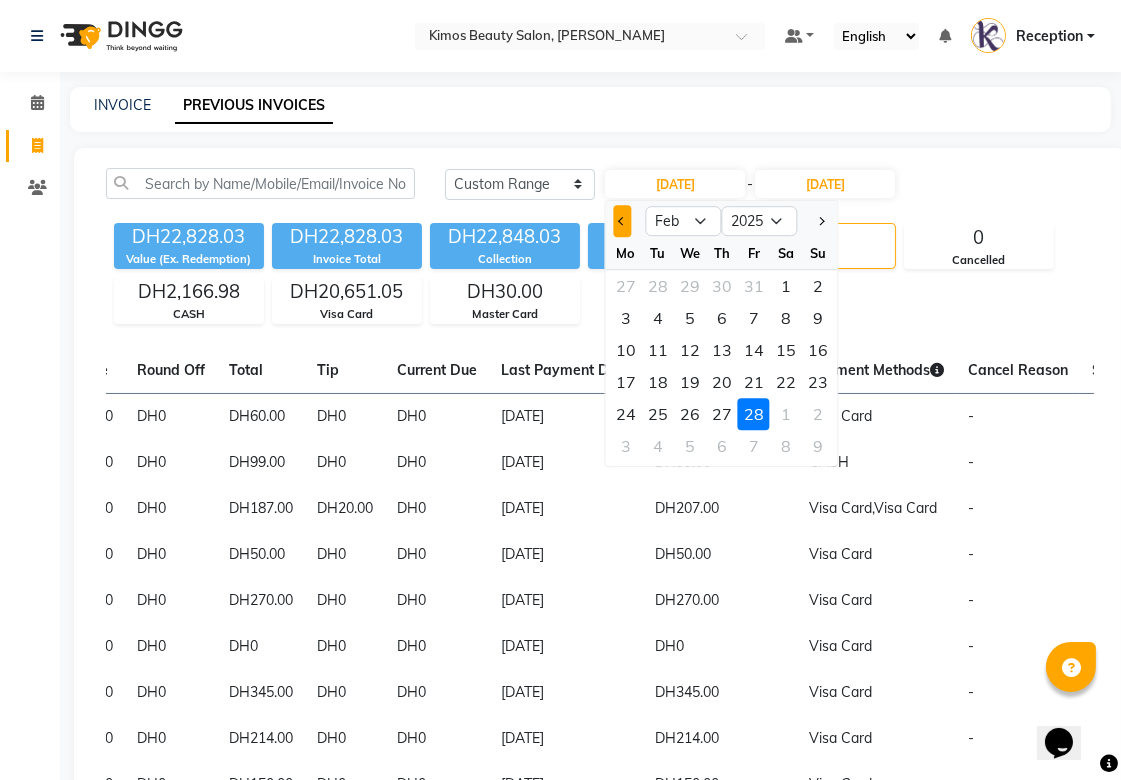 click 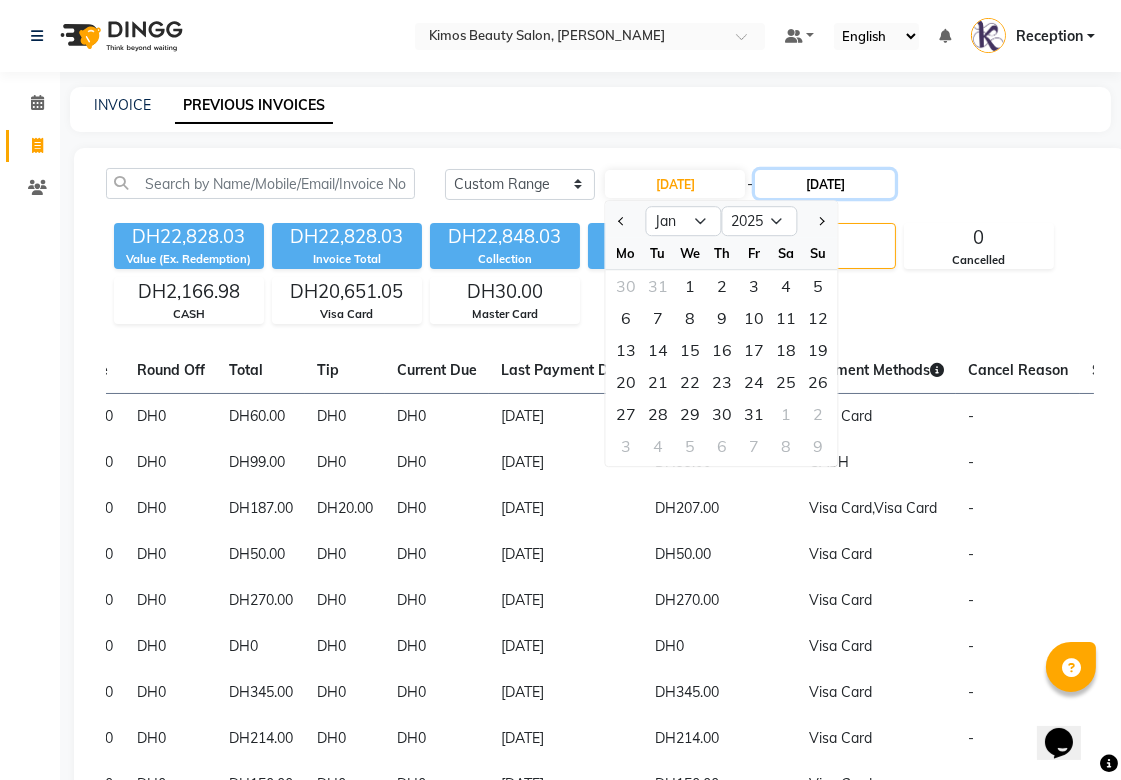 click on "[DATE]" 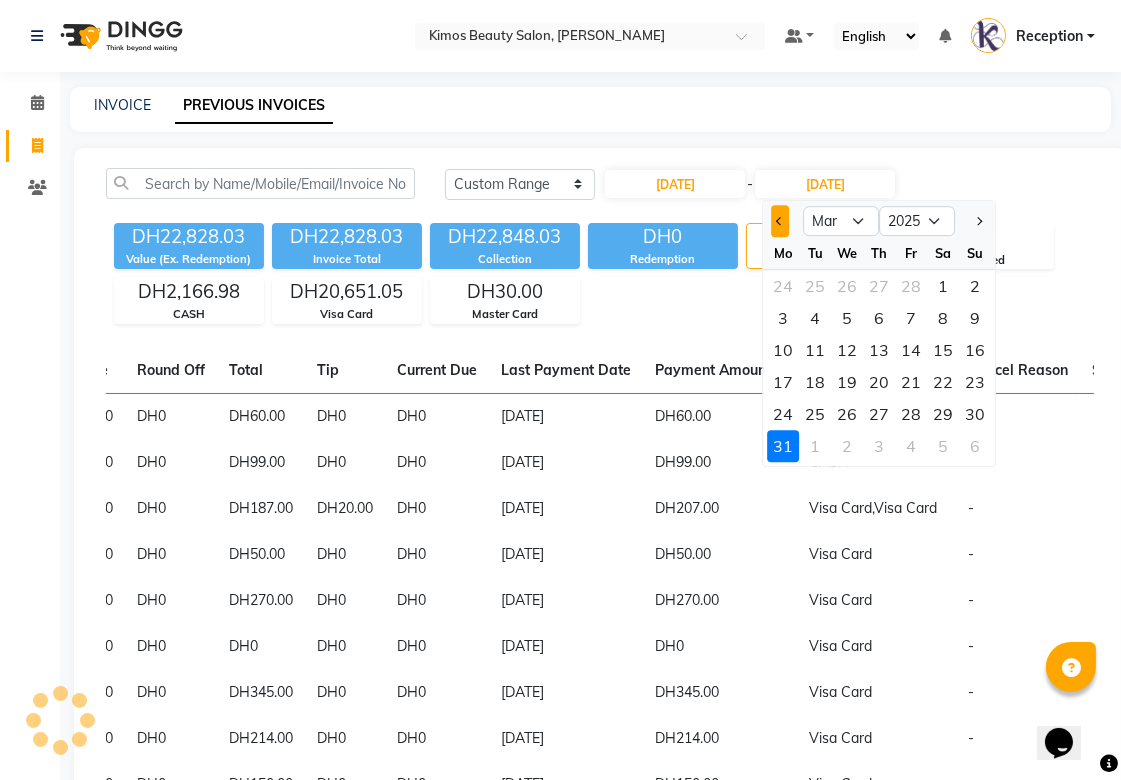 click 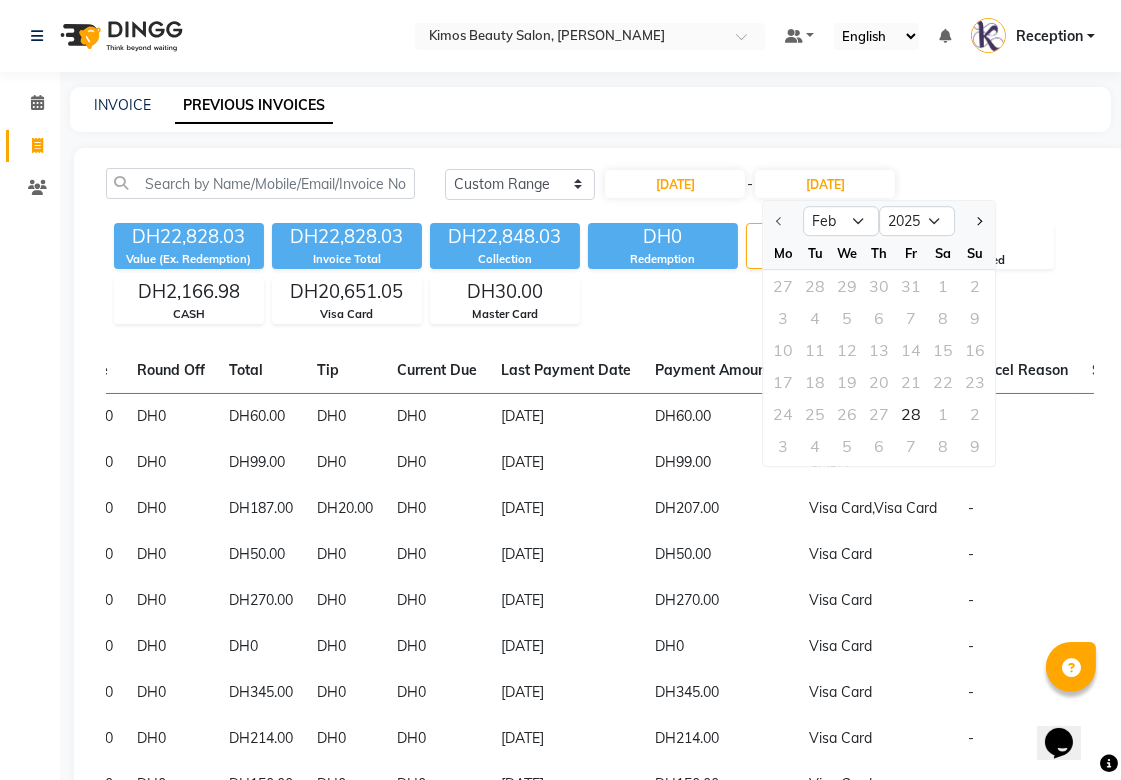 click on "27 28 29 30 31 1 2" 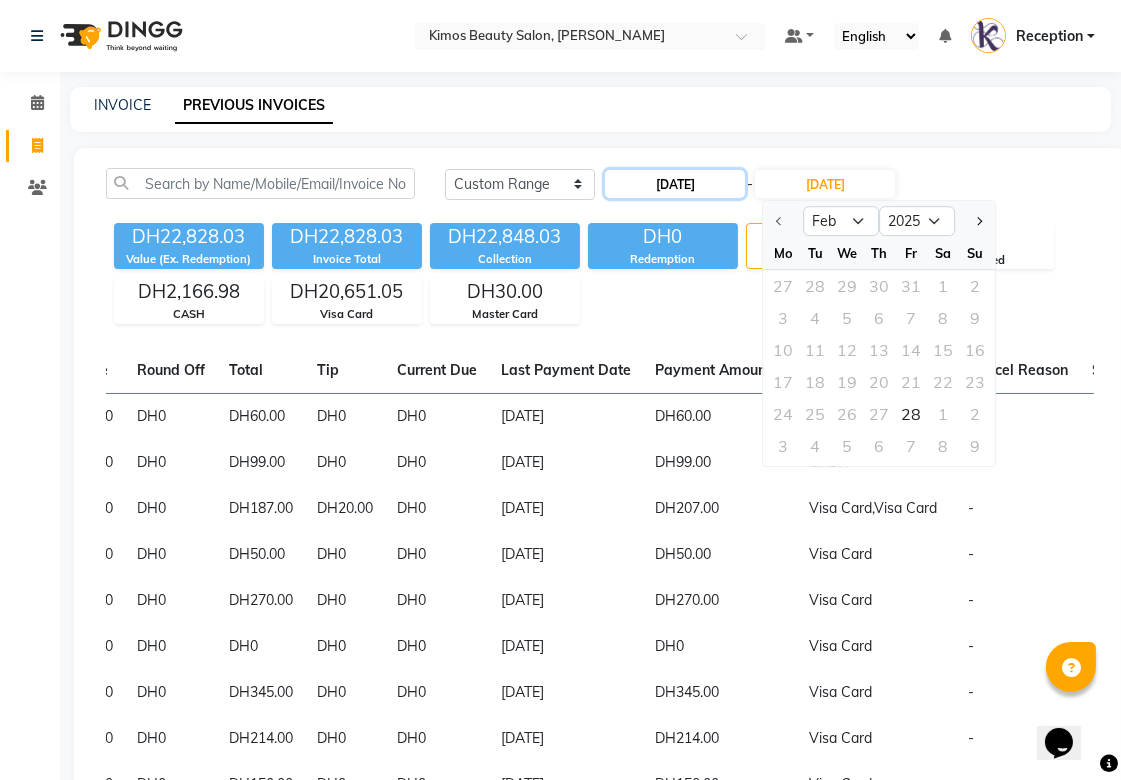 click on "[DATE]" 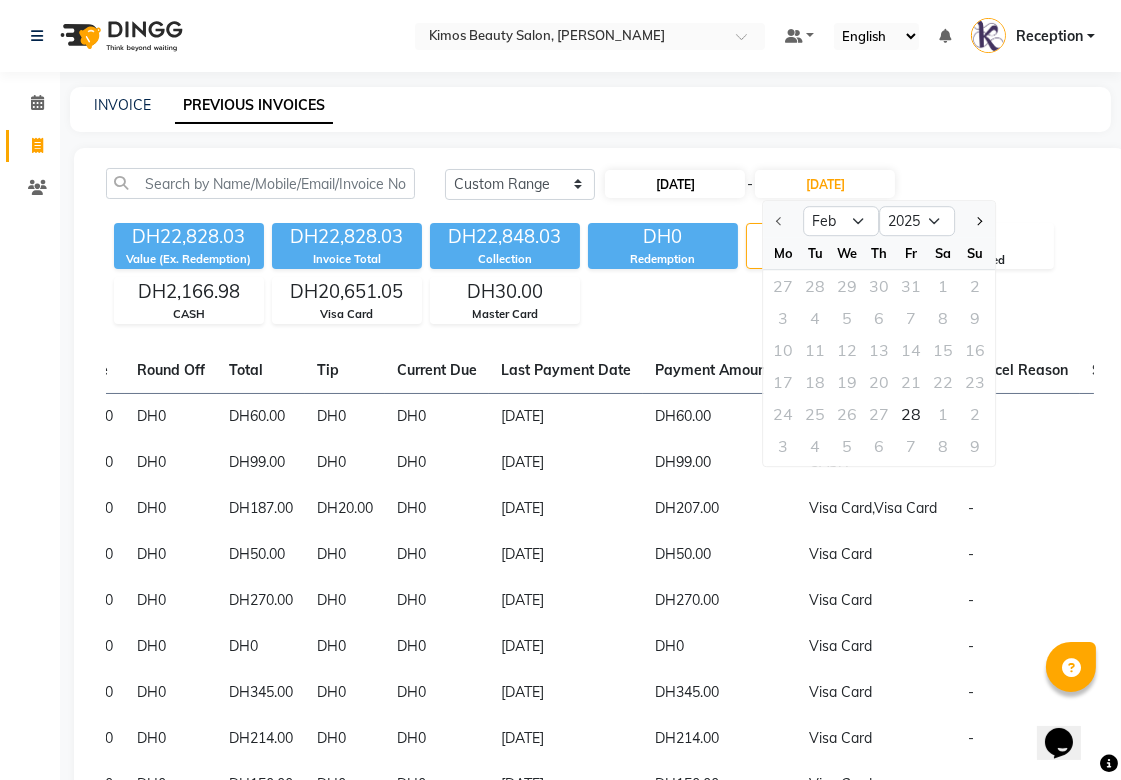 select on "2" 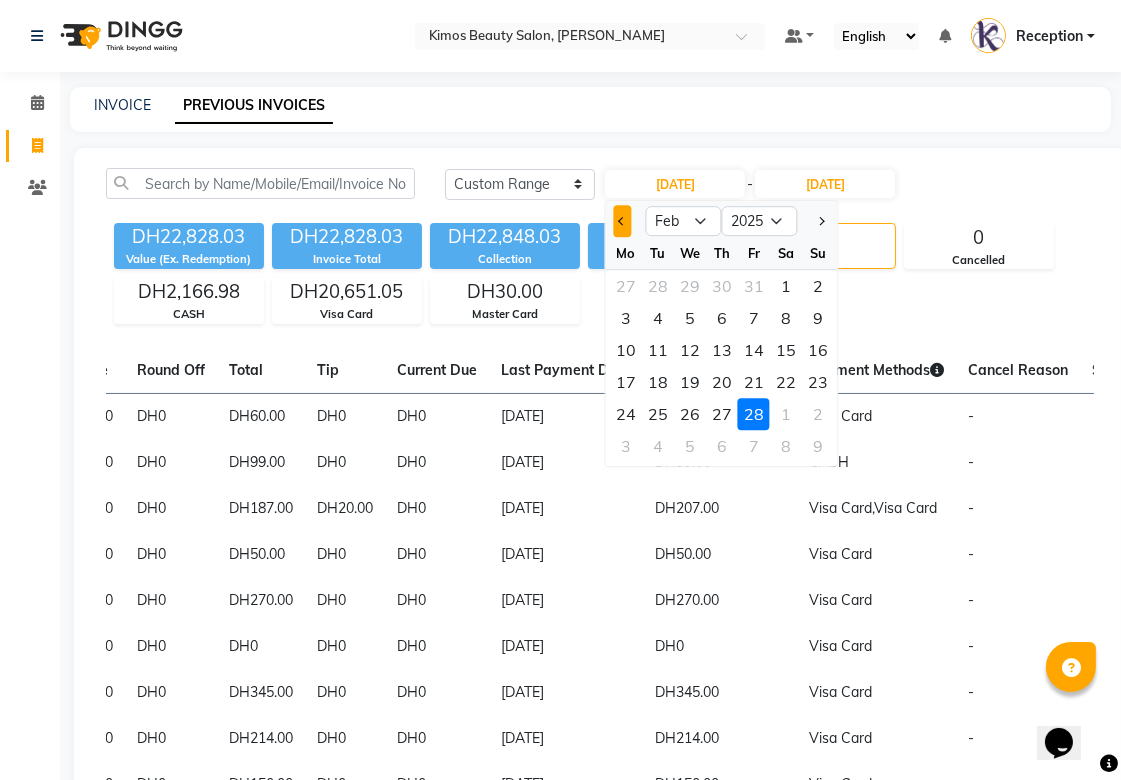 click 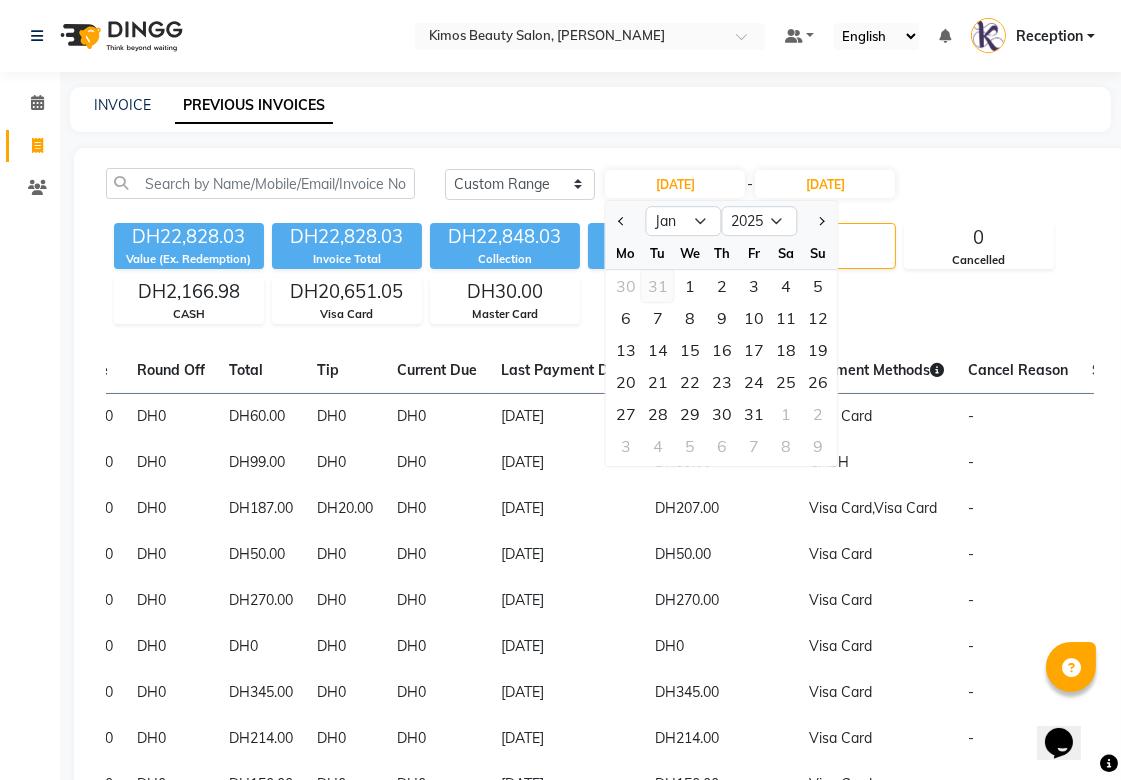 click on "31" 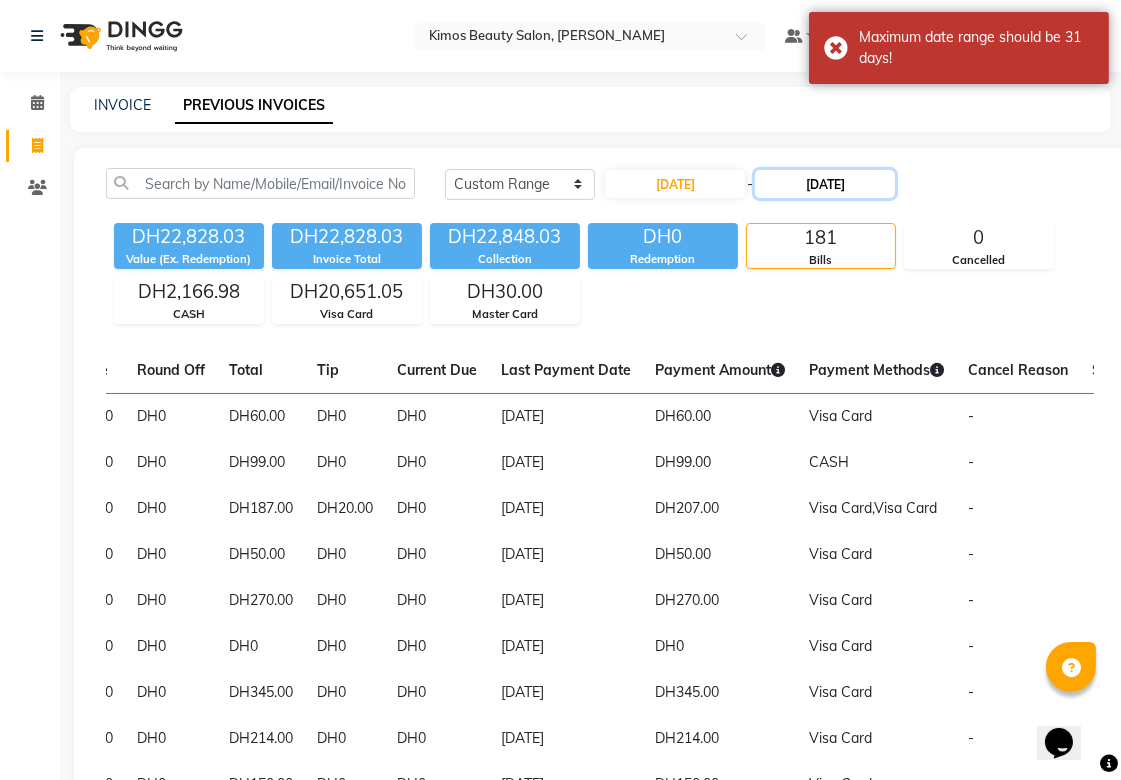 click on "[DATE]" 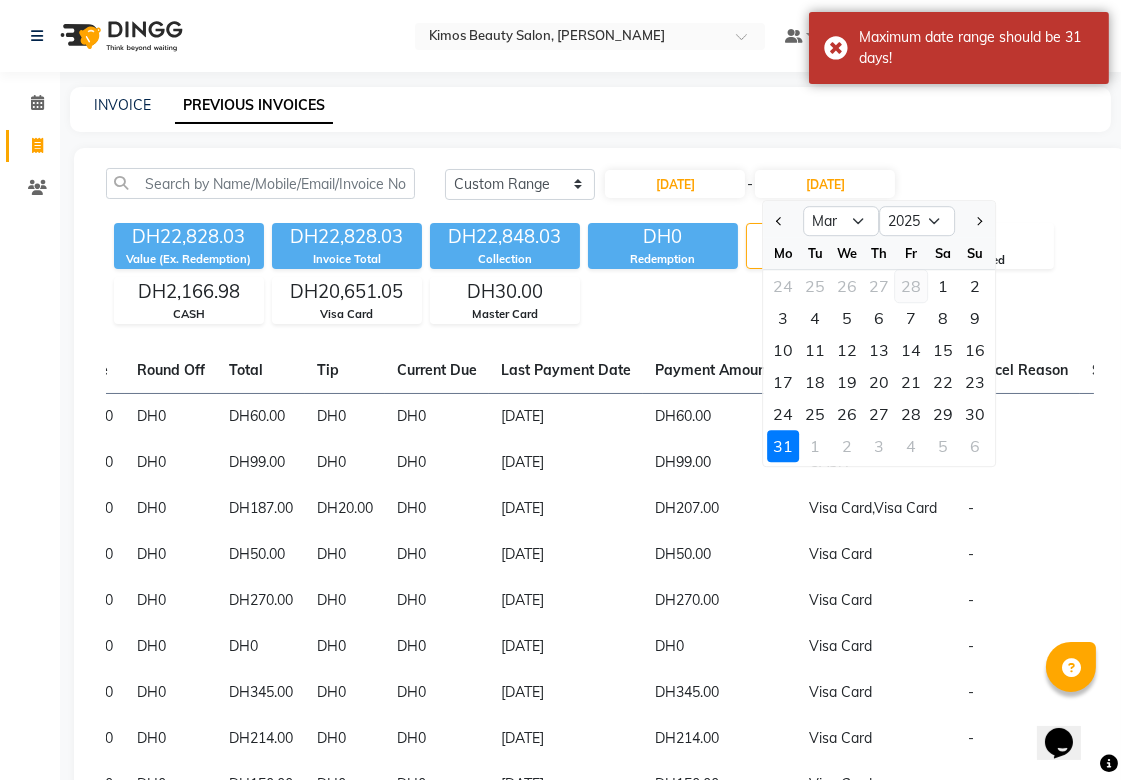 click on "28" 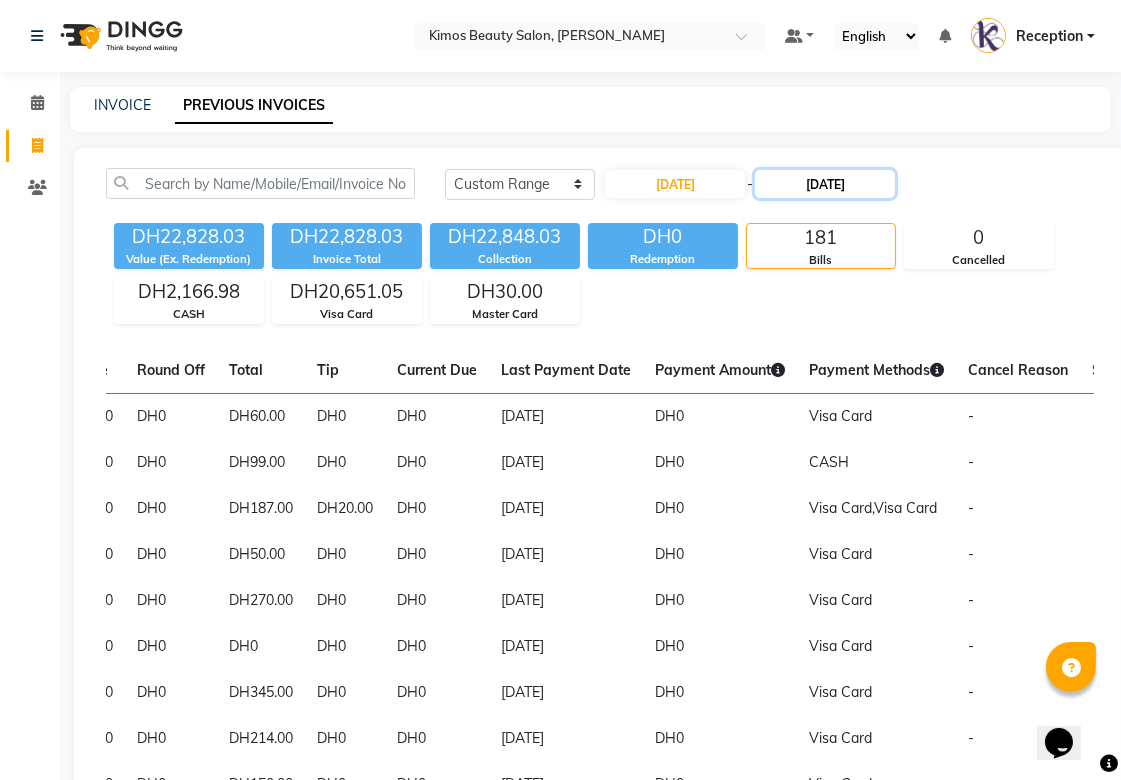 click on "[DATE]" 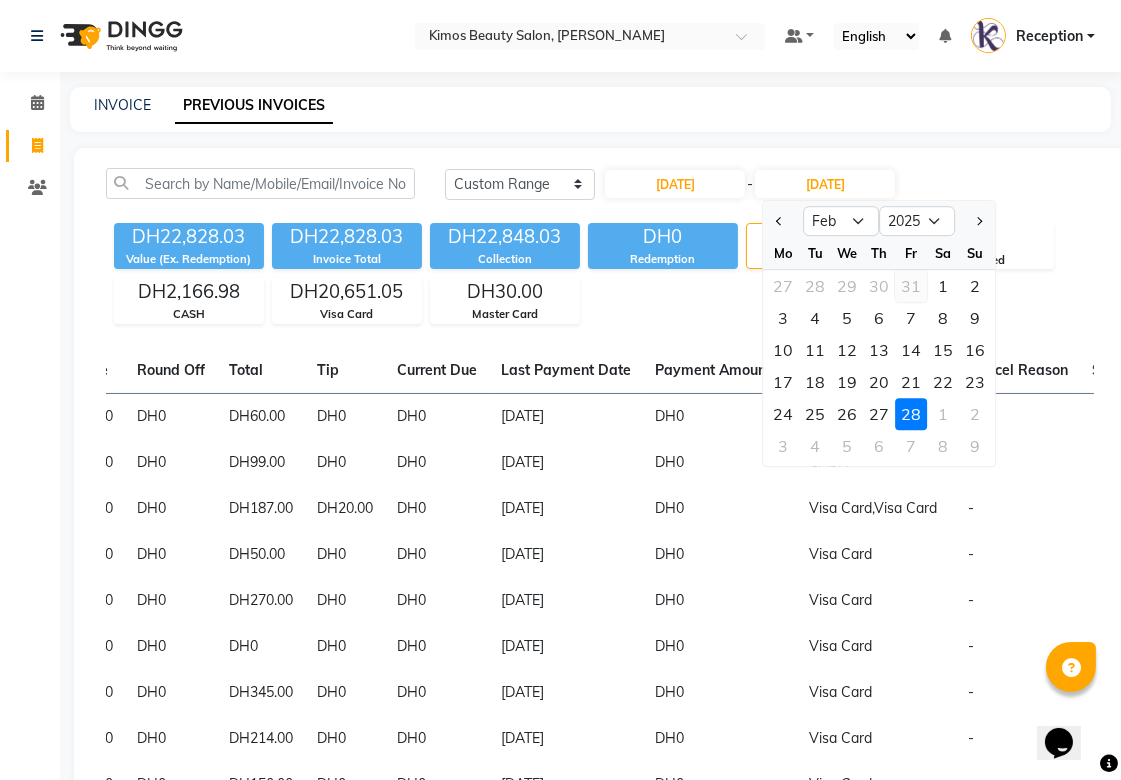 click on "31" 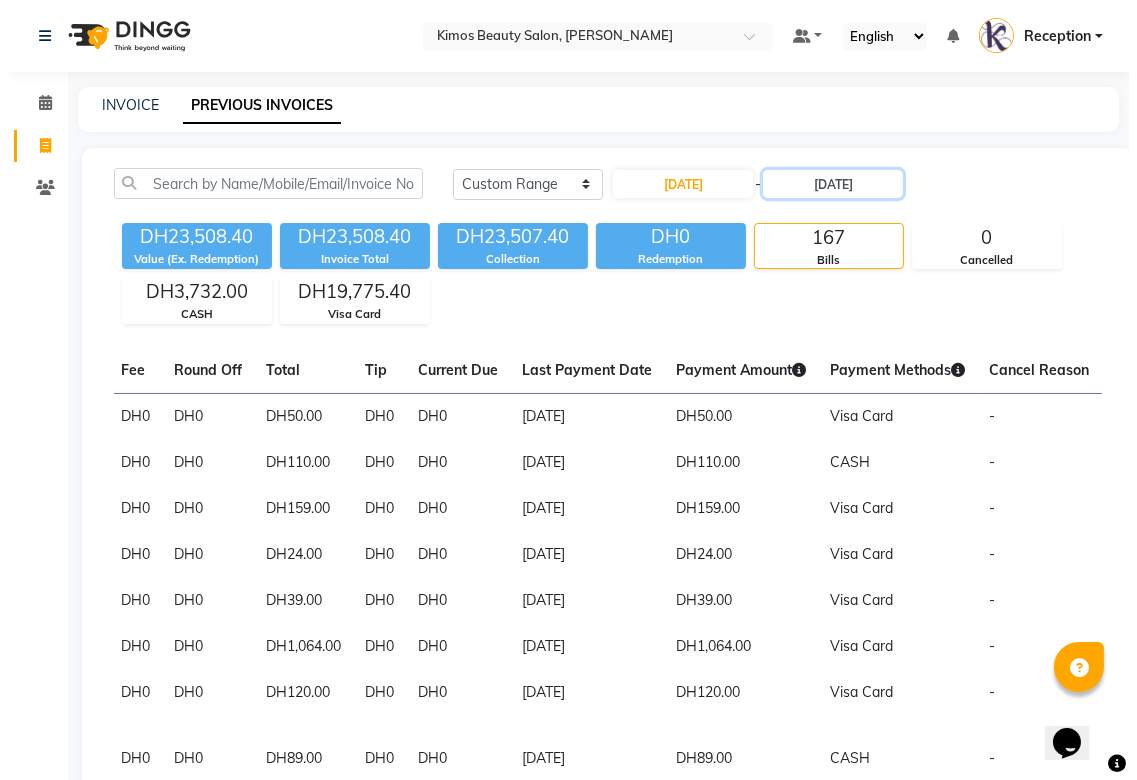 scroll, scrollTop: 0, scrollLeft: 674, axis: horizontal 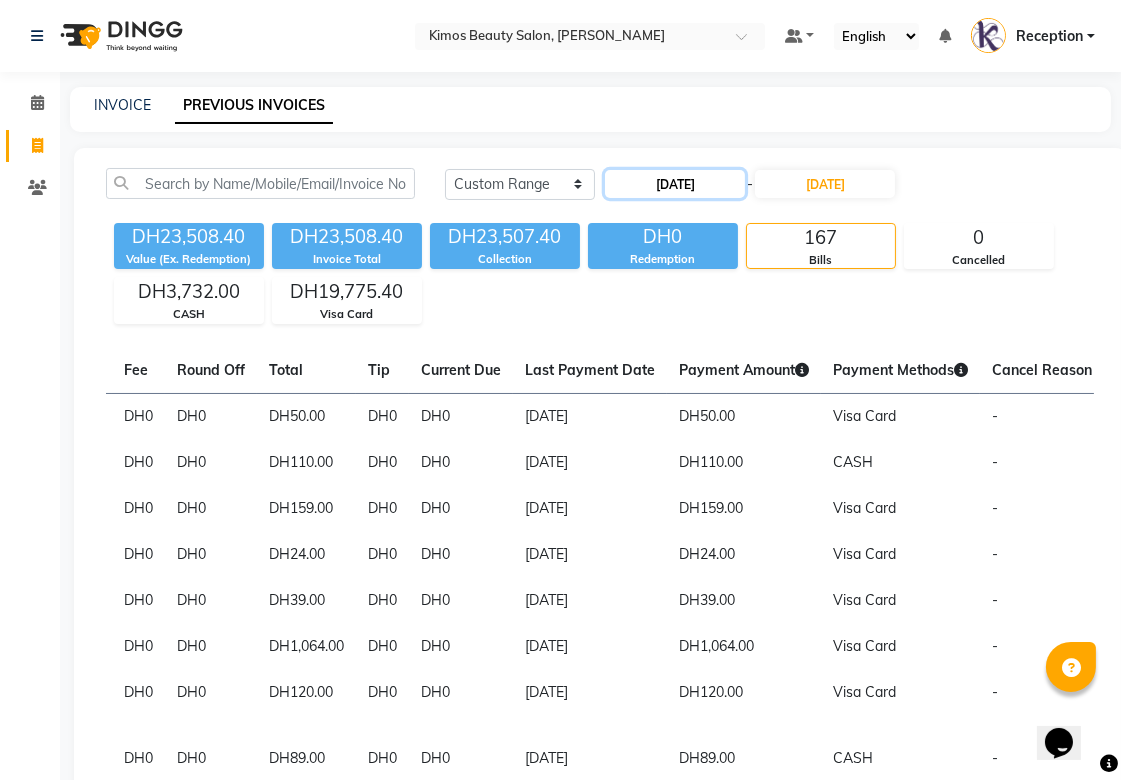 click on "[DATE]" 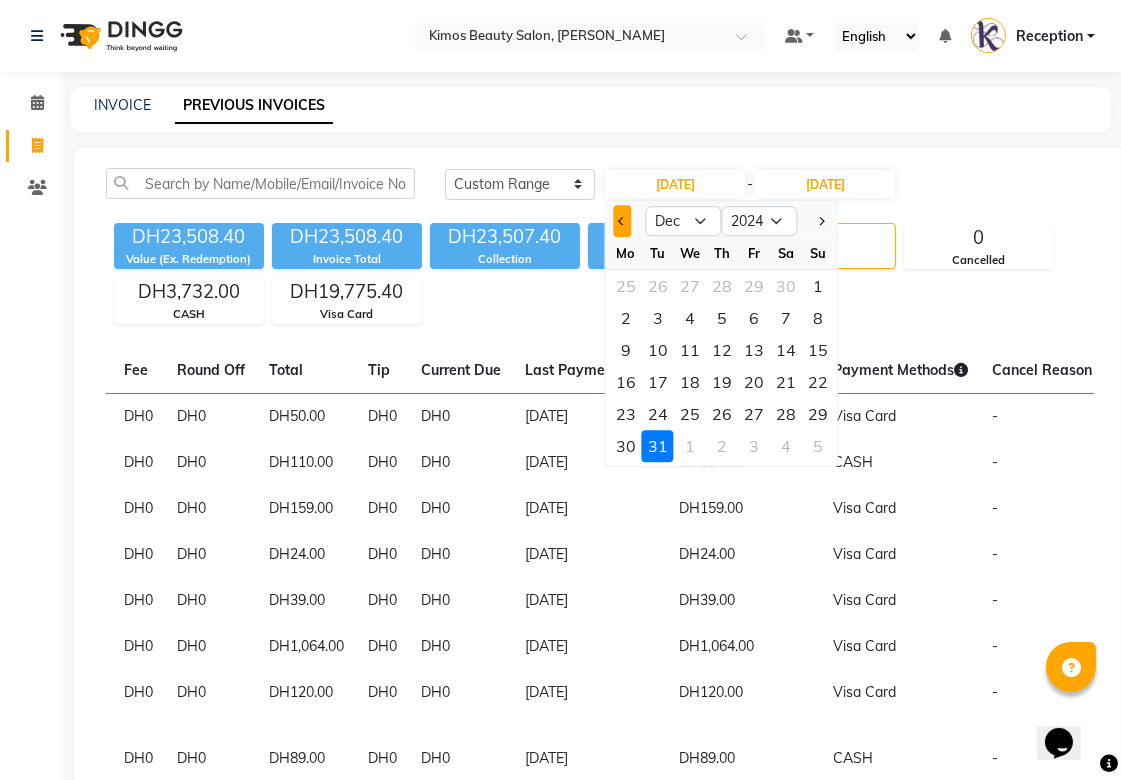 click 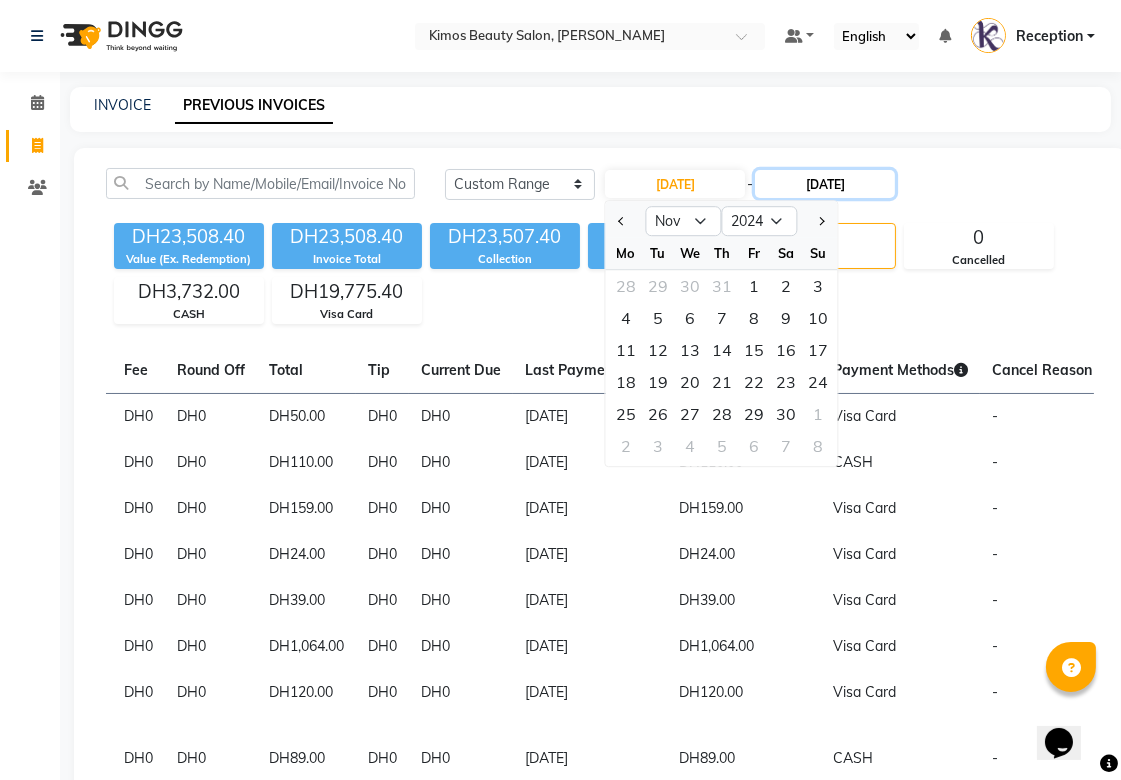 click on "[DATE]" 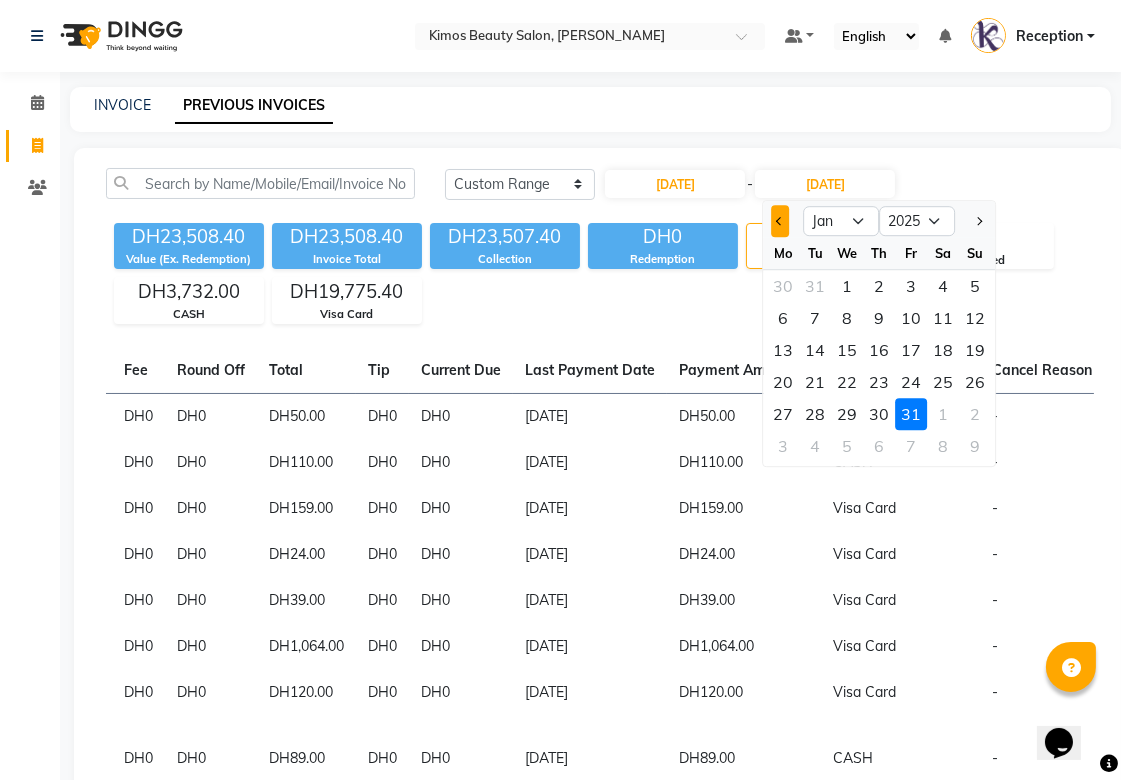 click 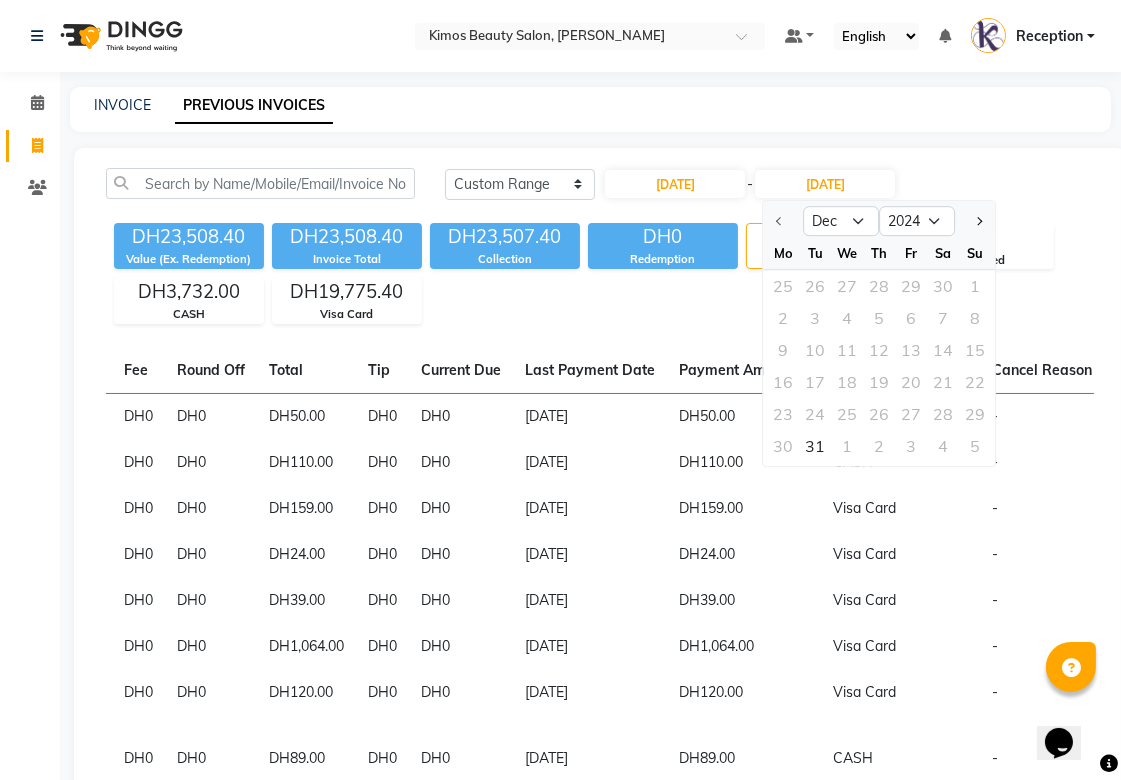 click on "DH23,508.40 Value (Ex. Redemption) DH23,508.40 Invoice Total  DH23,507.40 Collection DH0 Redemption 167 Bills 0 Cancelled DH3,732.00 CASH DH19,775.40 Visa Card" 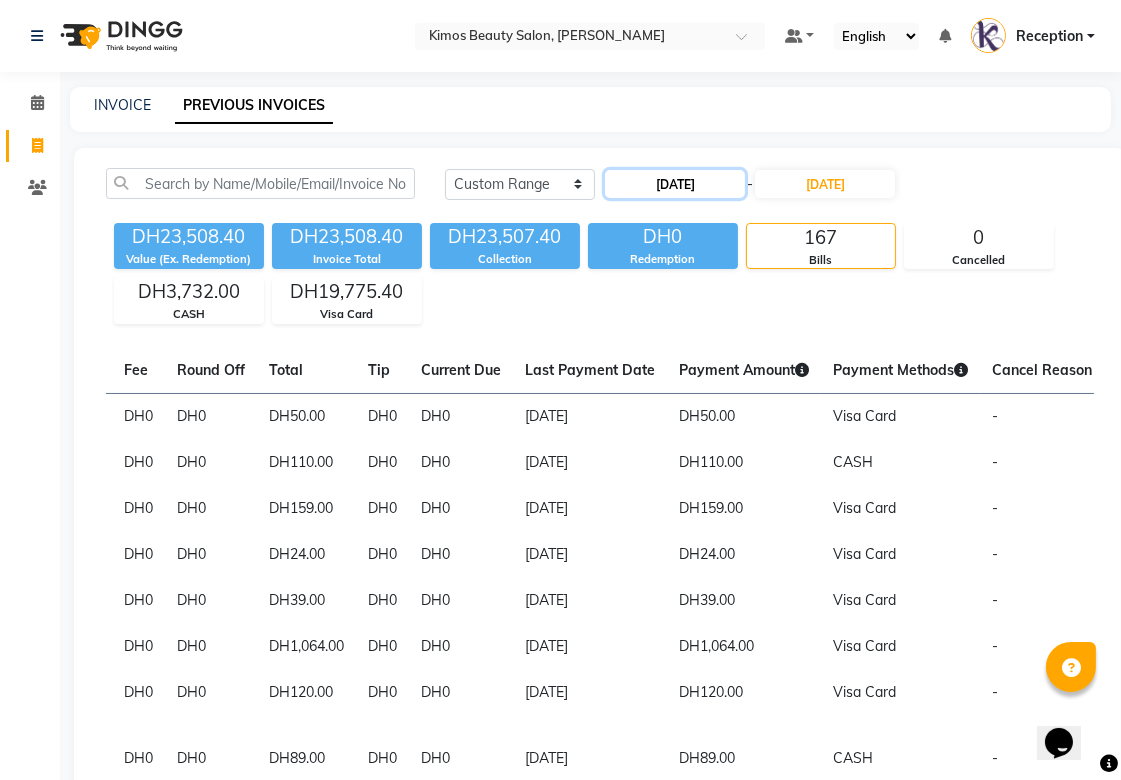 click on "[DATE]" 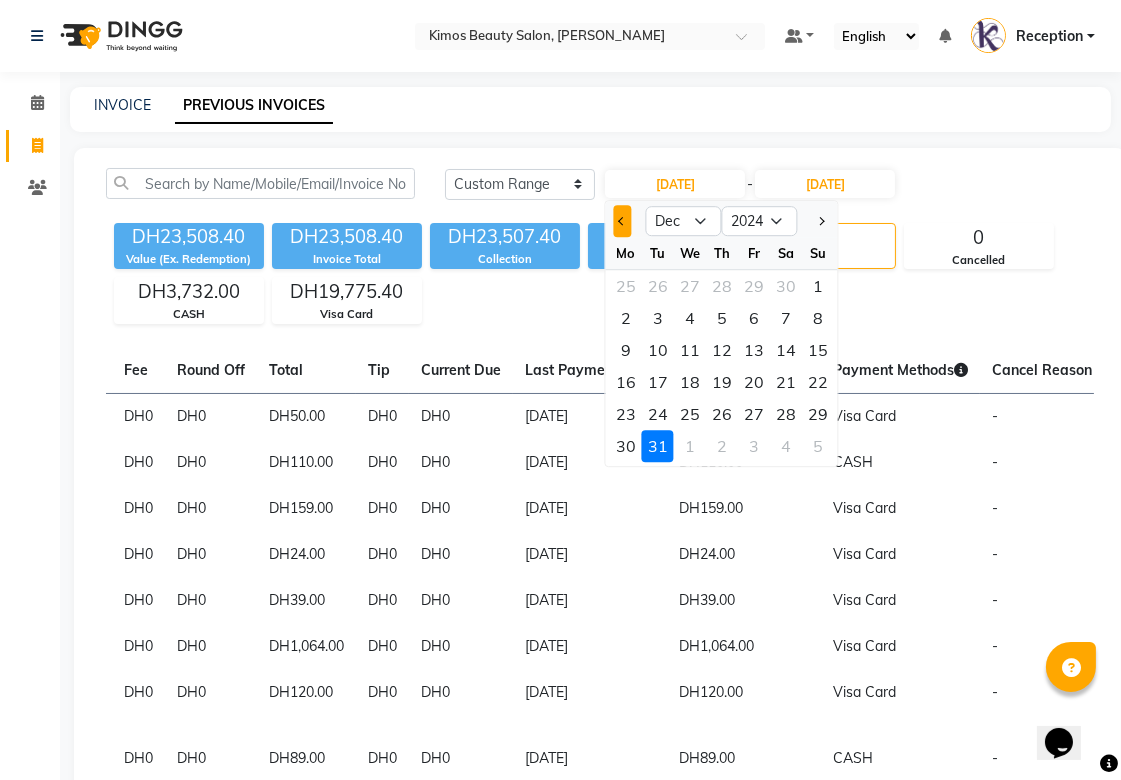 click 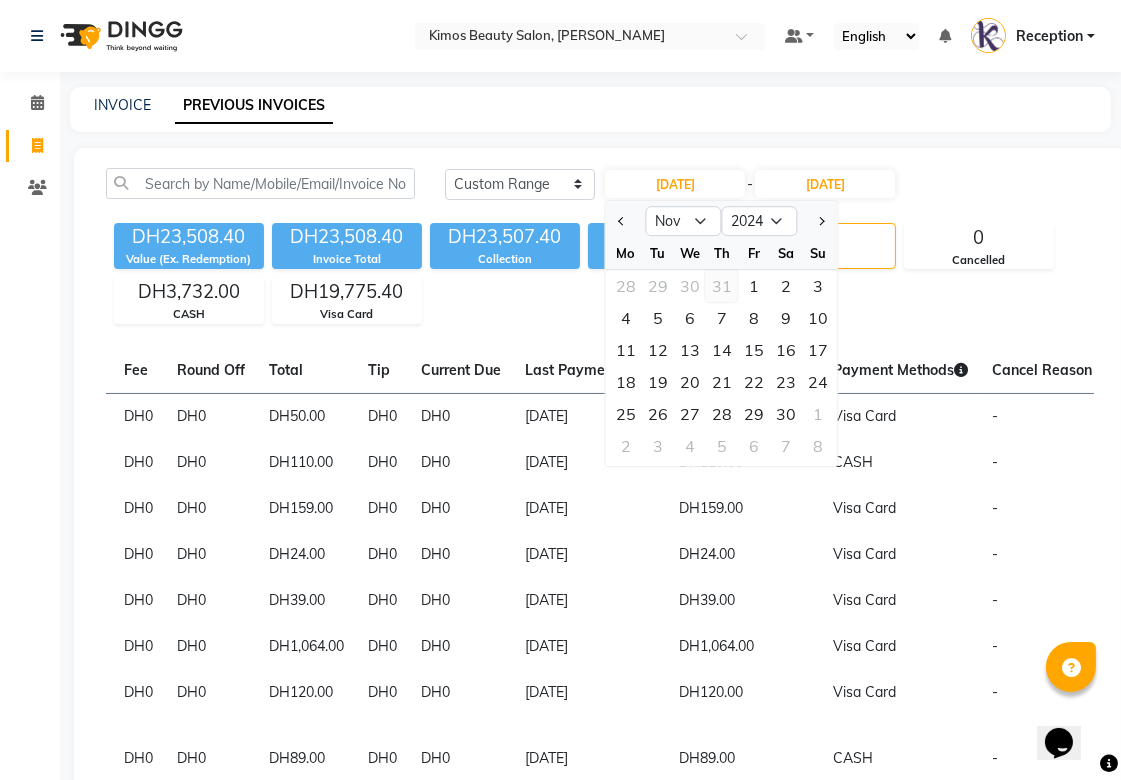 click on "31" 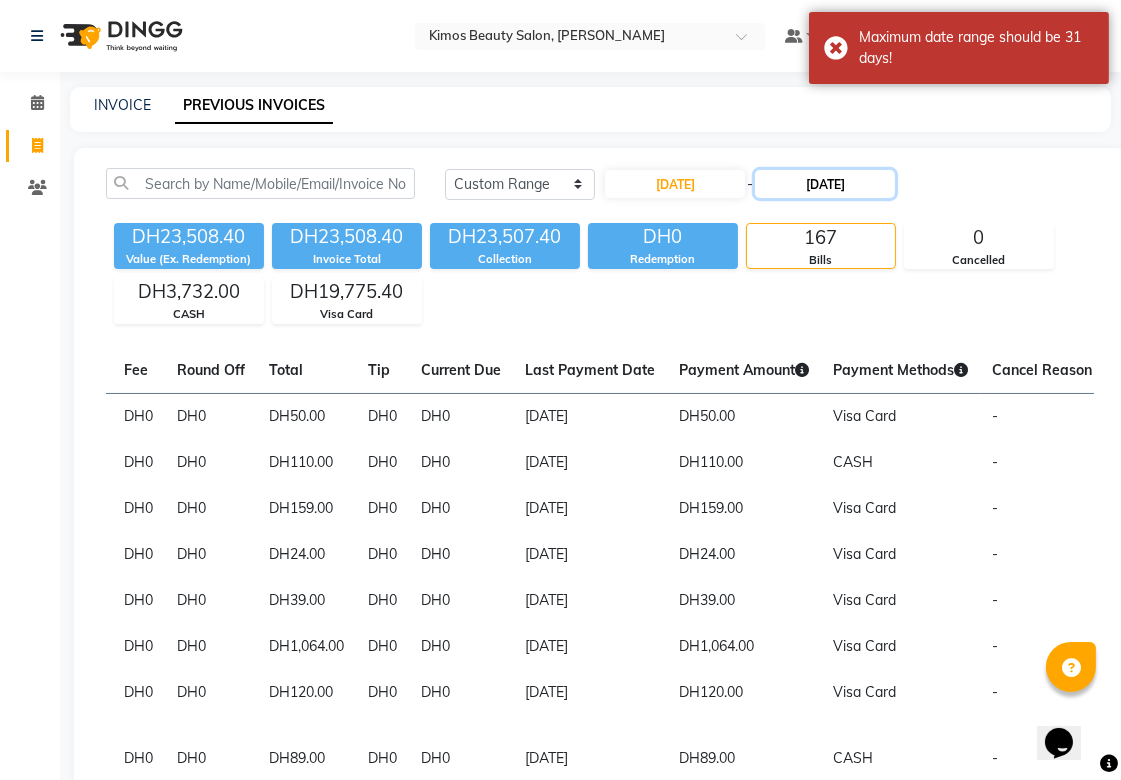 click on "[DATE]" 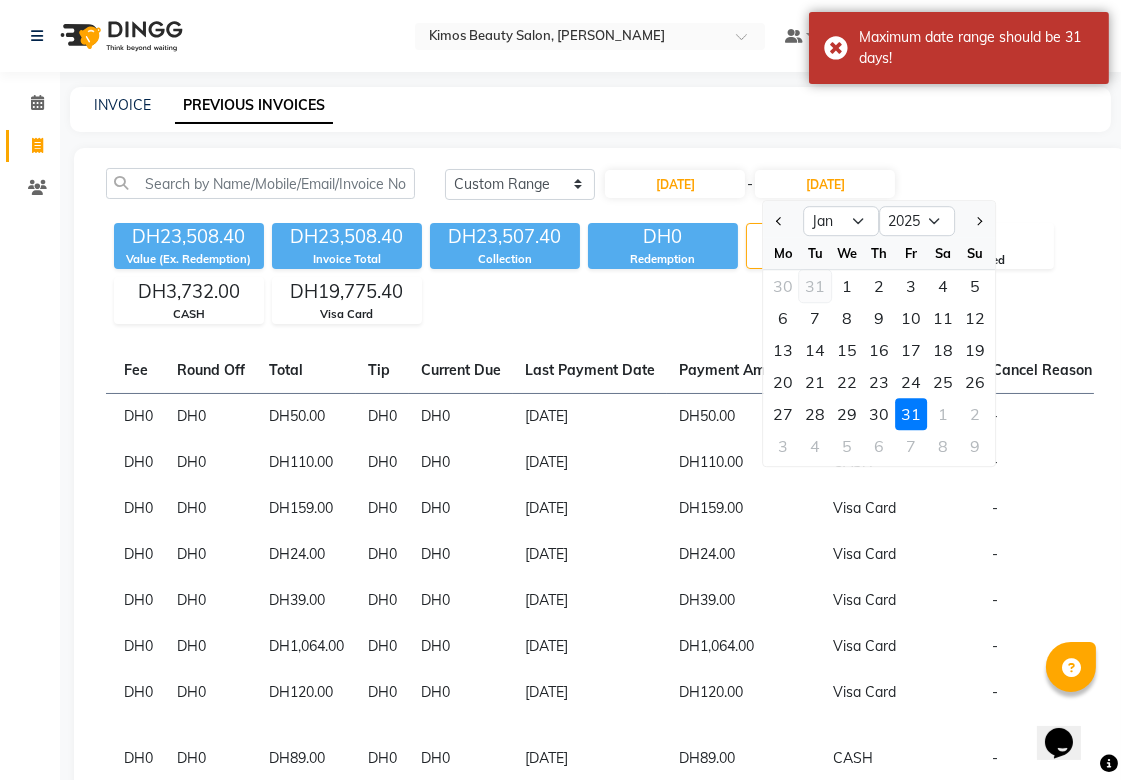 click on "31" 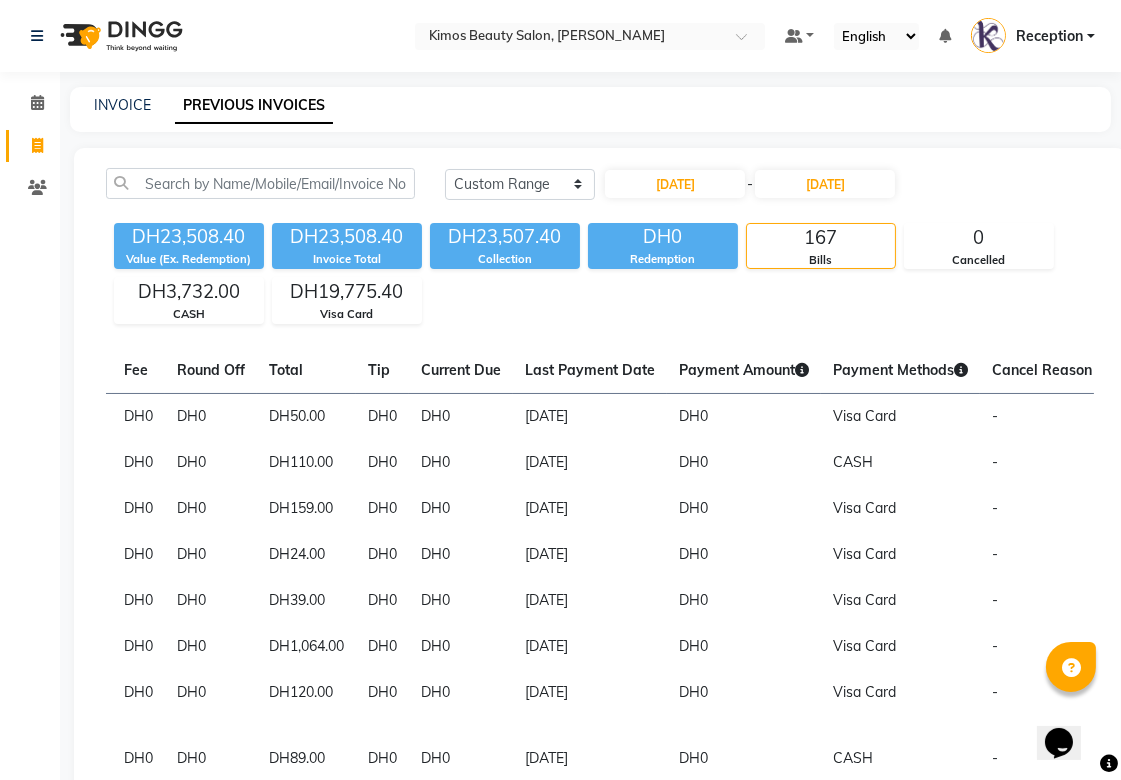 click on "Reception" at bounding box center [1033, 36] 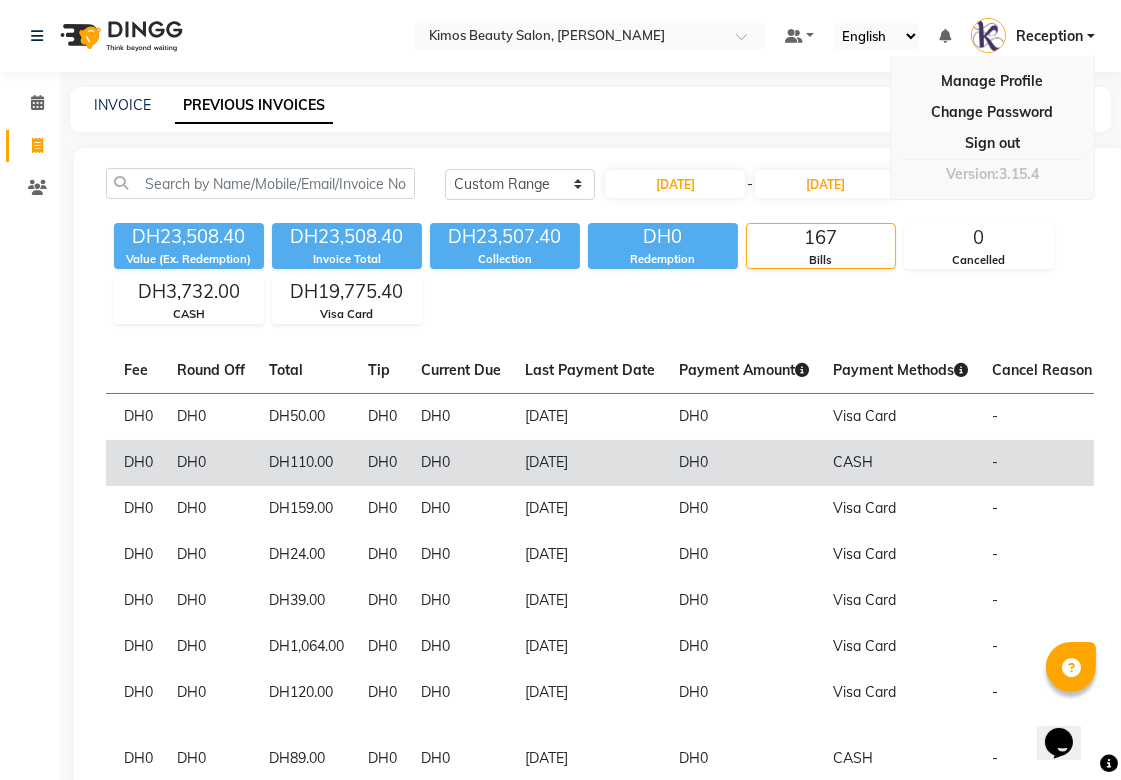 click on "-" 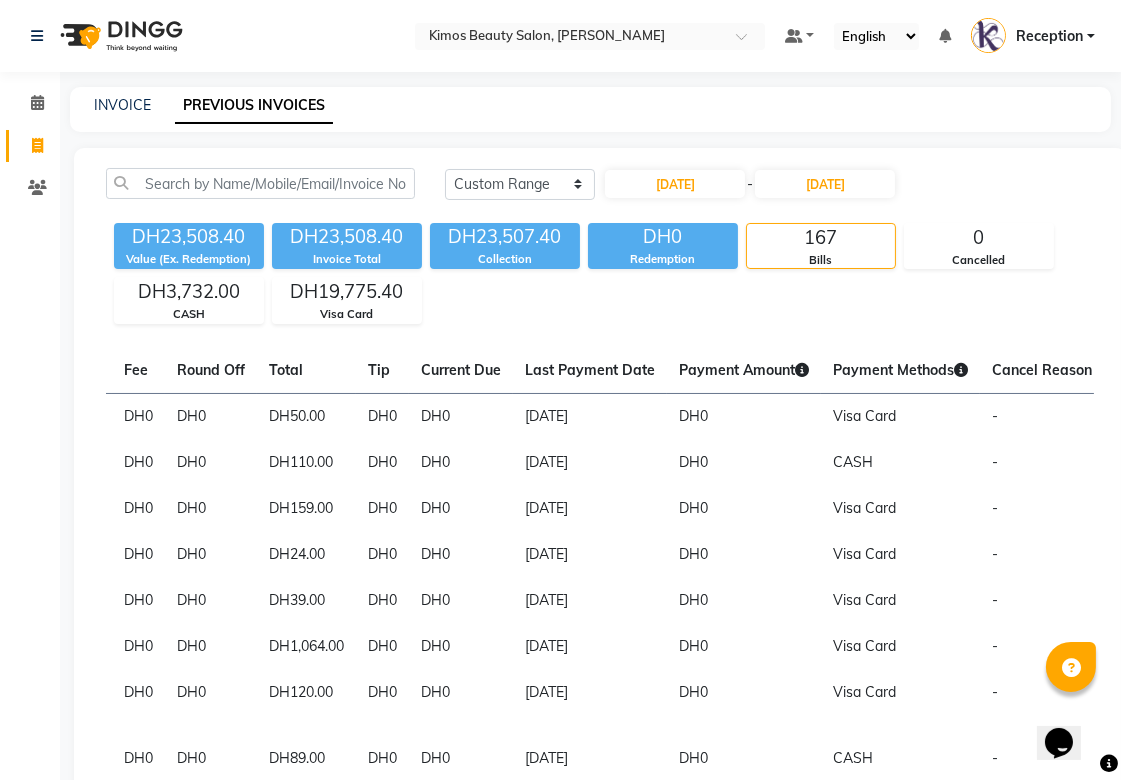 click 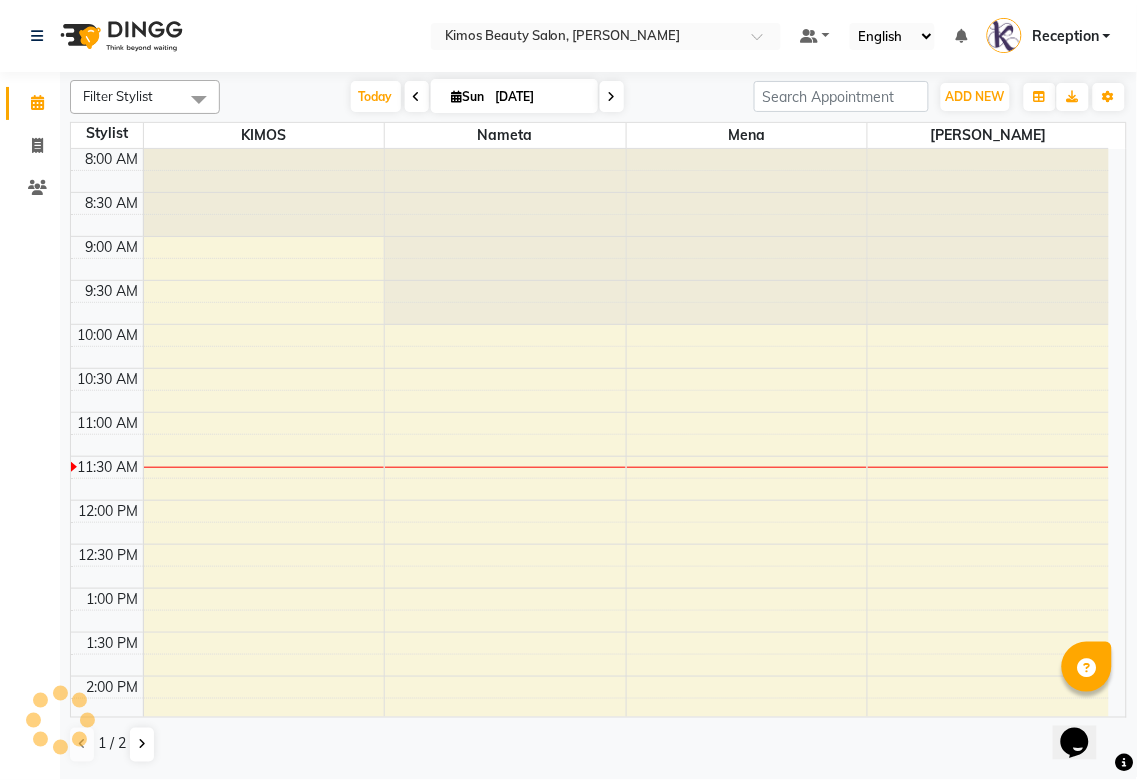 scroll, scrollTop: 0, scrollLeft: 0, axis: both 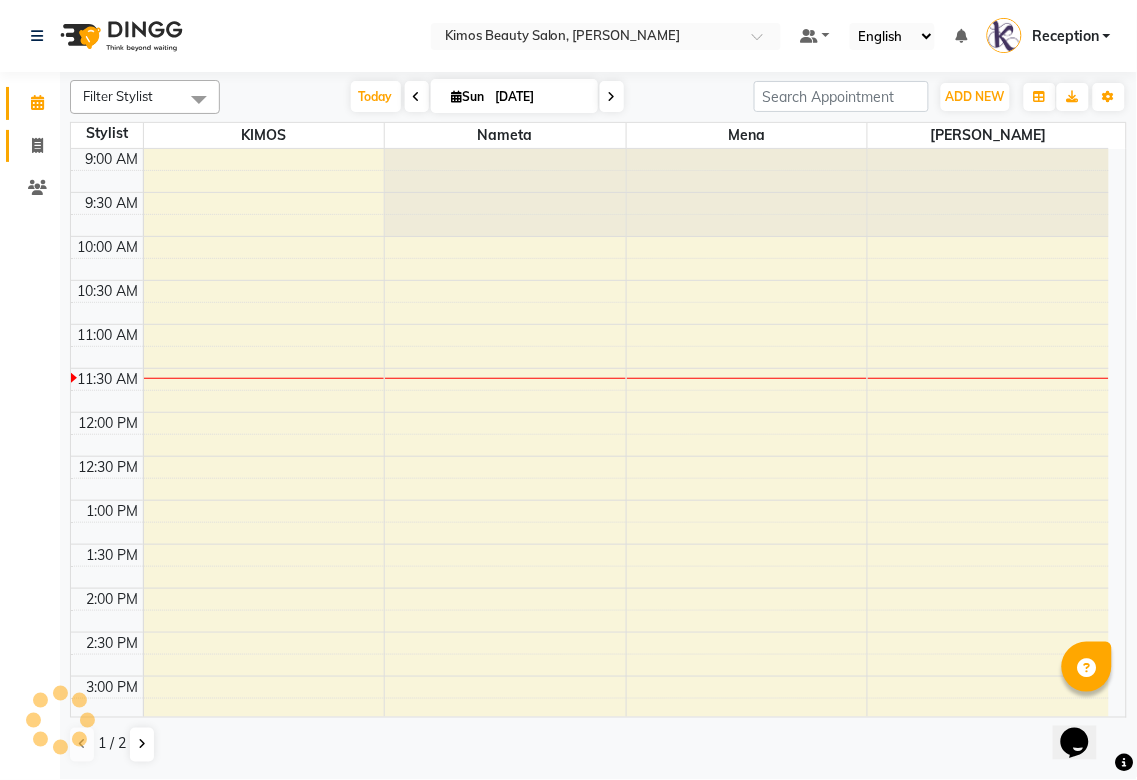 click 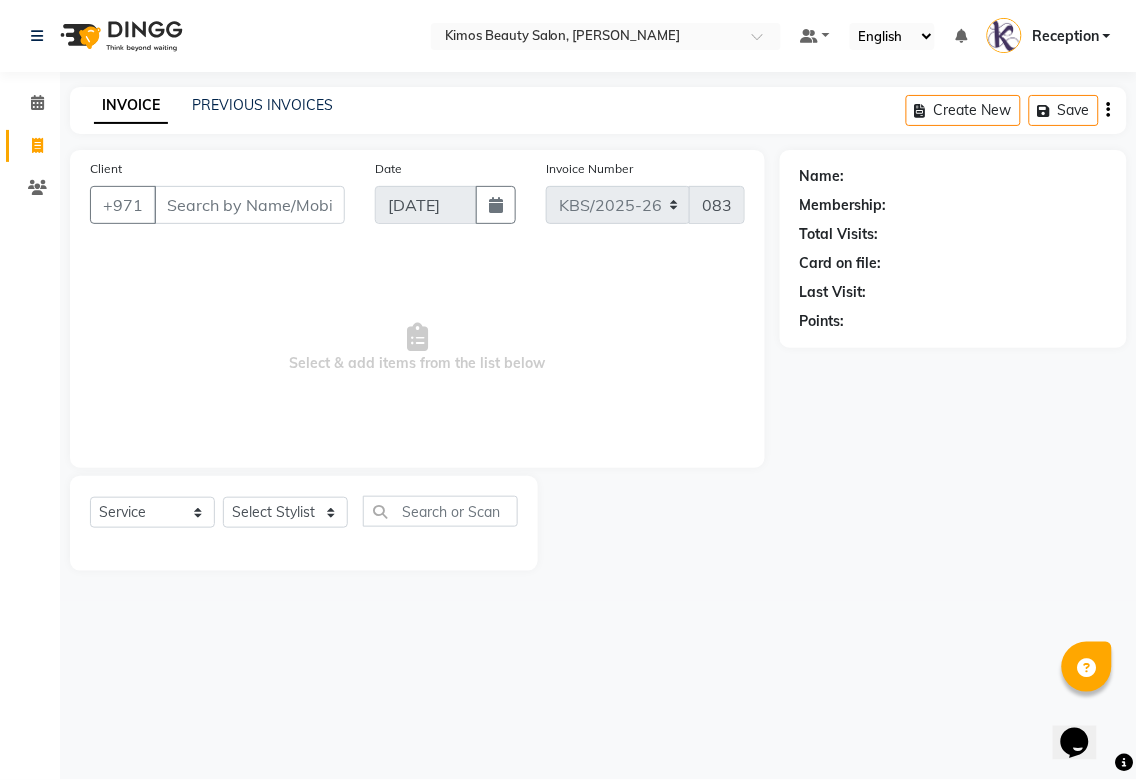 click on "Client" at bounding box center [249, 205] 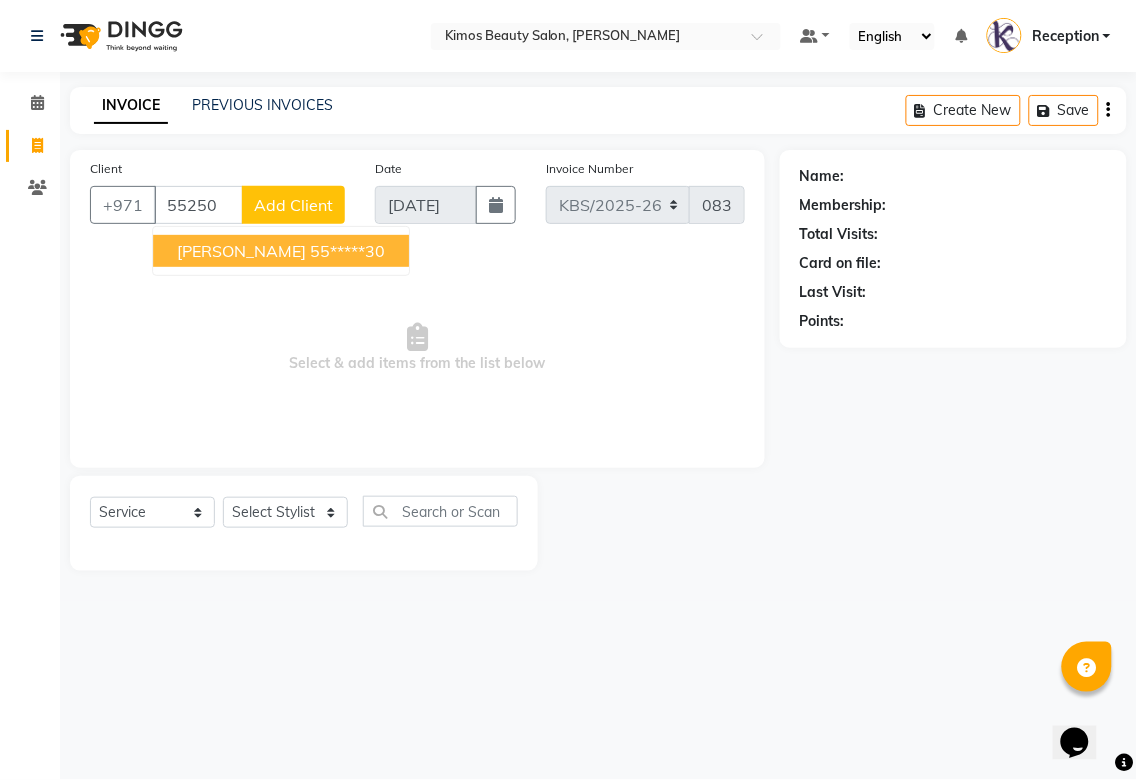 click on "[PERSON_NAME]" at bounding box center [241, 251] 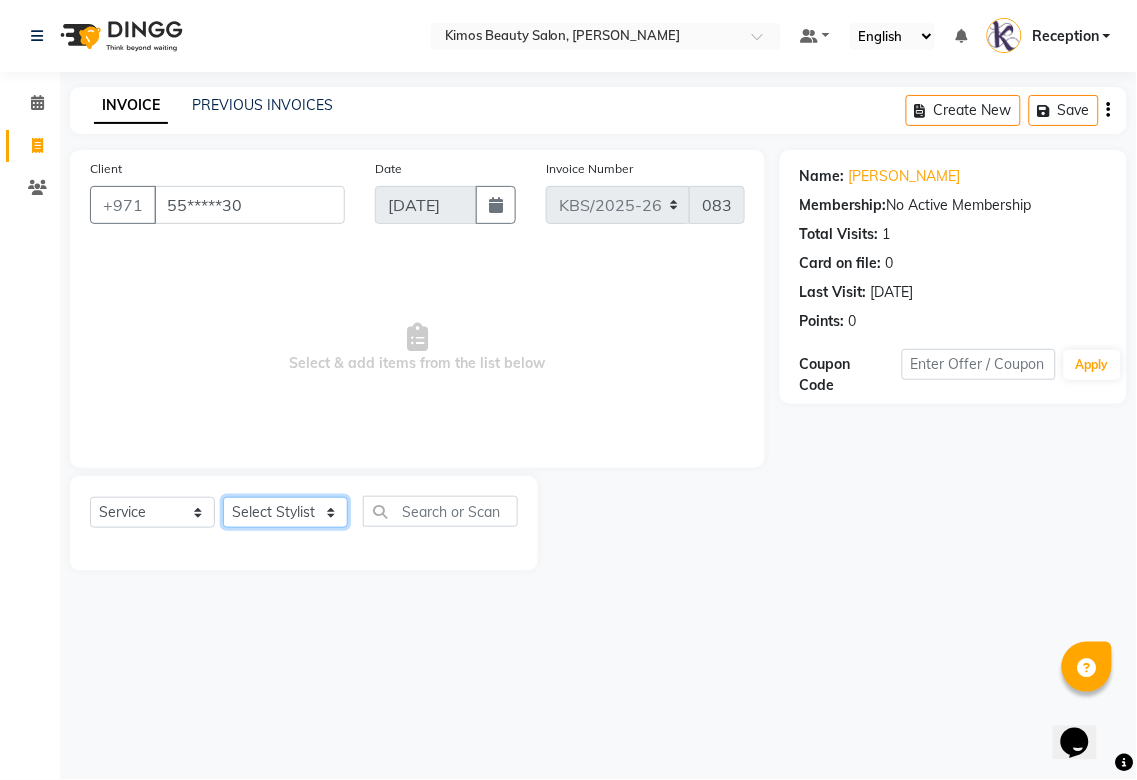 click on "Select Stylist [PERSON_NAME] Nameta Reception [PERSON_NAME]" 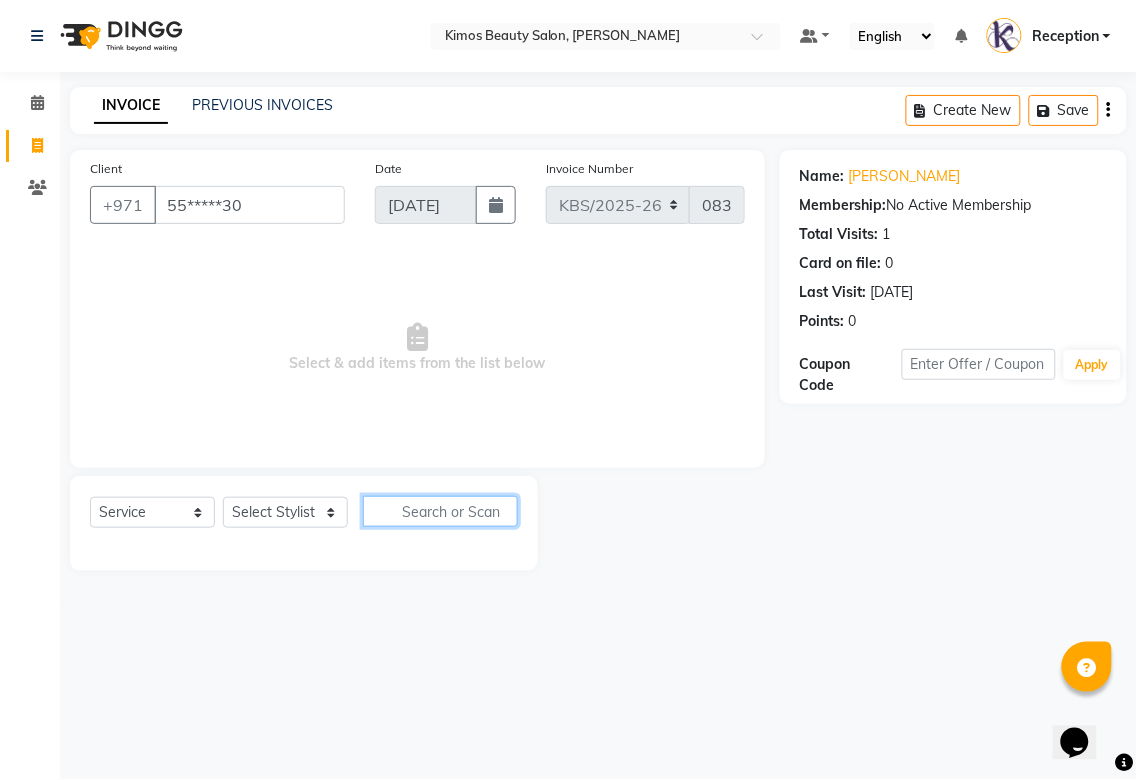 click 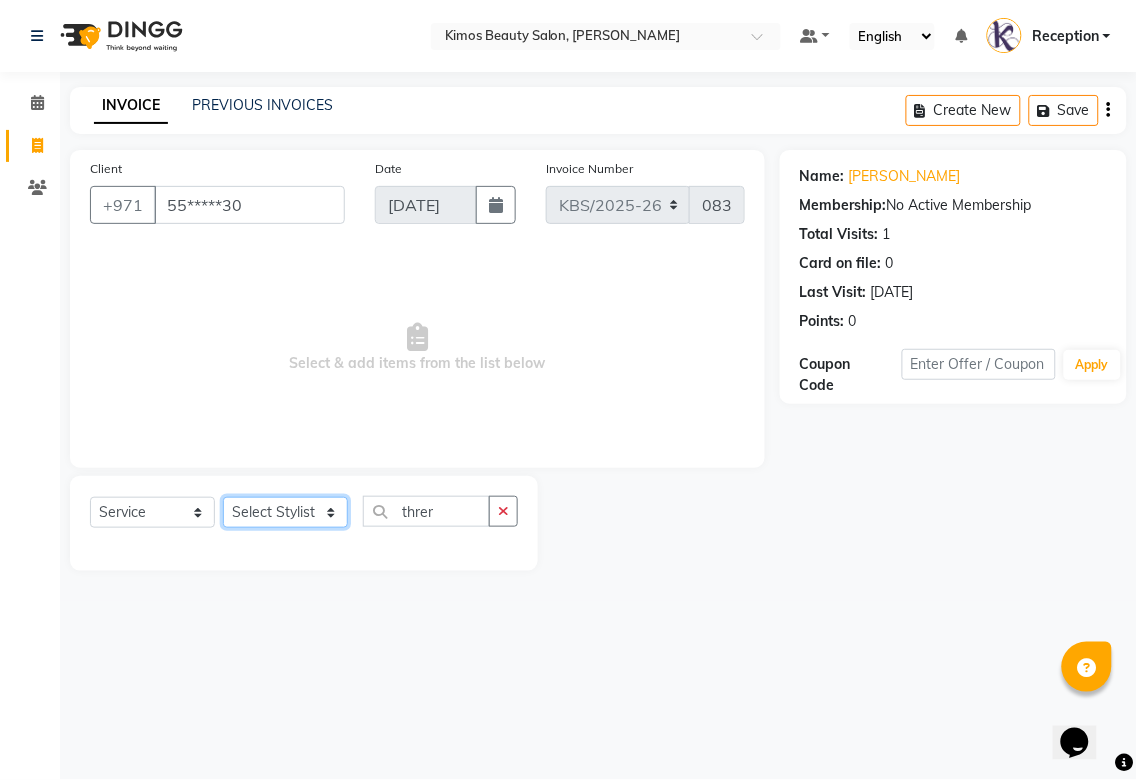 click on "Select Stylist [PERSON_NAME] Nameta Reception [PERSON_NAME]" 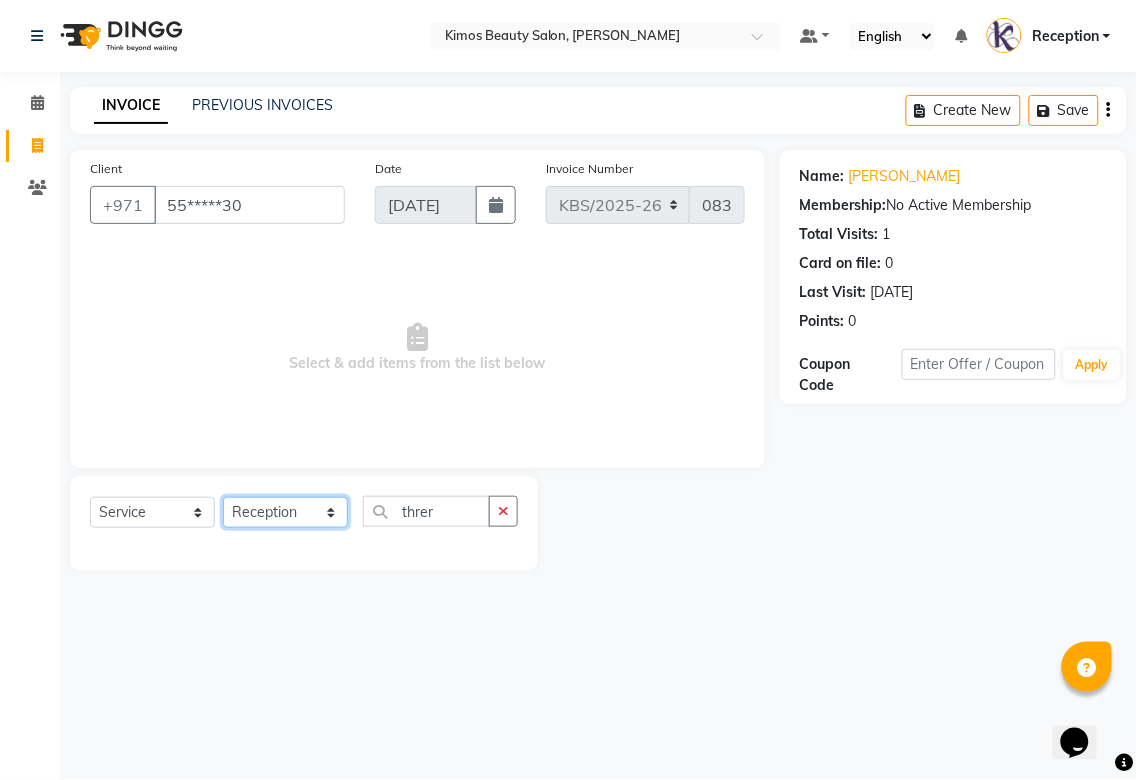 click on "Select Stylist [PERSON_NAME] Nameta Reception [PERSON_NAME]" 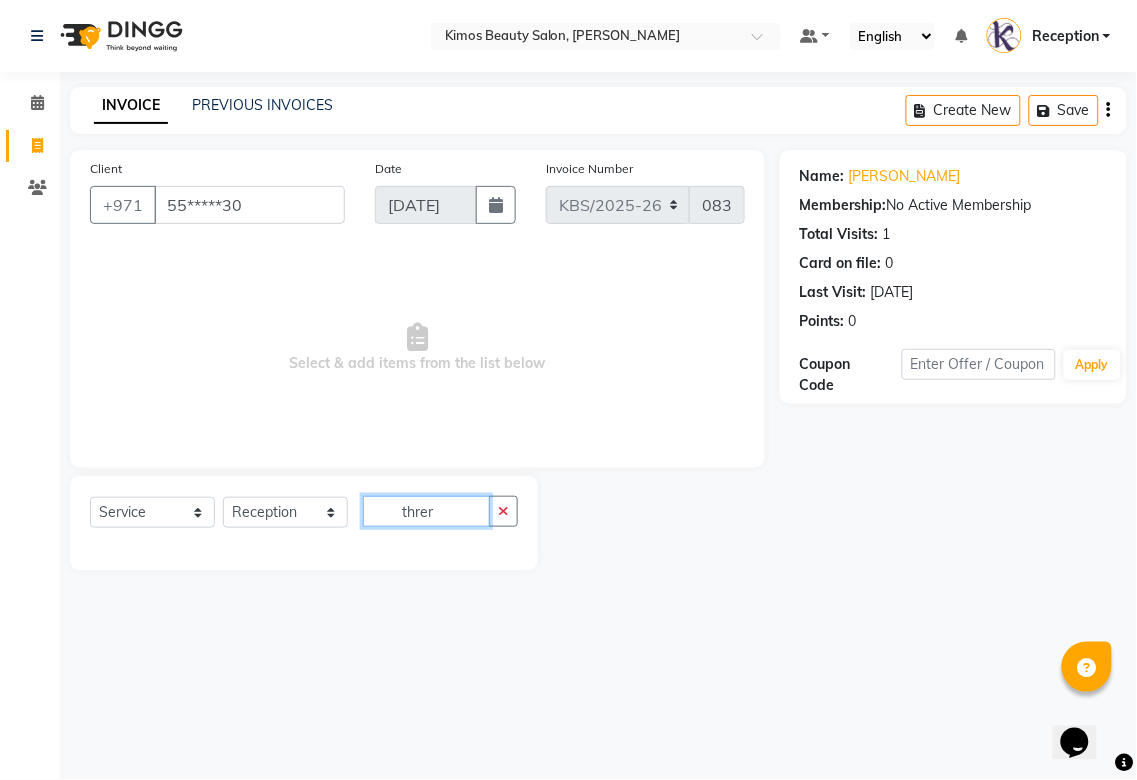 click on "threr" 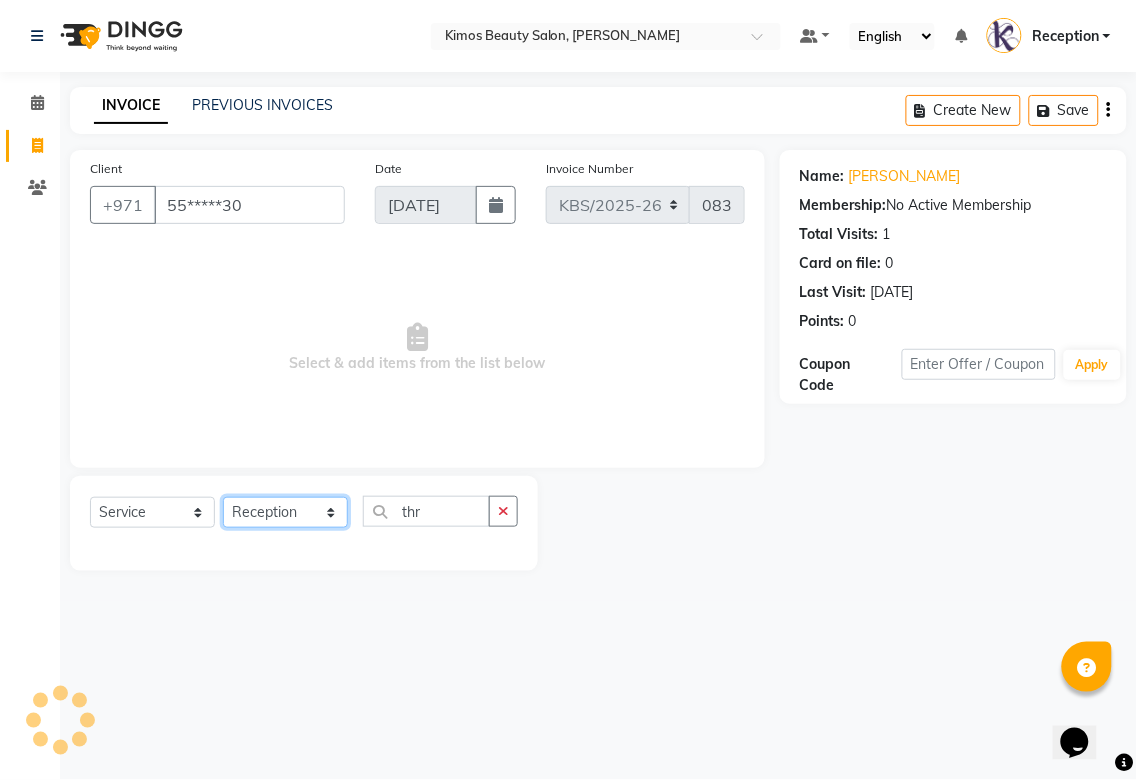 click on "Select Stylist [PERSON_NAME] Nameta Reception [PERSON_NAME]" 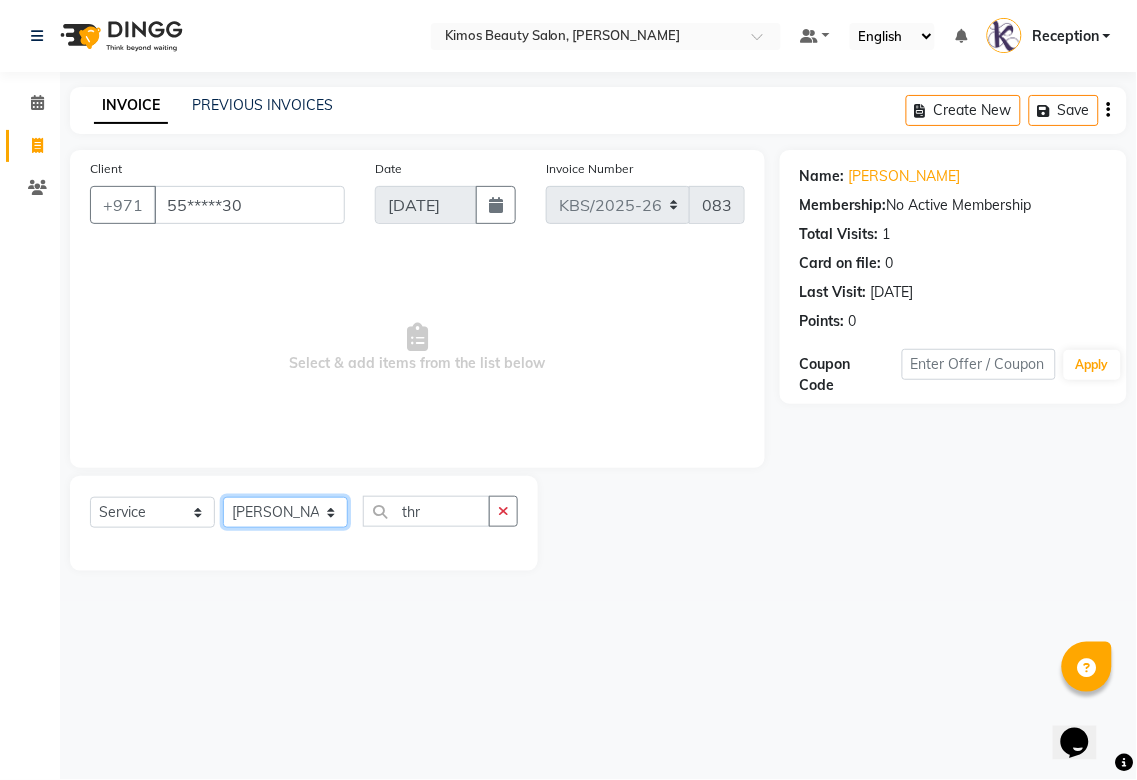 click on "Select Stylist [PERSON_NAME] Nameta Reception [PERSON_NAME]" 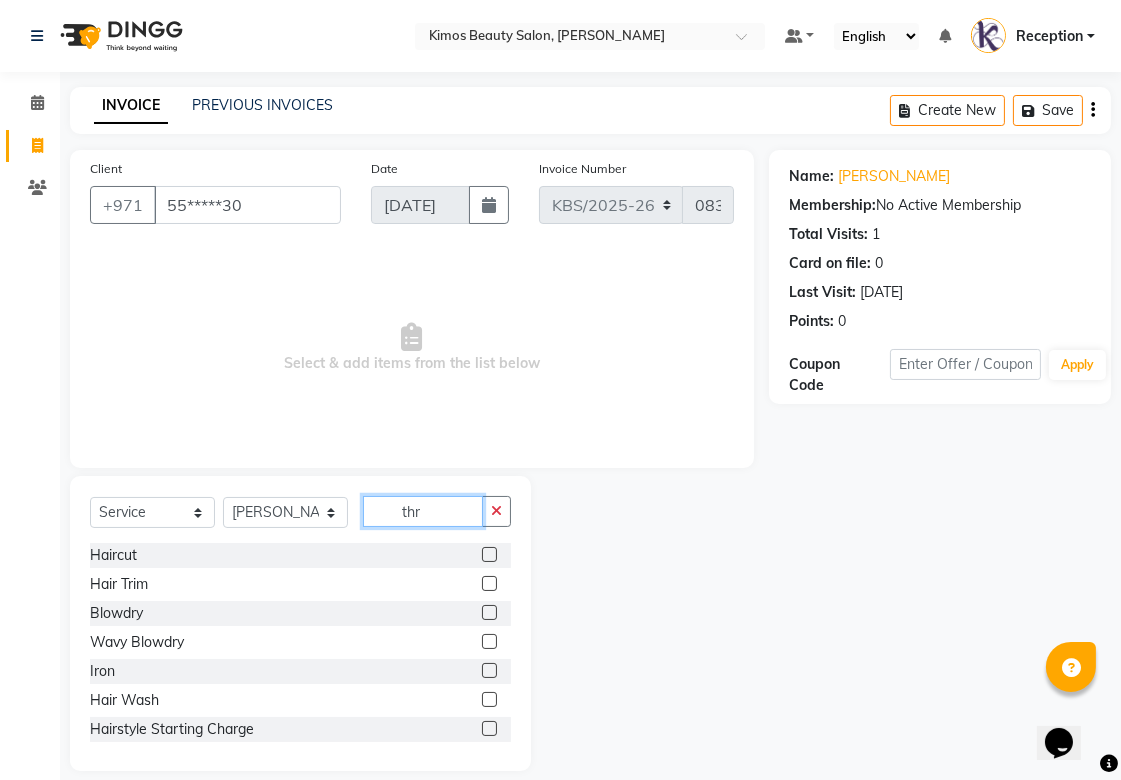 click on "thr" 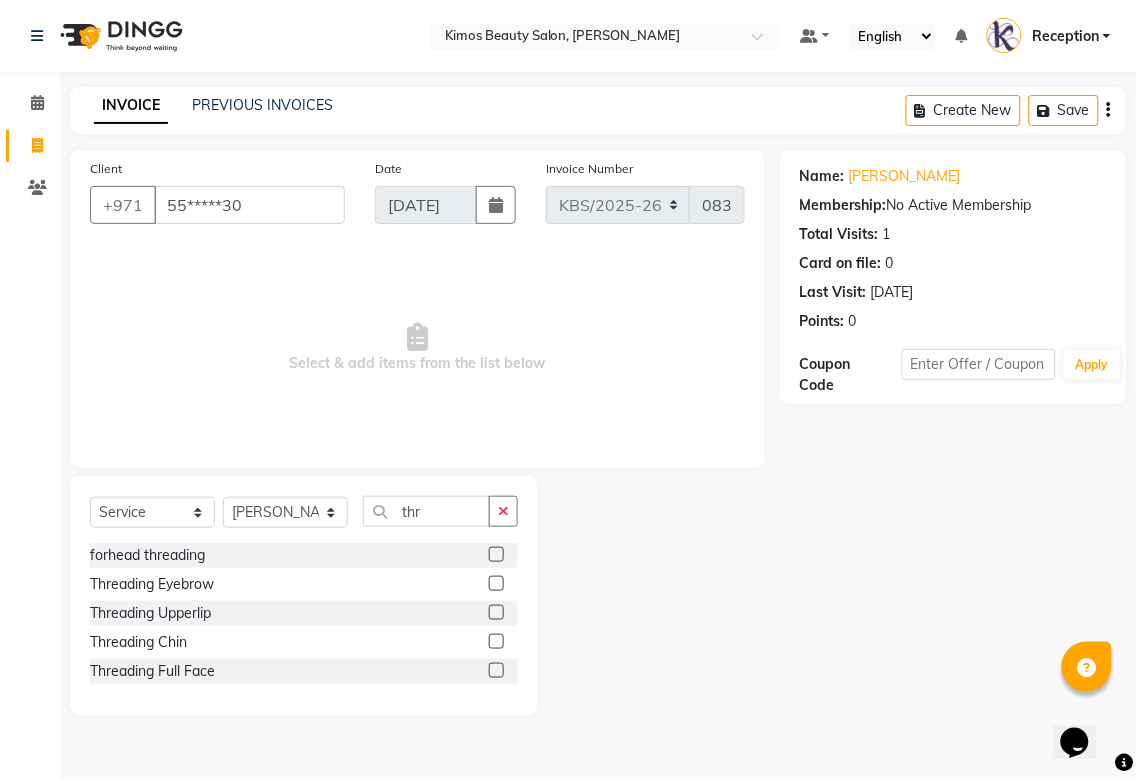 click 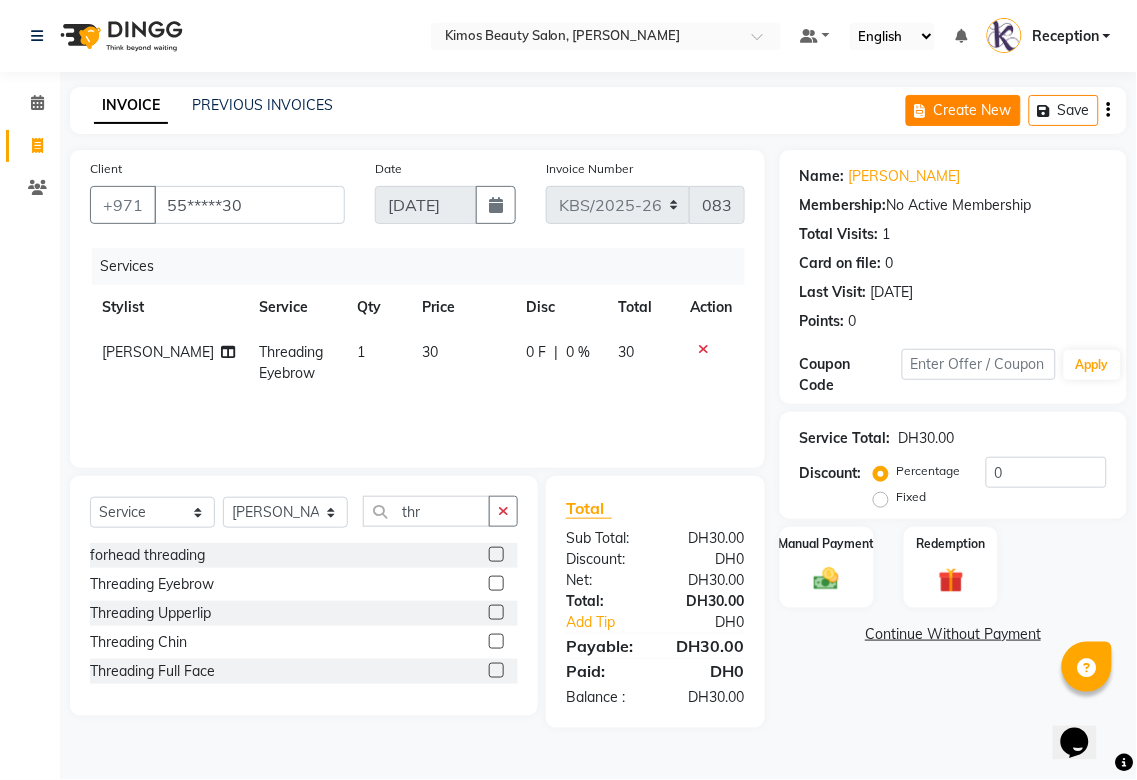 click on "Create New" 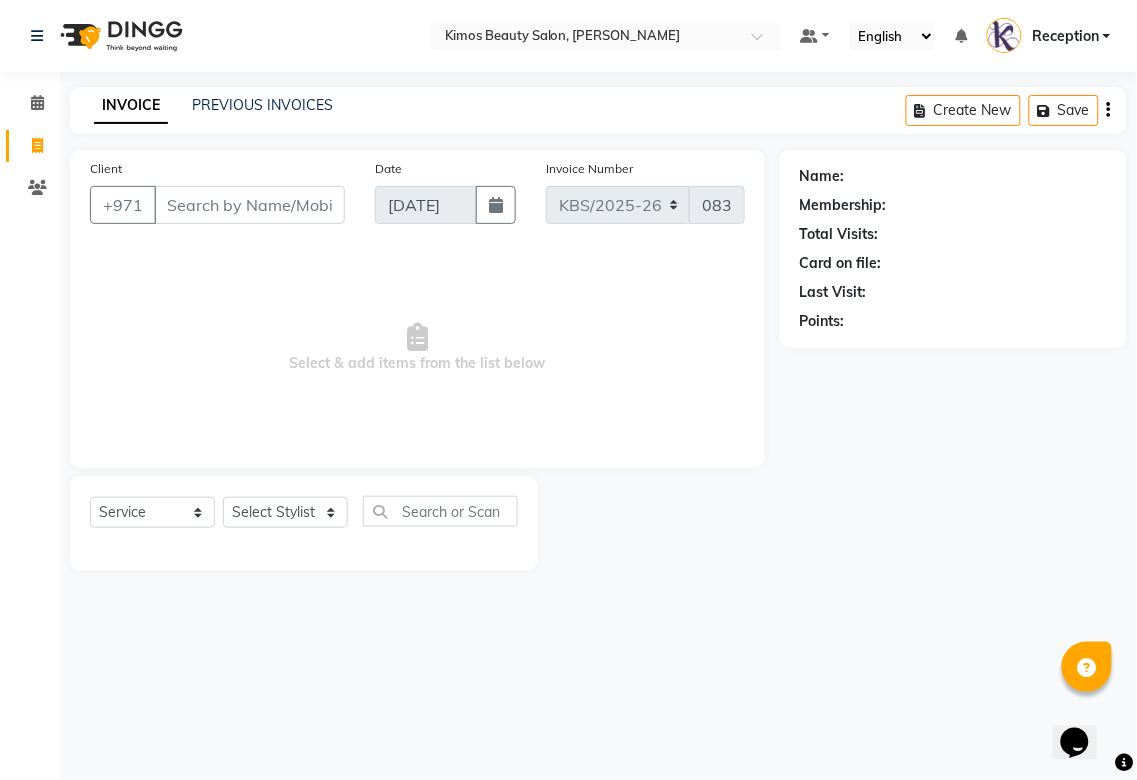 click on "Client" at bounding box center (249, 205) 